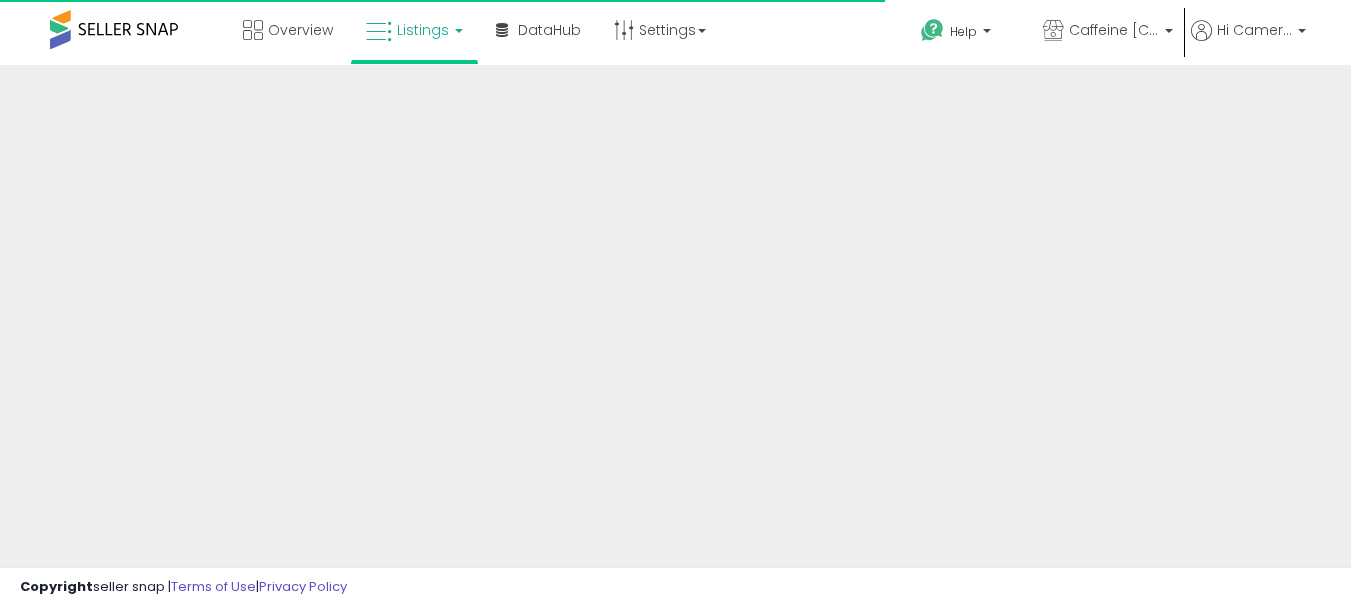 scroll, scrollTop: 0, scrollLeft: 0, axis: both 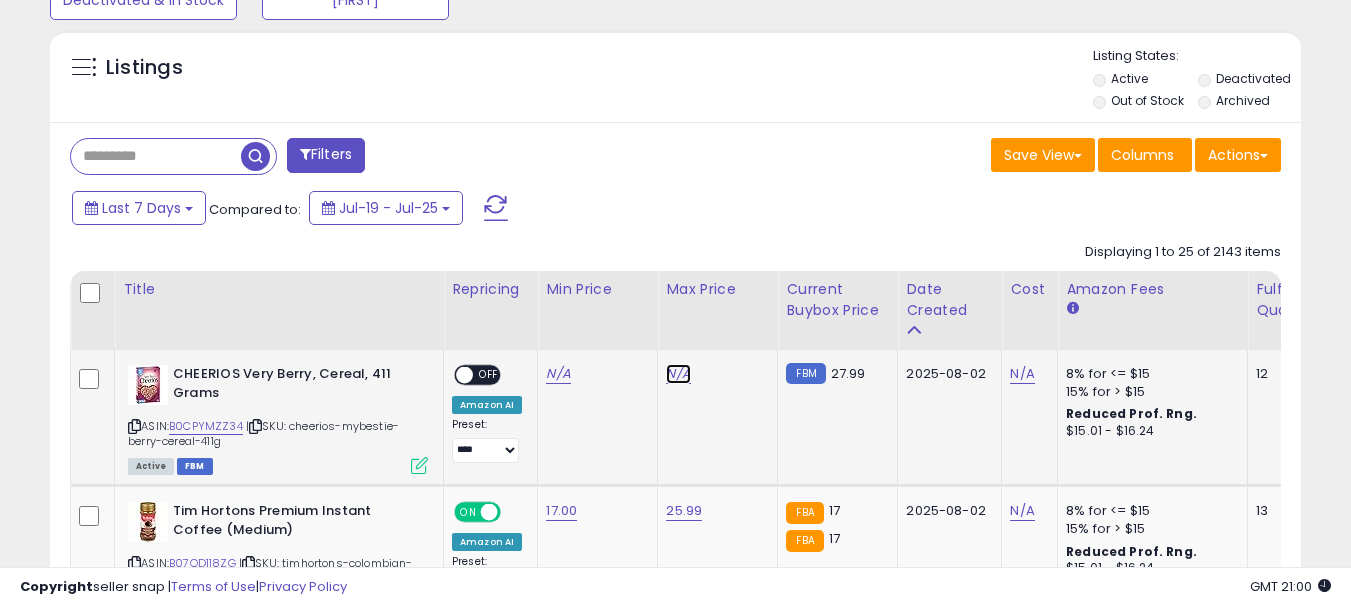 click on "N/A" at bounding box center (678, 374) 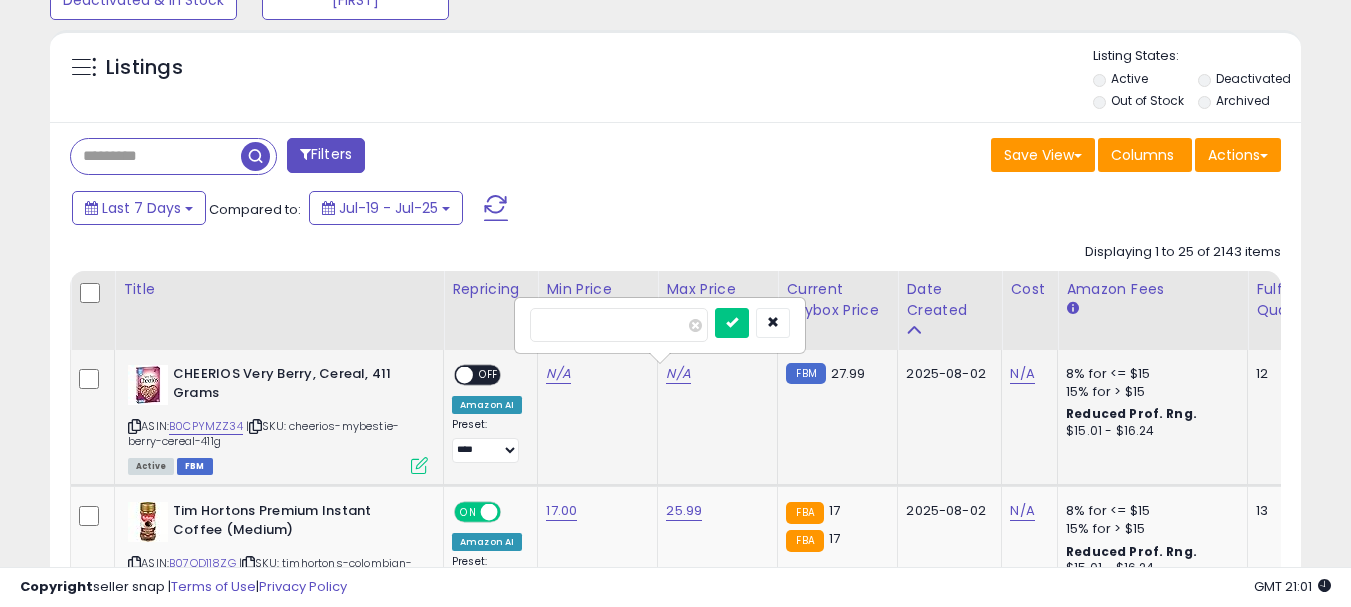 type on "*****" 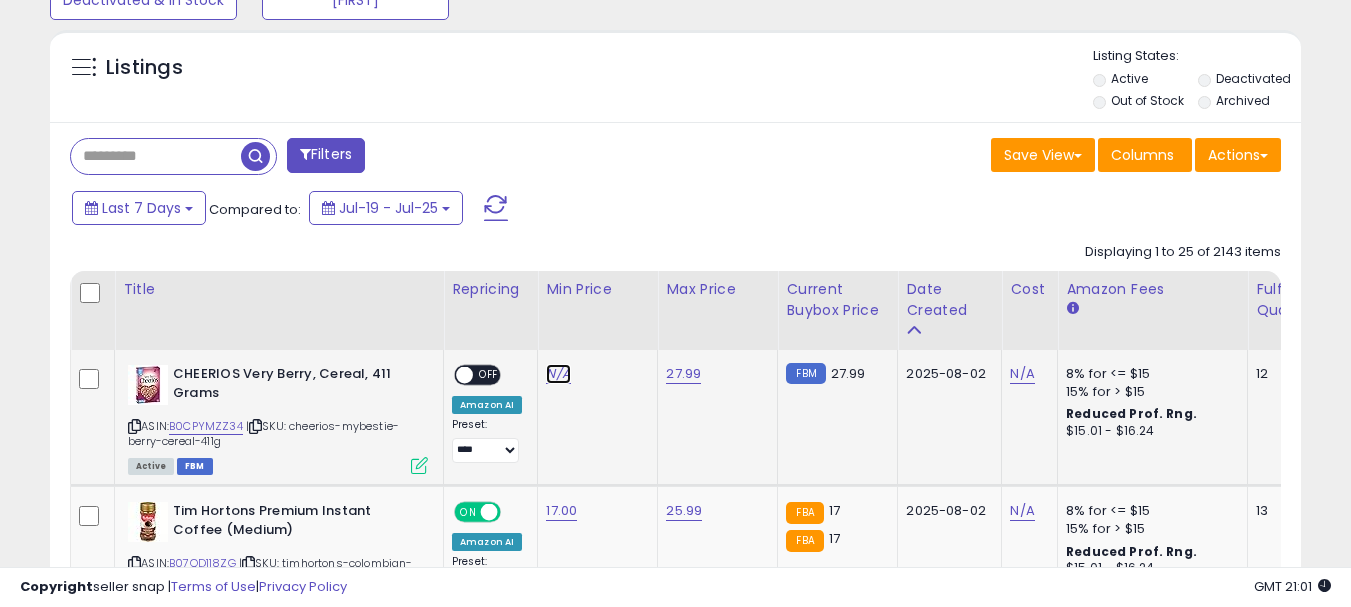 click on "N/A" at bounding box center (558, 374) 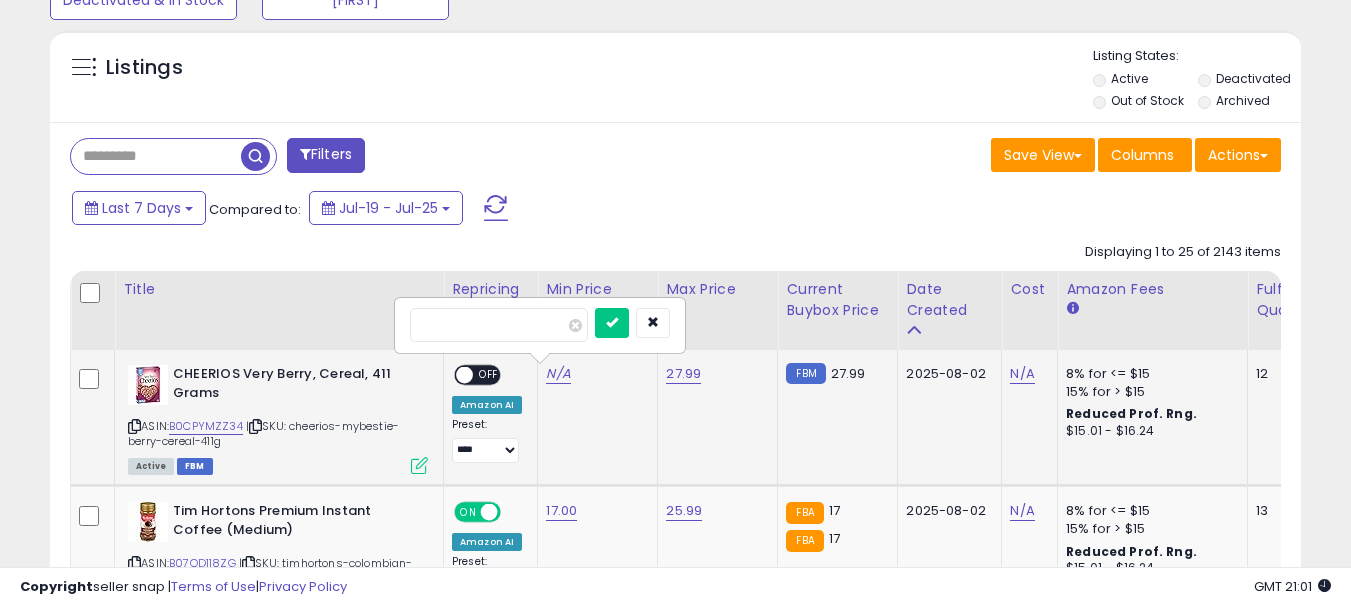 type on "*****" 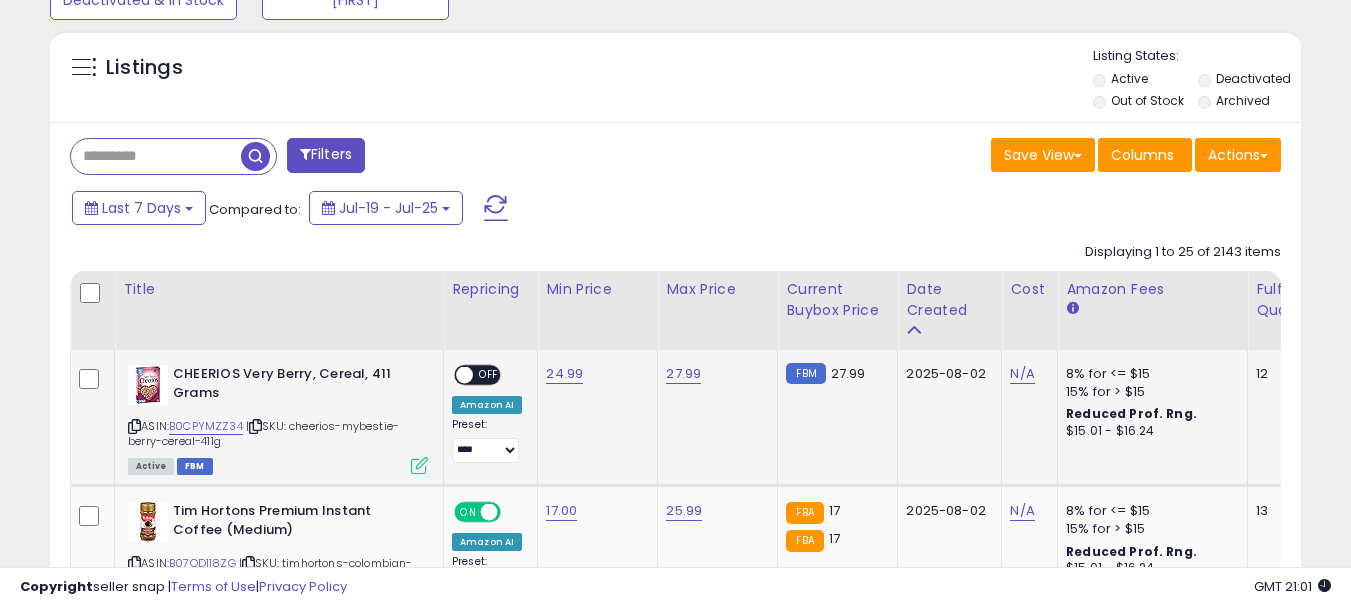 click on "OFF" at bounding box center (489, 375) 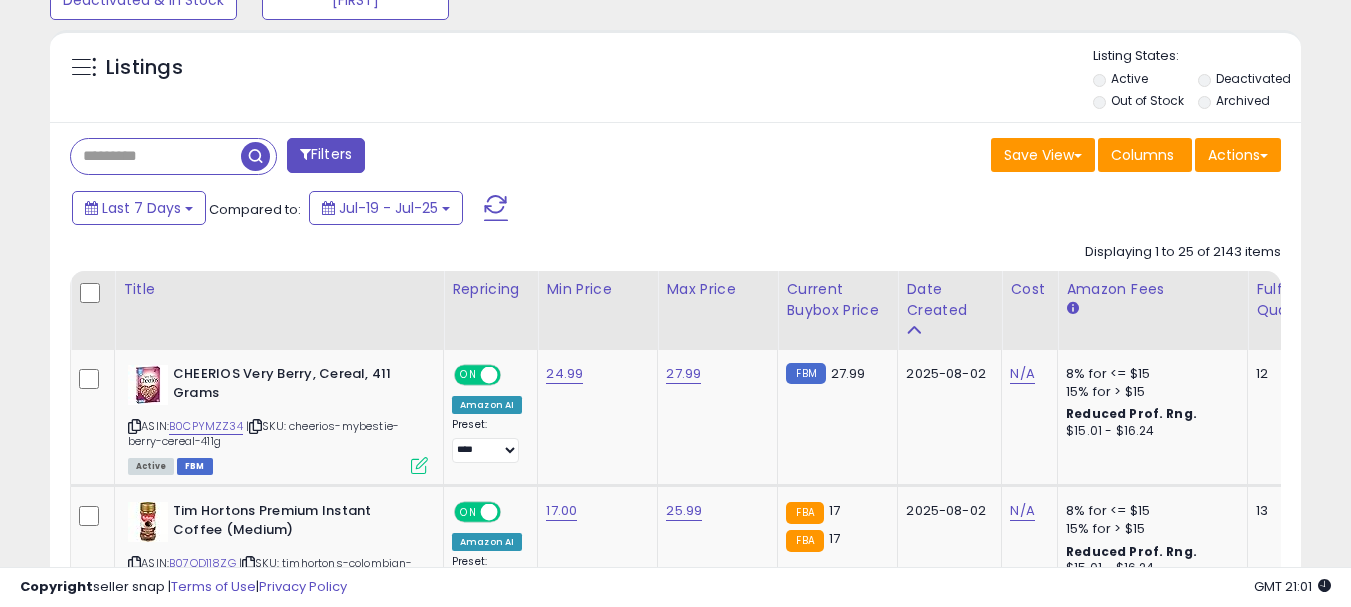click on "Filters" at bounding box center (365, 158) 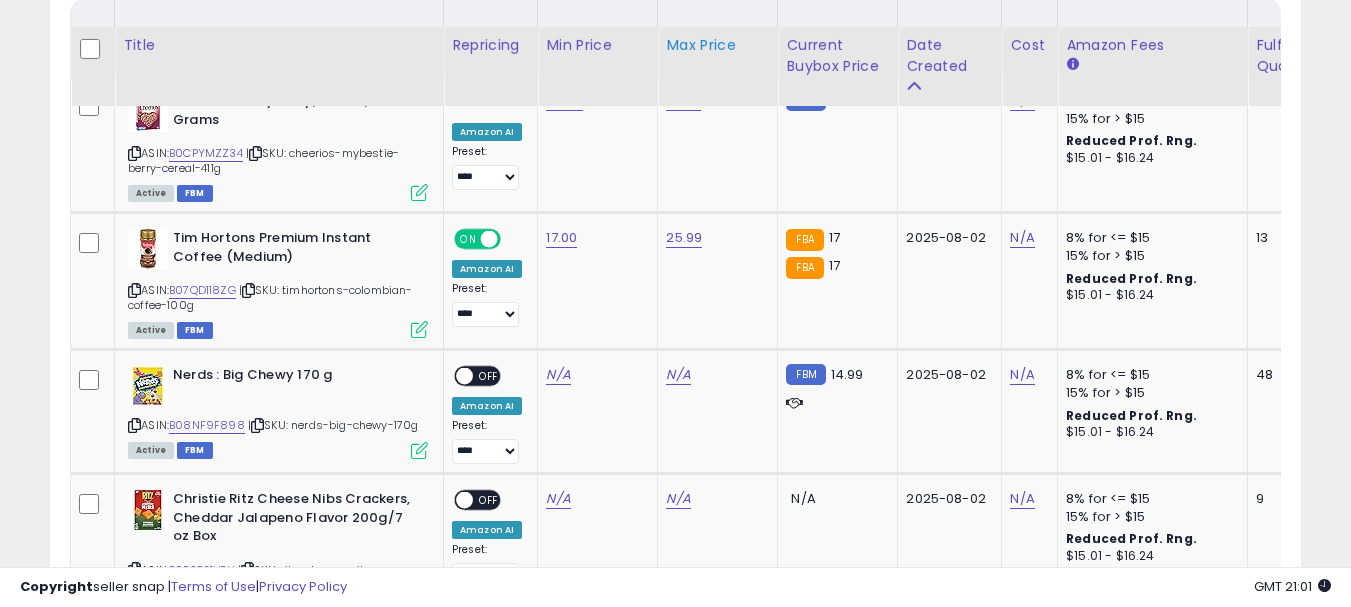 scroll, scrollTop: 1000, scrollLeft: 0, axis: vertical 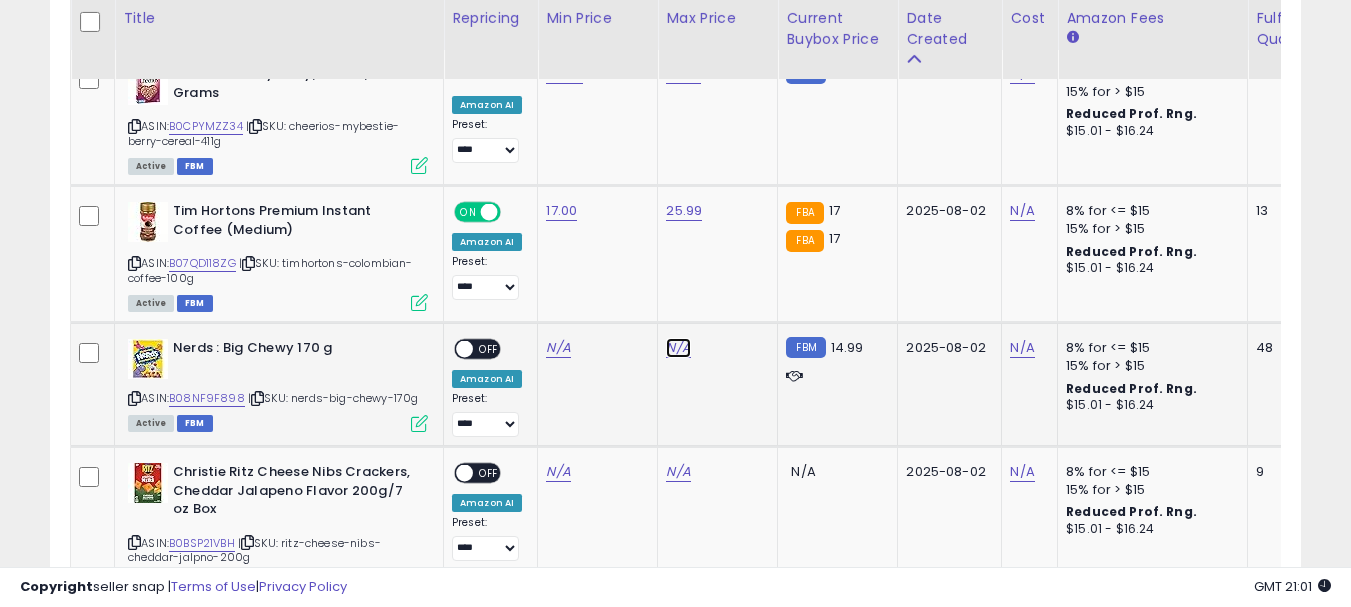 click on "N/A" at bounding box center (678, 348) 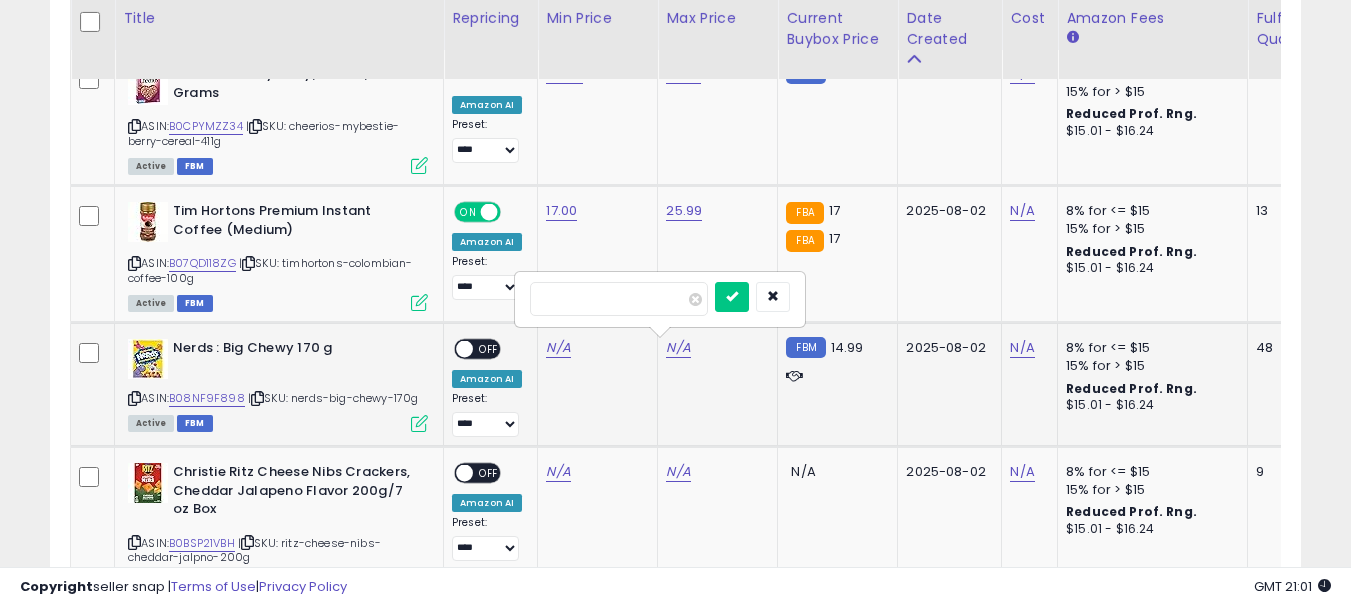 type on "*****" 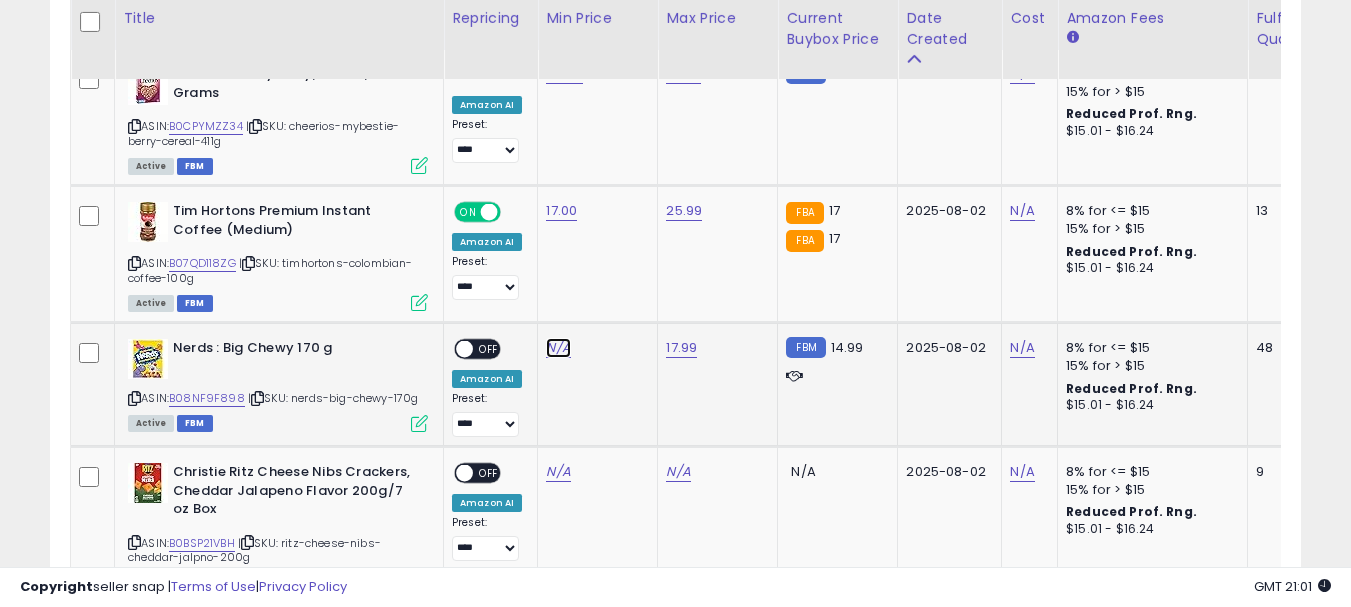 click on "N/A" at bounding box center (558, 348) 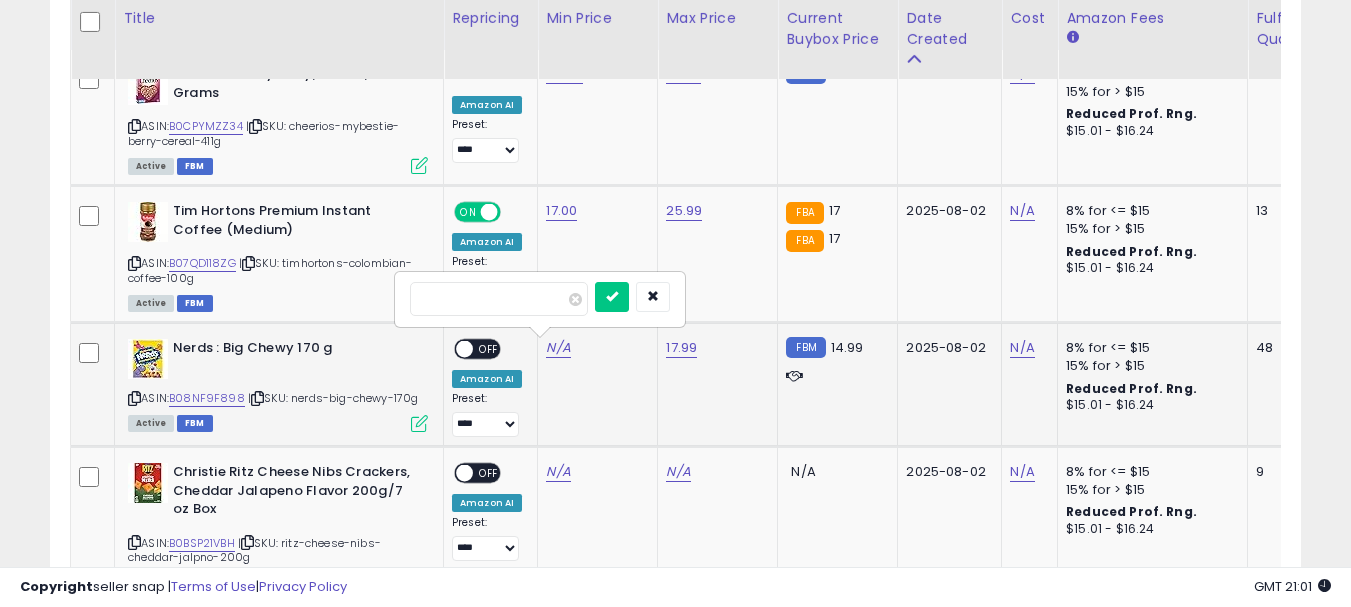 type on "*****" 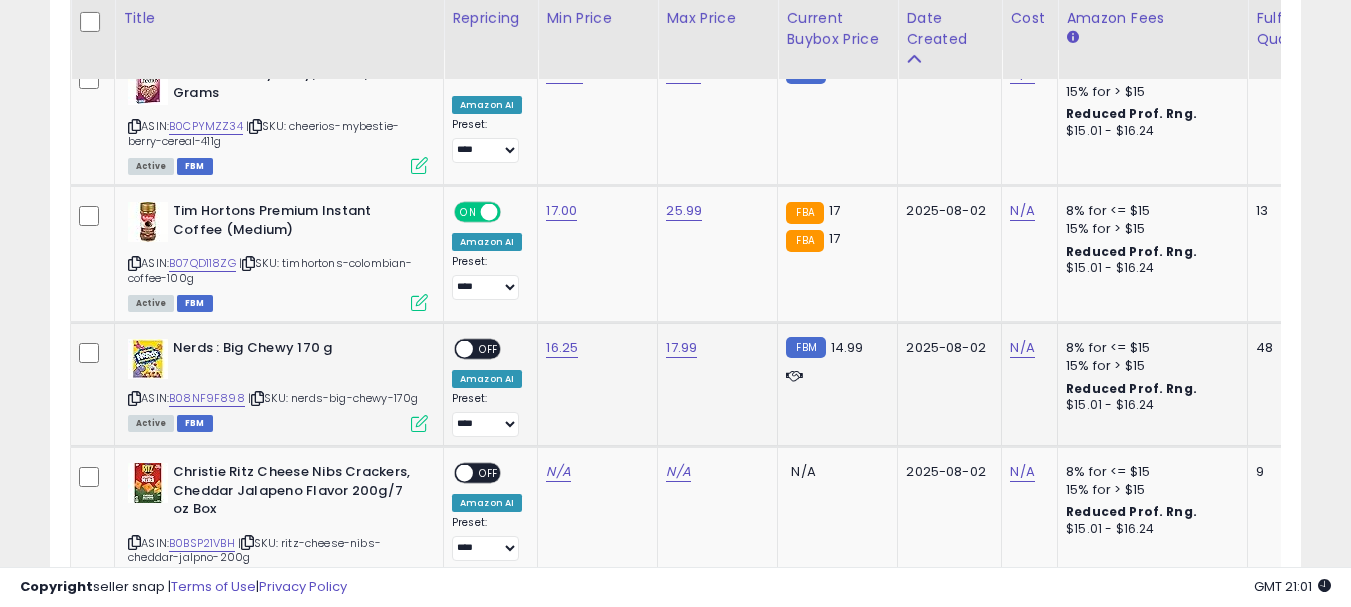 click on "OFF" at bounding box center [489, 349] 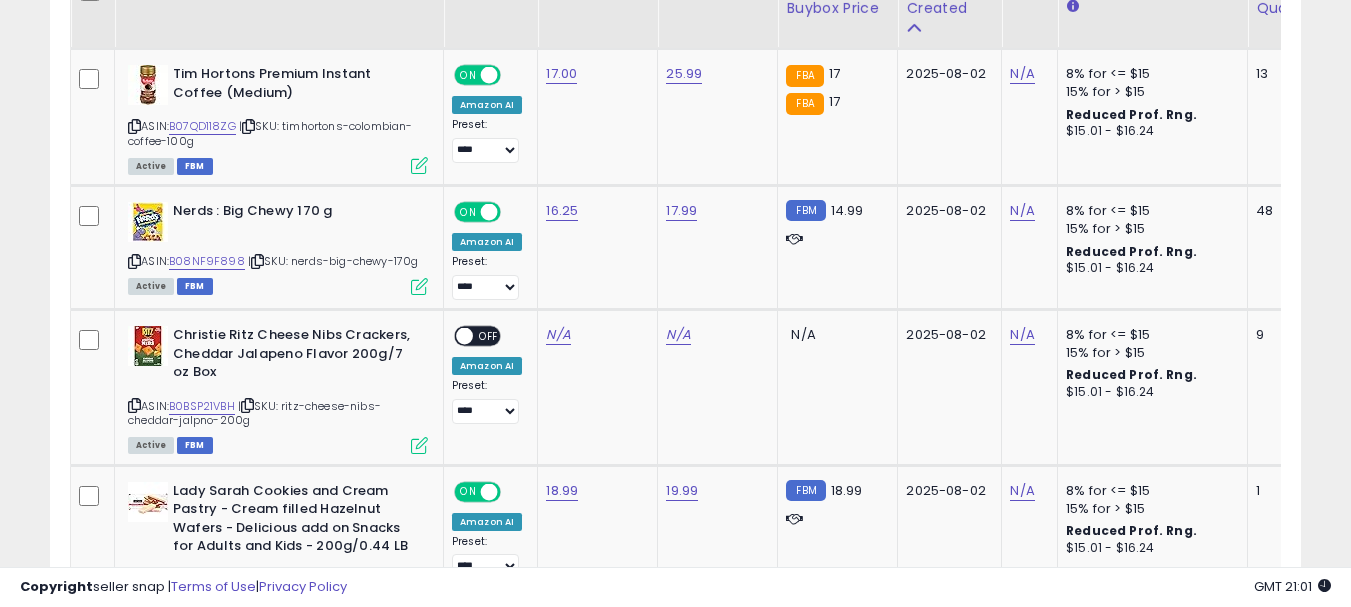 scroll, scrollTop: 1200, scrollLeft: 0, axis: vertical 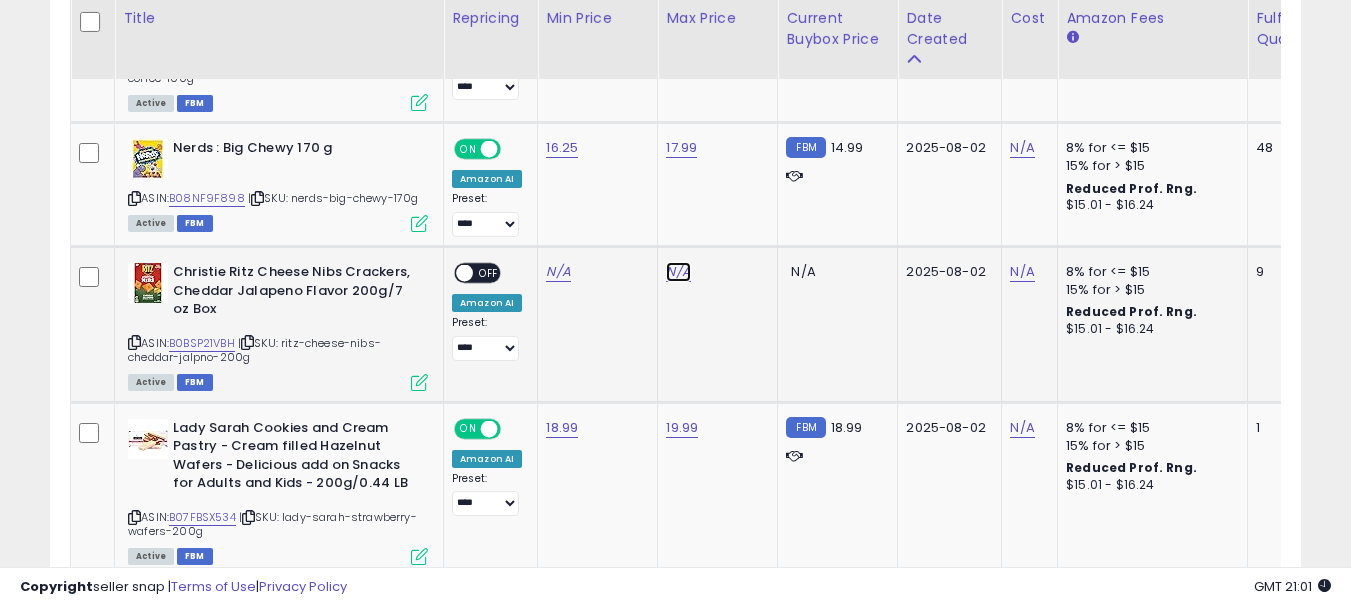 click on "N/A" at bounding box center (678, 272) 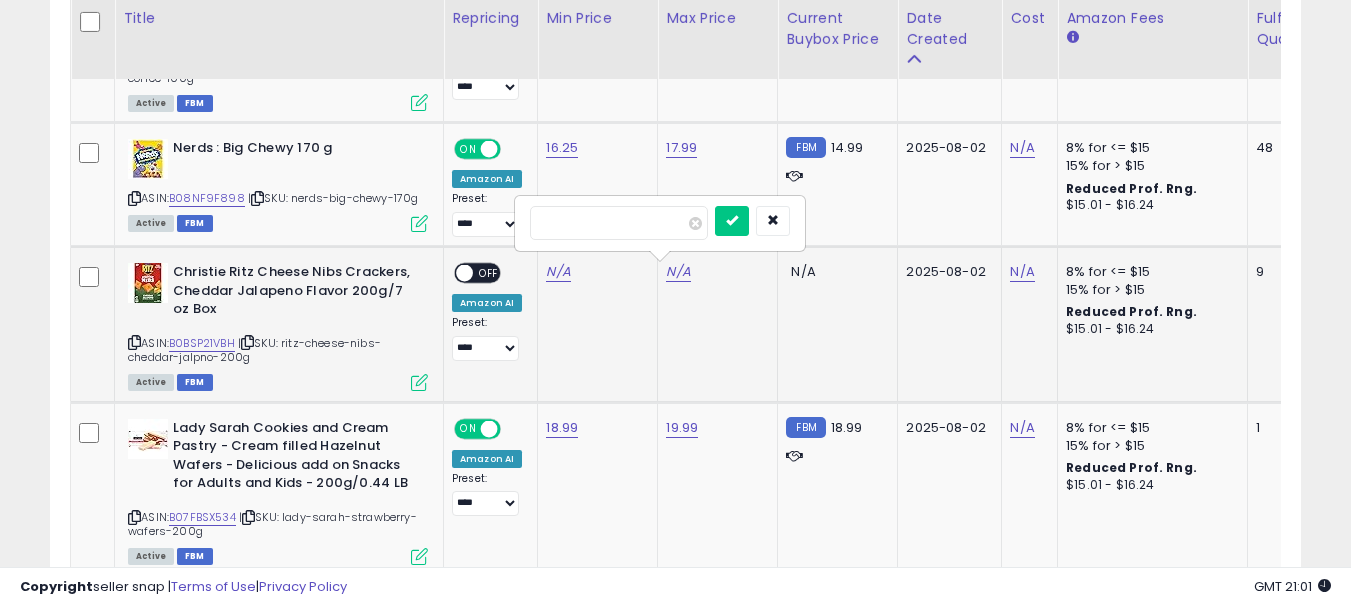 type on "*****" 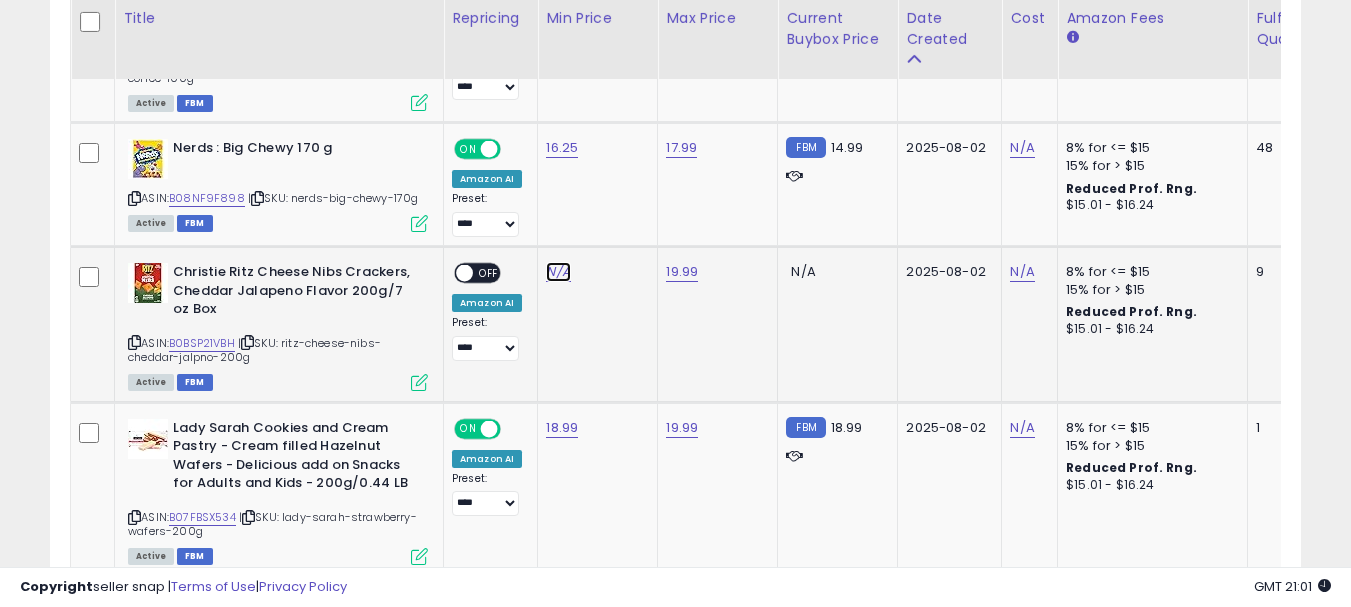 click on "N/A" at bounding box center (558, 272) 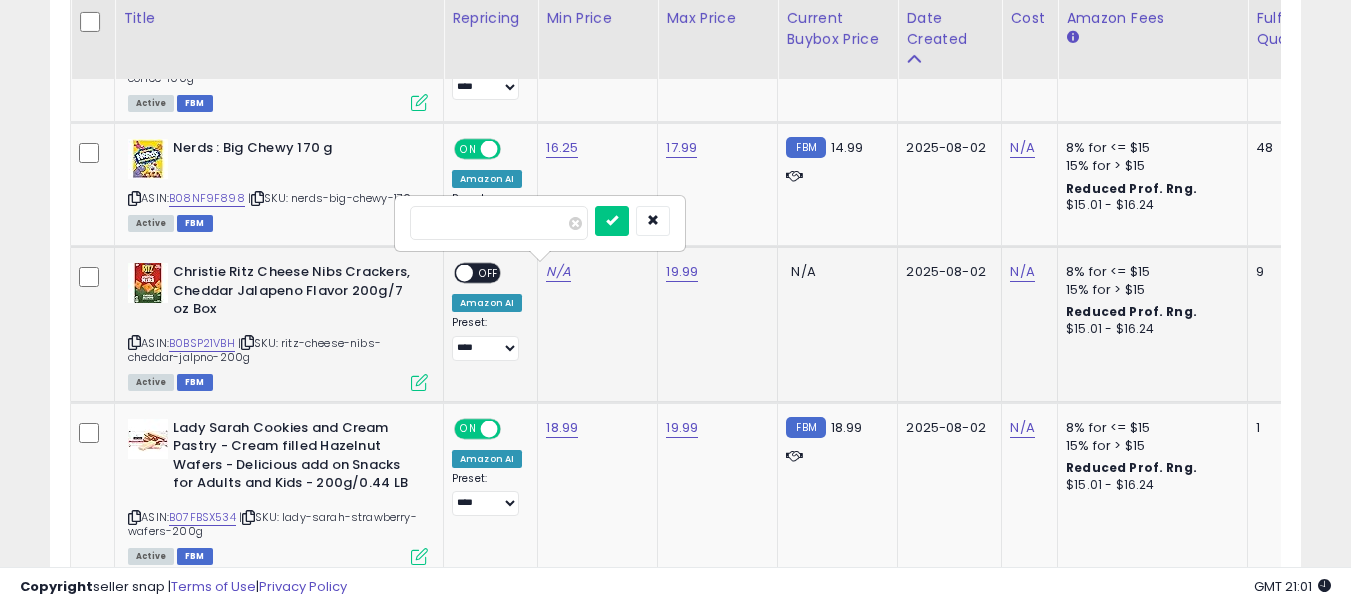 click at bounding box center (499, 223) 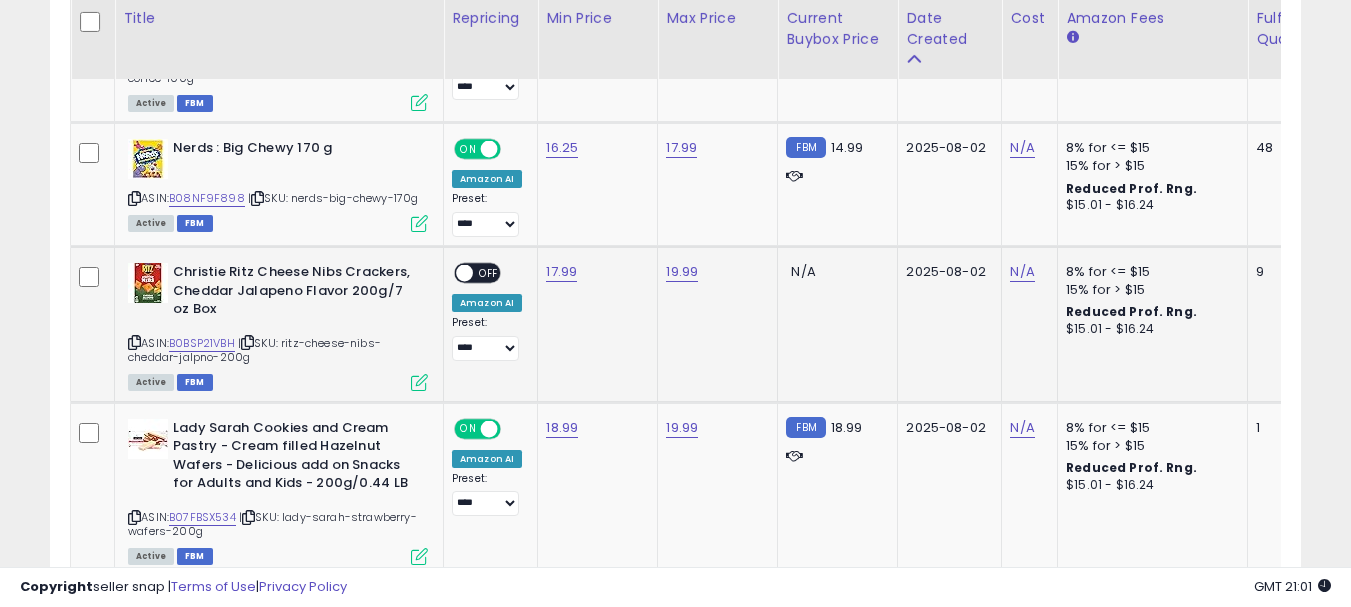 click on "OFF" at bounding box center (489, 273) 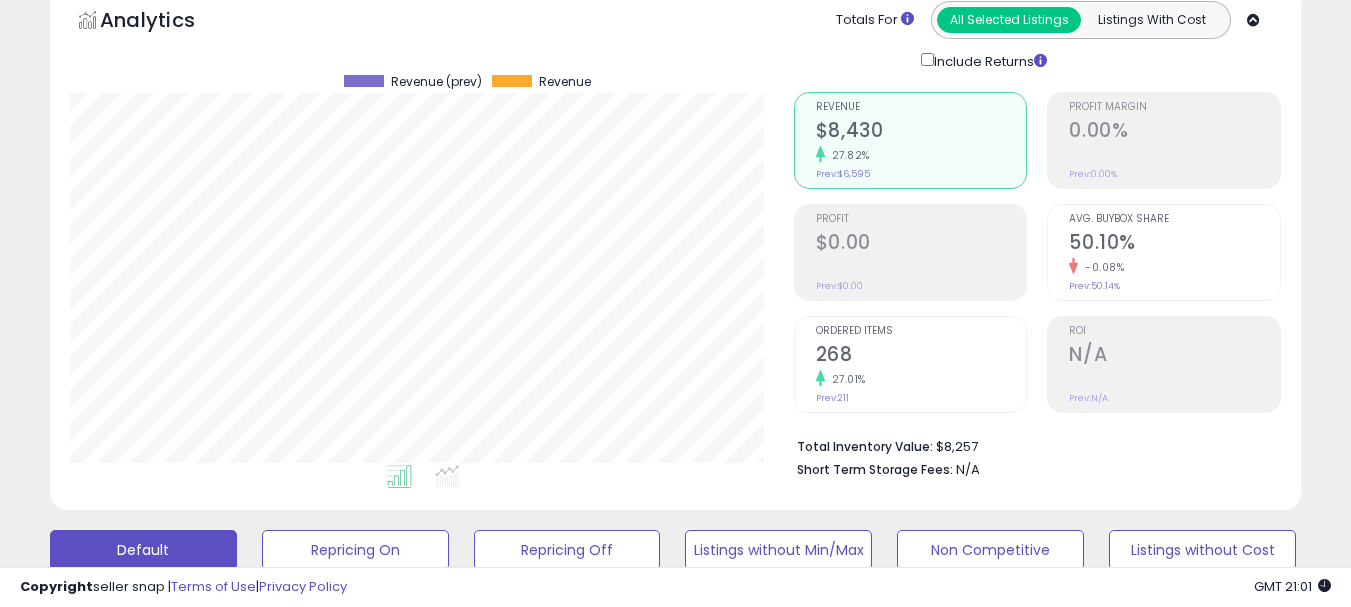 scroll, scrollTop: 0, scrollLeft: 0, axis: both 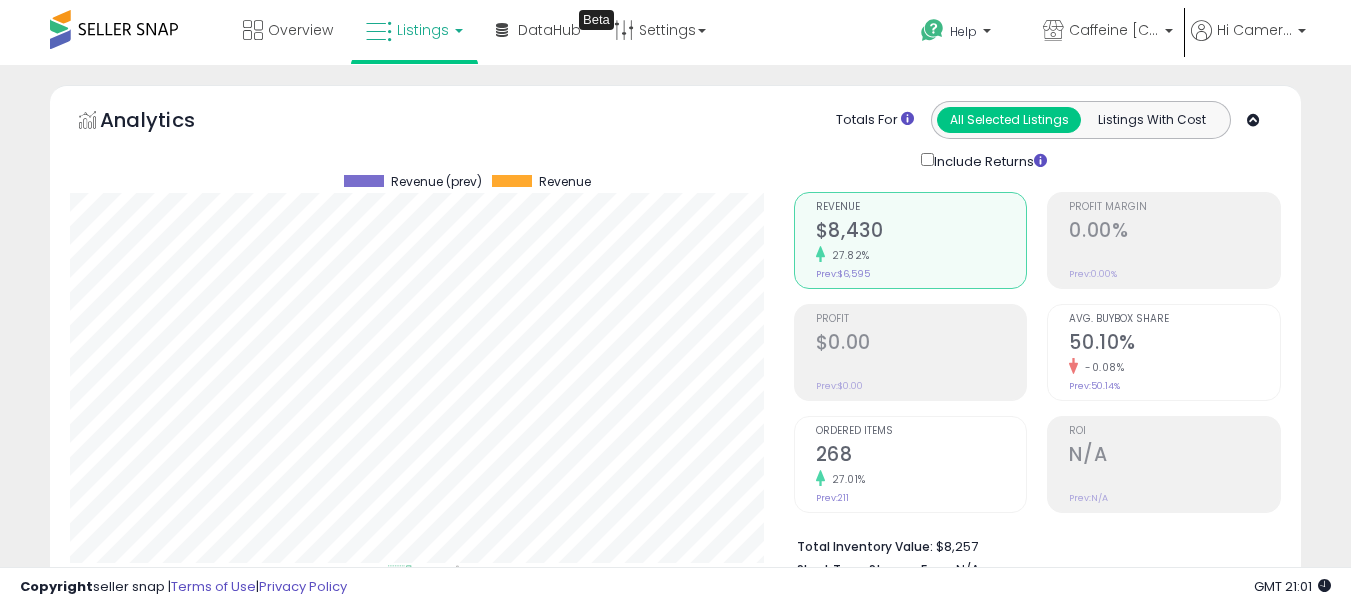 click on "Listings" at bounding box center (423, 30) 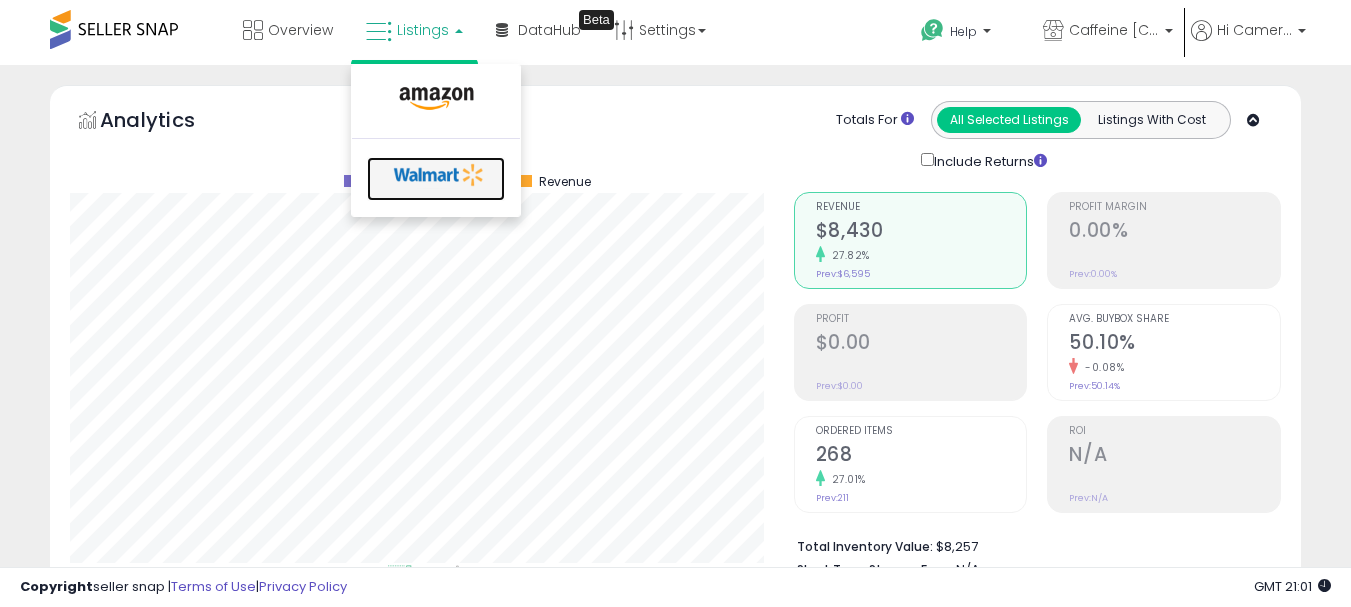click at bounding box center [439, 175] 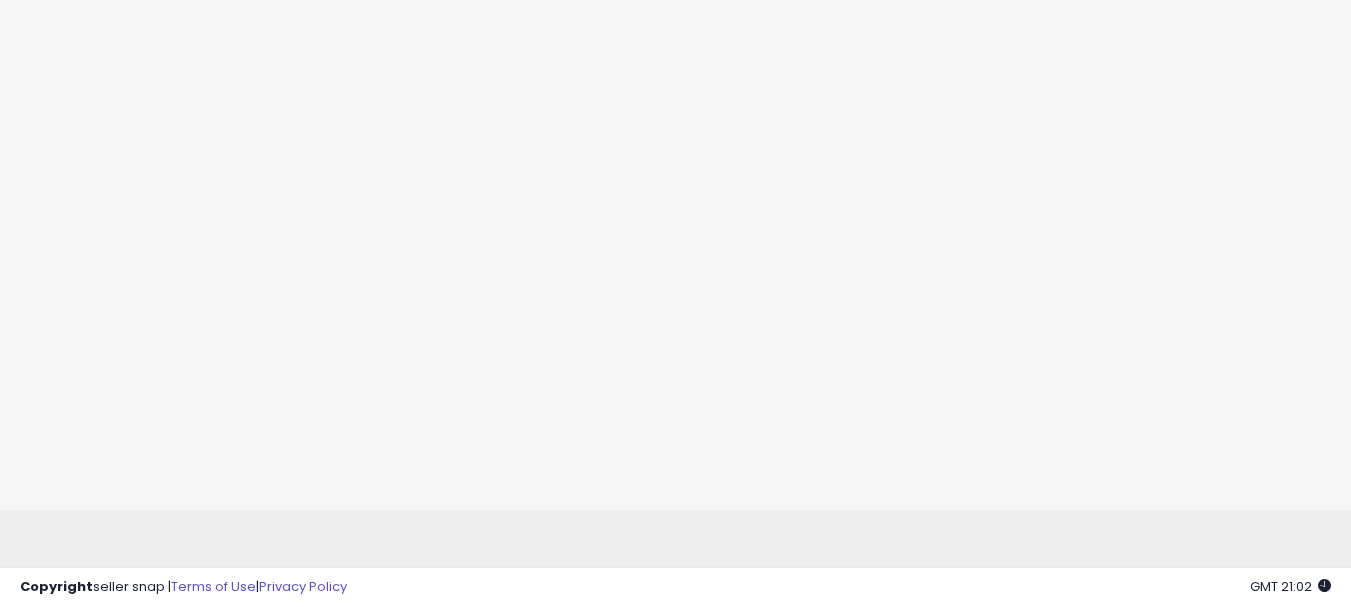 scroll, scrollTop: 0, scrollLeft: 0, axis: both 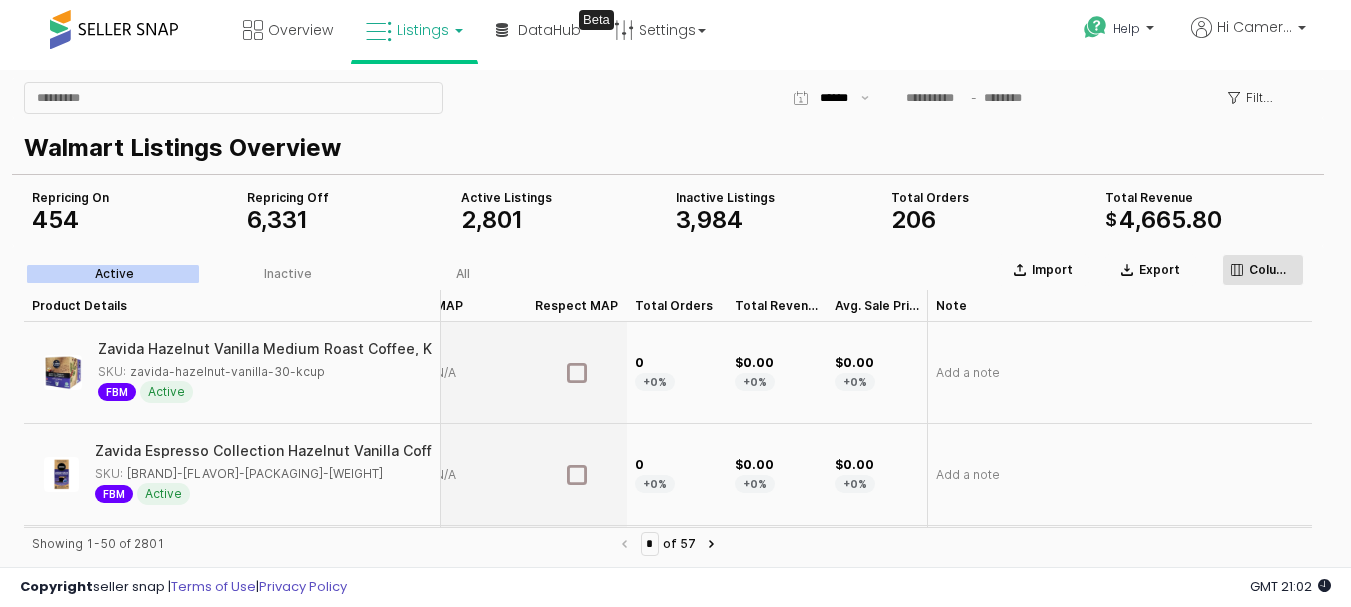click on "Columns" at bounding box center [1272, 270] 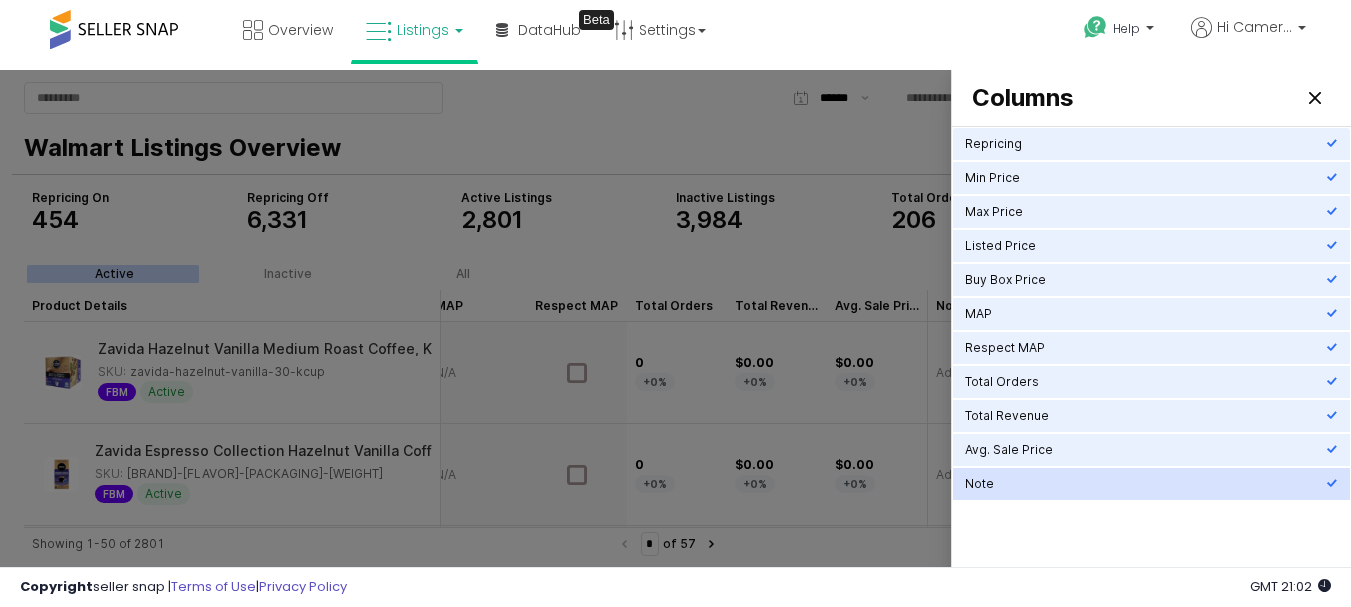 click on "Note" at bounding box center [1145, 484] 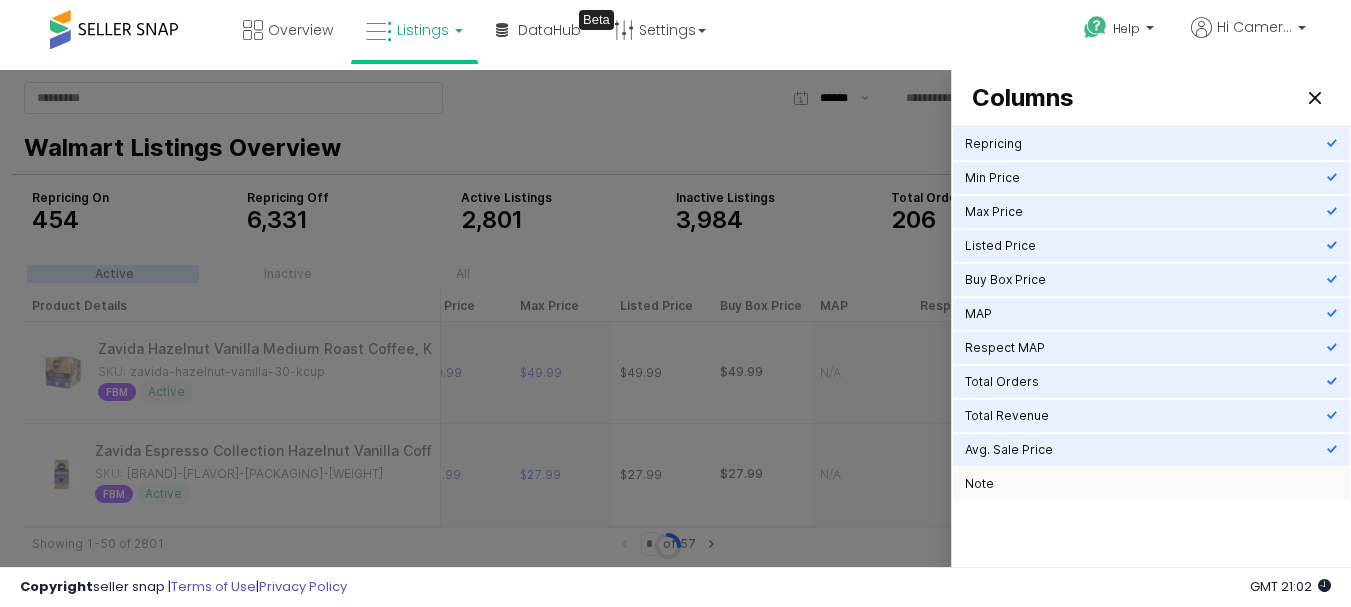 scroll, scrollTop: 0, scrollLeft: 144, axis: horizontal 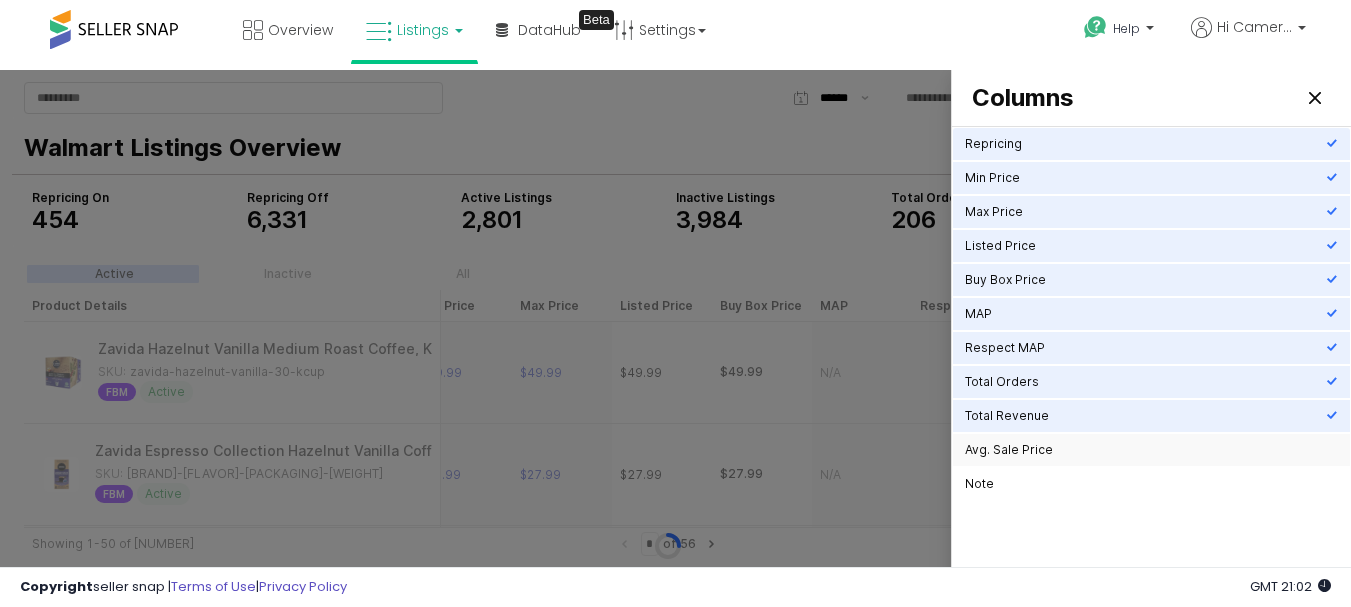 click on "Avg. Sale Price" at bounding box center (1145, 450) 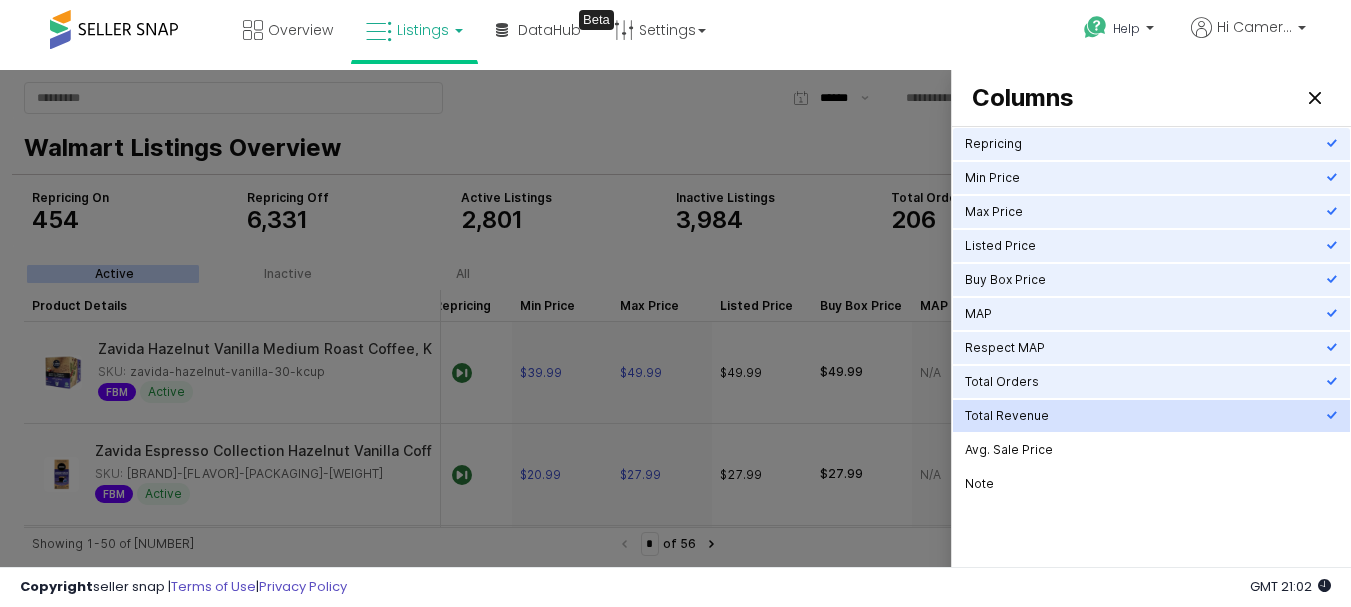 scroll, scrollTop: 0, scrollLeft: 44, axis: horizontal 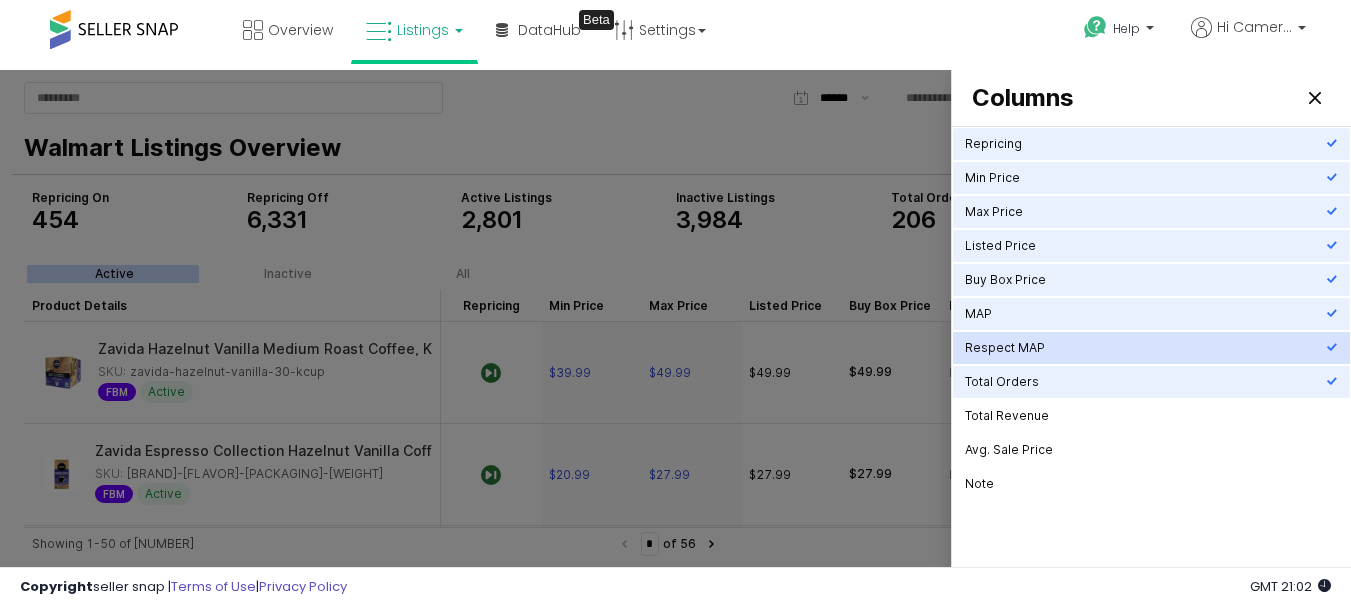 click on "Respect MAP" at bounding box center (1145, 348) 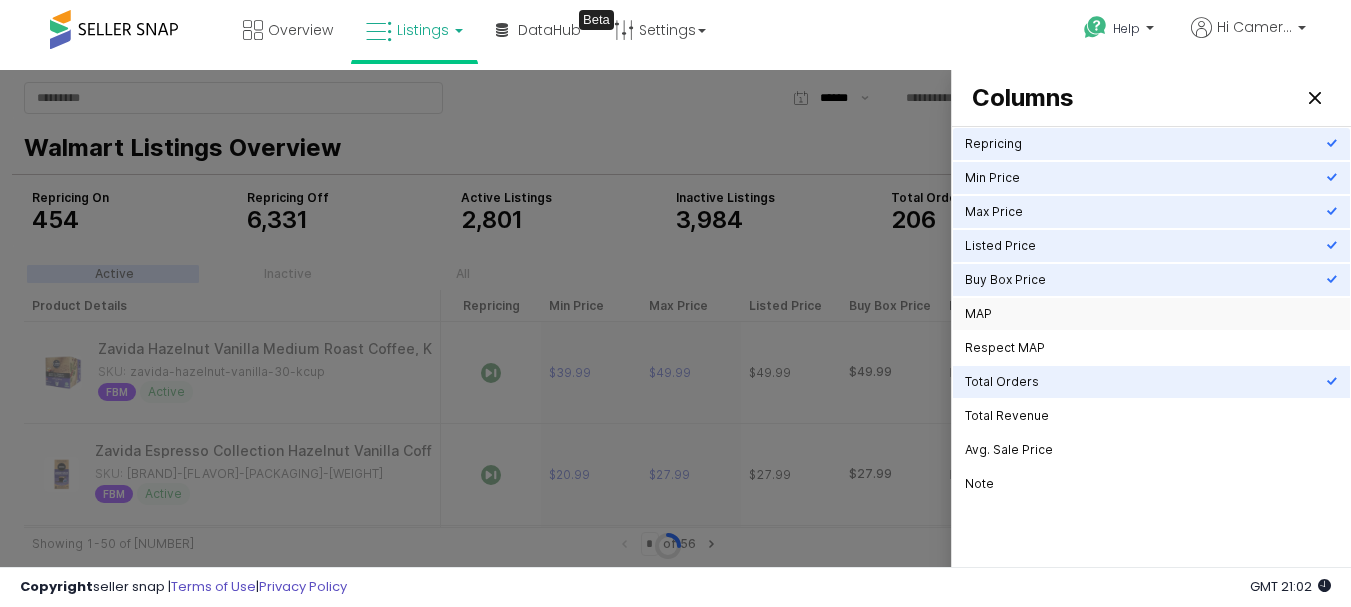 click on "MAP" at bounding box center [1145, 314] 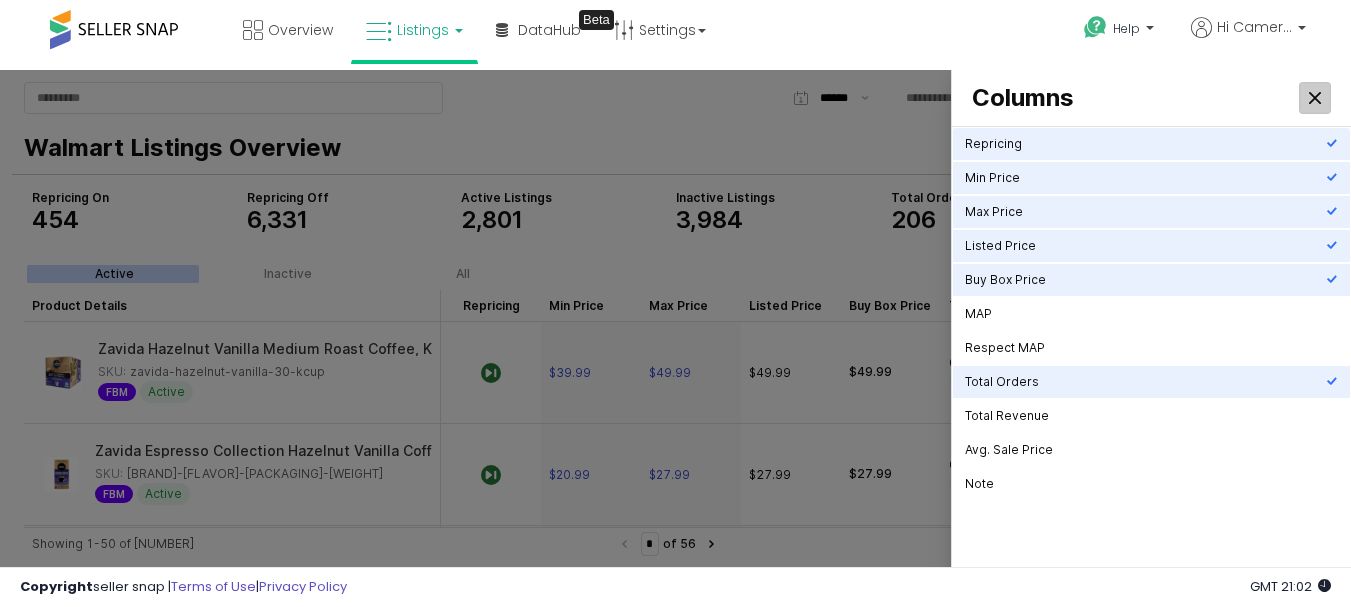 click 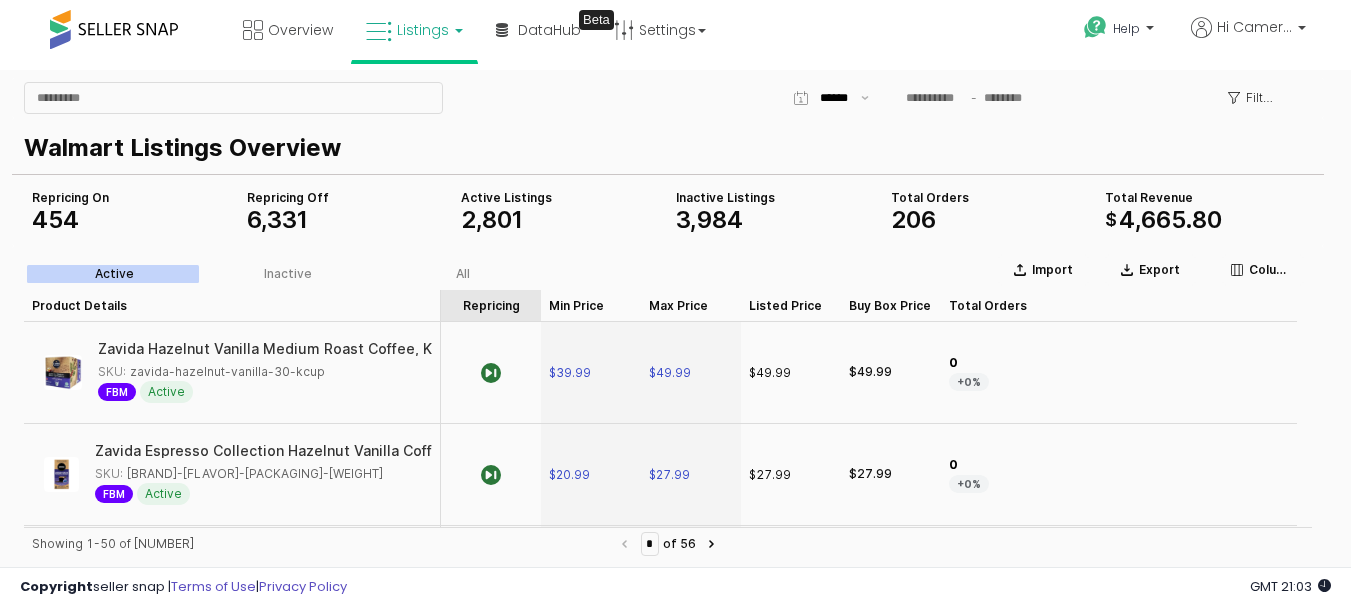 click on "Repricing Repricing" at bounding box center [491, 306] 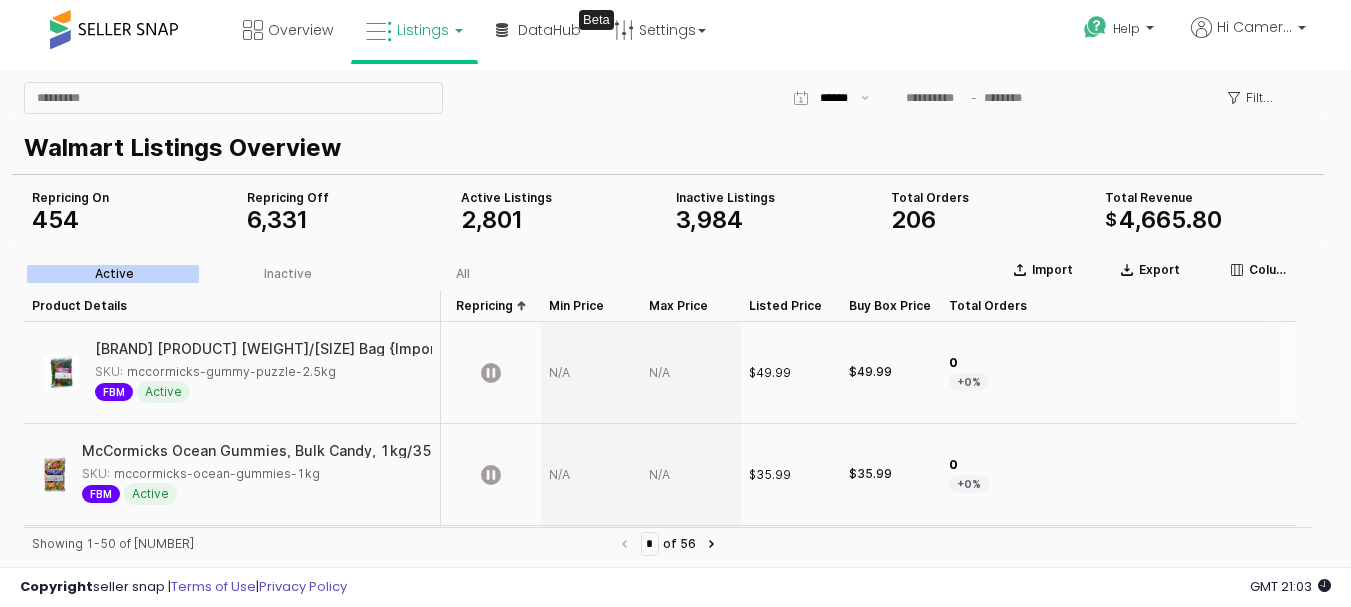 click at bounding box center [691, 373] 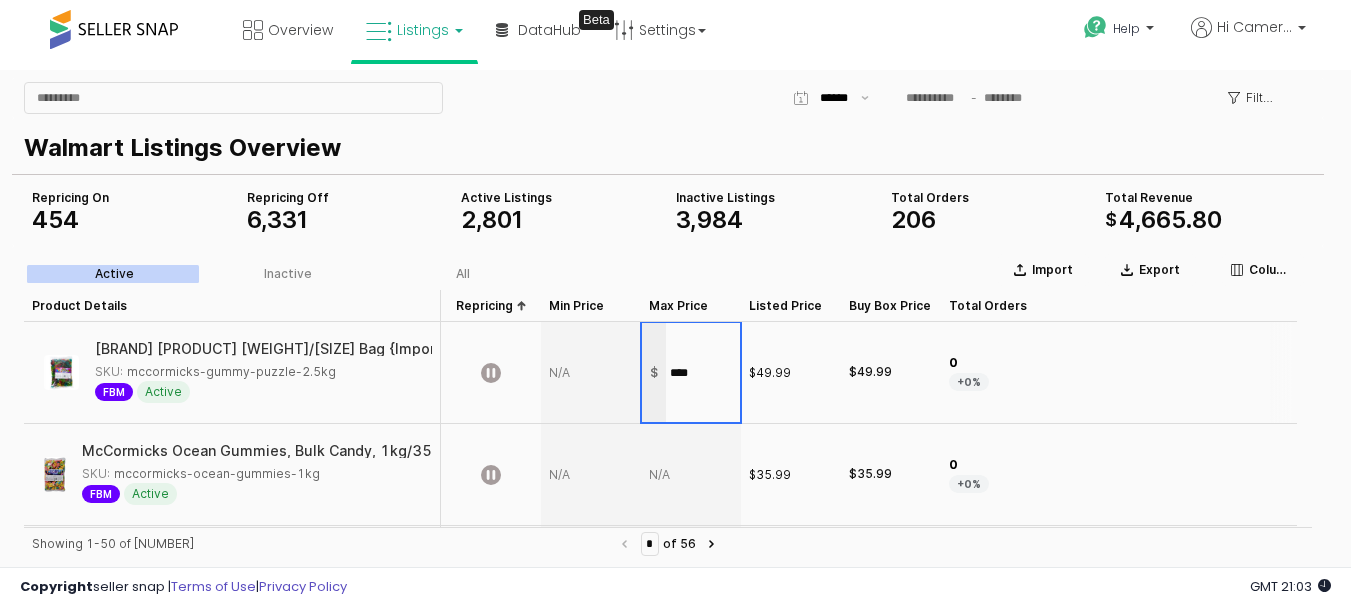 type on "*****" 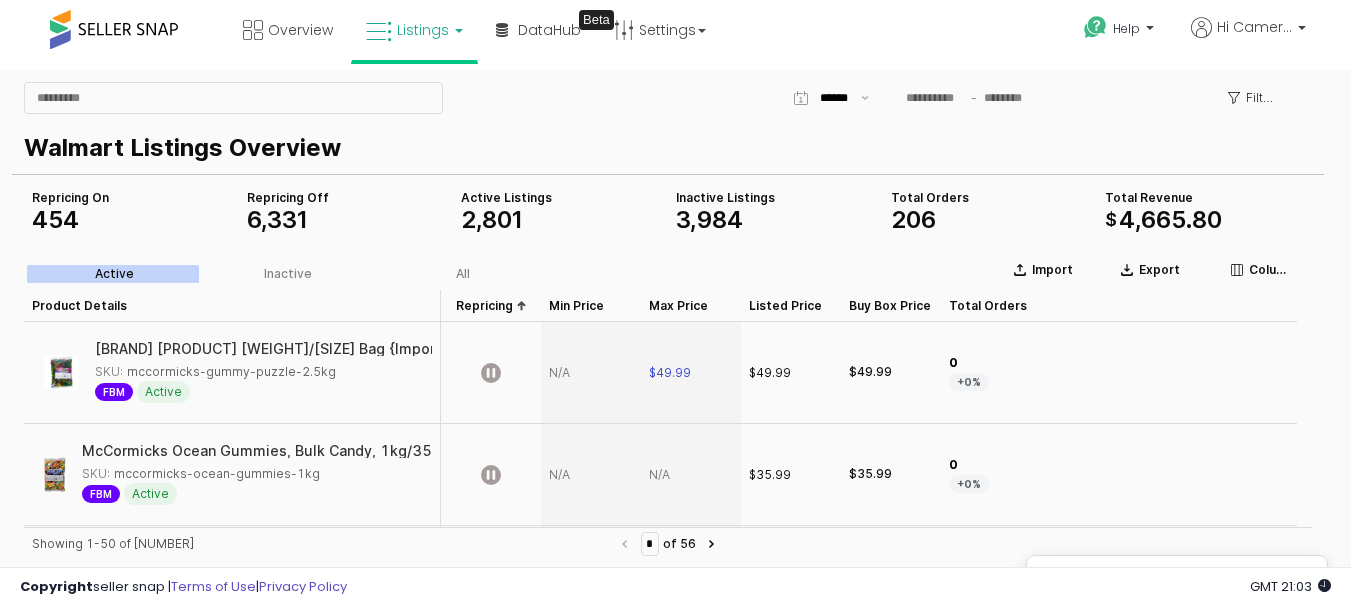 click at bounding box center [591, 373] 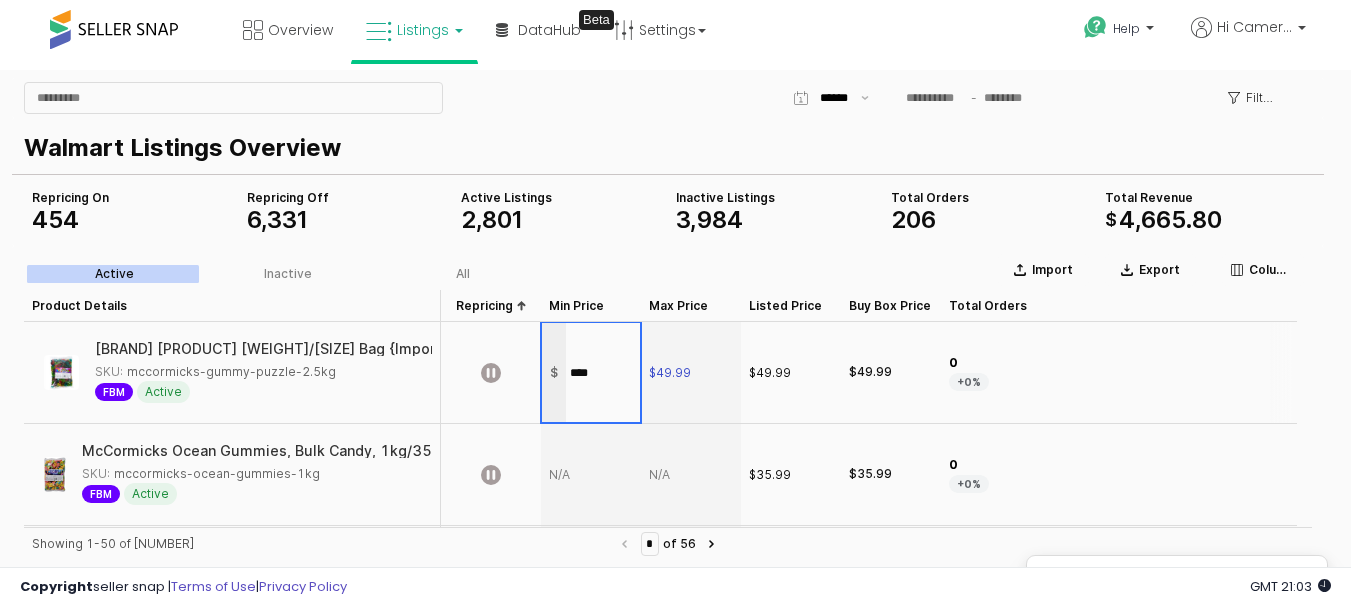 type on "*****" 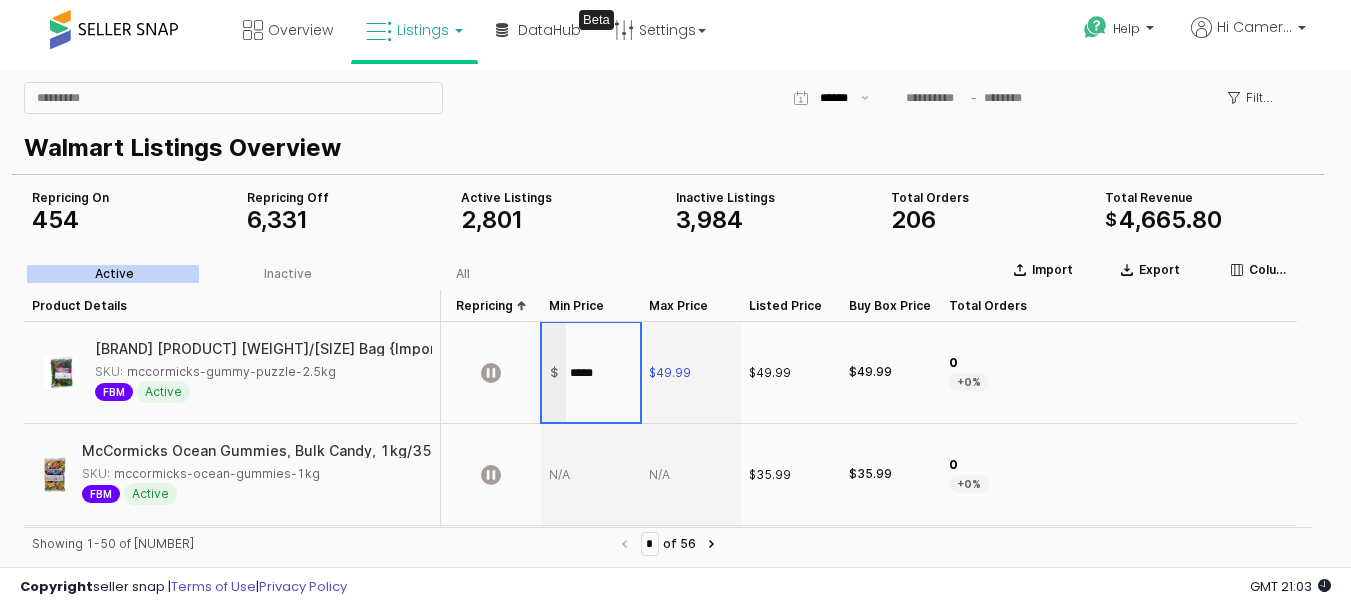 click at bounding box center [491, 373] 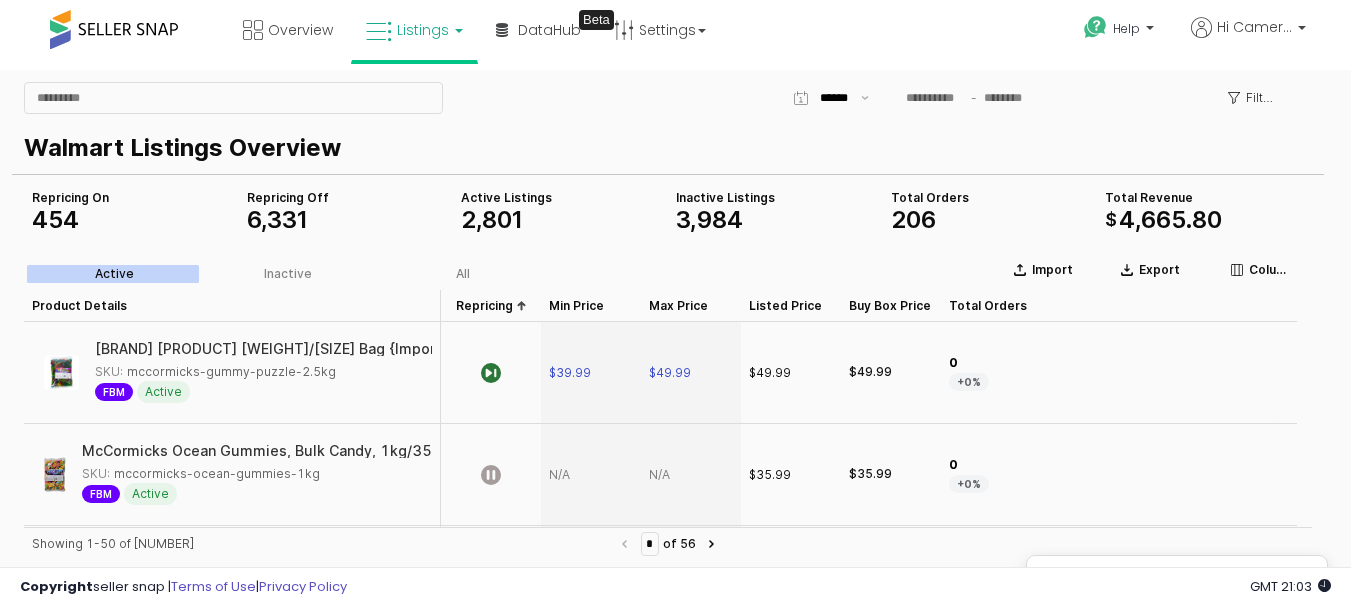 scroll, scrollTop: 100, scrollLeft: 0, axis: vertical 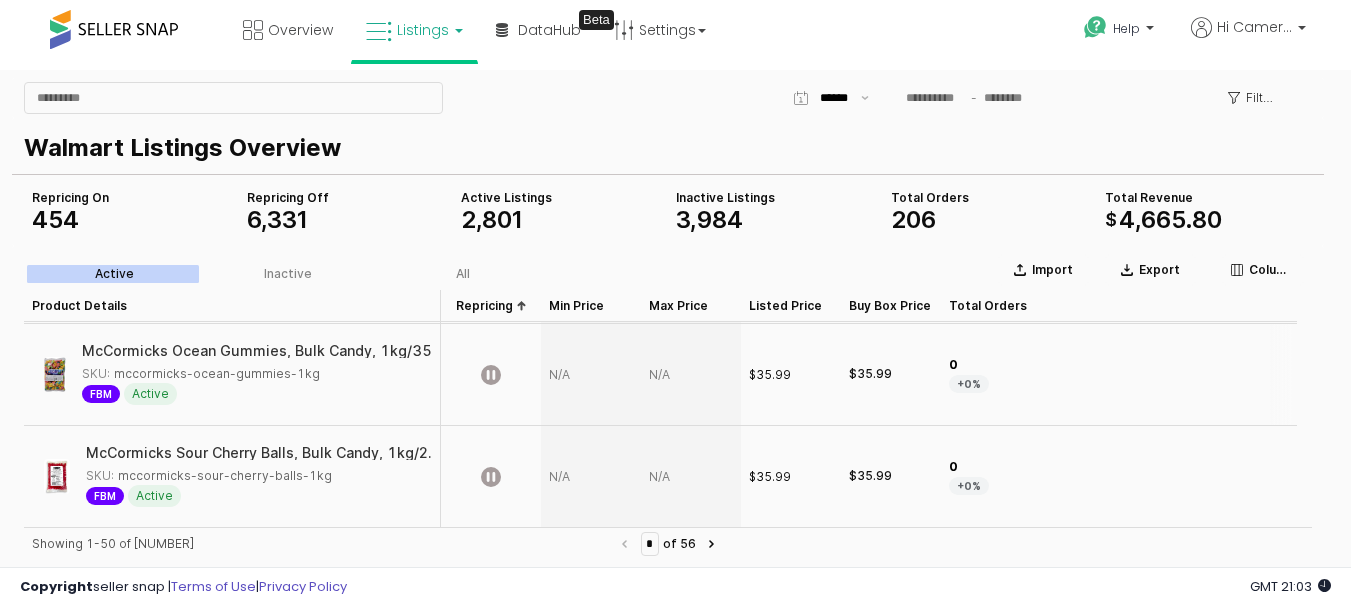click at bounding box center (691, 375) 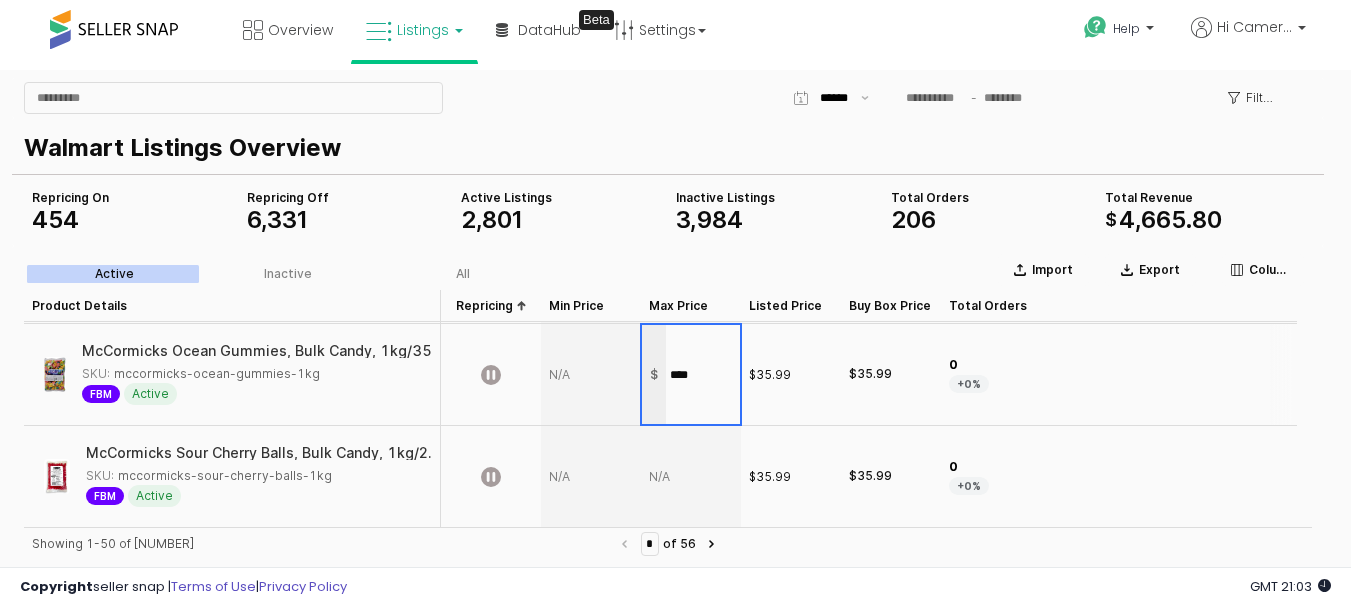 type on "*****" 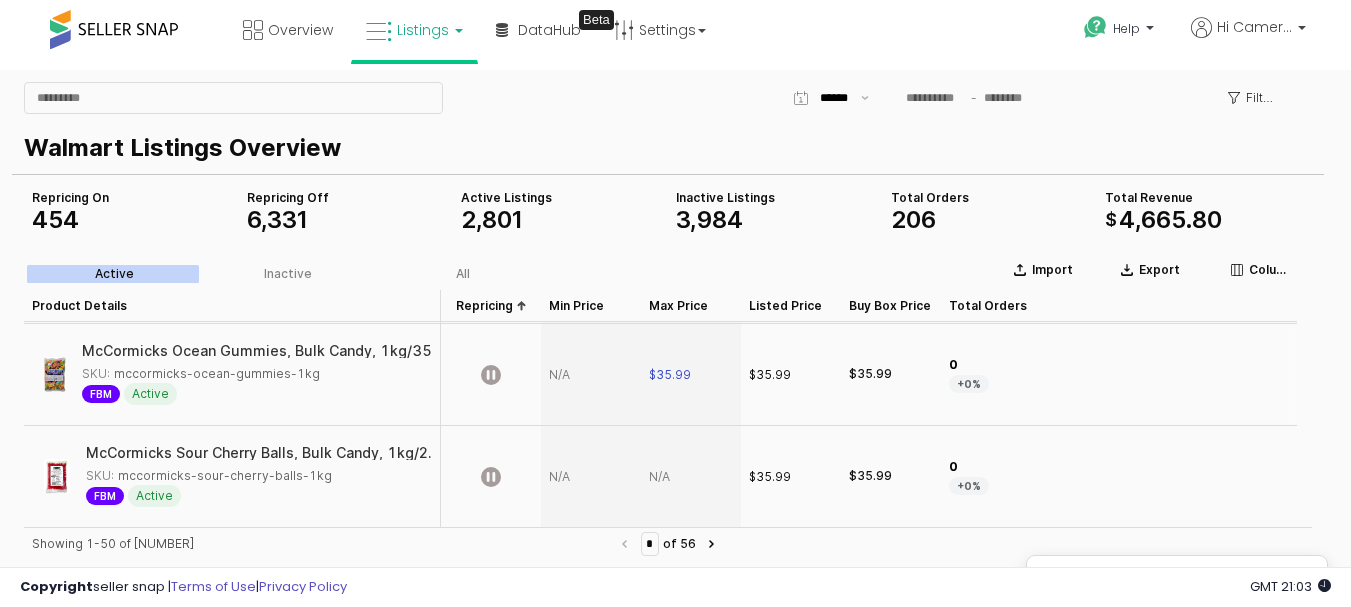 click at bounding box center (591, 375) 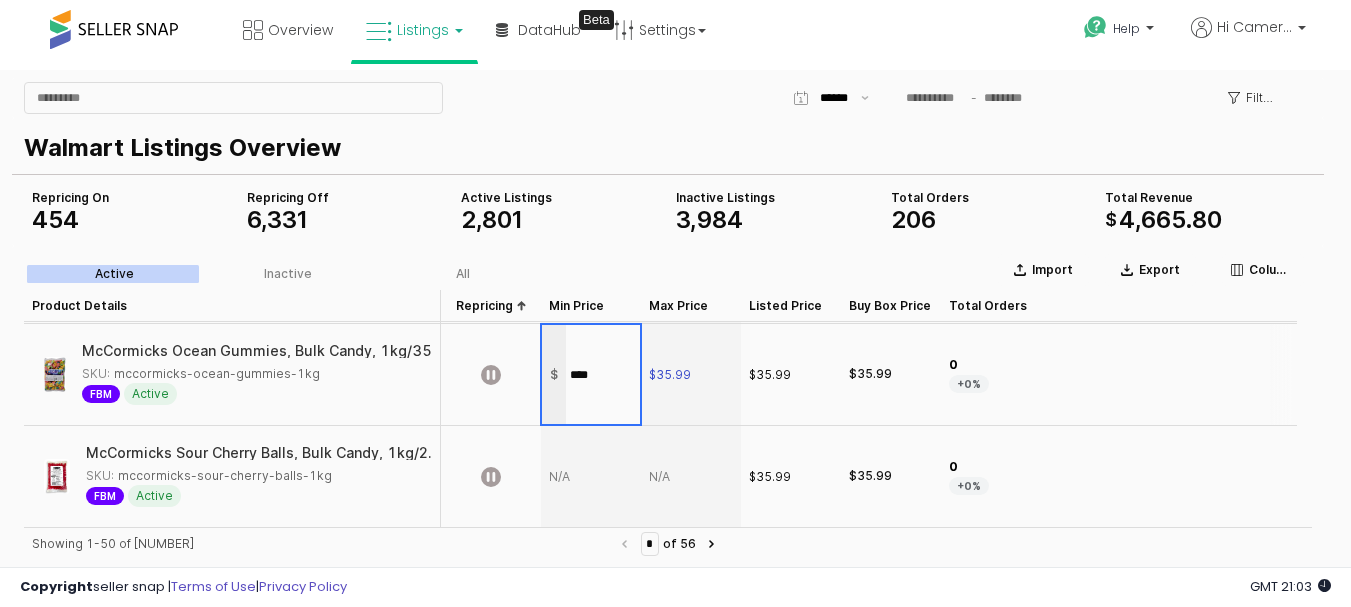type on "*****" 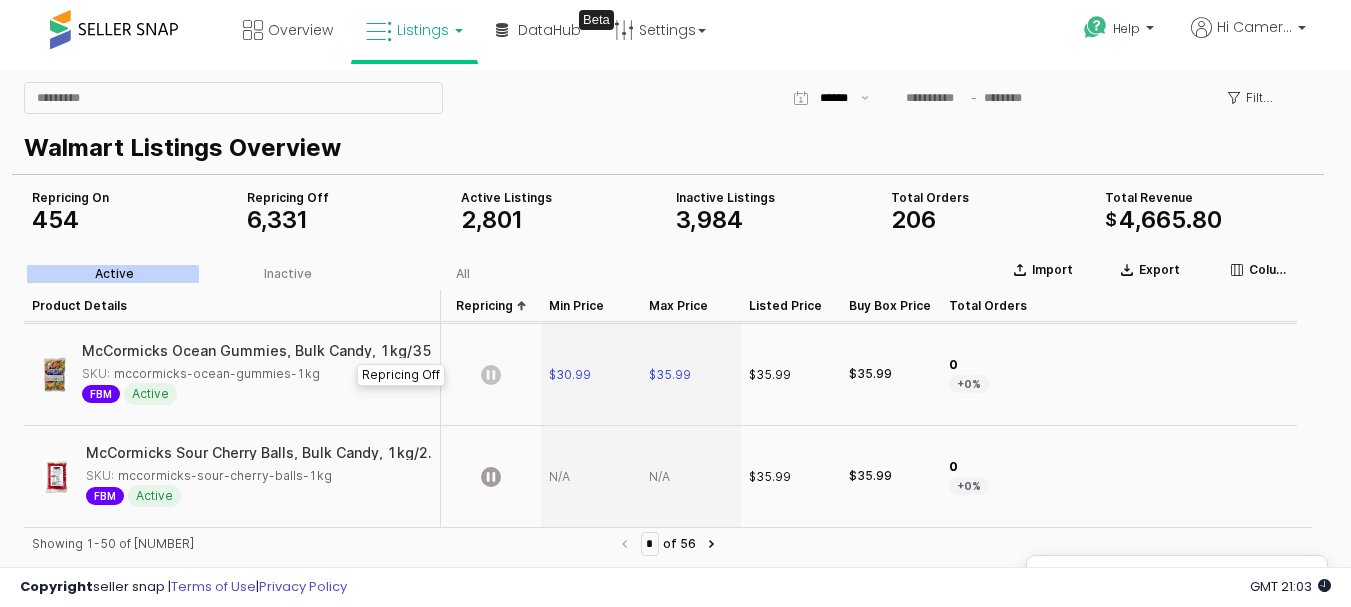 click 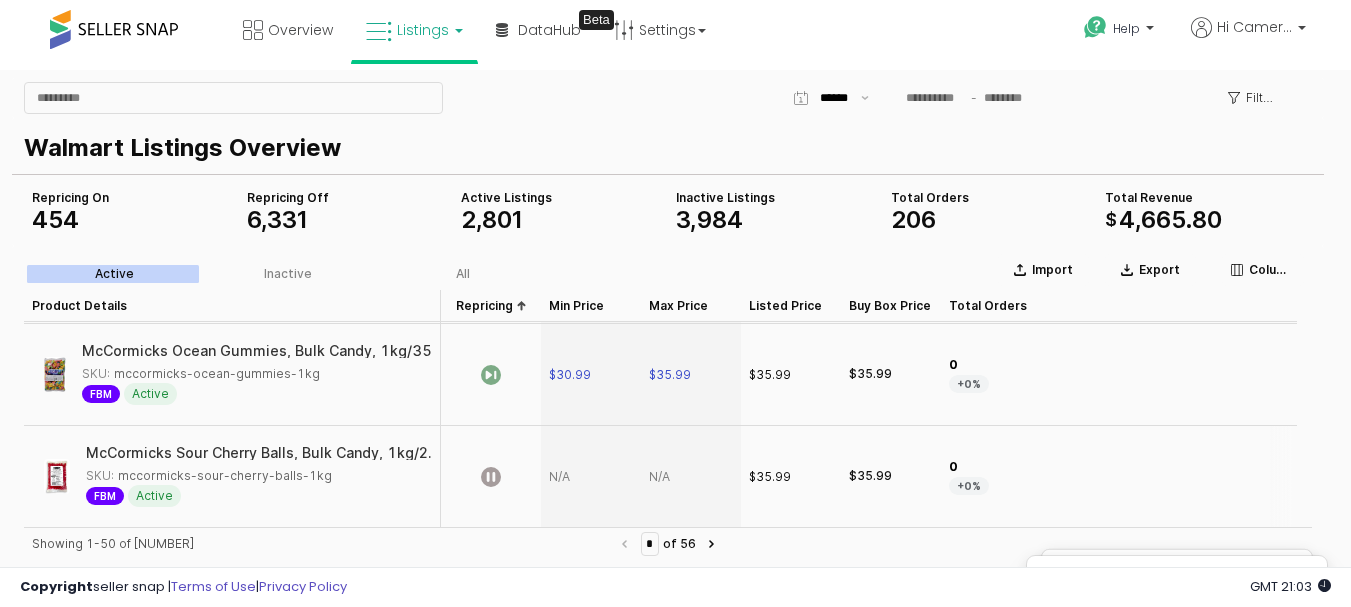 click at bounding box center (691, 477) 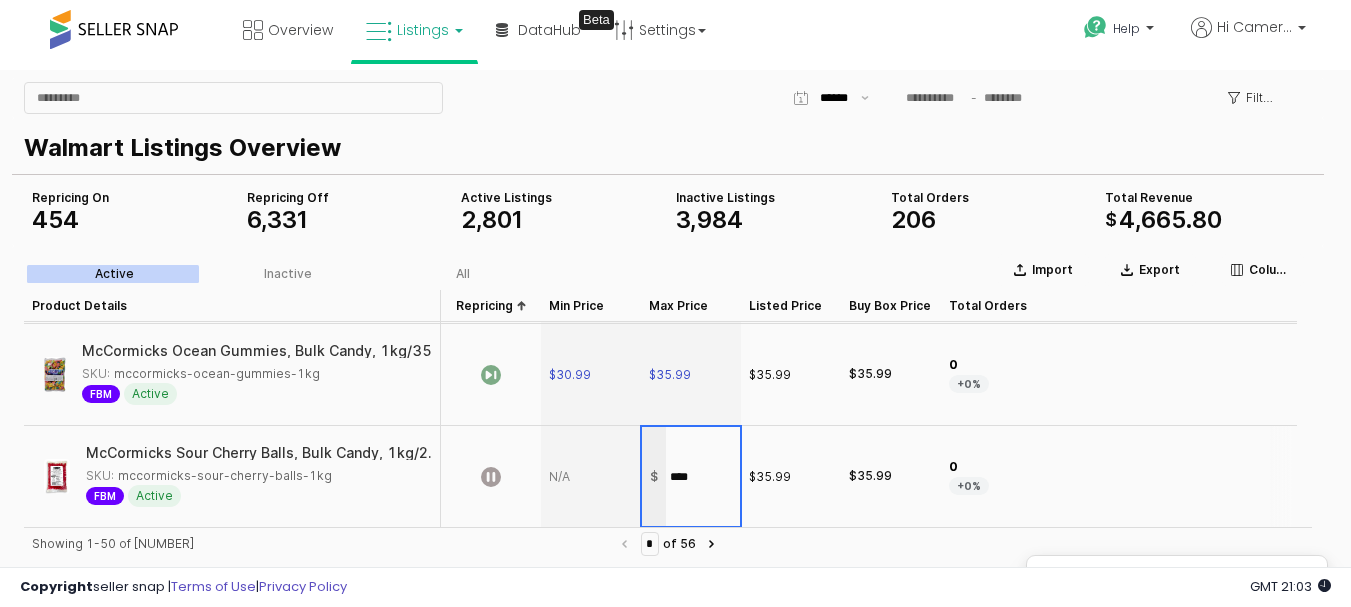 type on "*****" 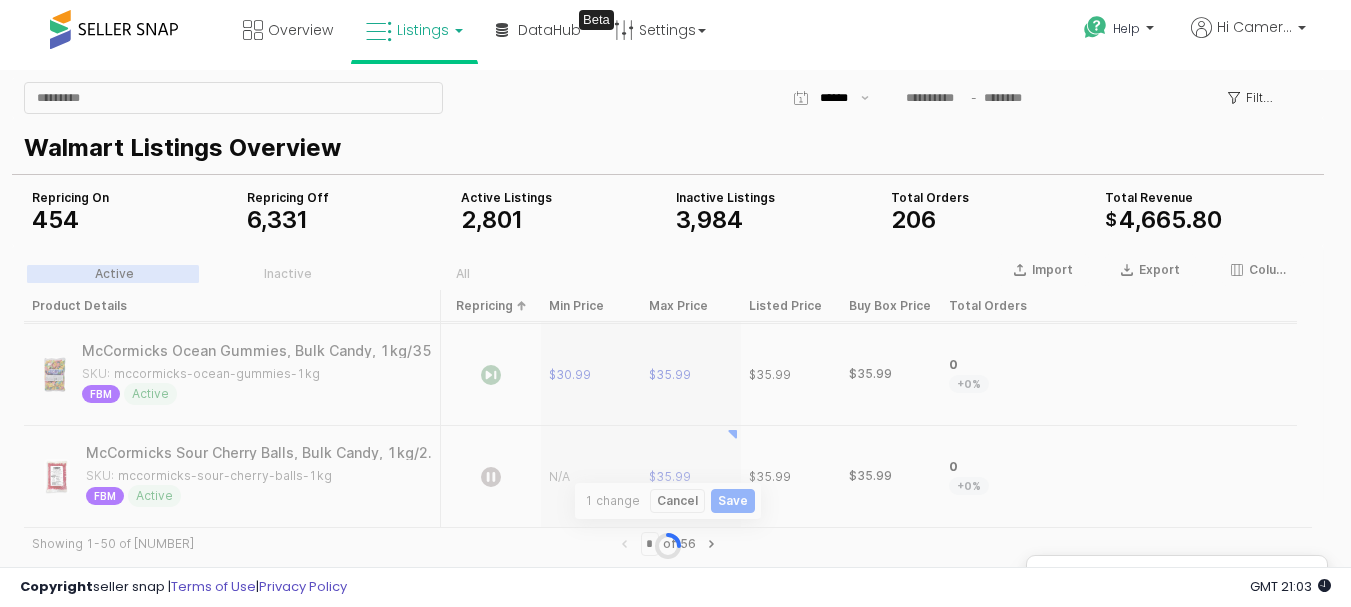 scroll, scrollTop: 203, scrollLeft: 0, axis: vertical 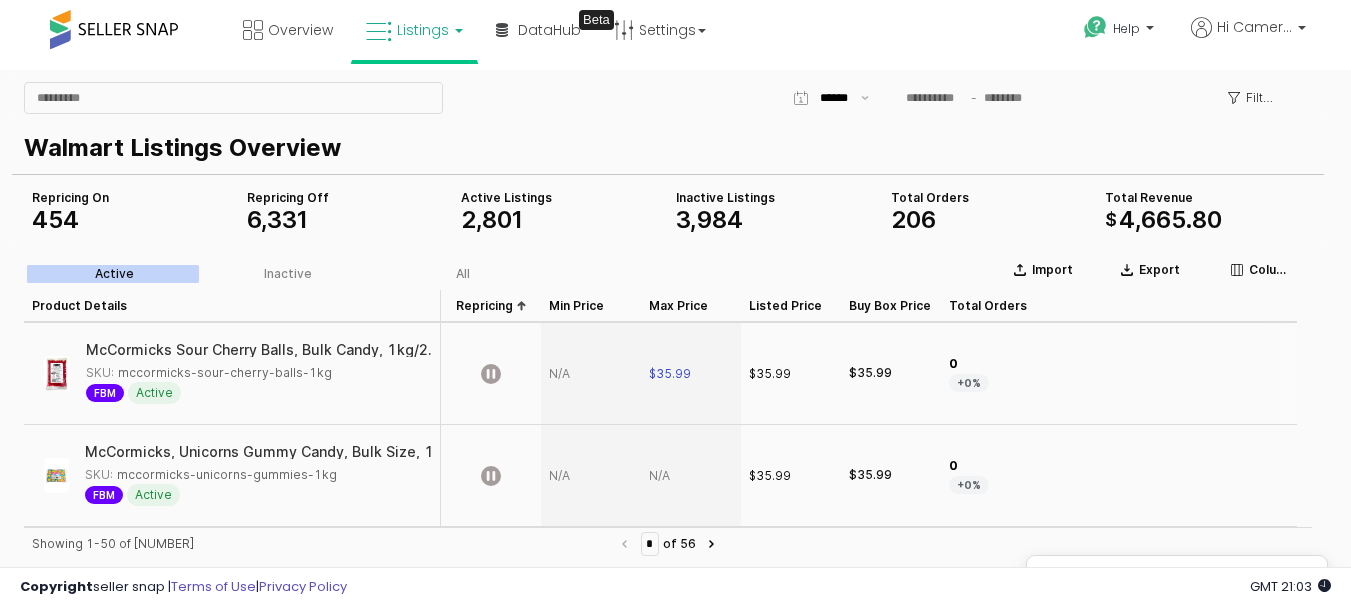 click at bounding box center (591, 374) 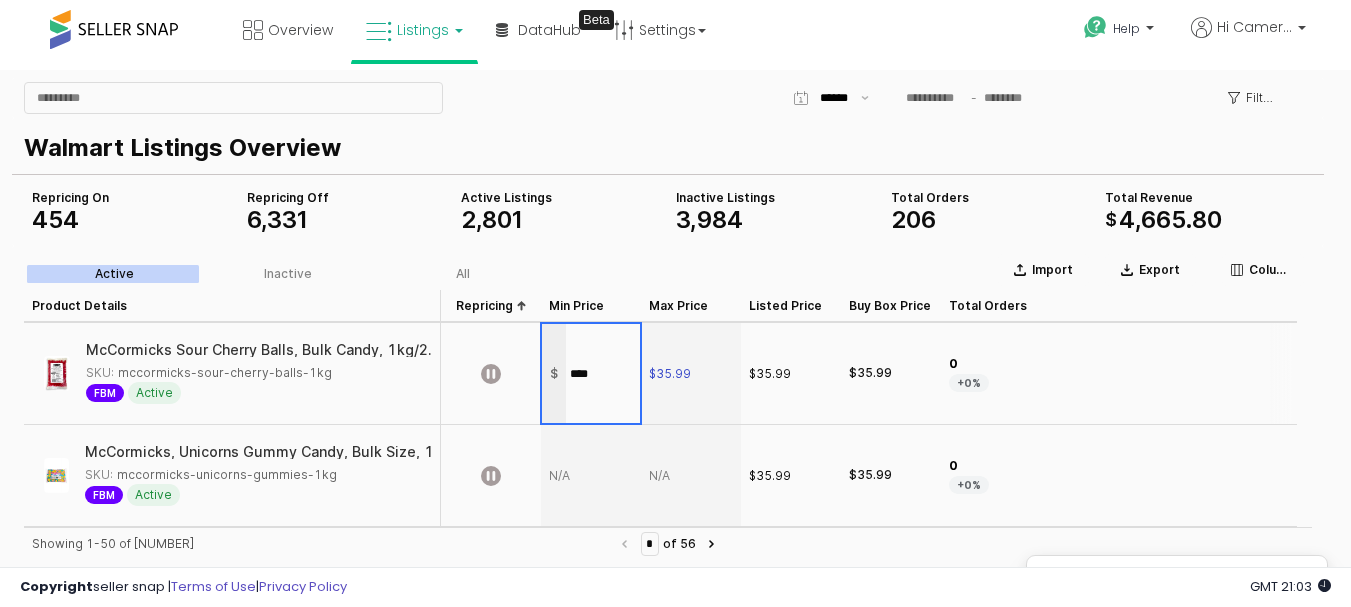 type on "*****" 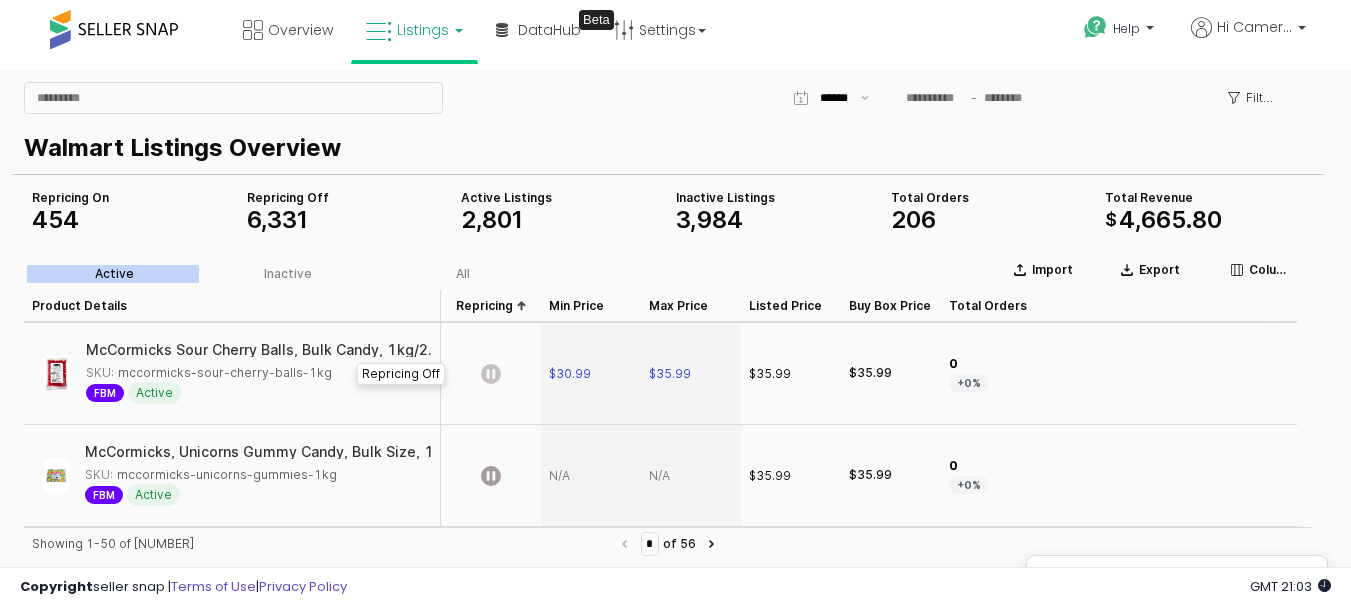 click 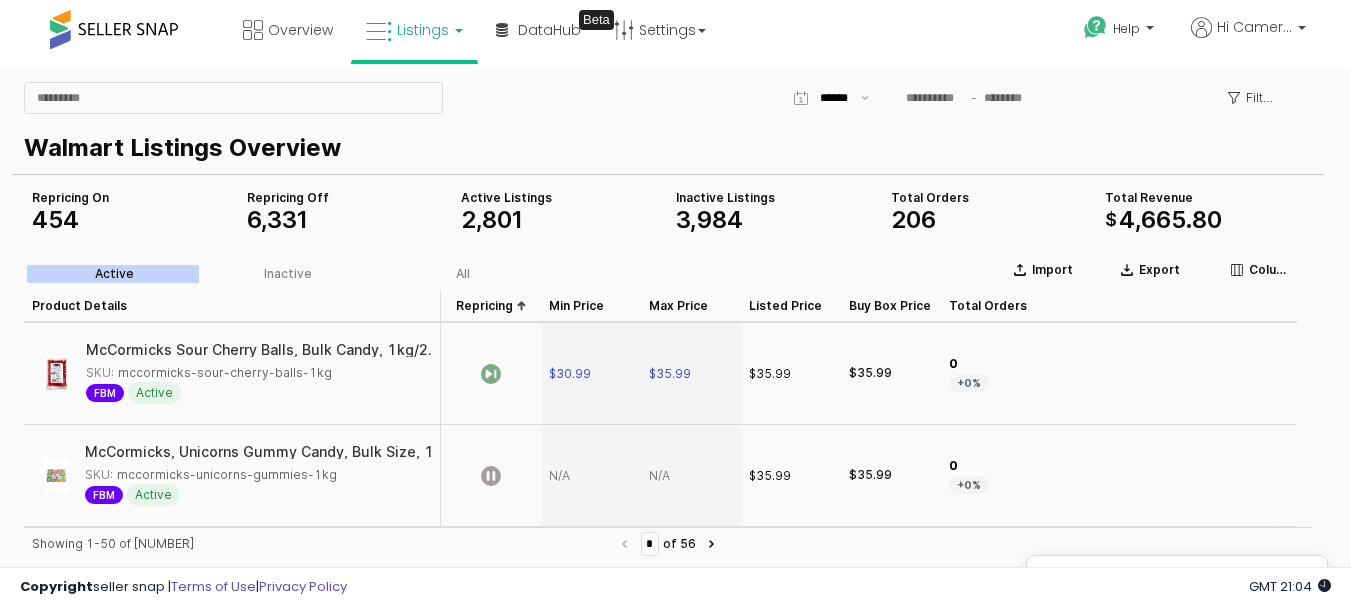 click at bounding box center [691, 476] 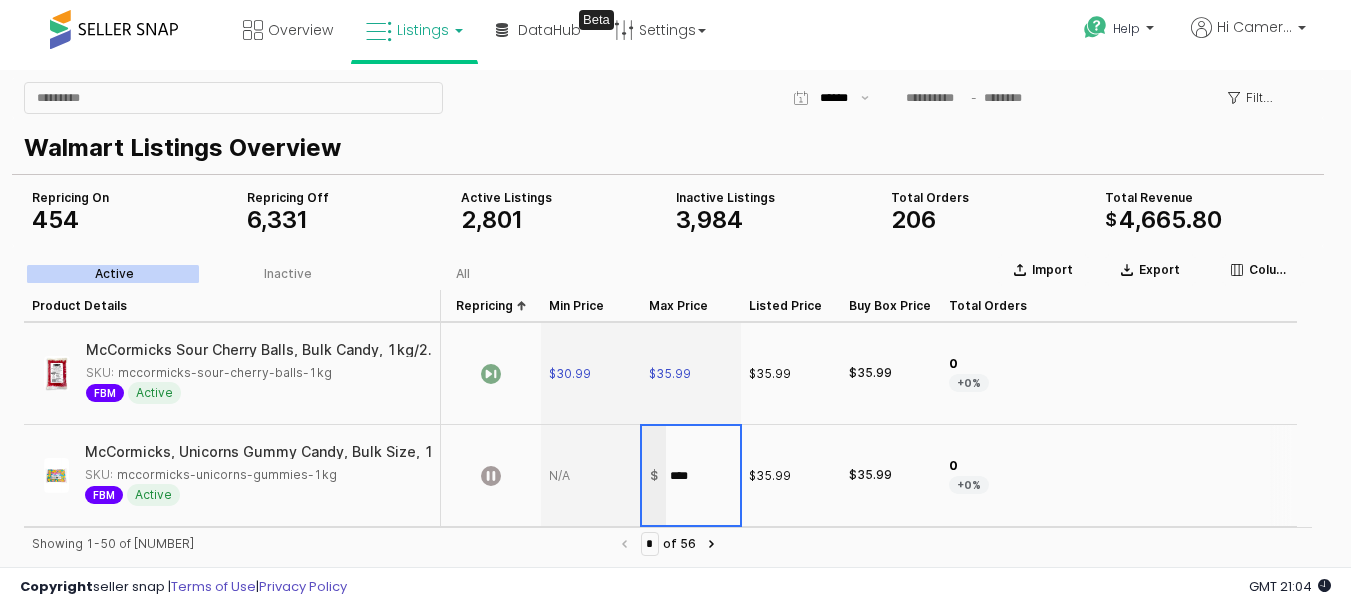 type on "*****" 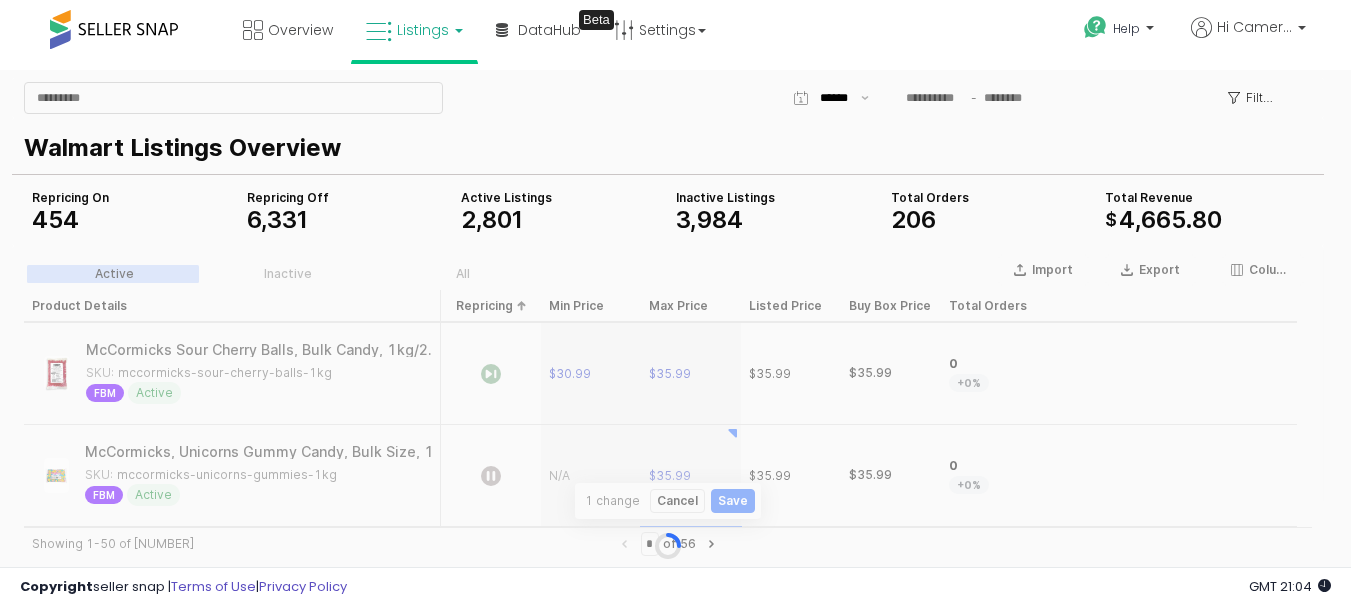 scroll, scrollTop: 305, scrollLeft: 0, axis: vertical 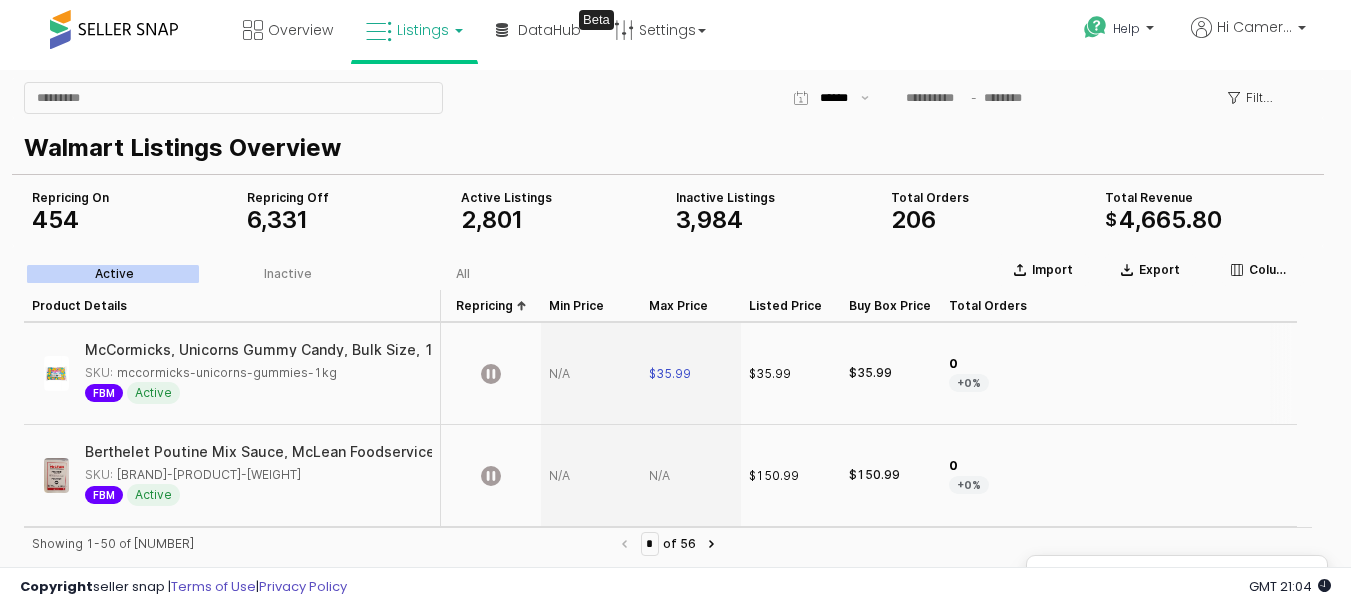 click at bounding box center (591, 374) 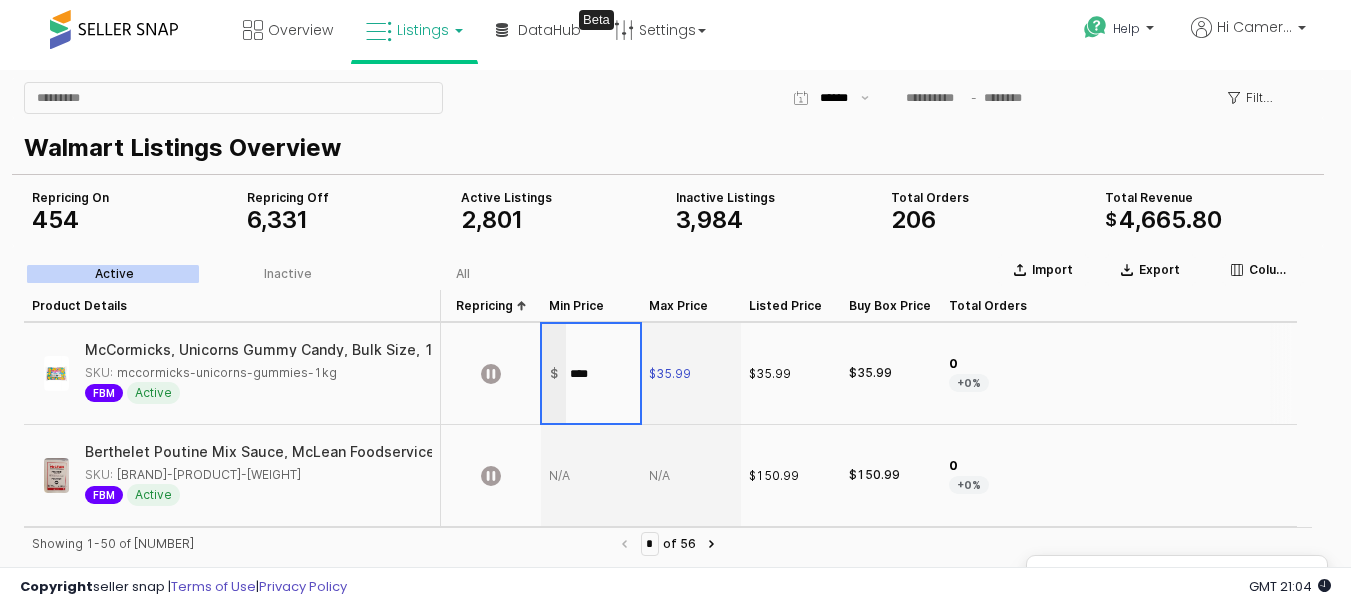 type on "*****" 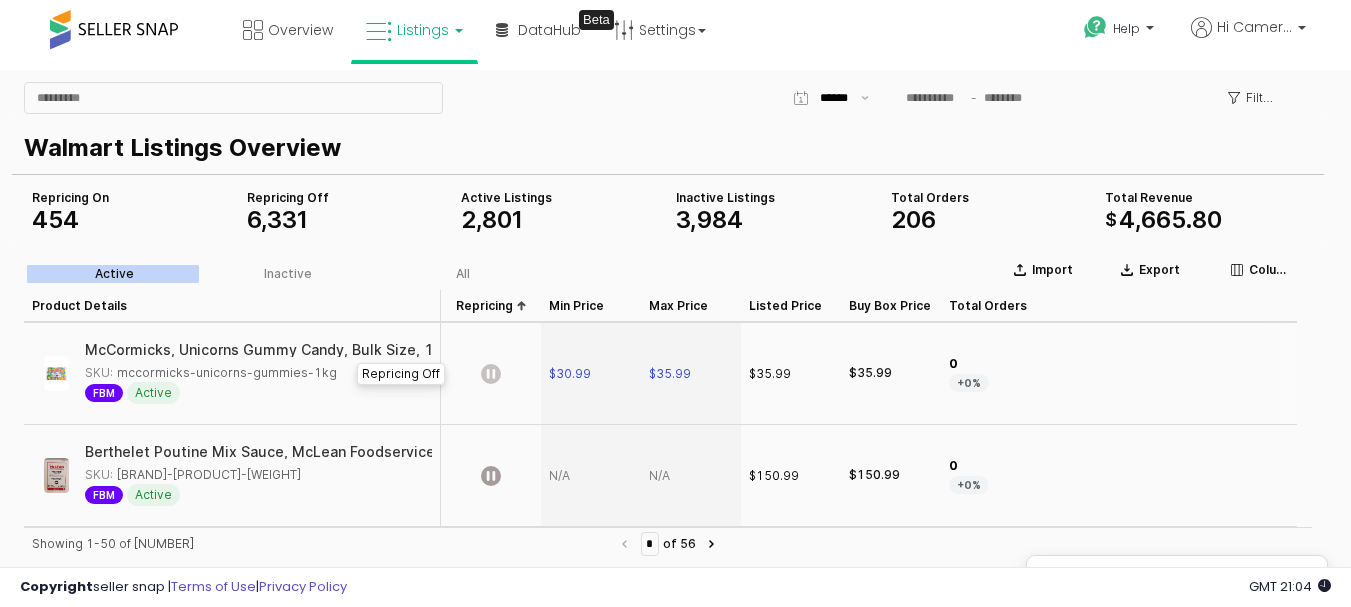 click 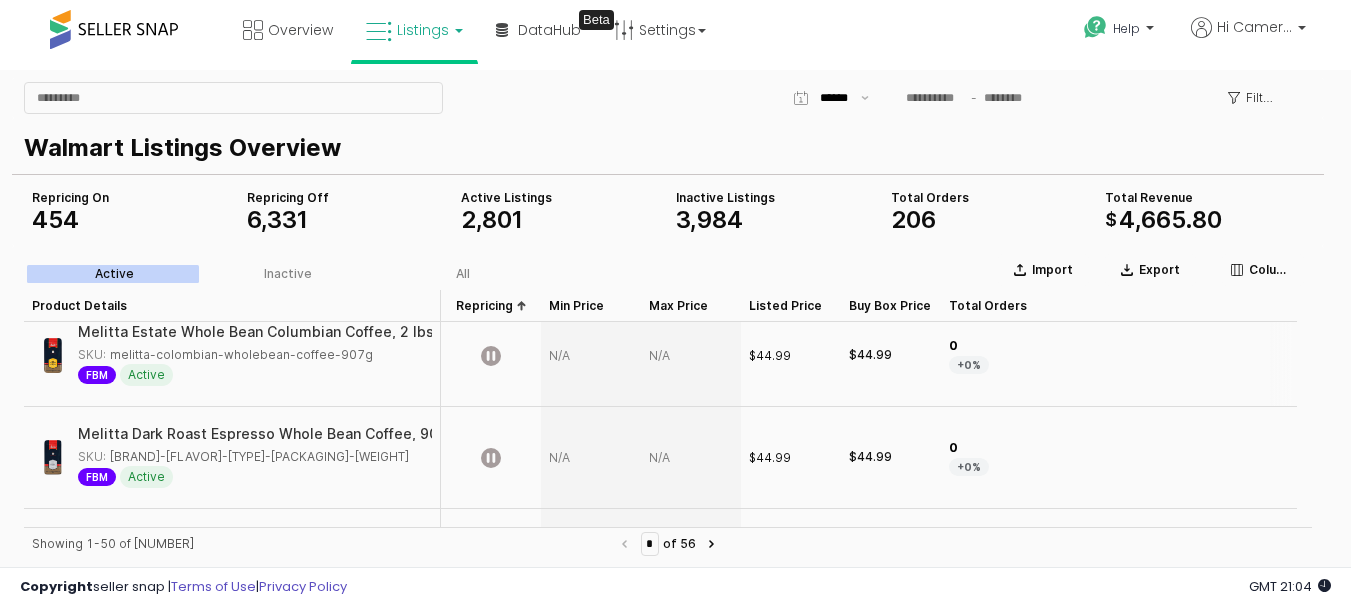 scroll, scrollTop: 505, scrollLeft: 0, axis: vertical 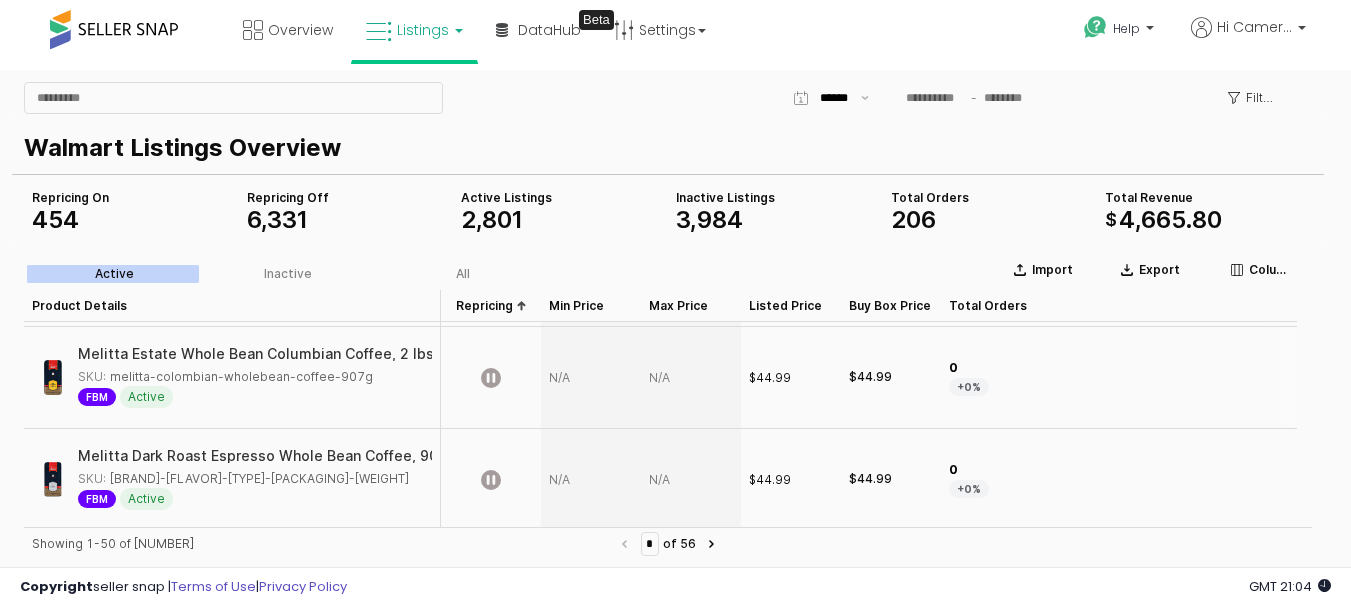 click at bounding box center (691, 378) 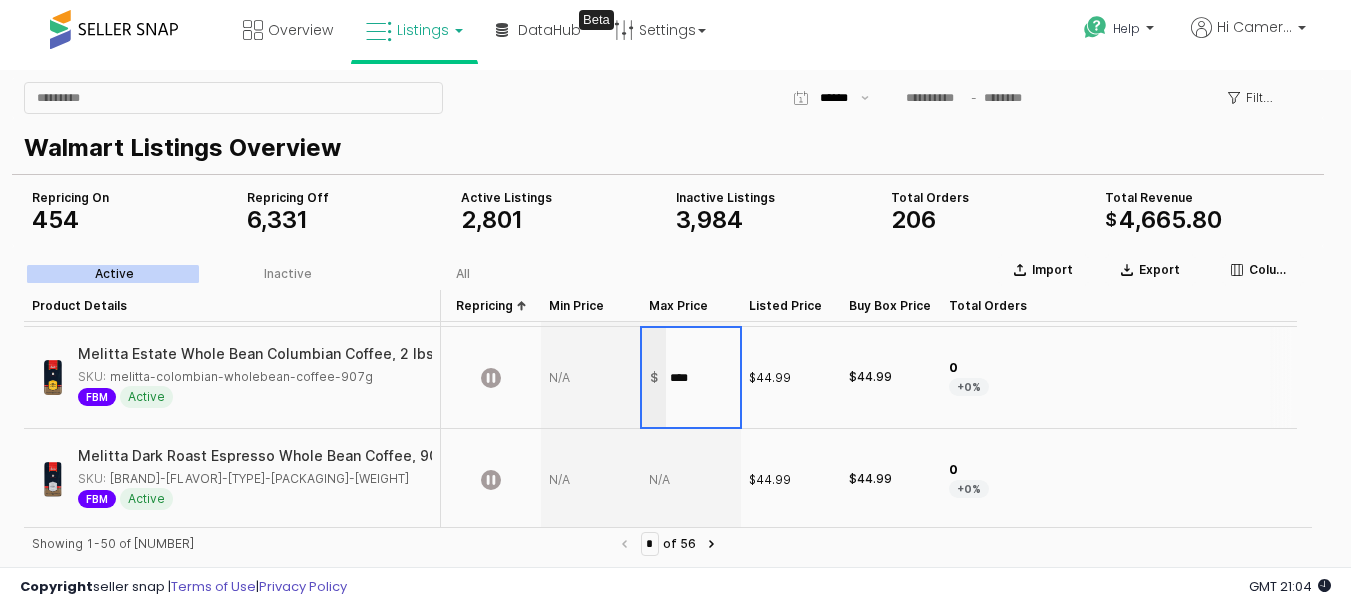 type on "*****" 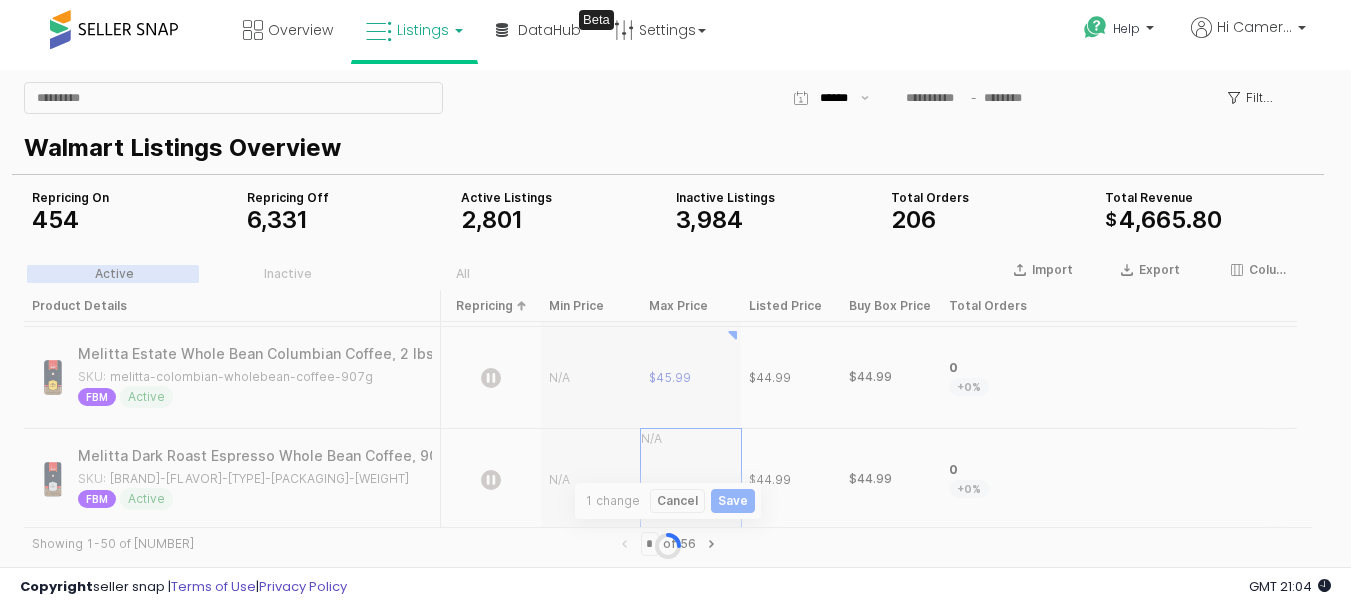 scroll, scrollTop: 509, scrollLeft: 0, axis: vertical 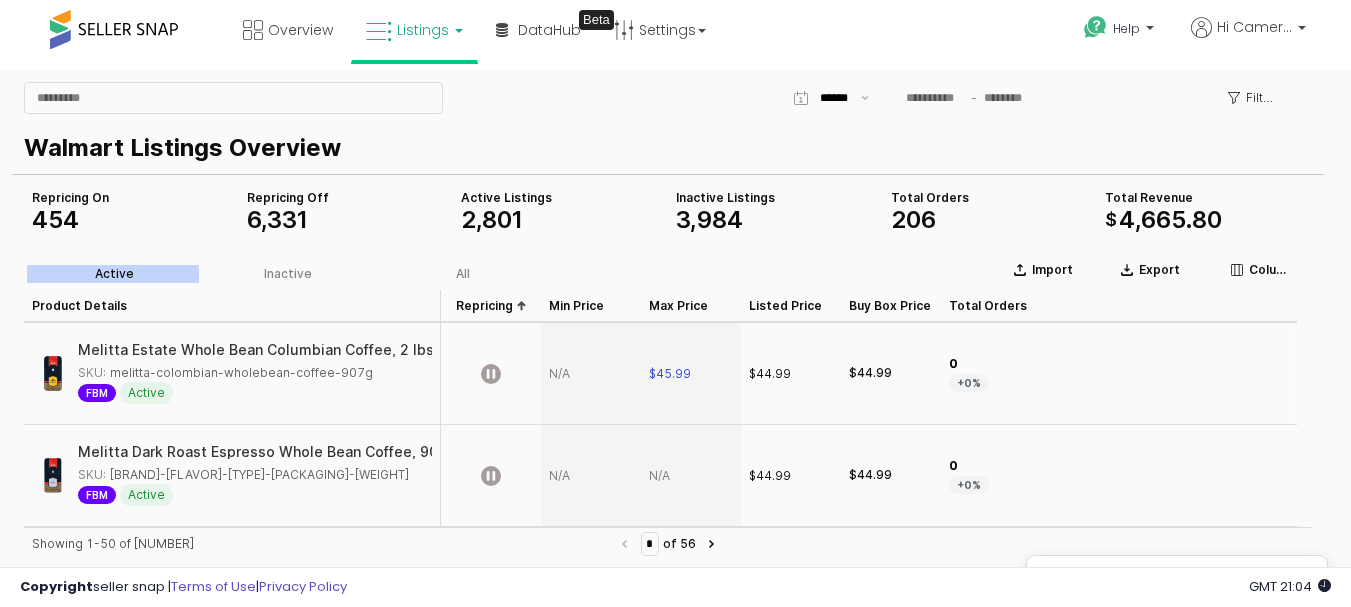 click at bounding box center [591, 374] 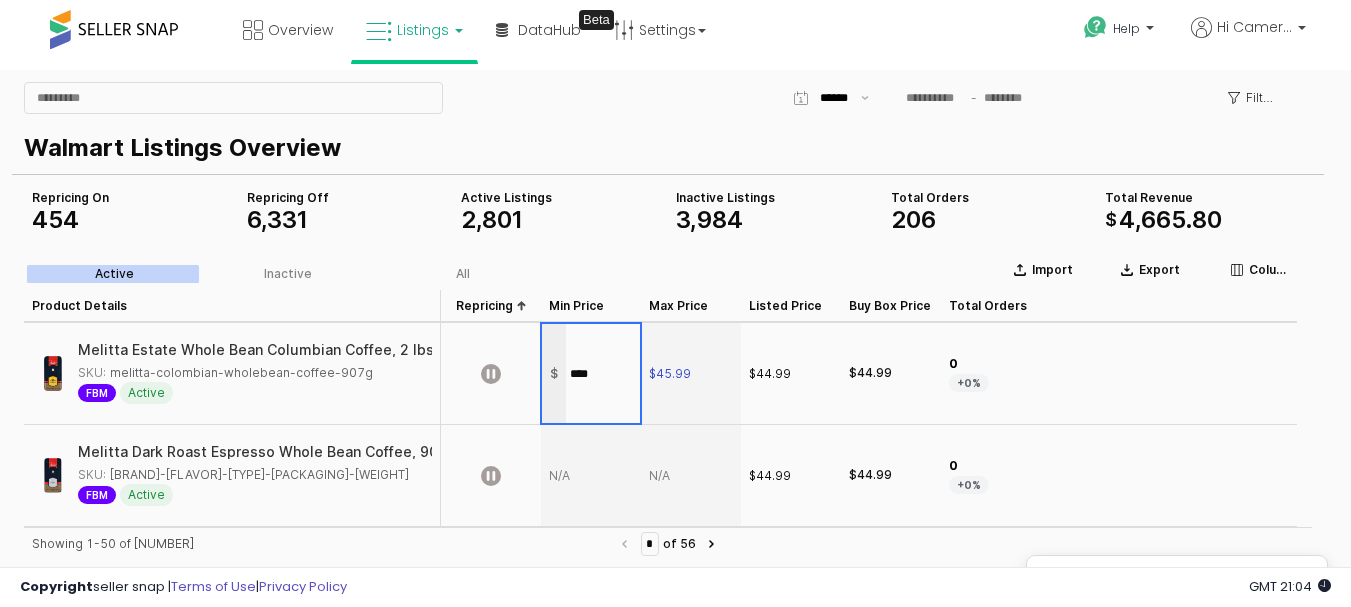 type on "*****" 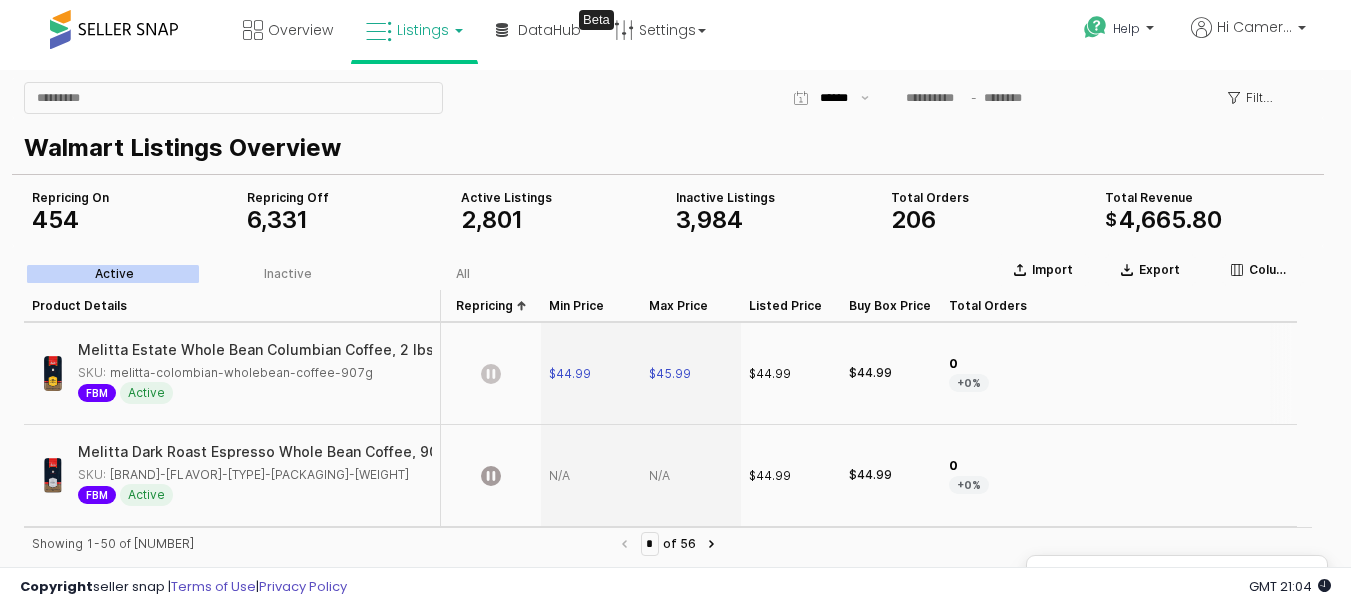 click 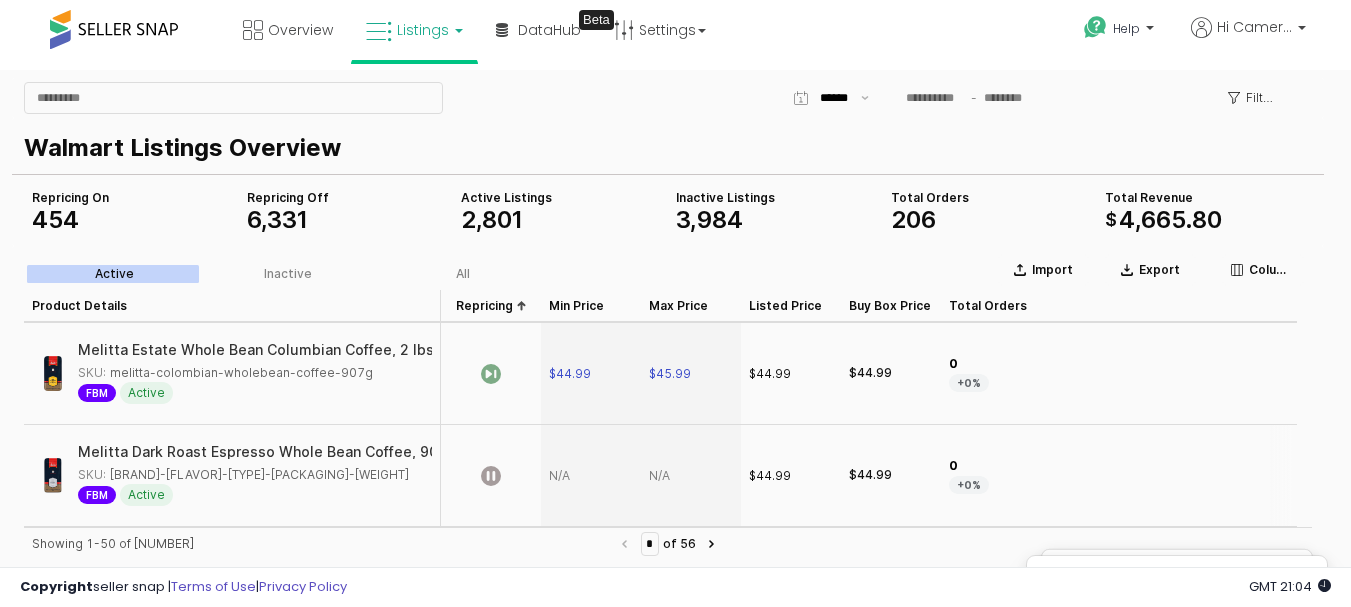 click at bounding box center [691, 476] 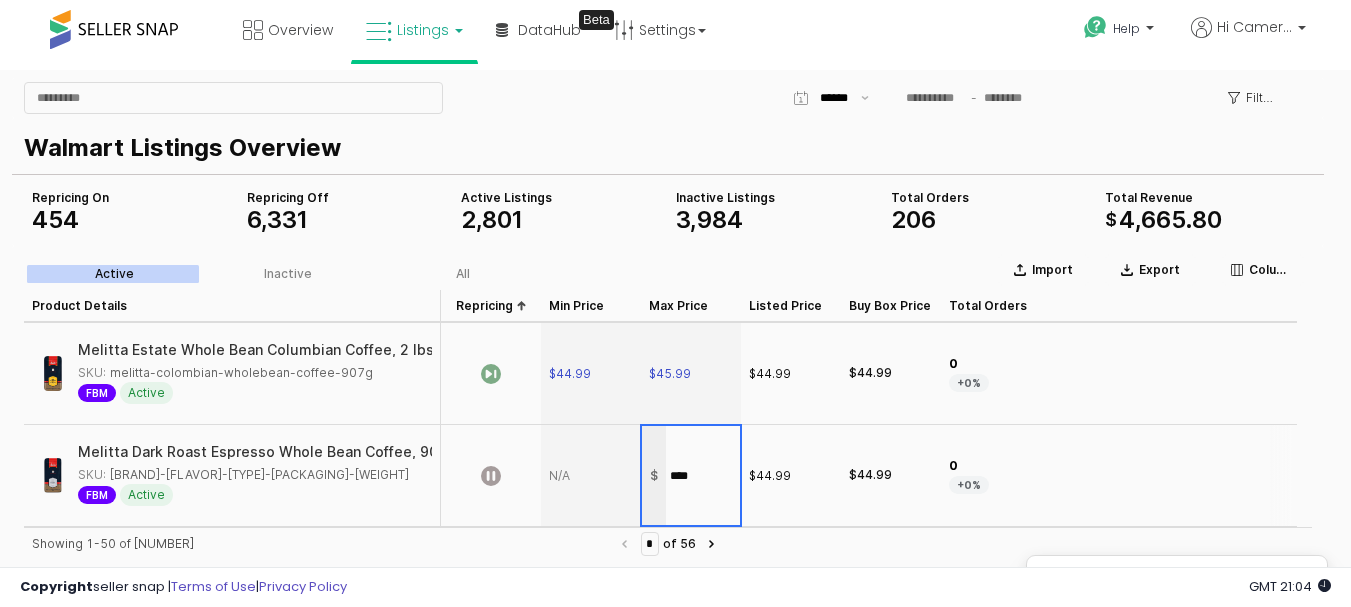 type on "*****" 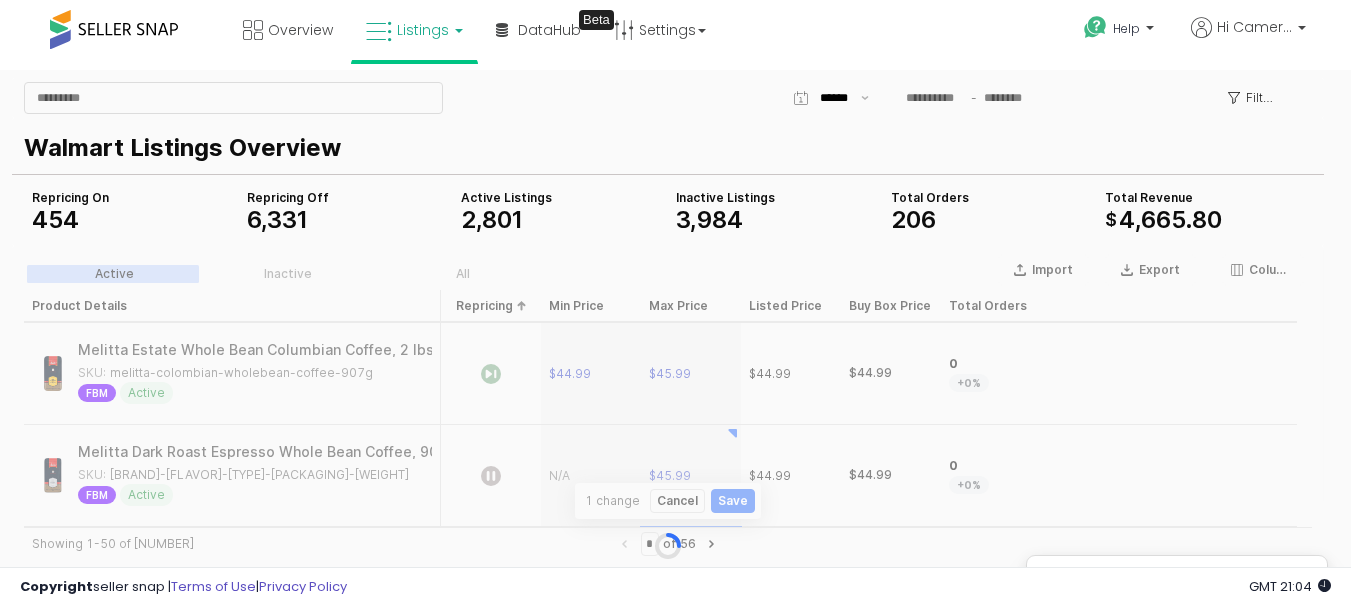 scroll, scrollTop: 611, scrollLeft: 0, axis: vertical 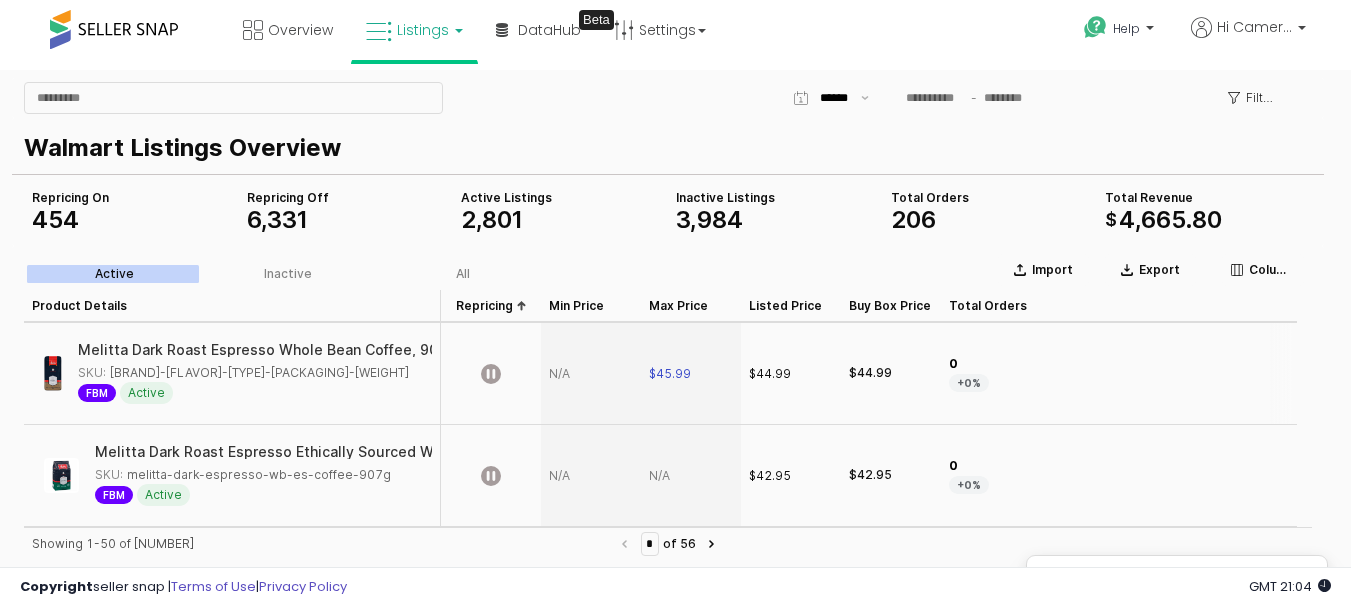 click at bounding box center [591, 374] 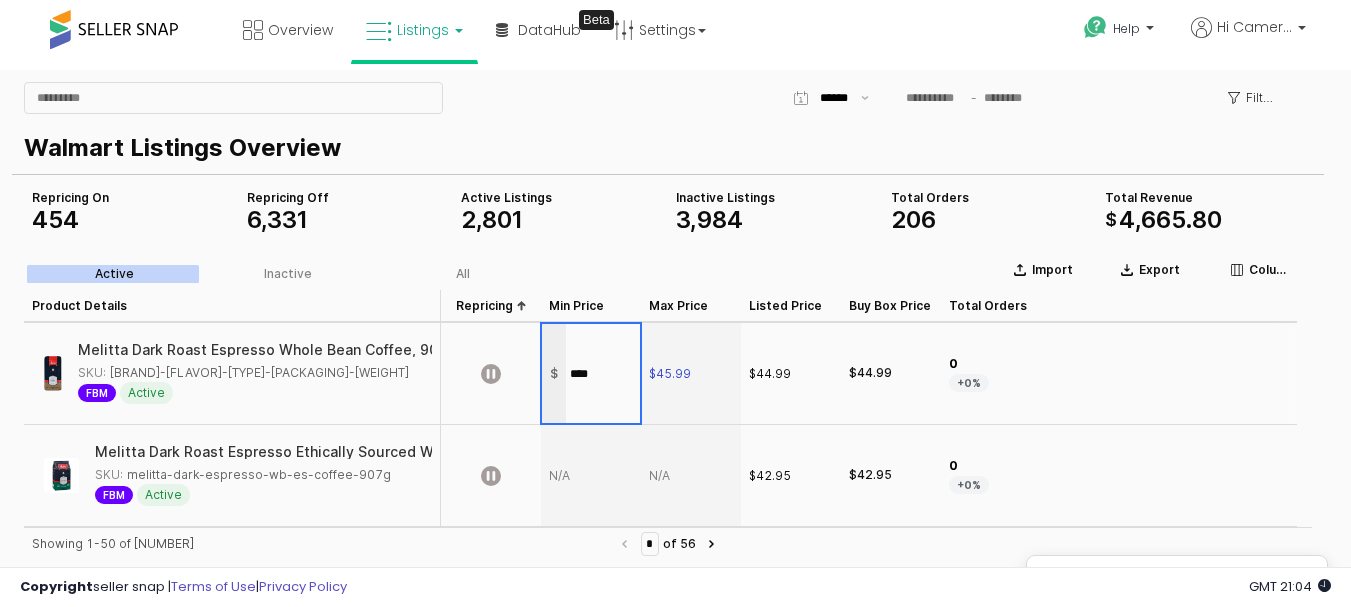 type on "*****" 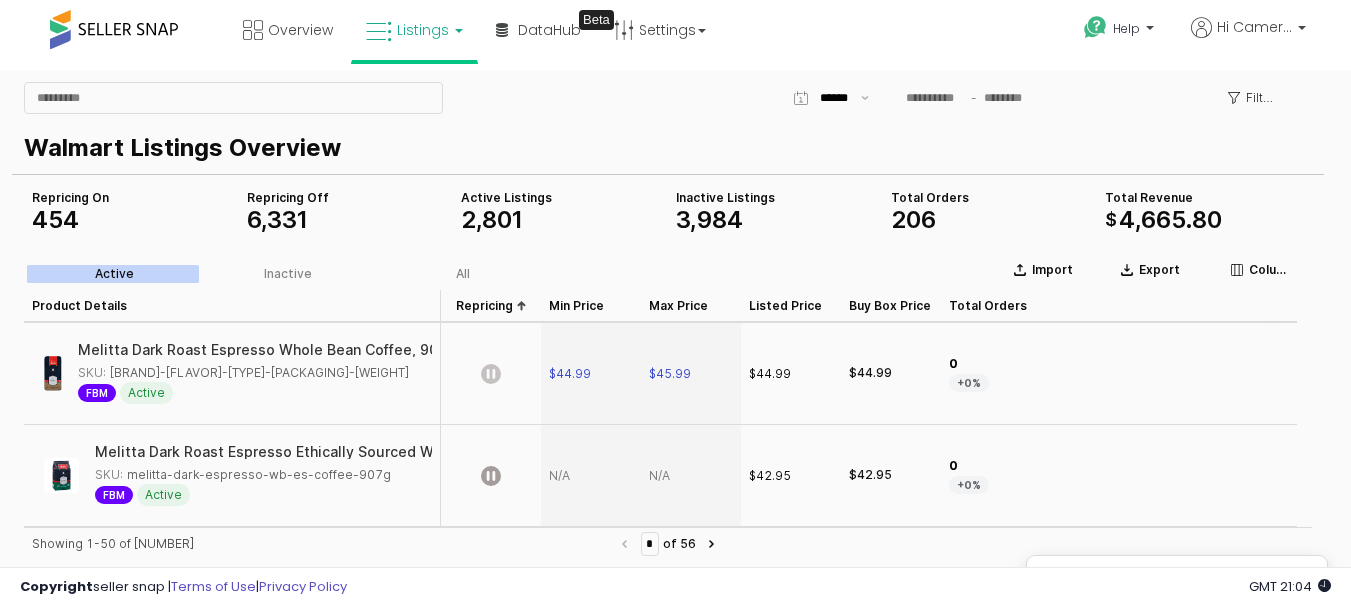 click 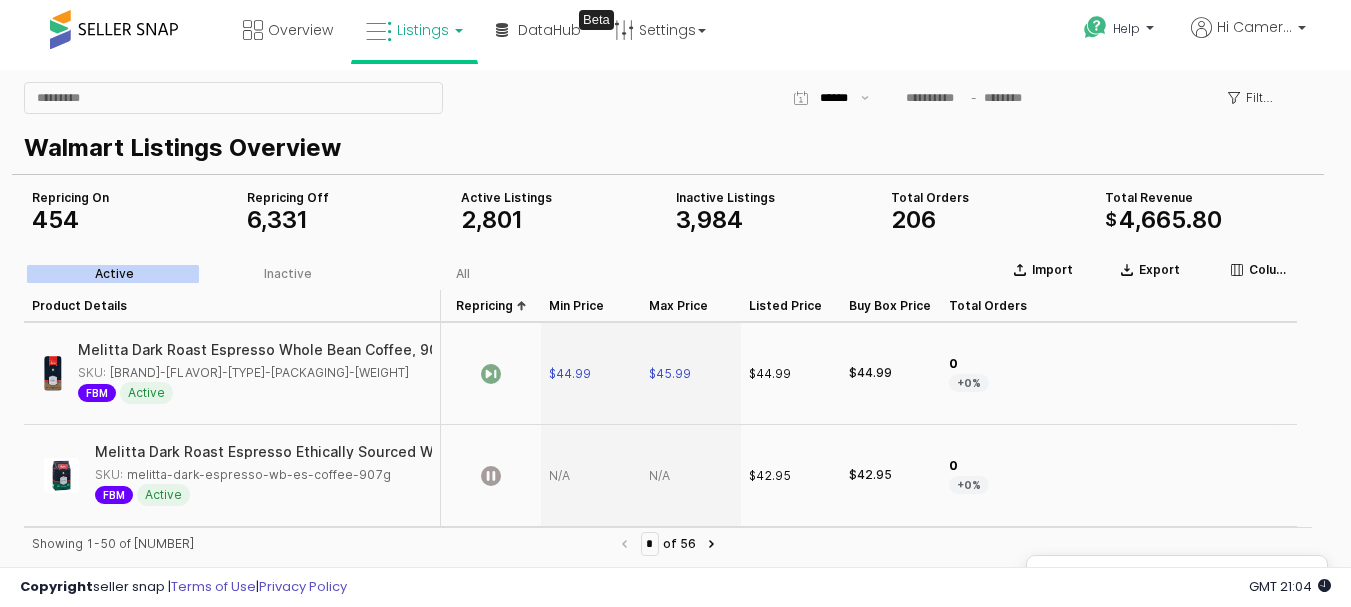 click at bounding box center (691, 476) 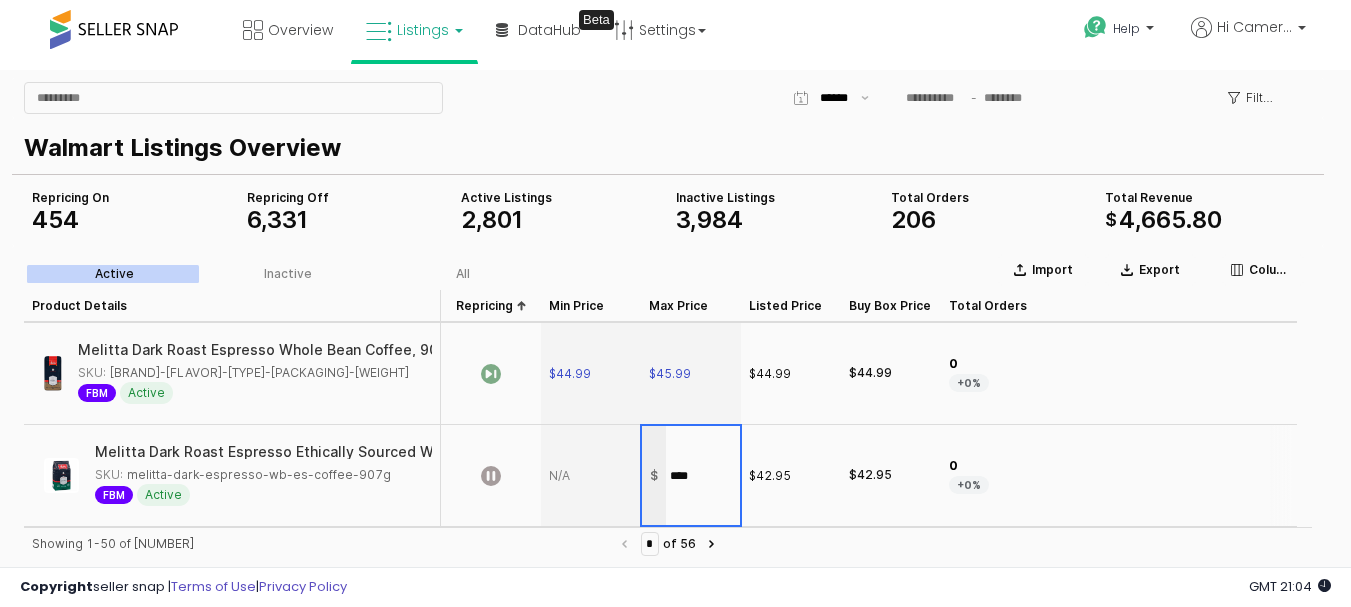 type on "*****" 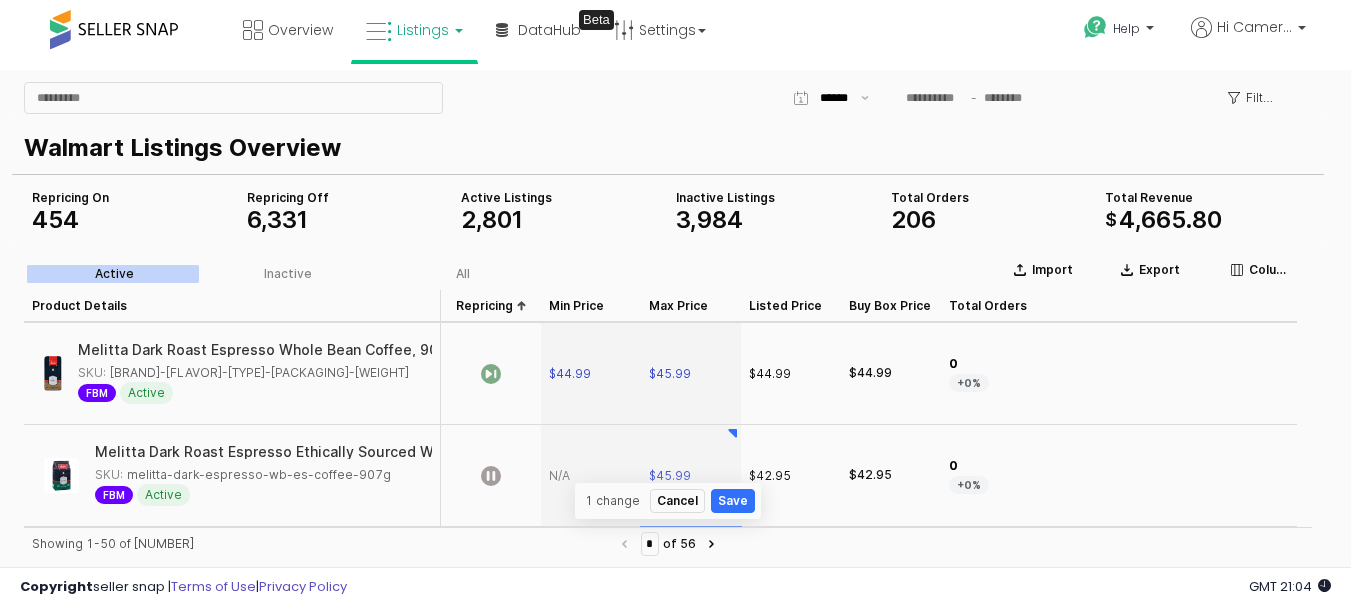 scroll, scrollTop: 713, scrollLeft: 0, axis: vertical 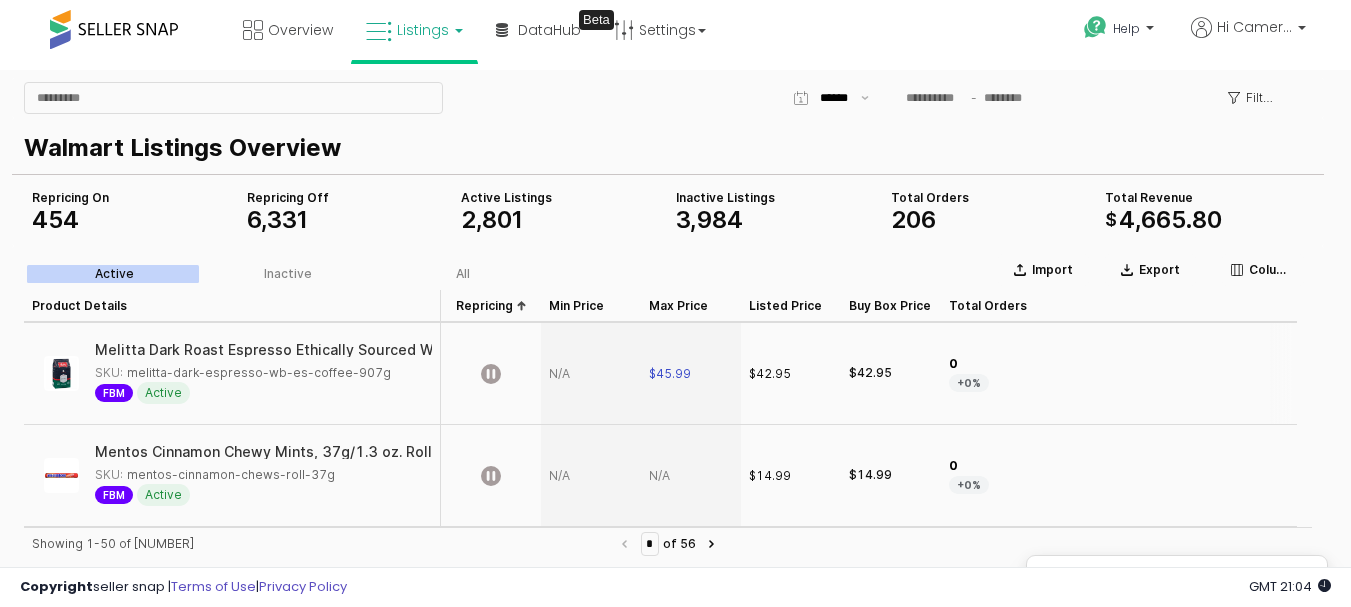 click at bounding box center (591, 374) 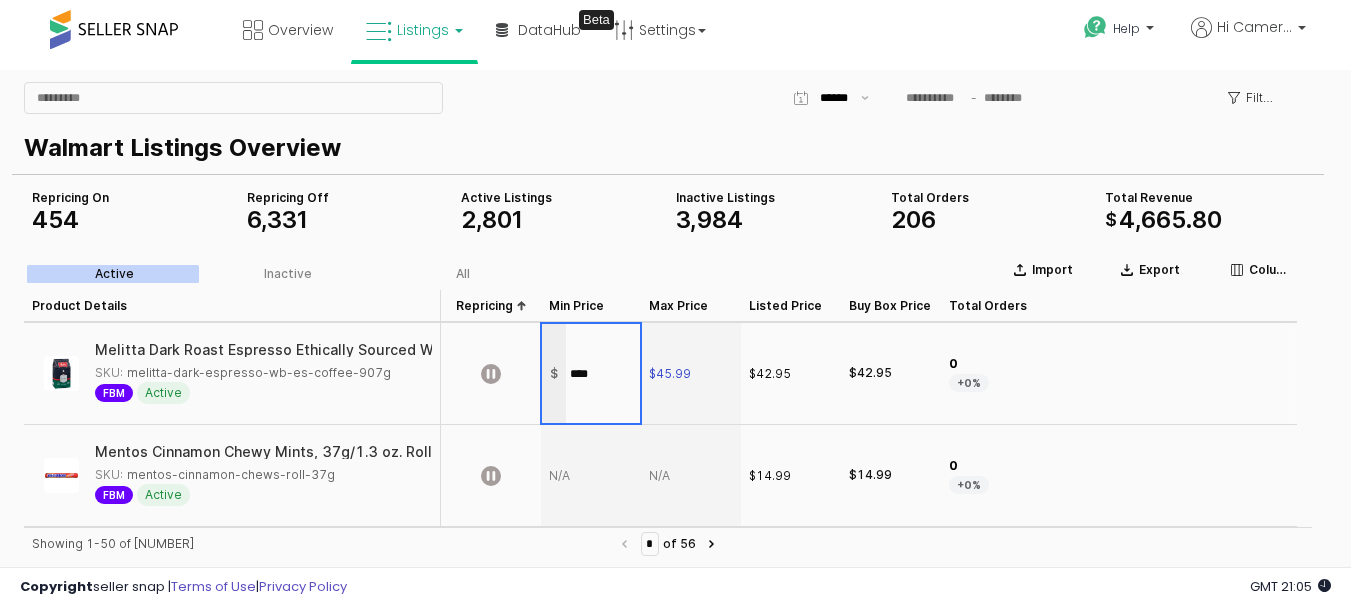 type on "*****" 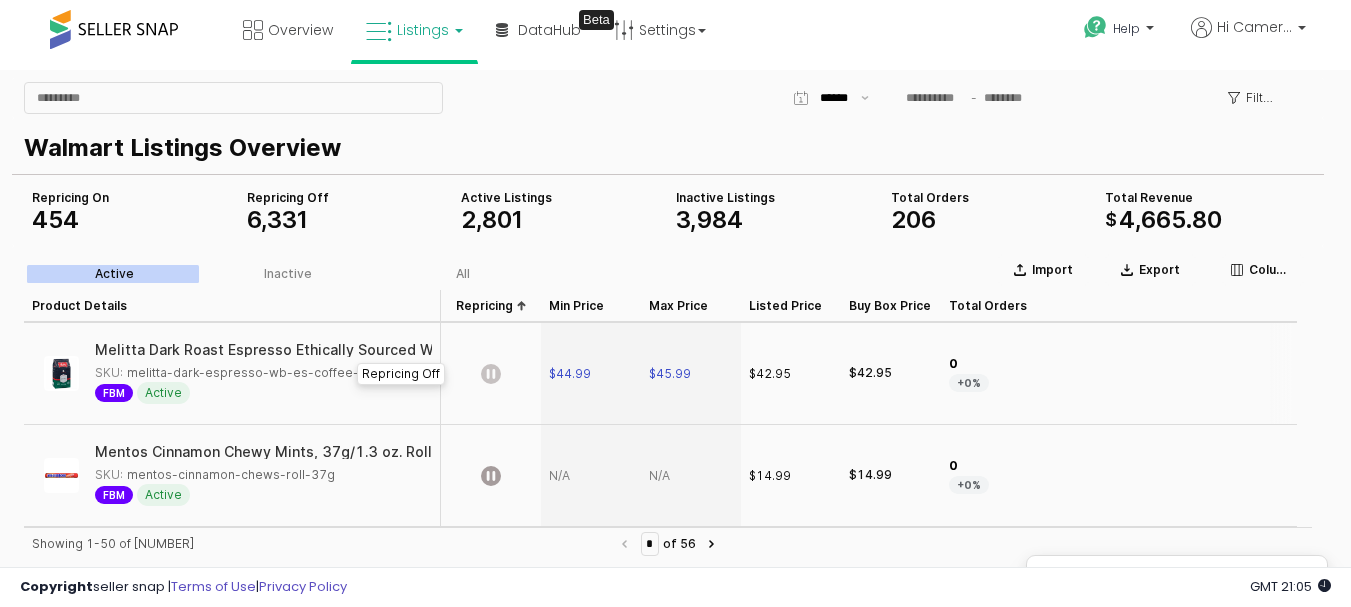 click 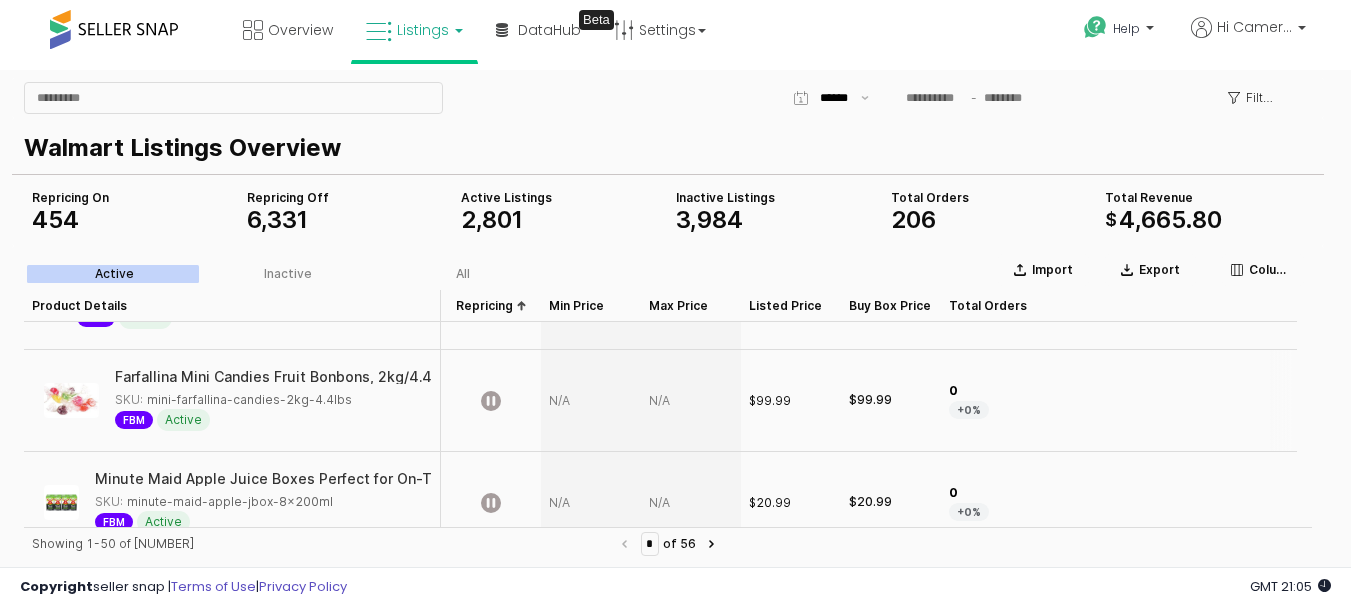 scroll, scrollTop: 1013, scrollLeft: 0, axis: vertical 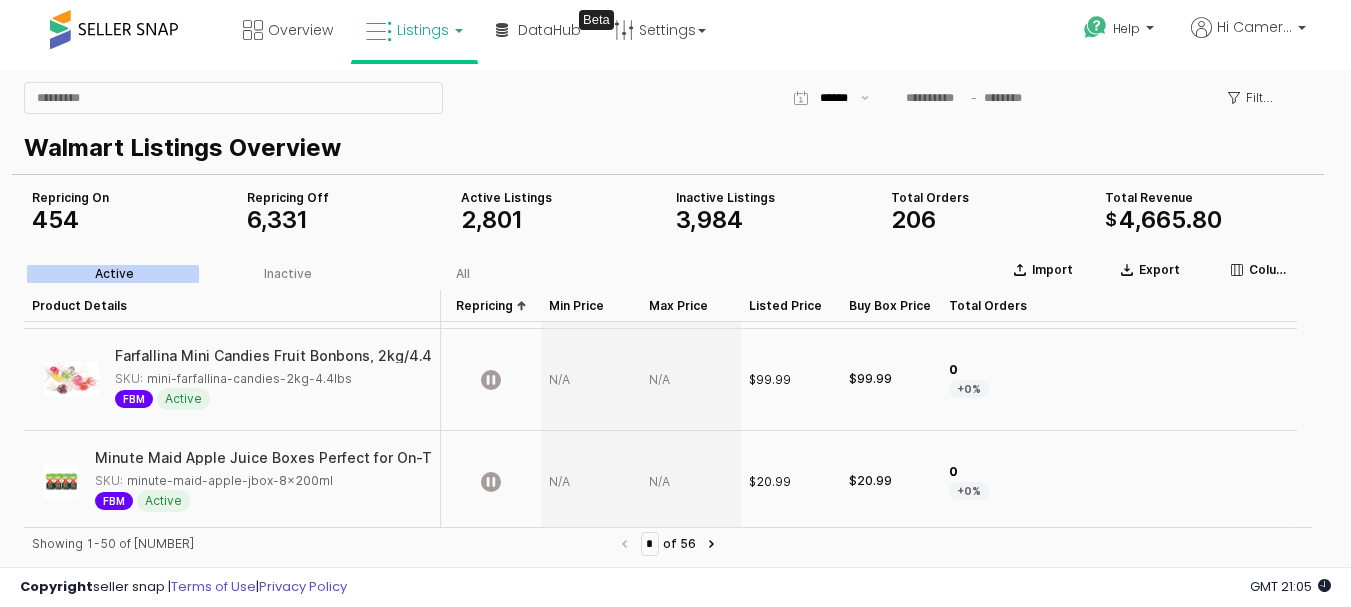 click at bounding box center (691, 482) 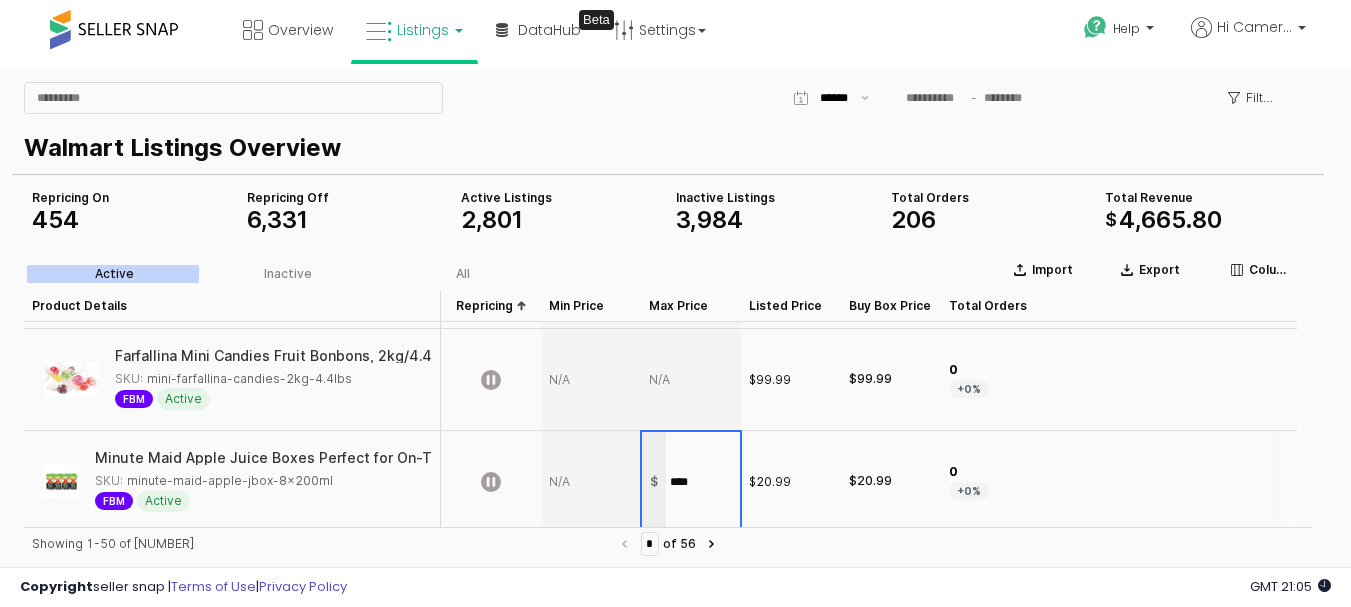 type on "*****" 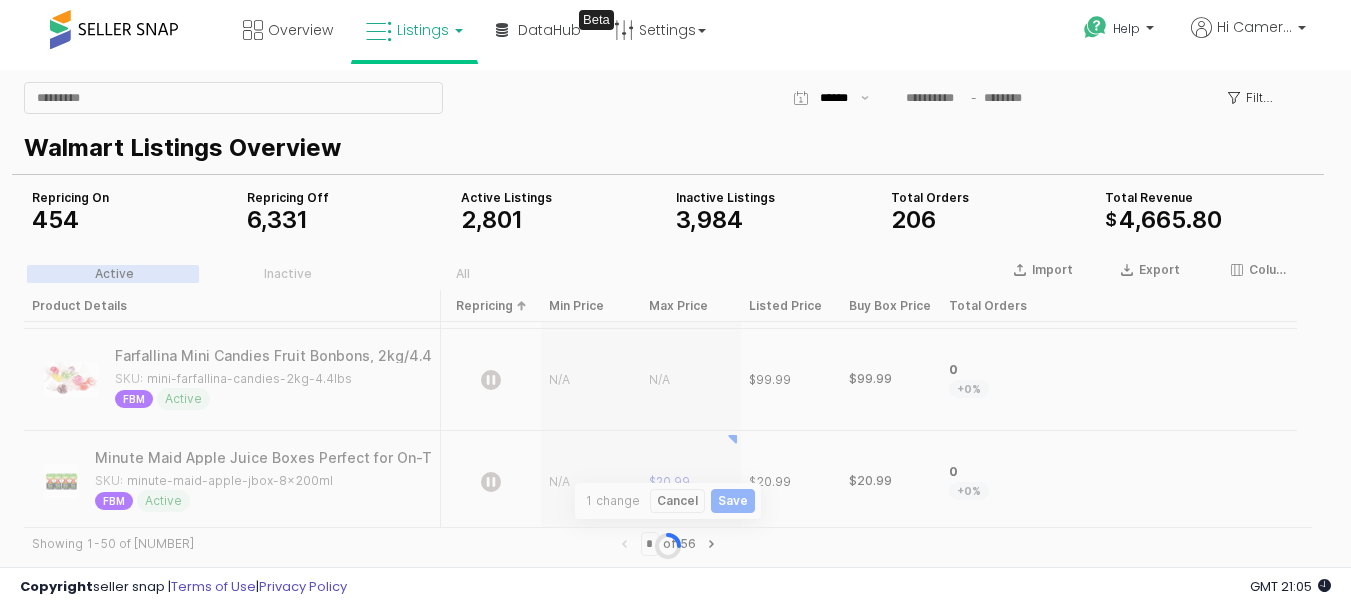 scroll, scrollTop: 1121, scrollLeft: 0, axis: vertical 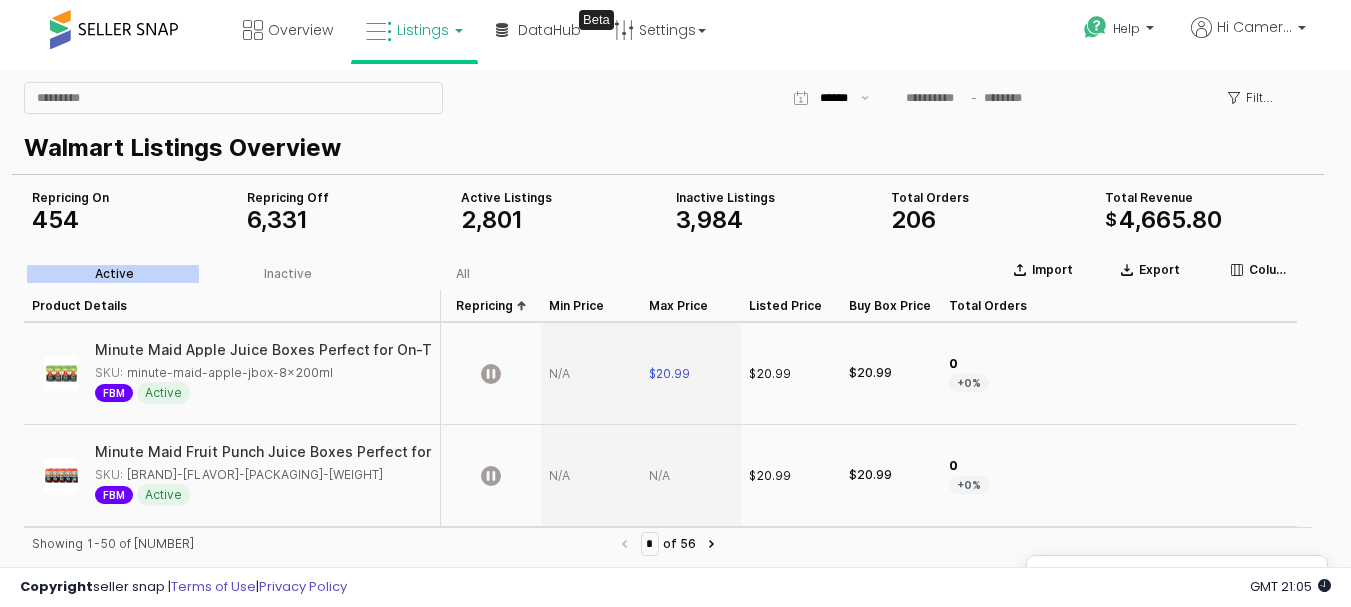 click at bounding box center [591, 374] 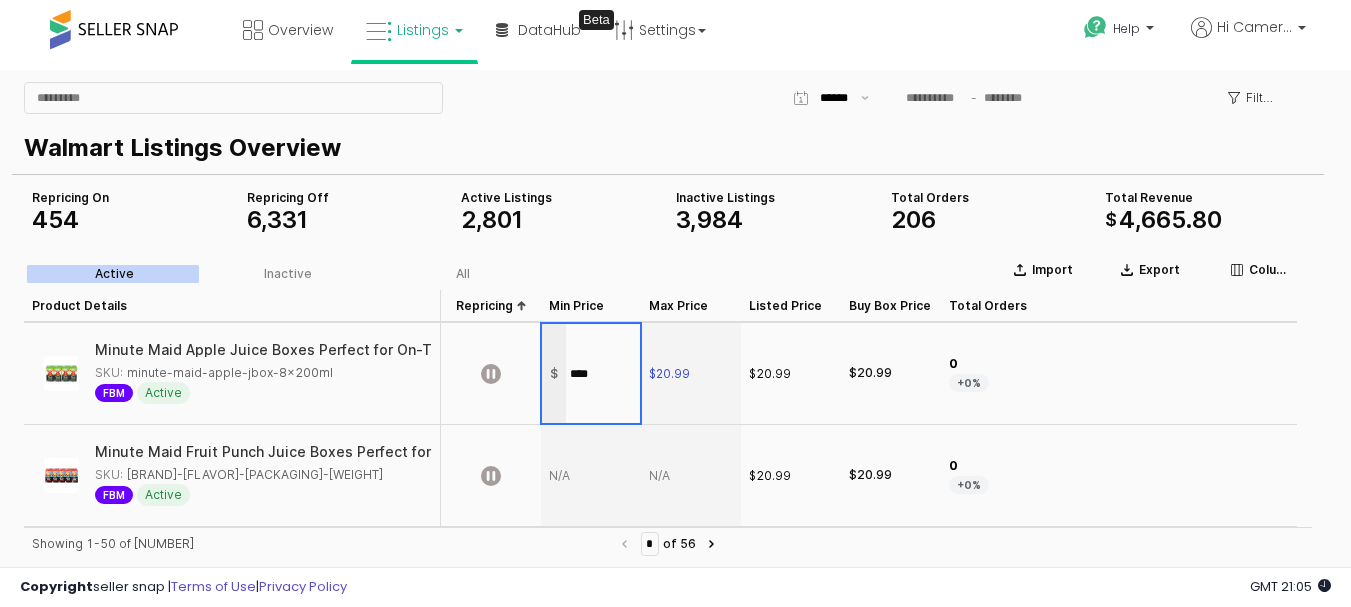 type on "*****" 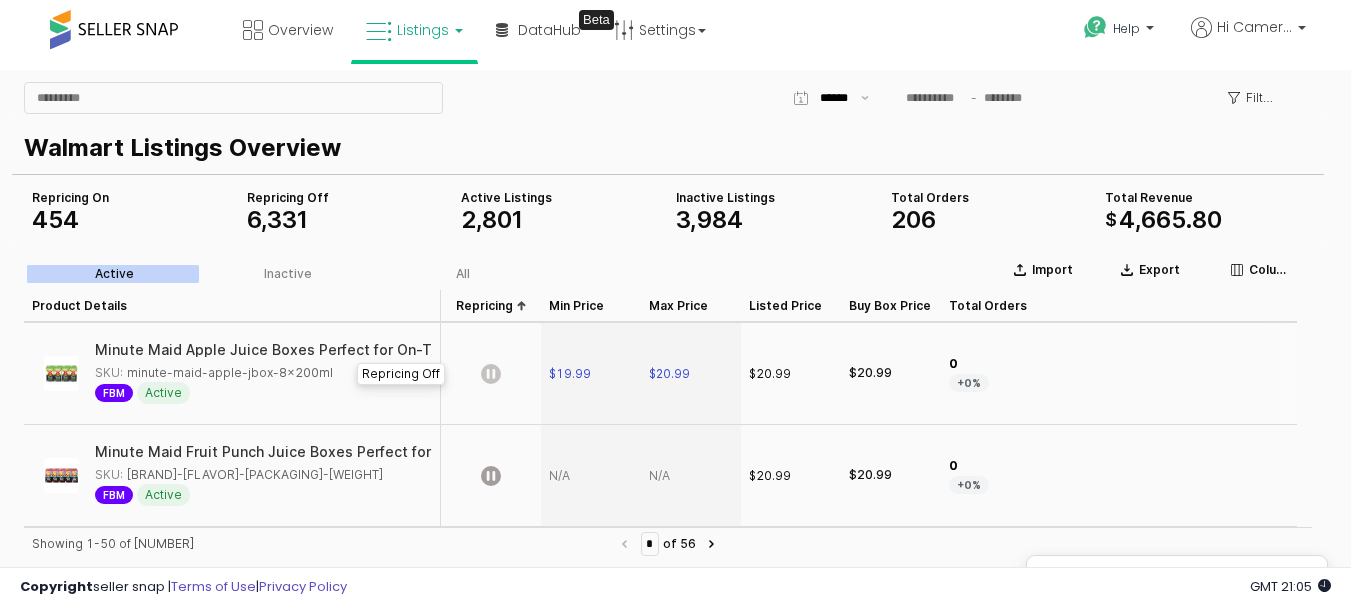 click 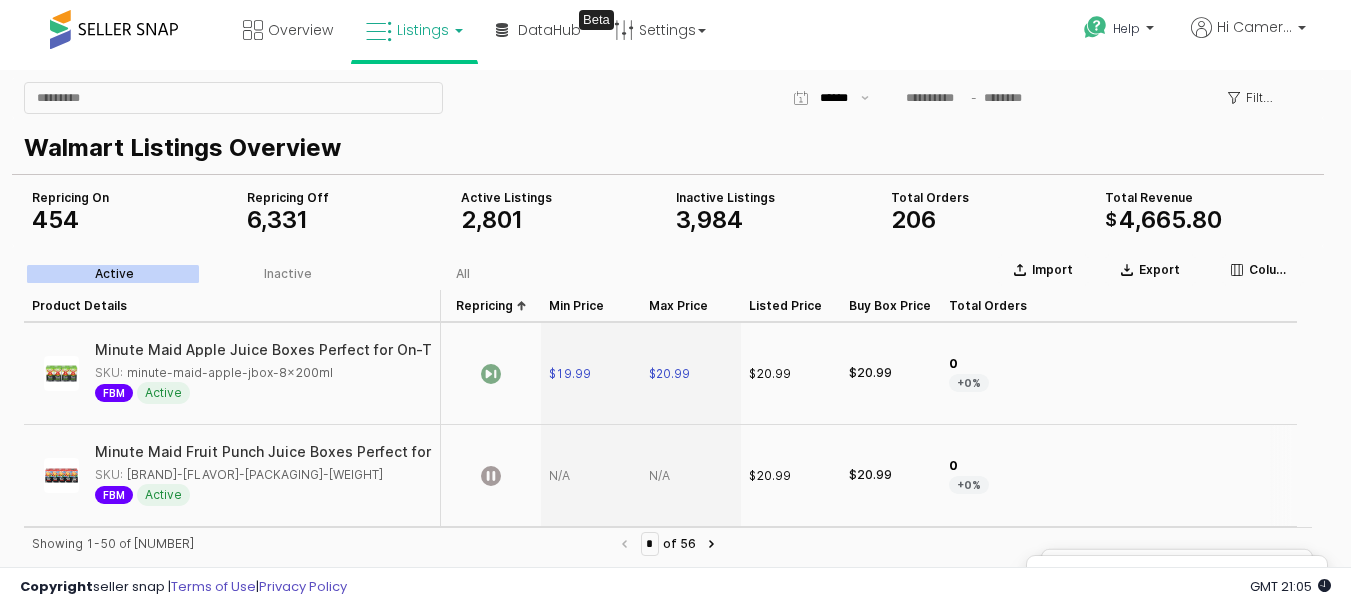 click at bounding box center [691, 476] 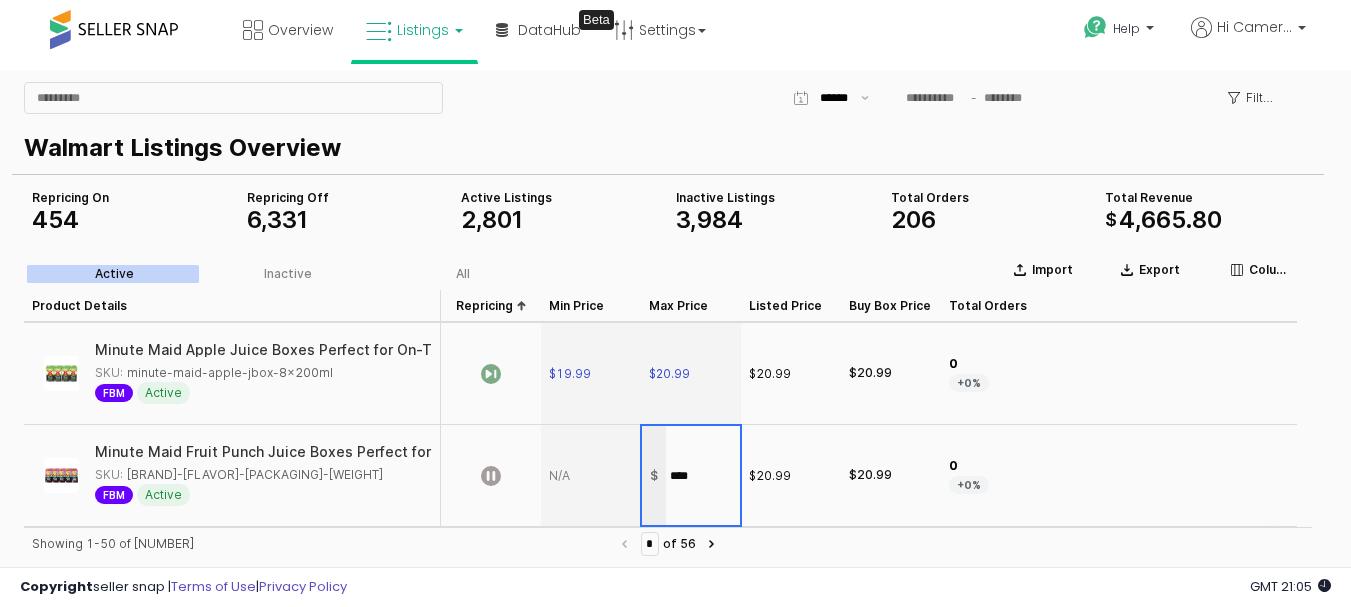 type on "*****" 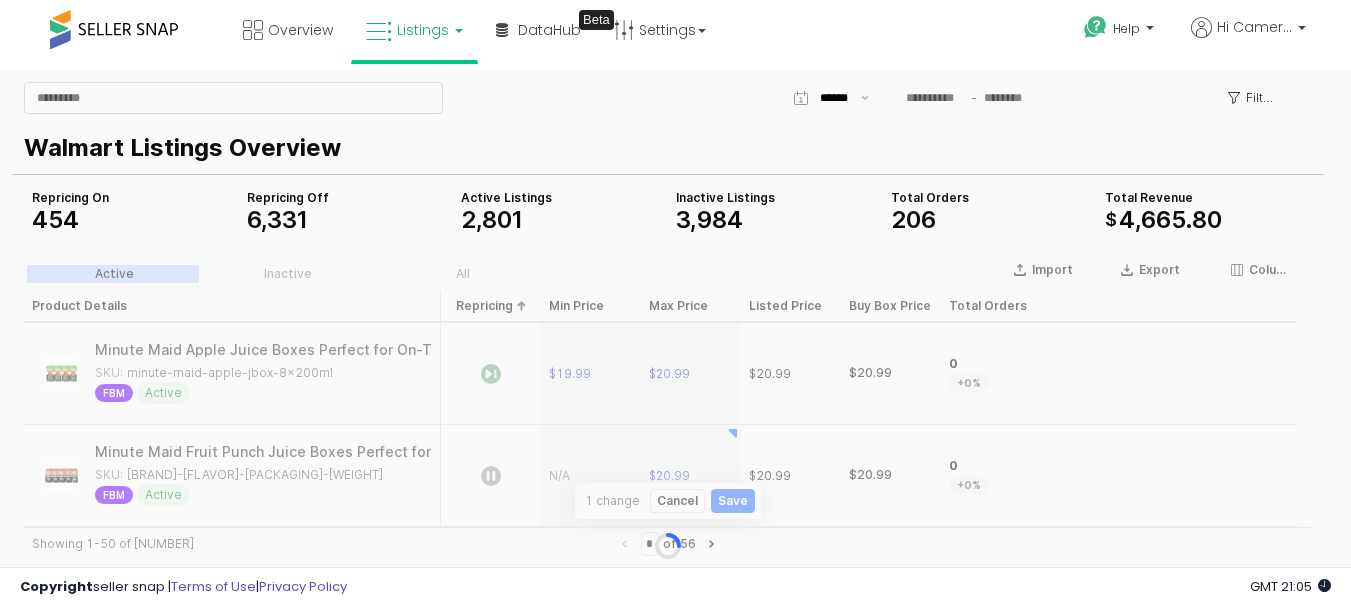 scroll, scrollTop: 1223, scrollLeft: 0, axis: vertical 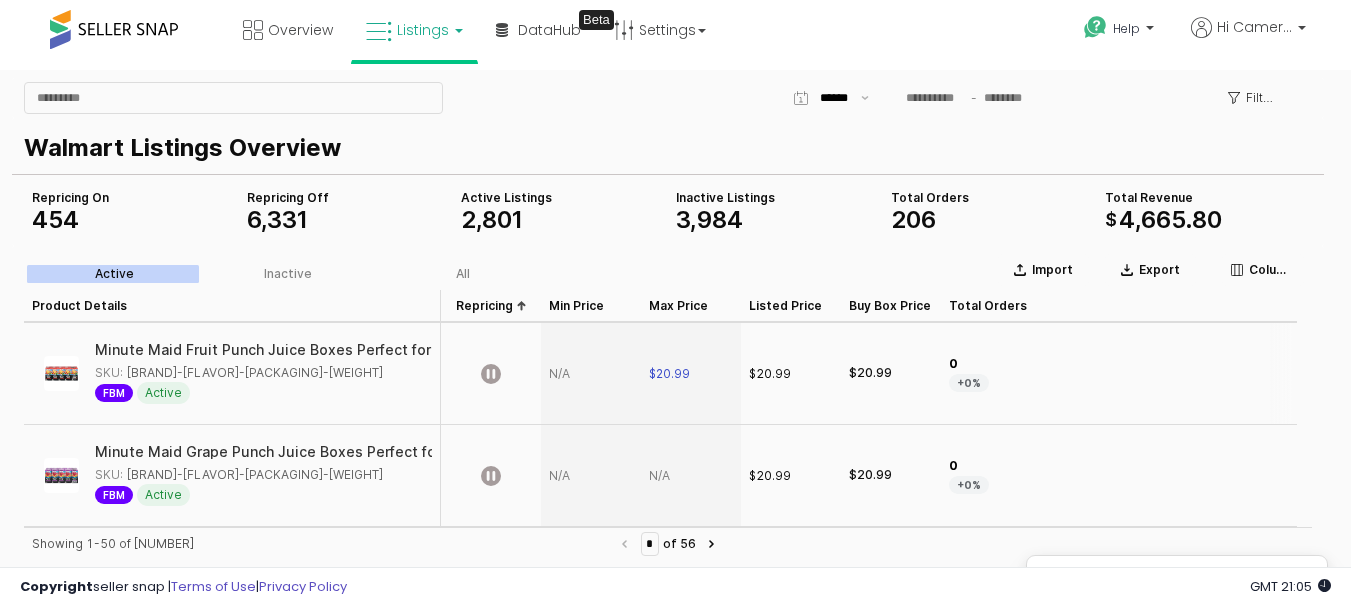 click at bounding box center [591, 374] 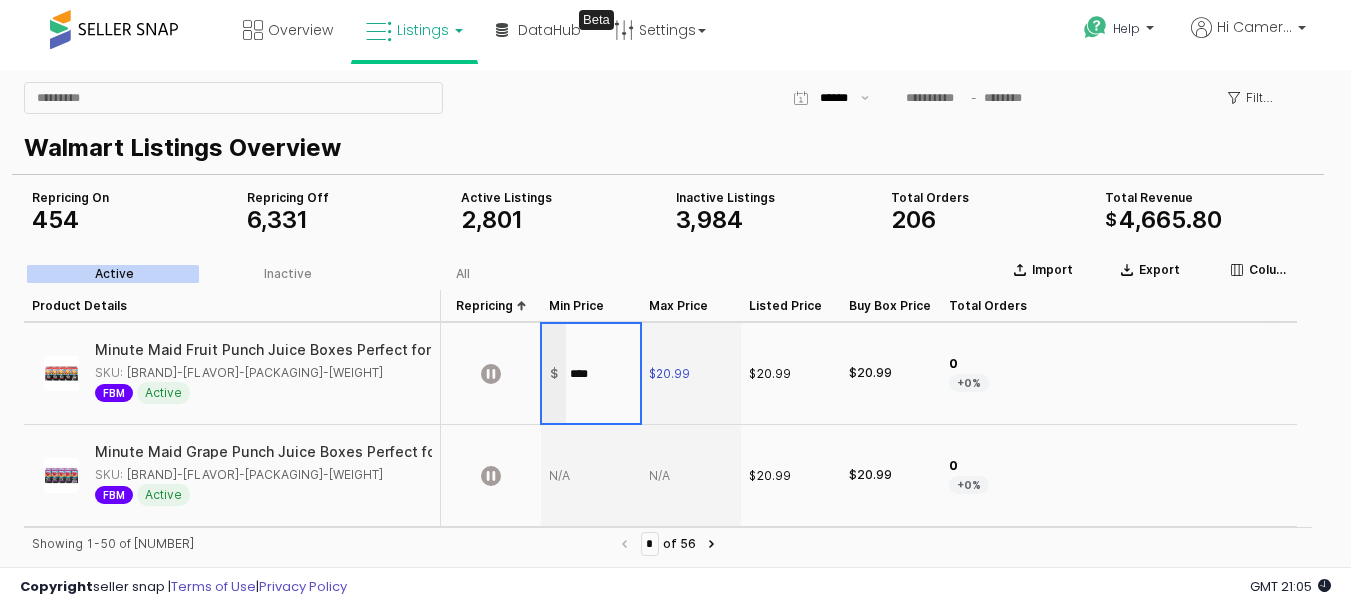 type on "*****" 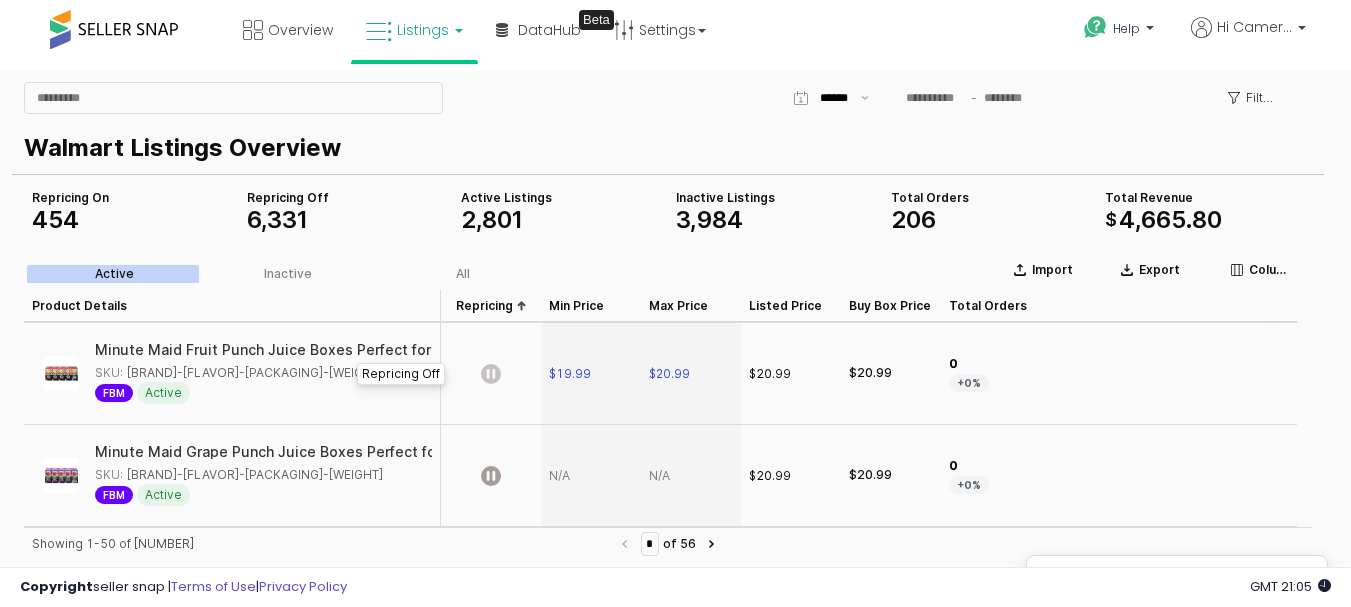 click 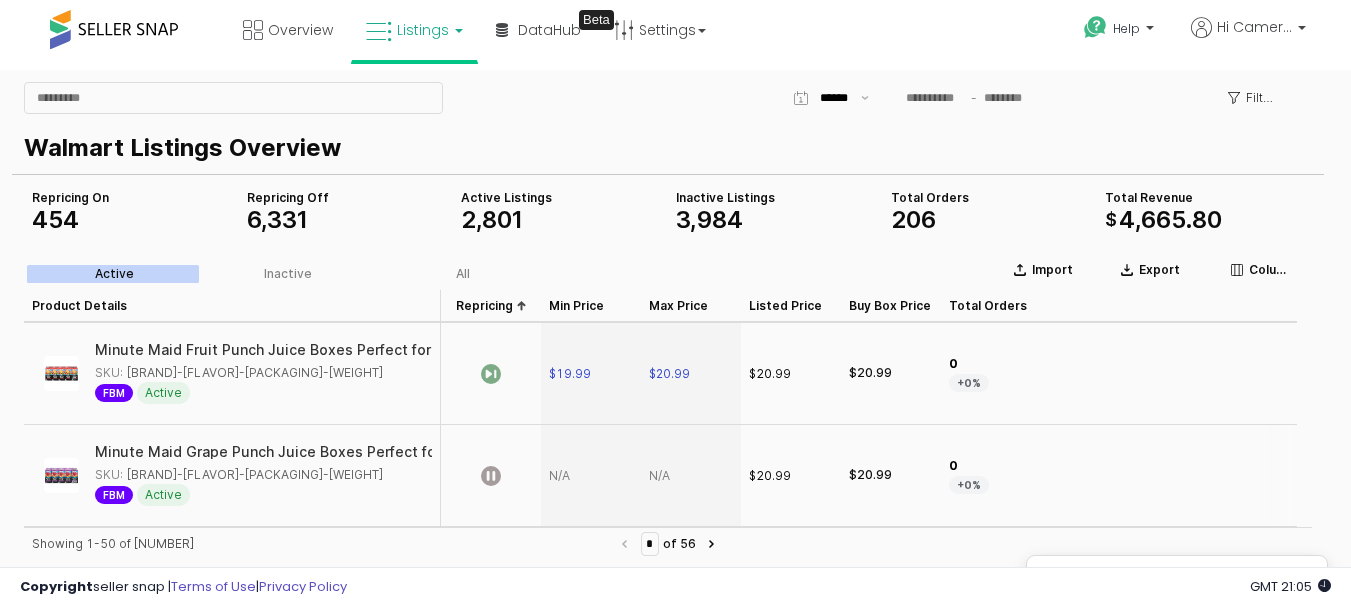 click at bounding box center [691, 476] 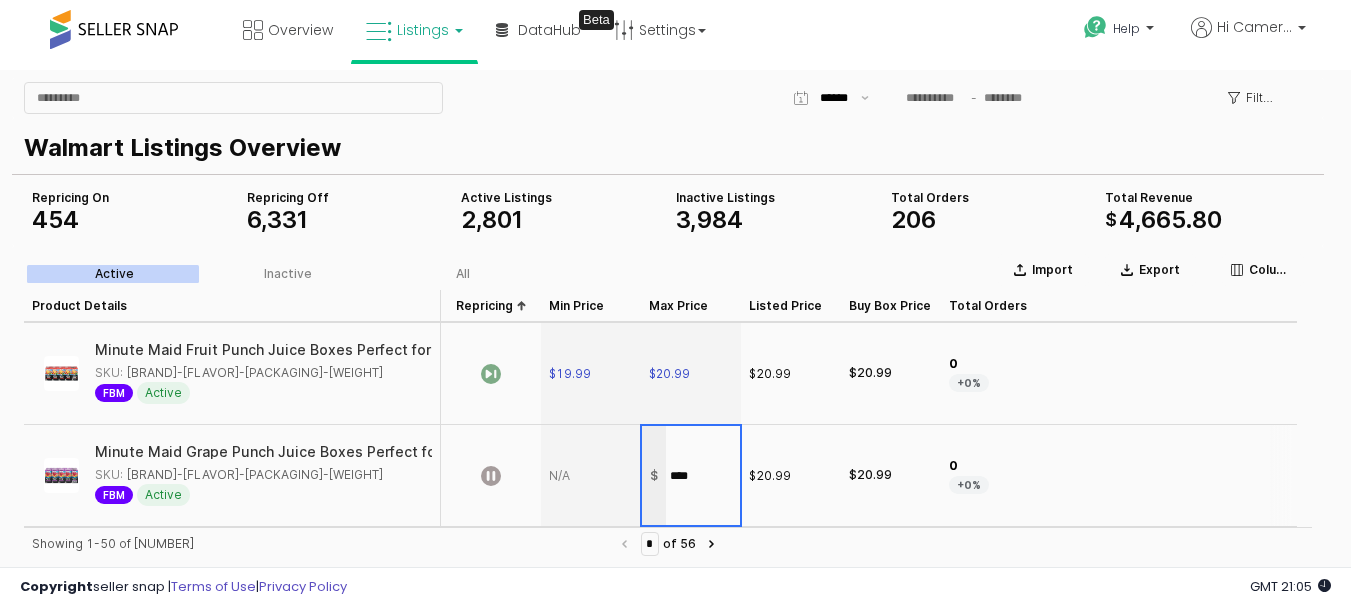 type on "*****" 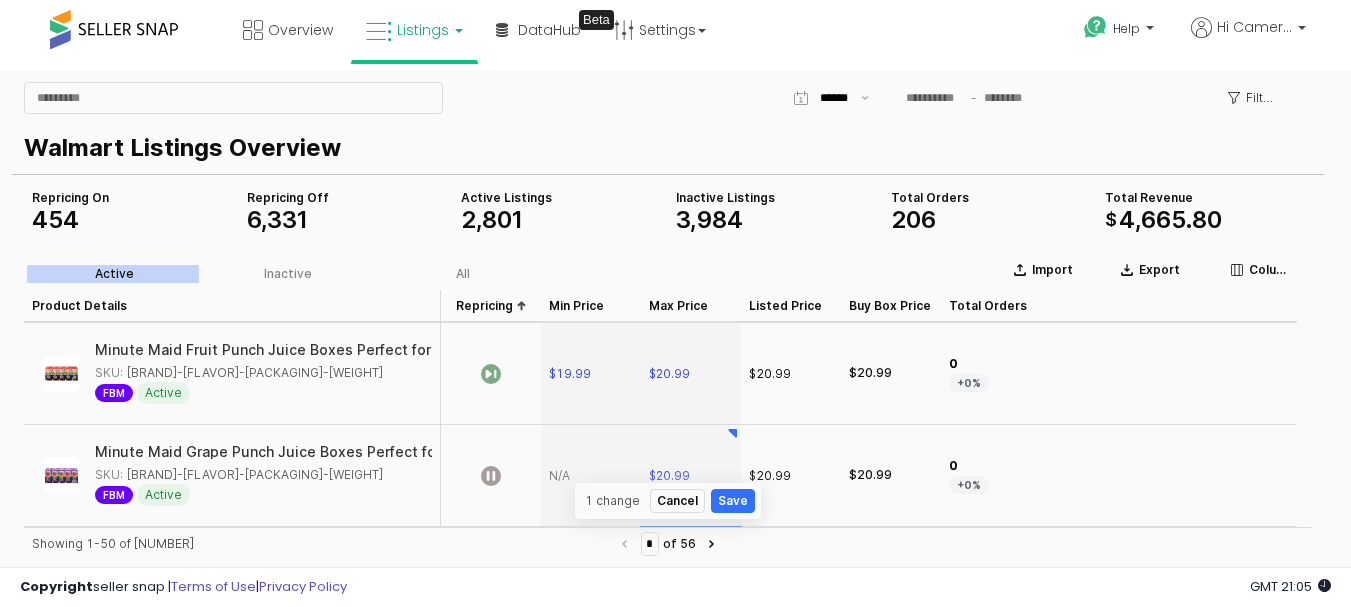 scroll, scrollTop: 1325, scrollLeft: 0, axis: vertical 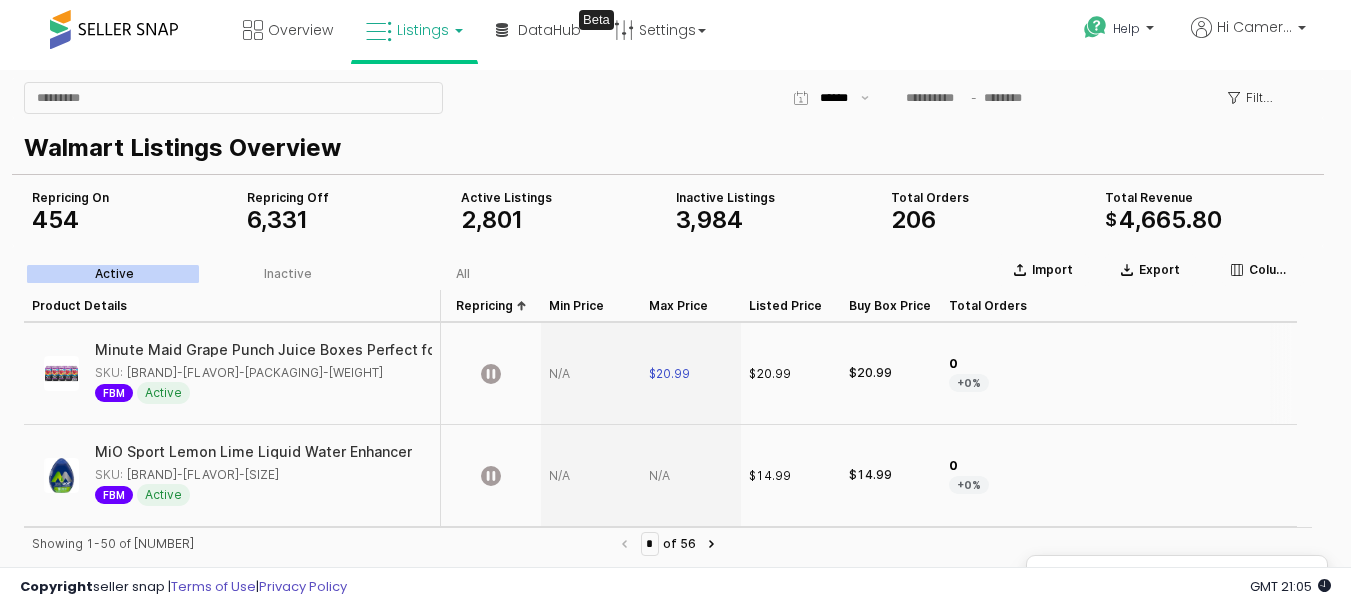 click at bounding box center [591, 374] 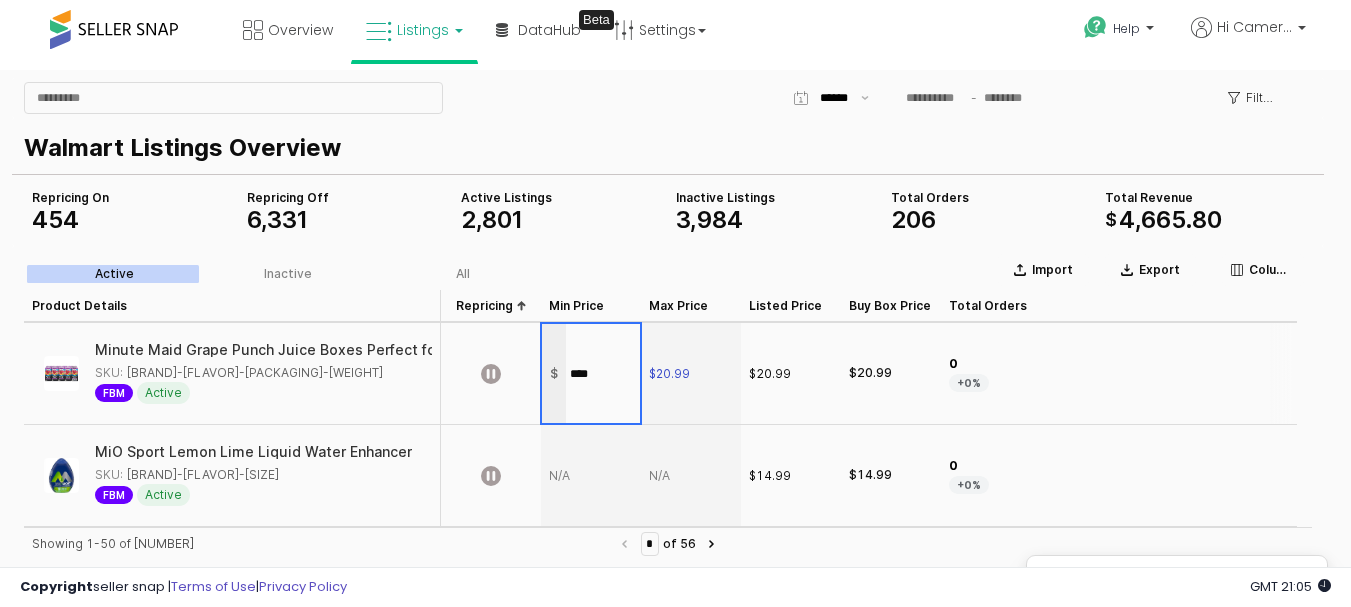 type on "*****" 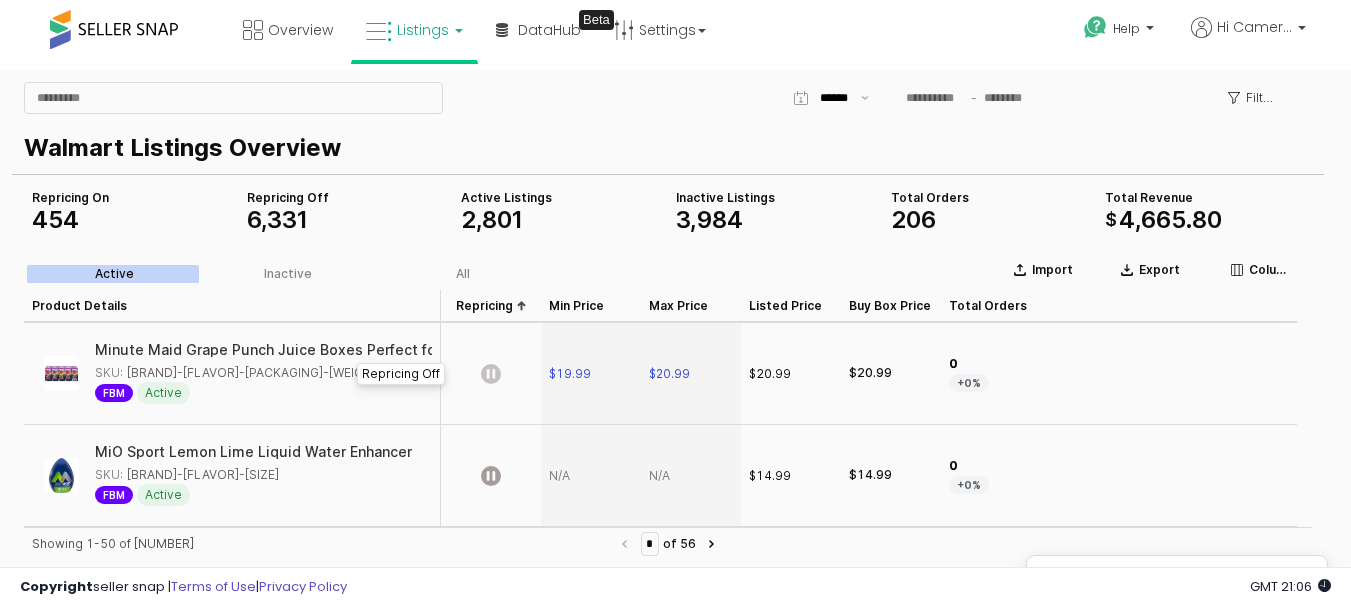 click 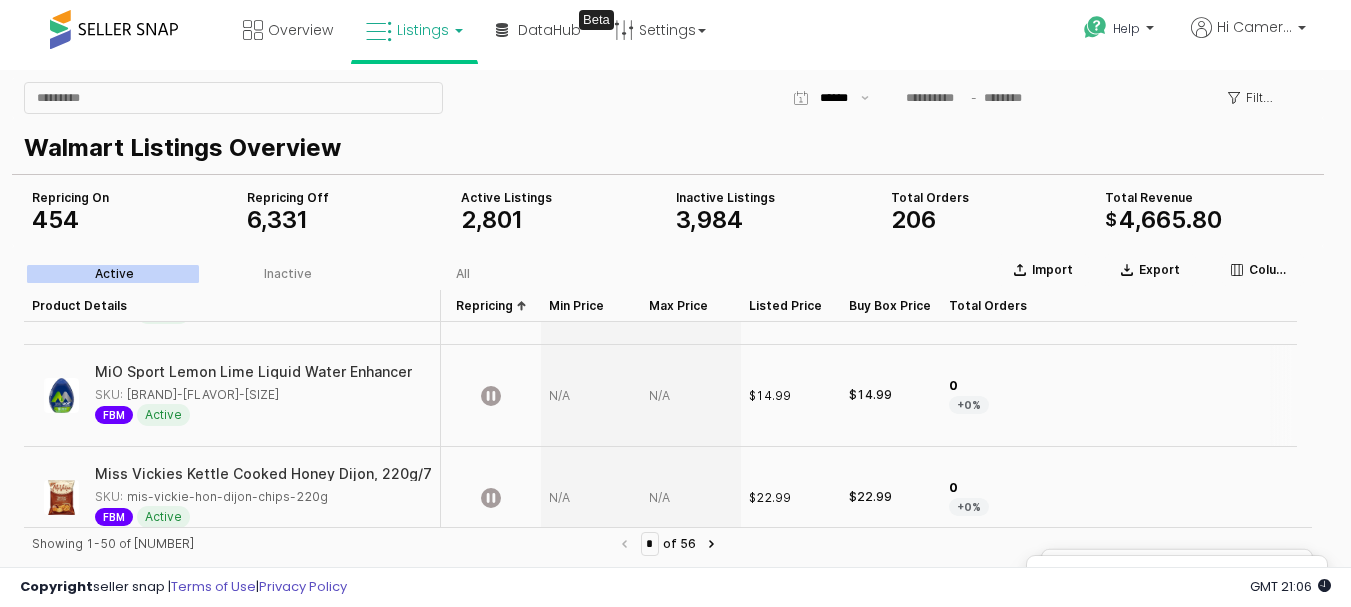 scroll, scrollTop: 1425, scrollLeft: 0, axis: vertical 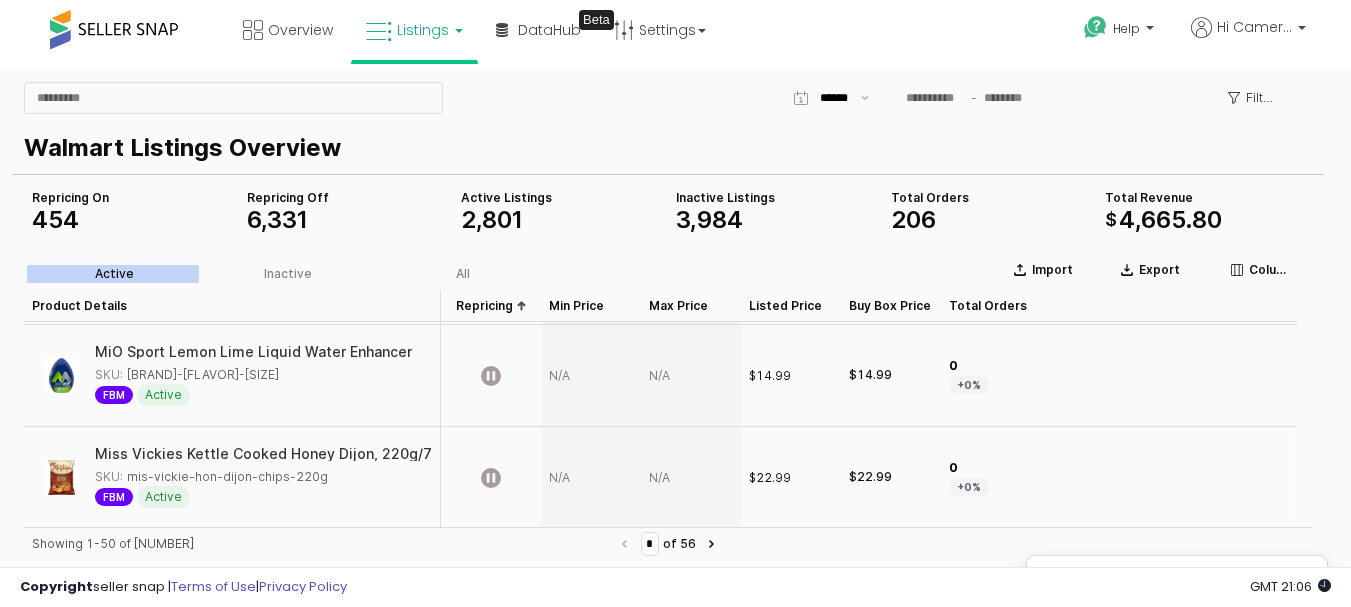 click at bounding box center [691, 478] 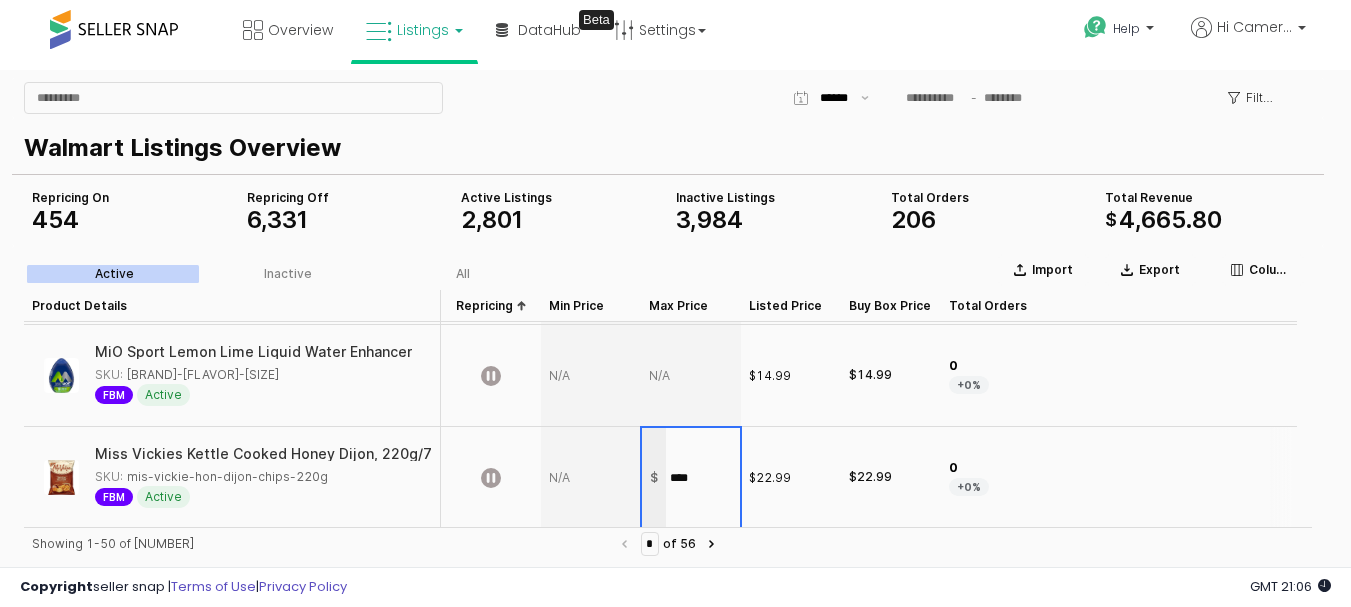 type on "*****" 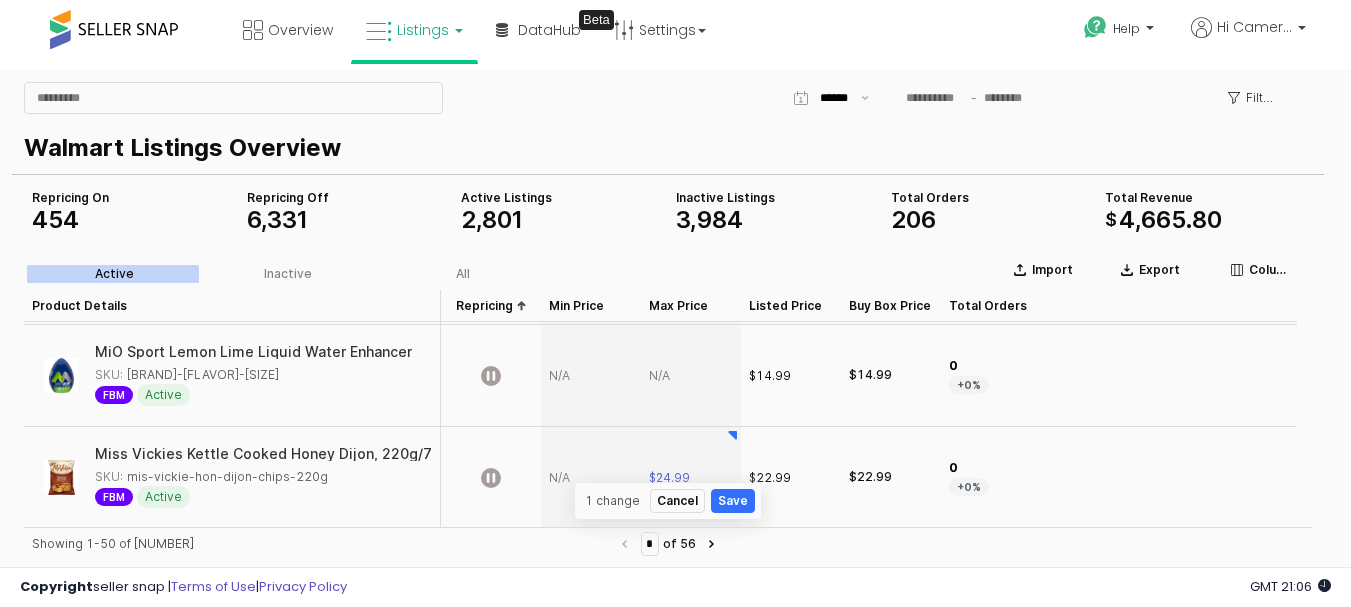 scroll, scrollTop: 1529, scrollLeft: 0, axis: vertical 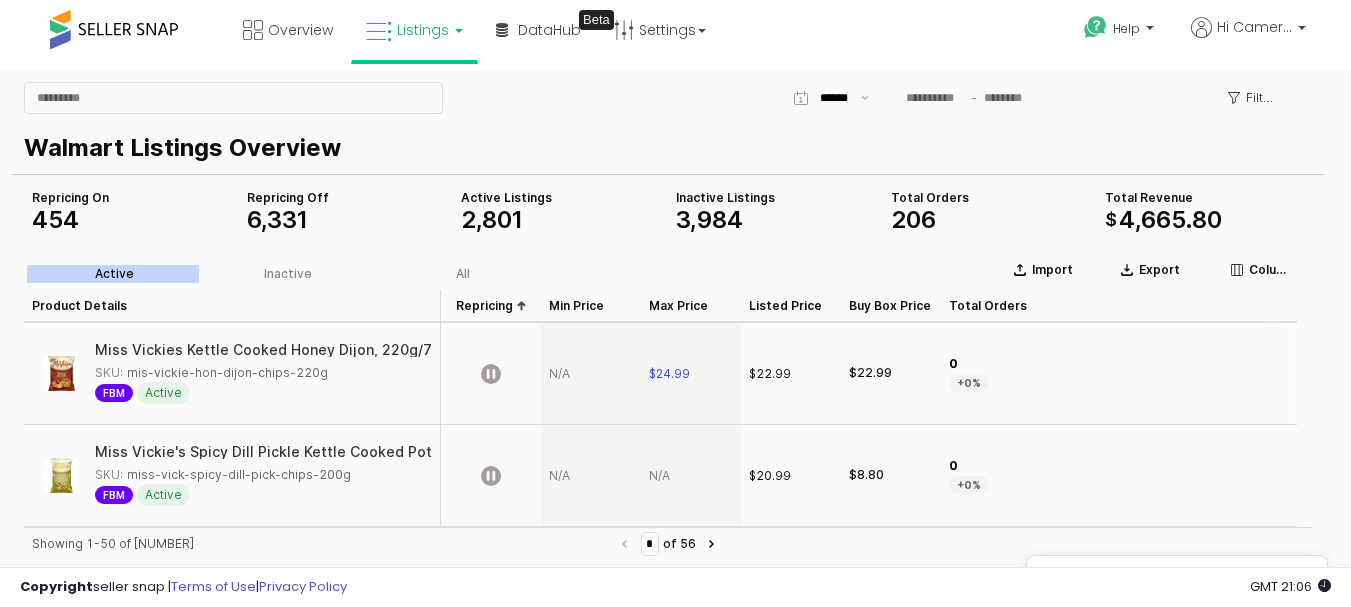 click at bounding box center (591, 374) 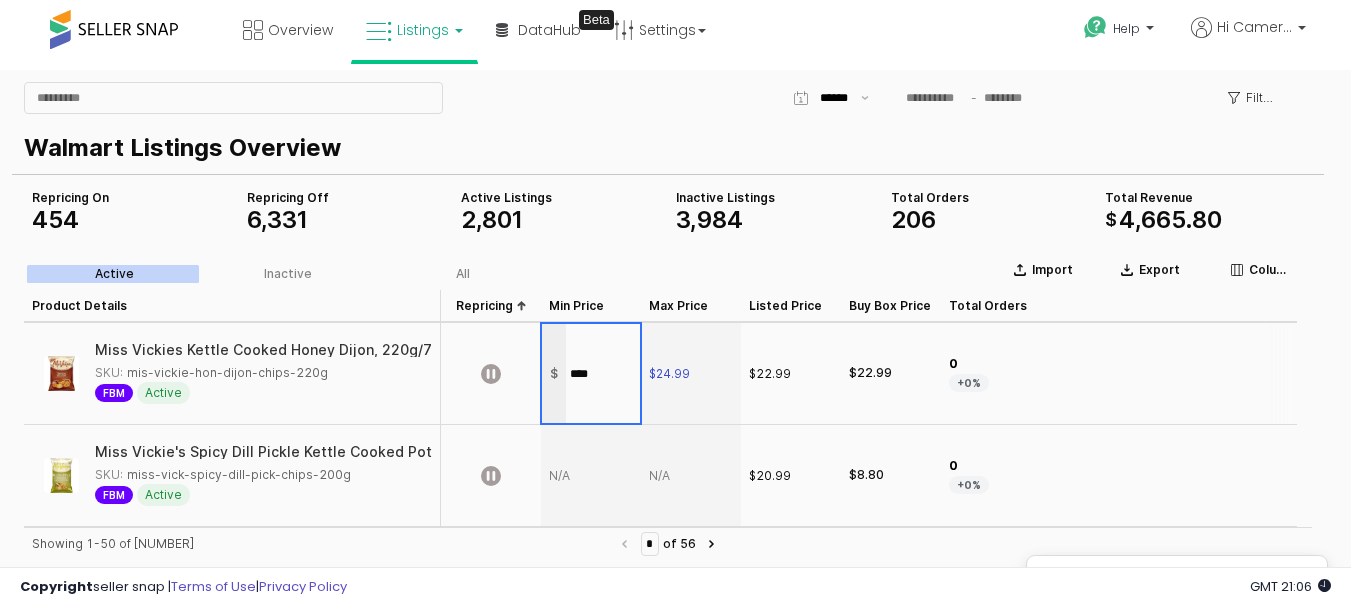 type on "*****" 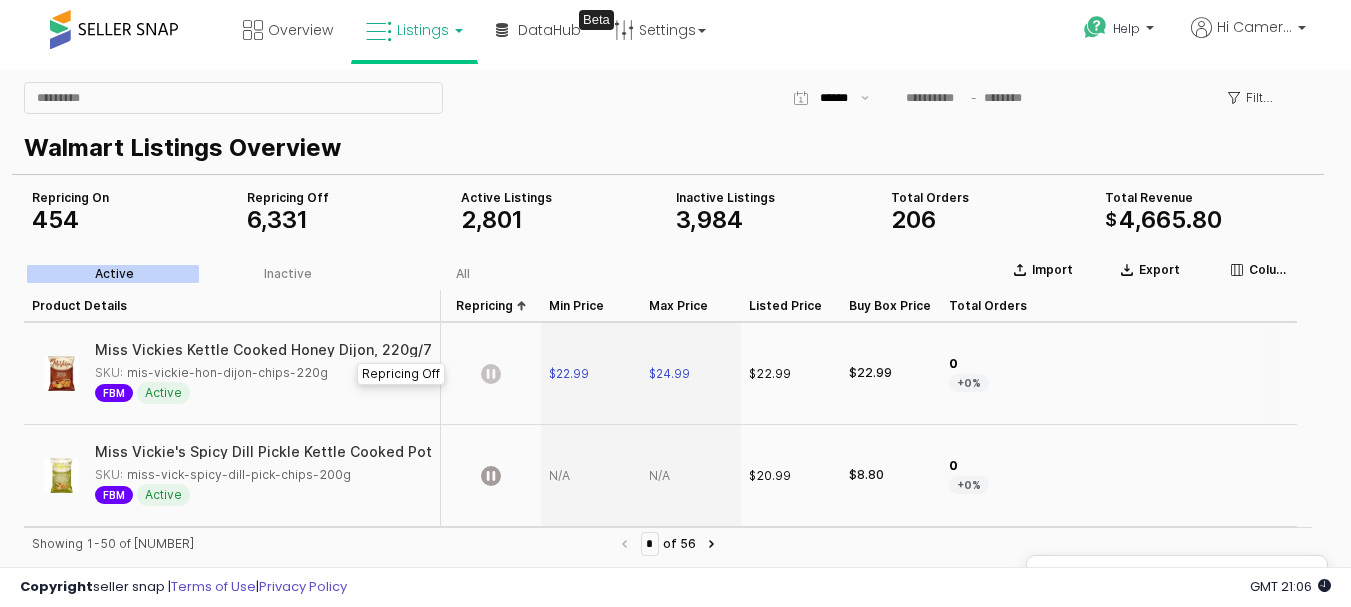 click 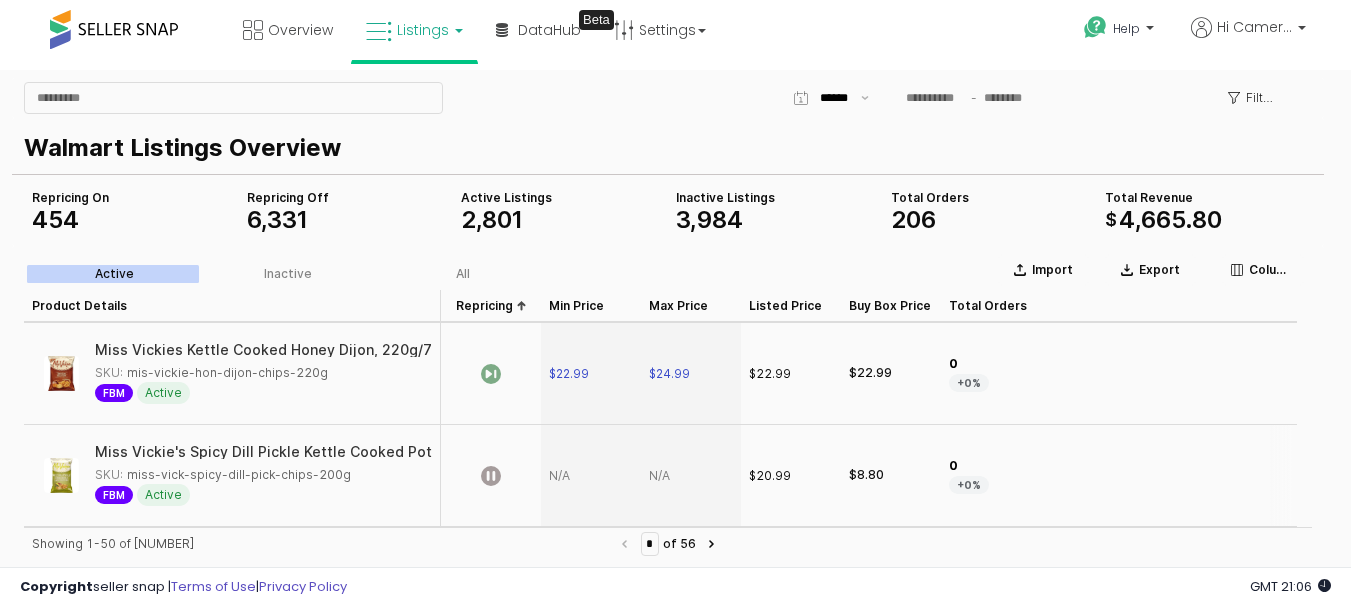 click at bounding box center (691, 476) 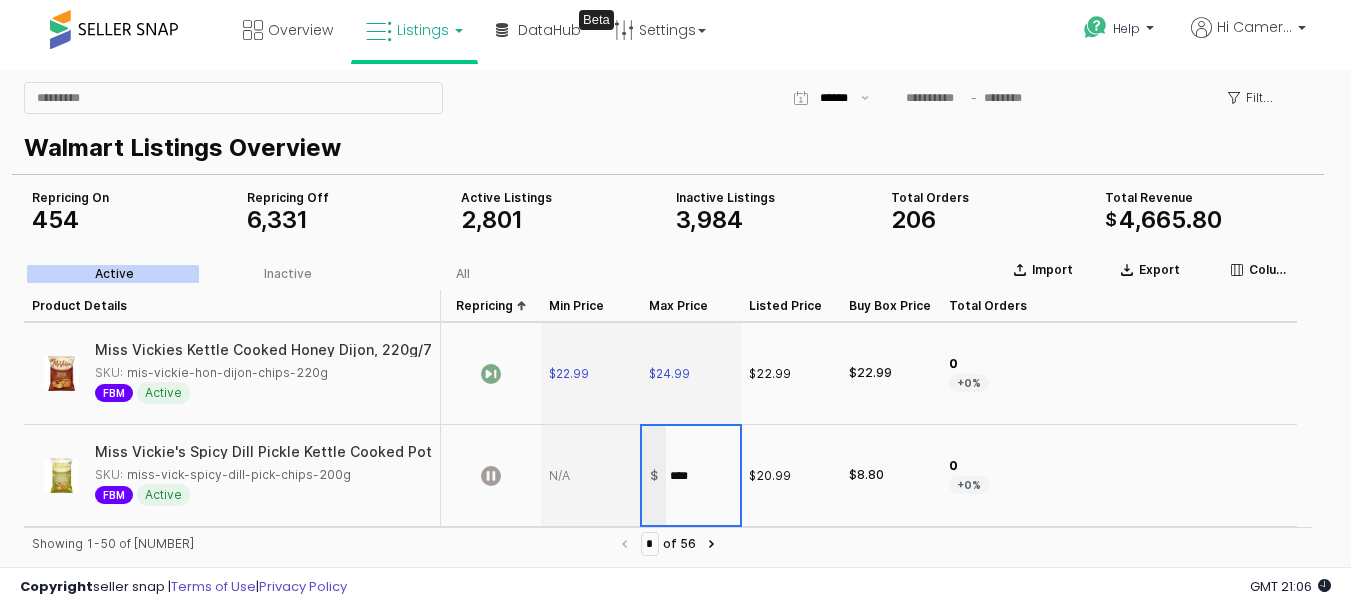 type on "*****" 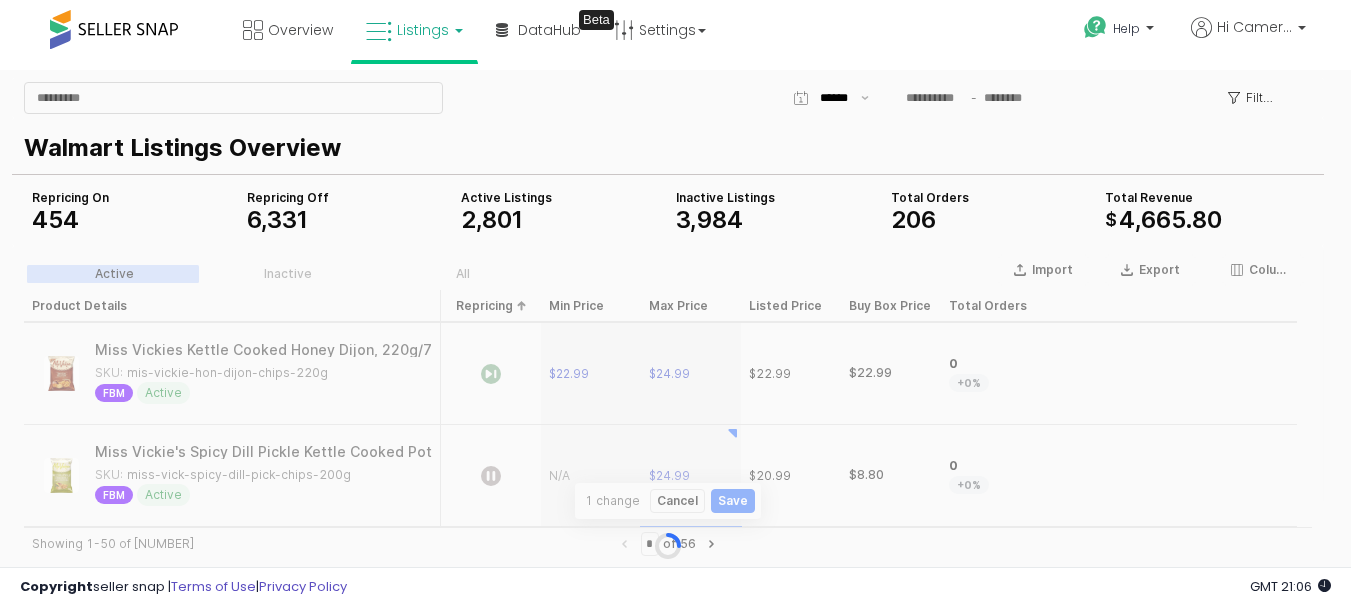 scroll, scrollTop: 1631, scrollLeft: 0, axis: vertical 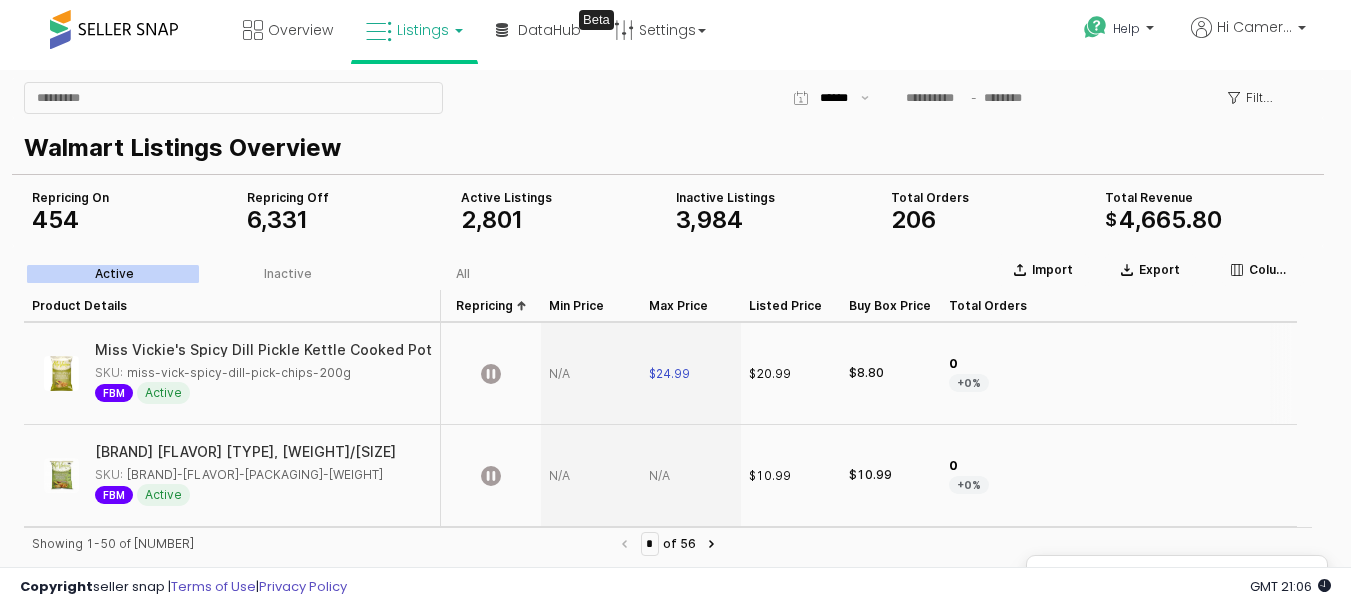 click at bounding box center (591, 374) 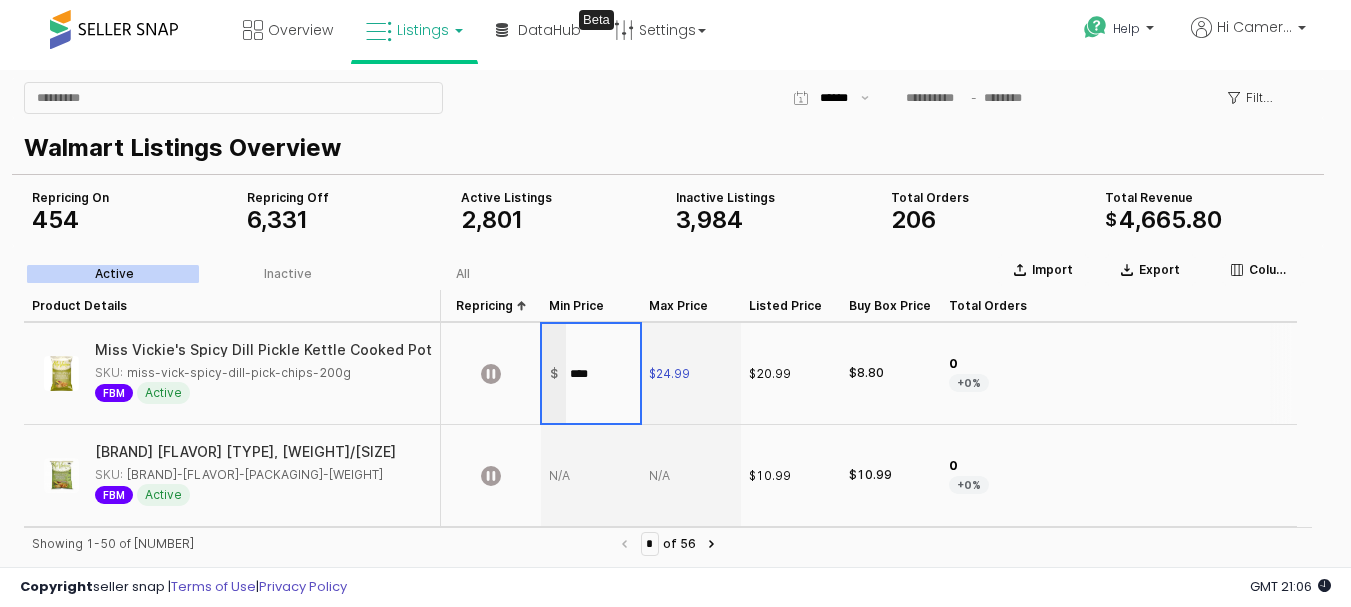 type on "*****" 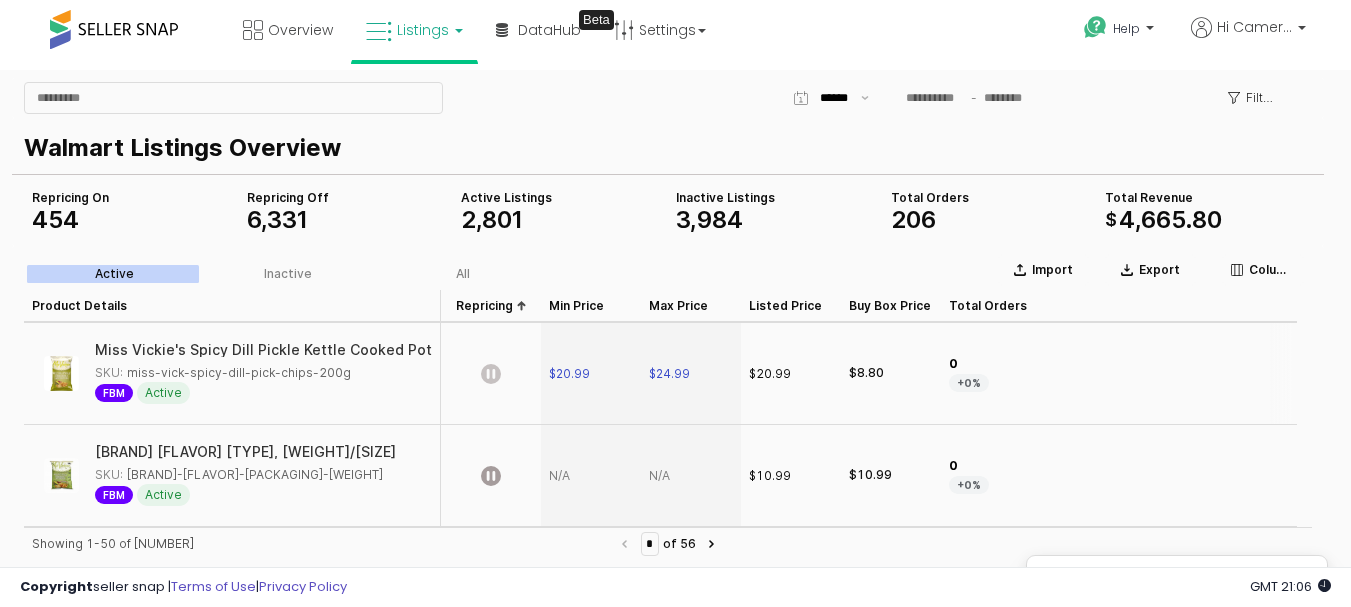 click 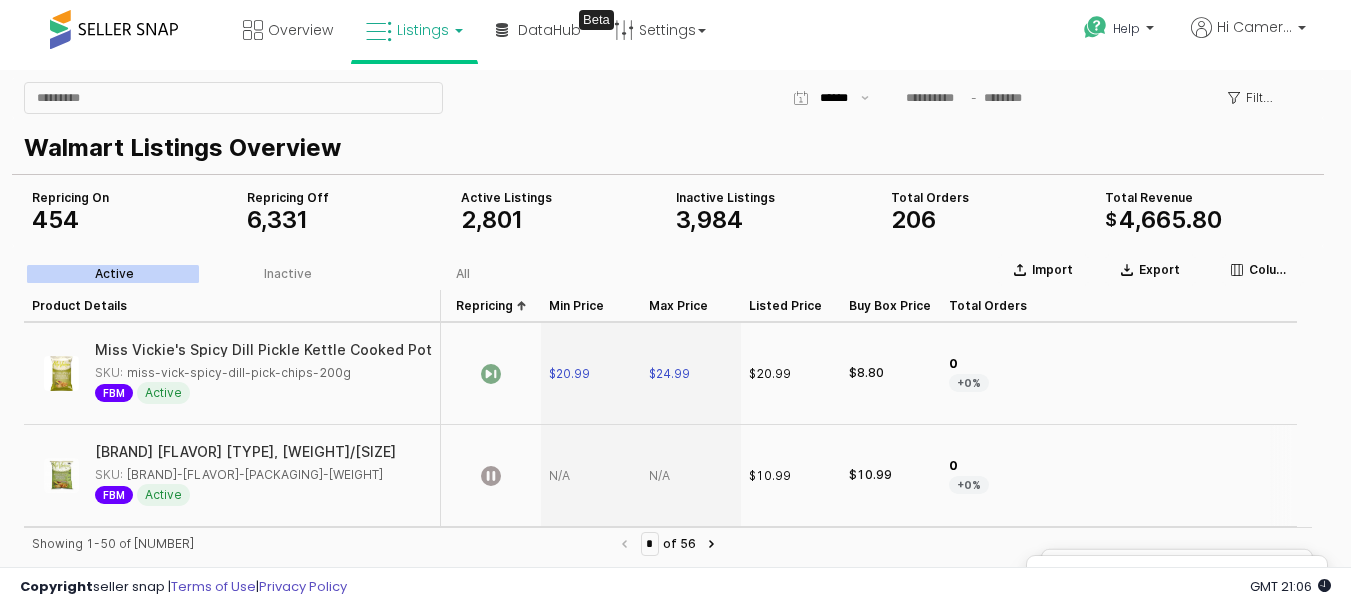 click at bounding box center [691, 476] 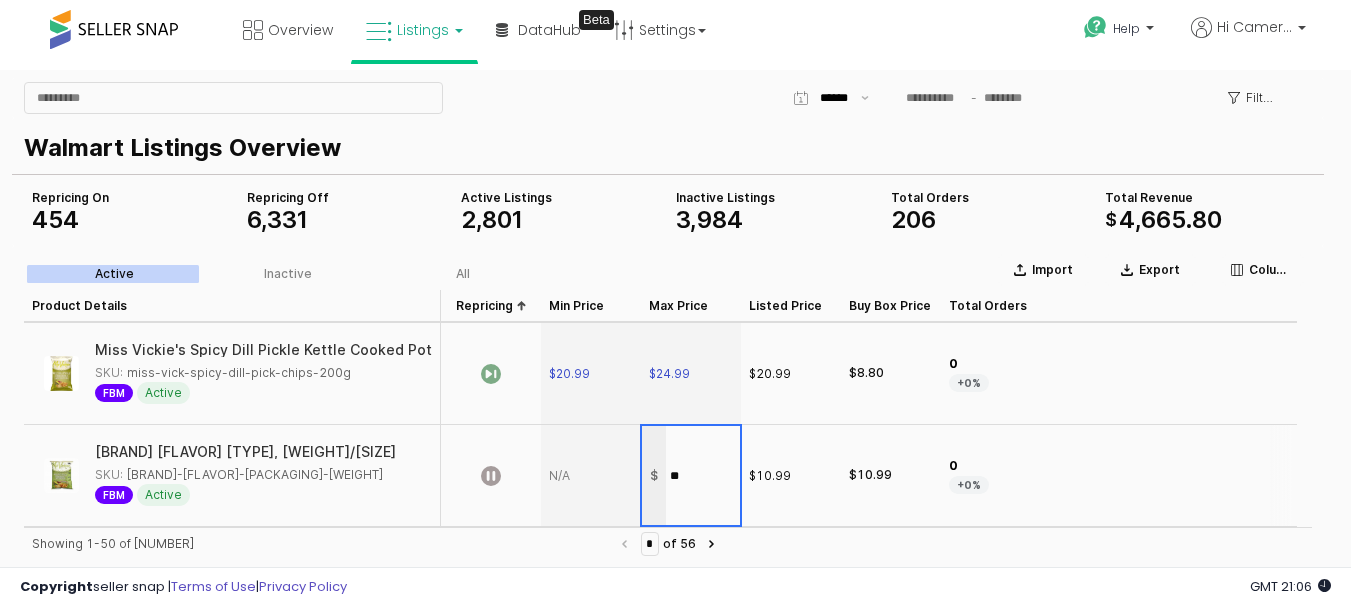 type on "*" 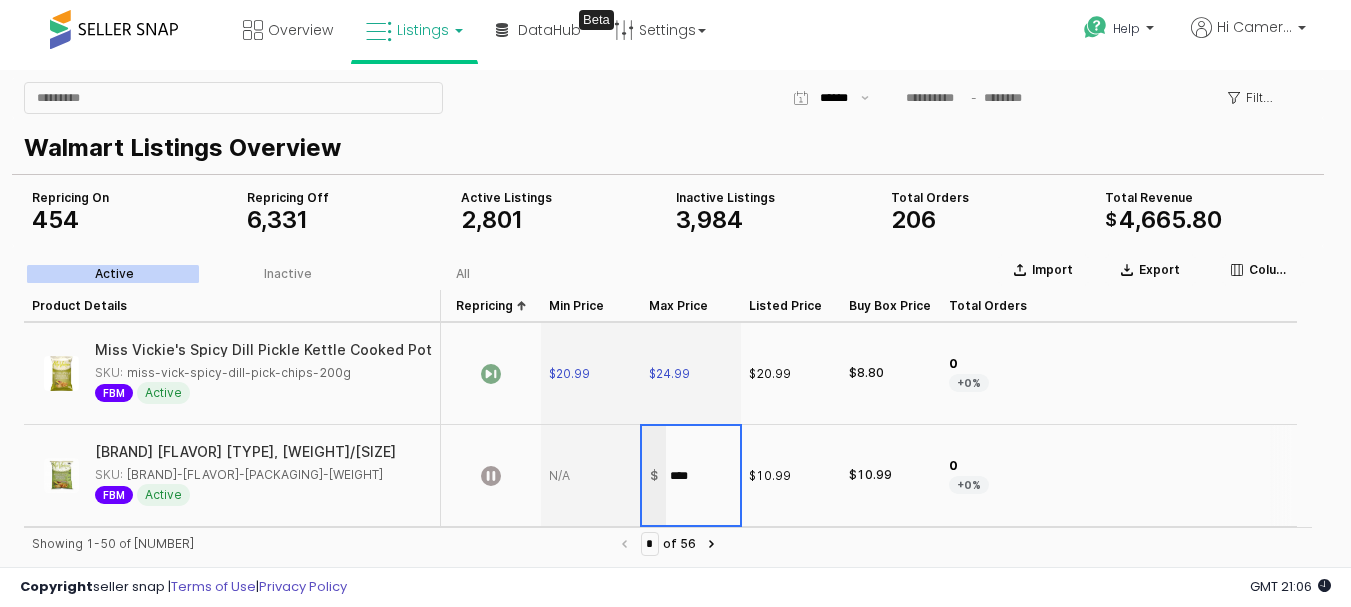type on "*****" 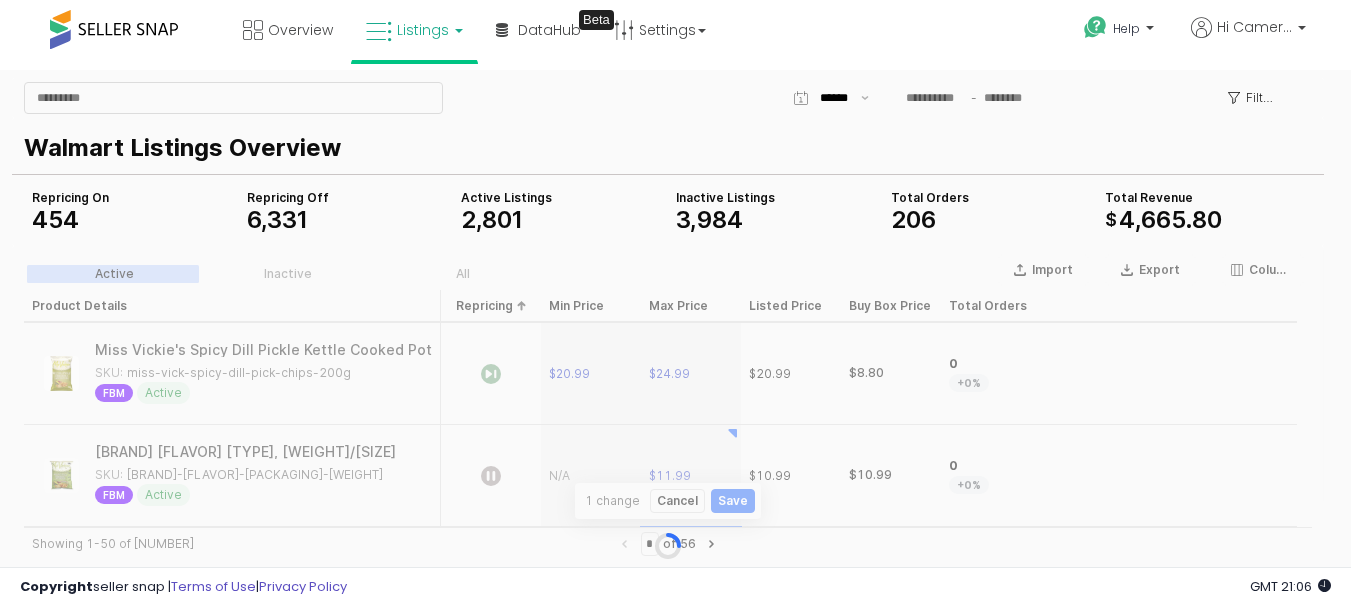 scroll, scrollTop: 1733, scrollLeft: 0, axis: vertical 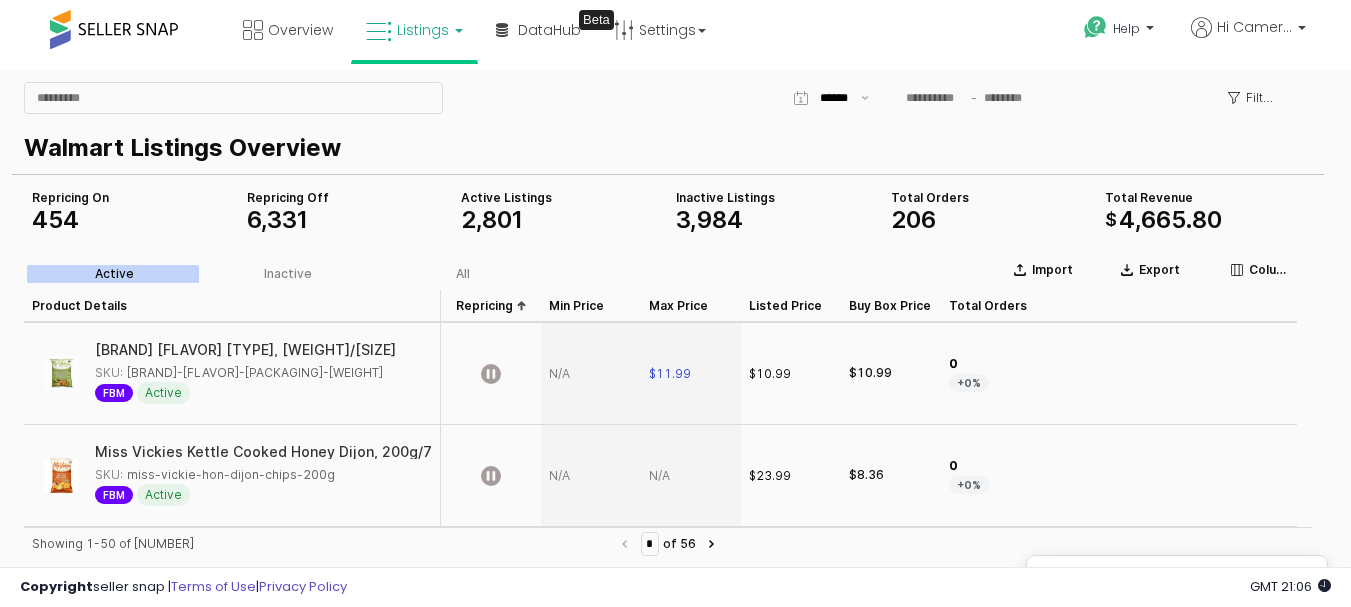 click at bounding box center [591, 374] 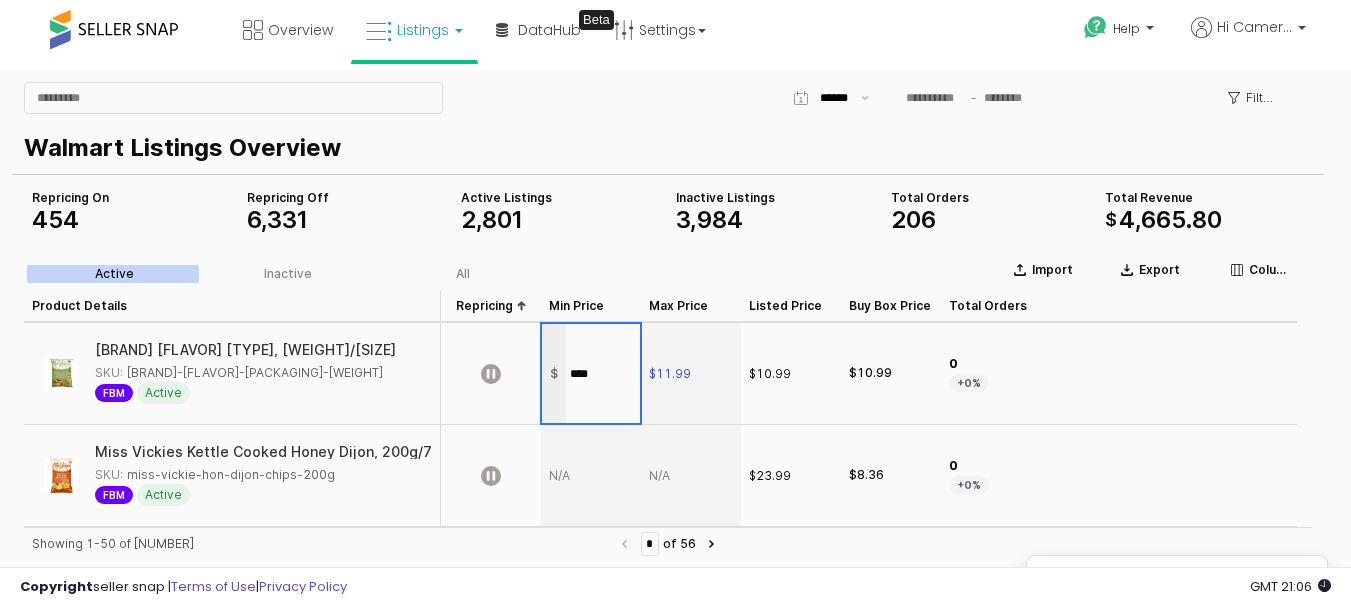 type on "*****" 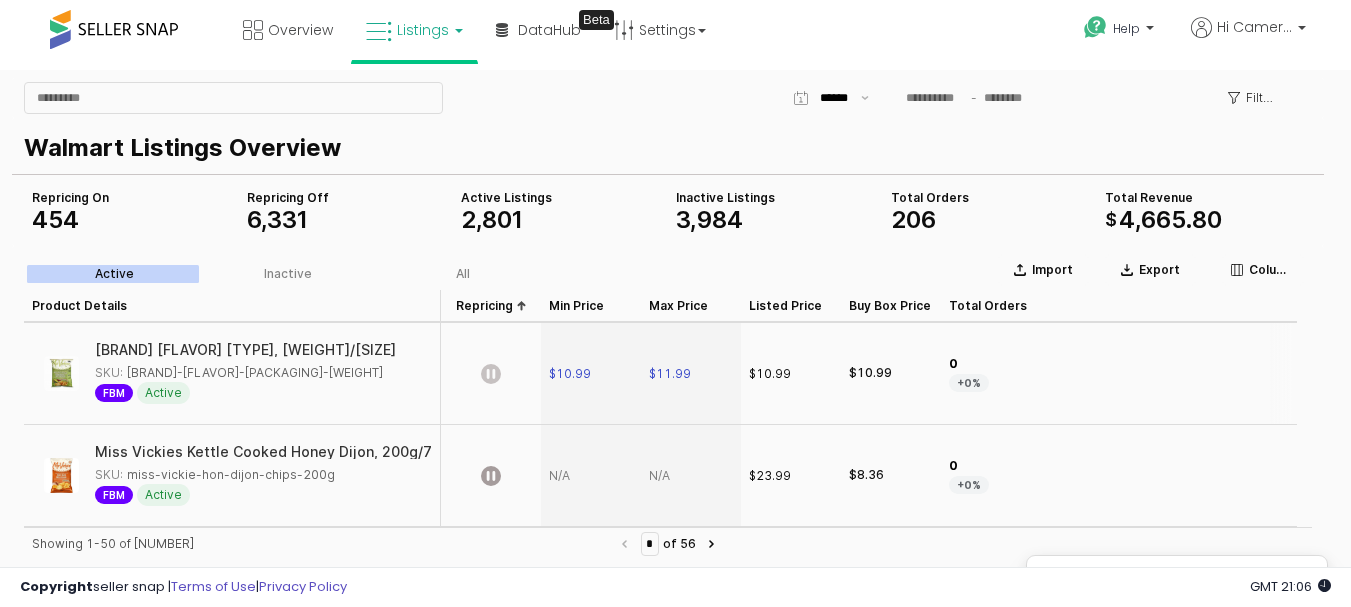 click 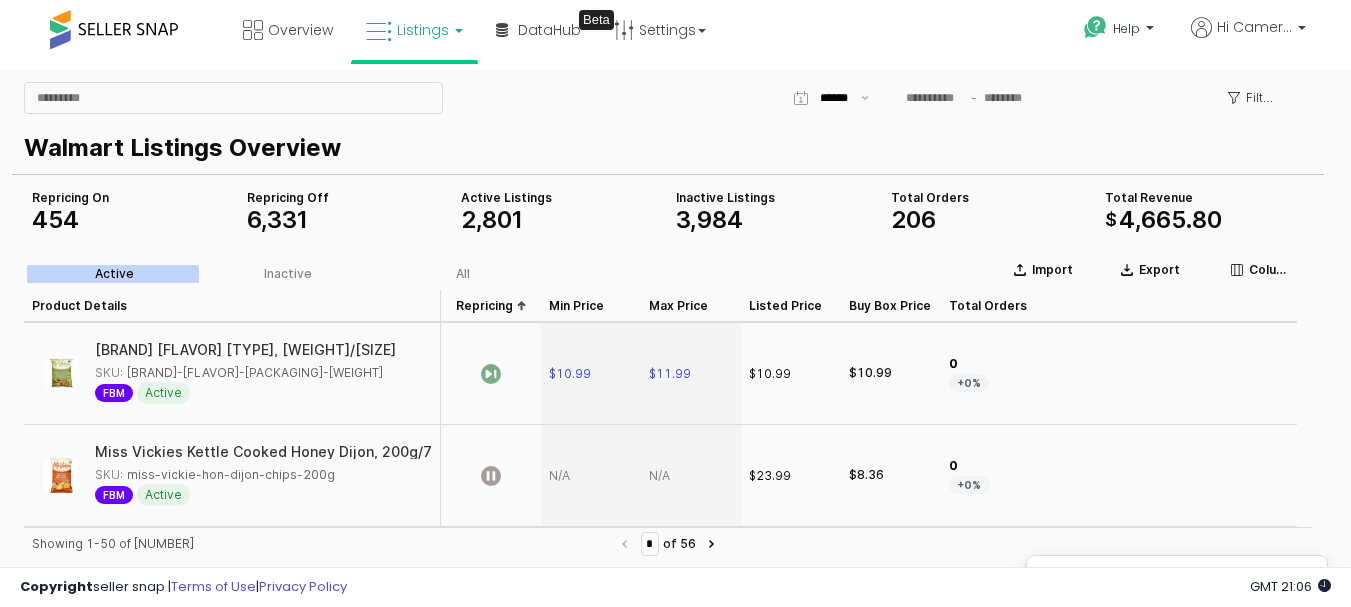 click at bounding box center [691, 476] 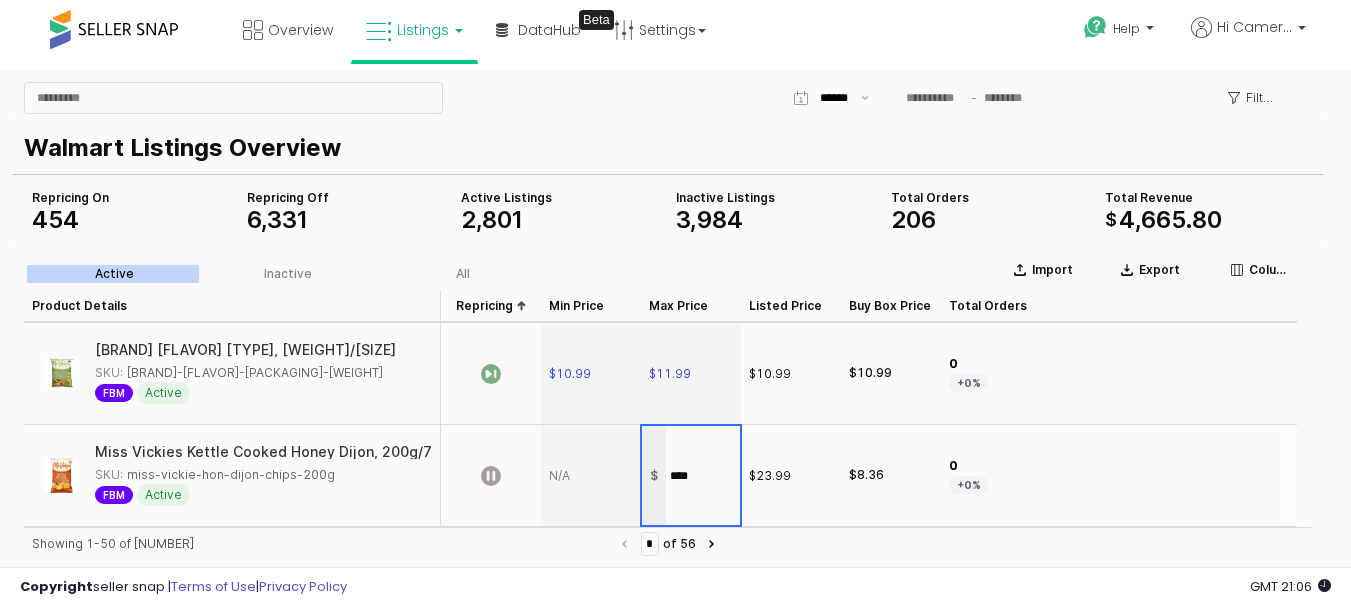 type on "*****" 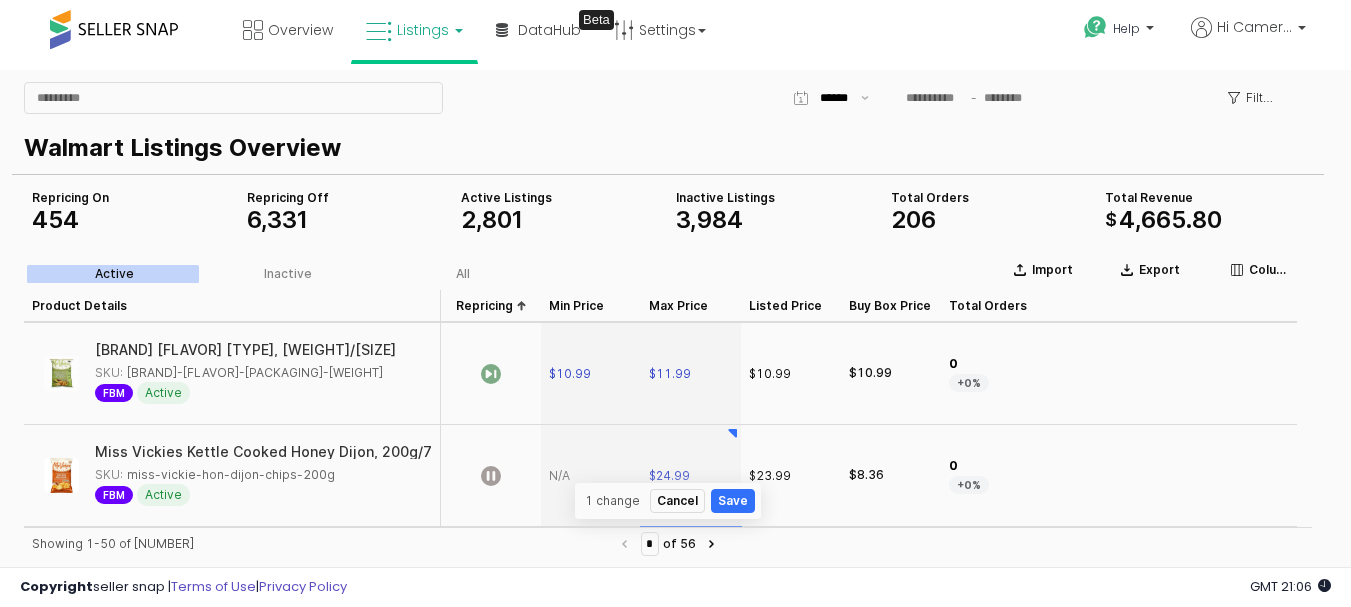 scroll, scrollTop: 1835, scrollLeft: 0, axis: vertical 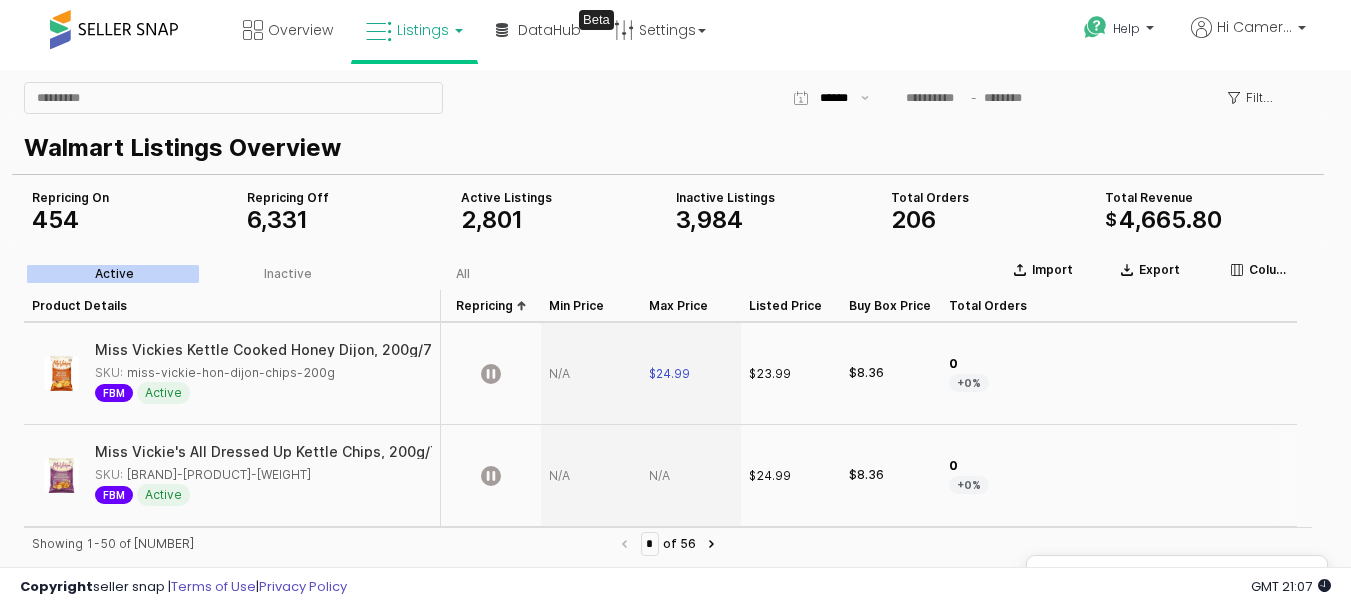 click at bounding box center (591, 476) 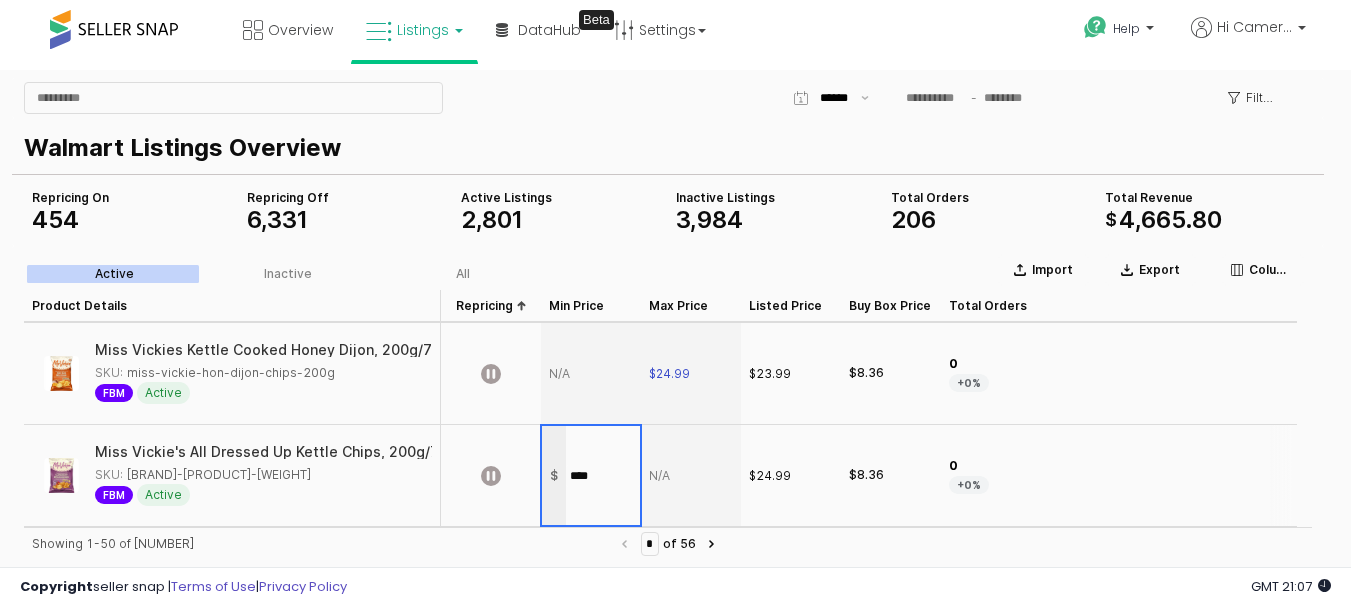 type on "*****" 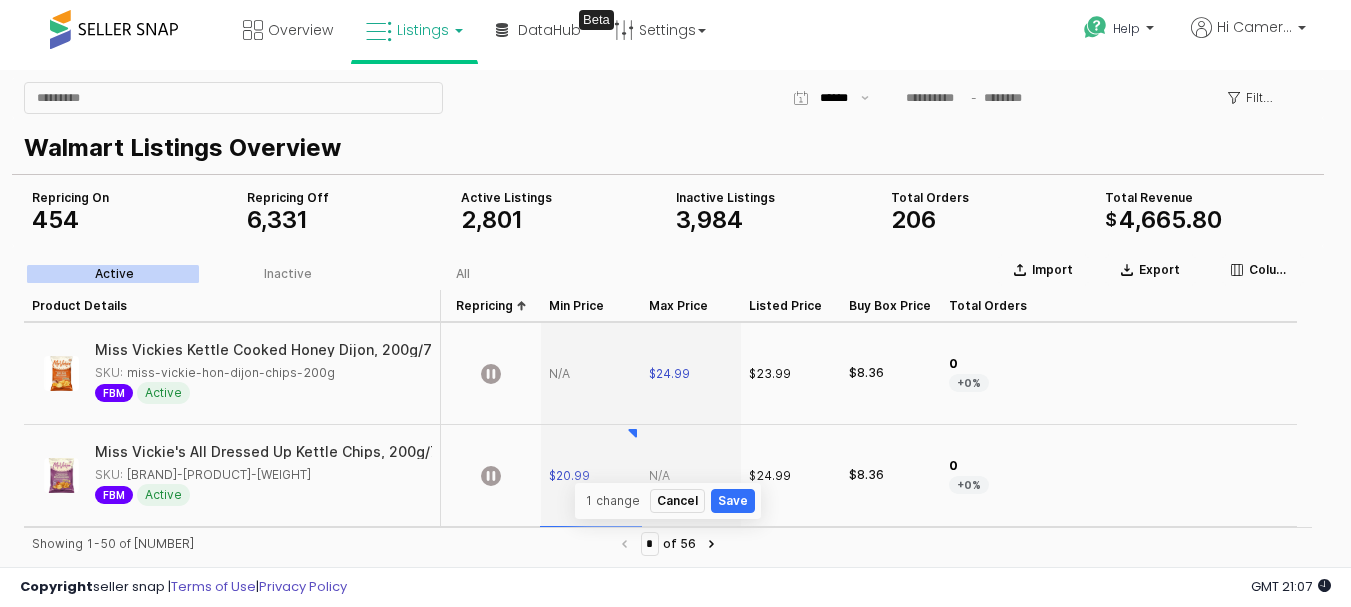 scroll, scrollTop: 1937, scrollLeft: 0, axis: vertical 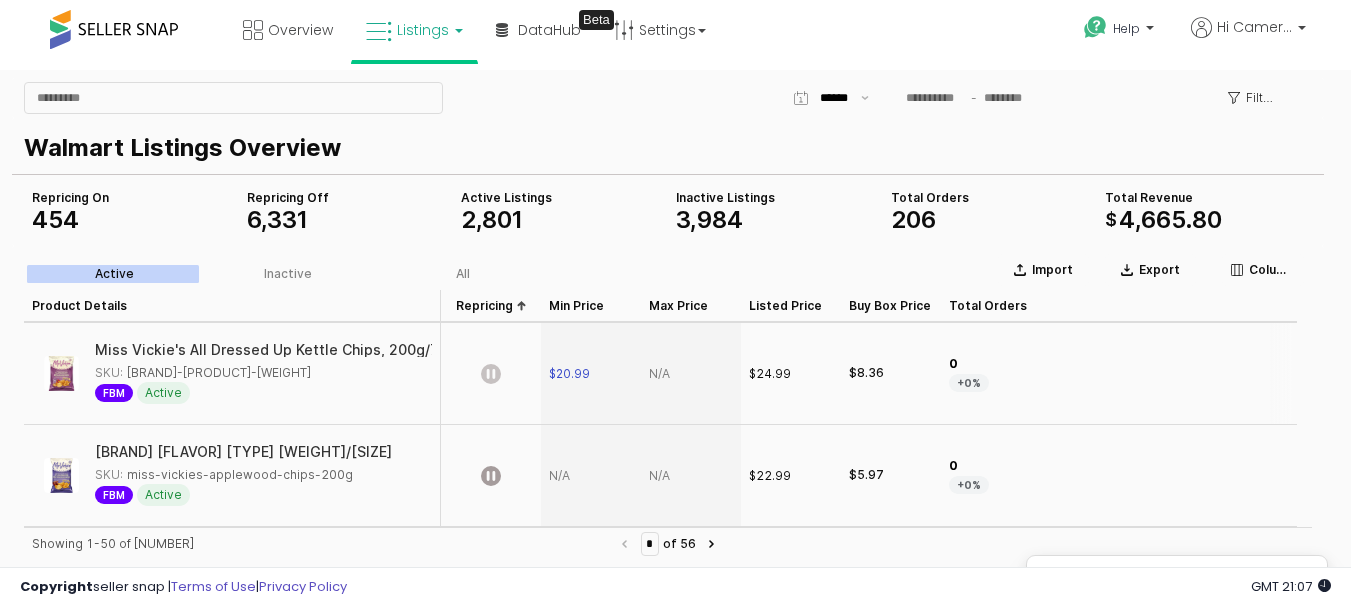 click 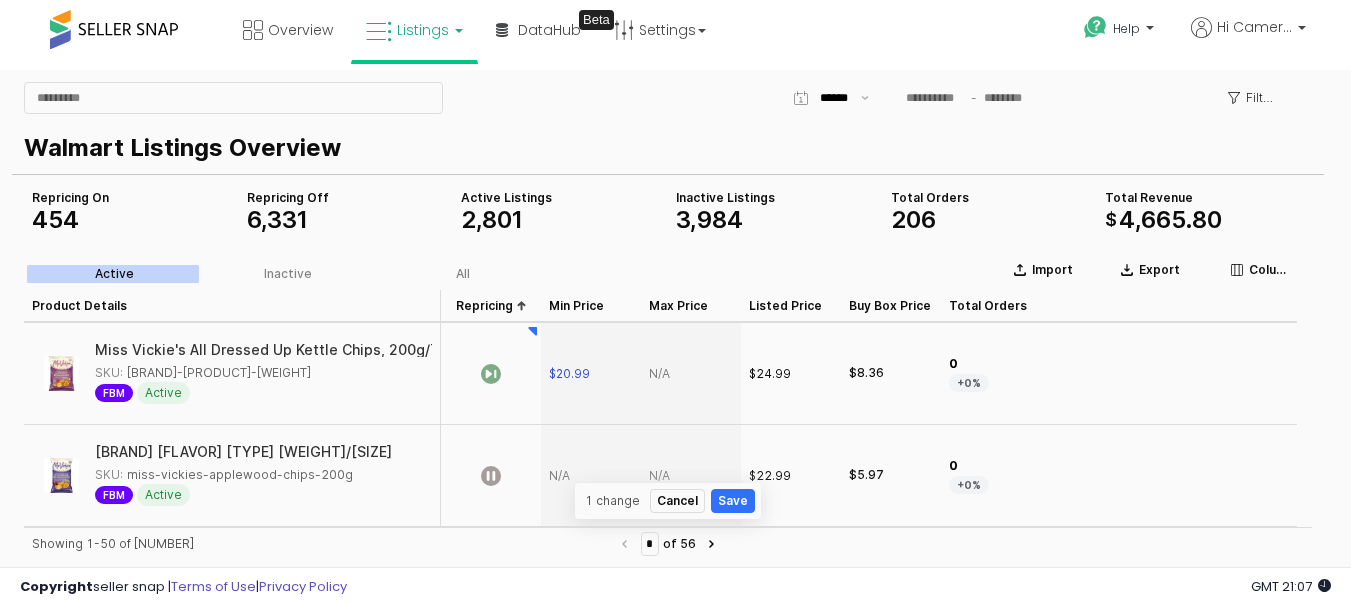 click at bounding box center [691, 374] 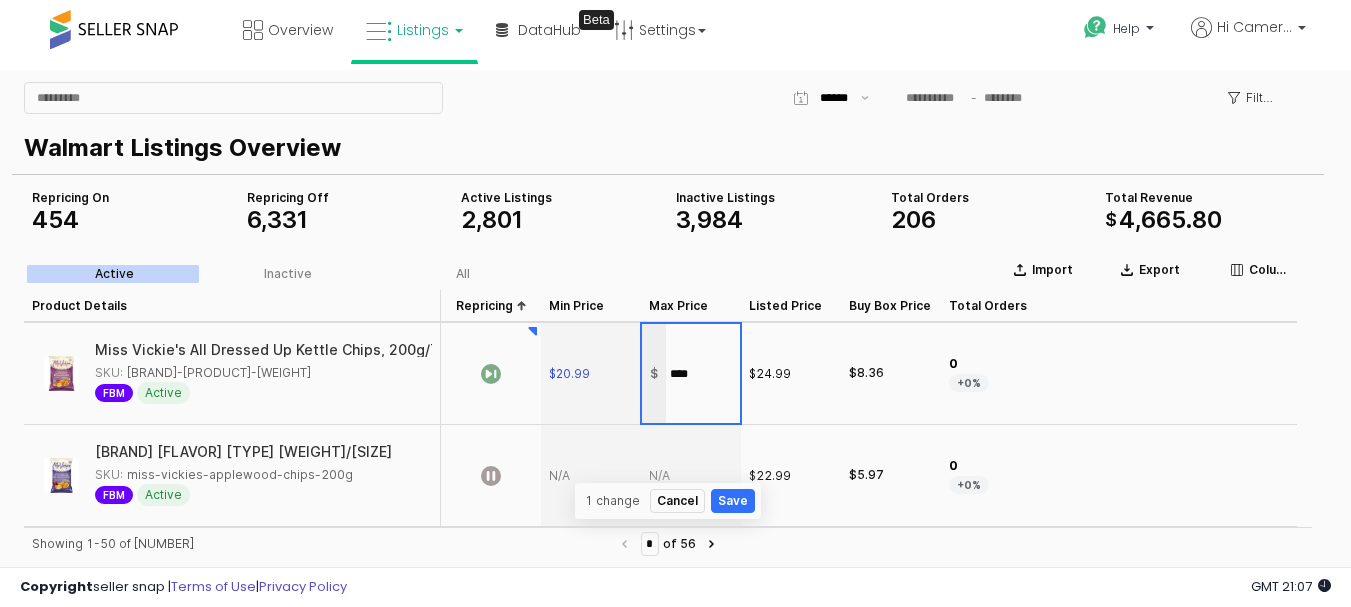 type on "*****" 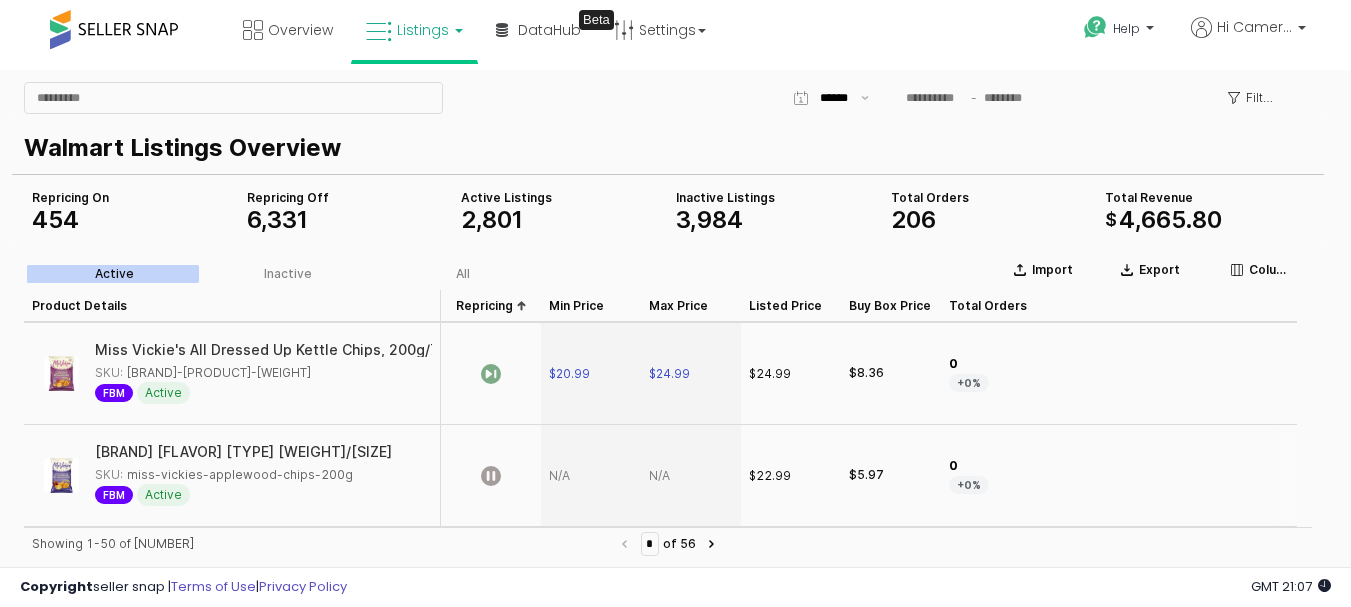 click at bounding box center (691, 476) 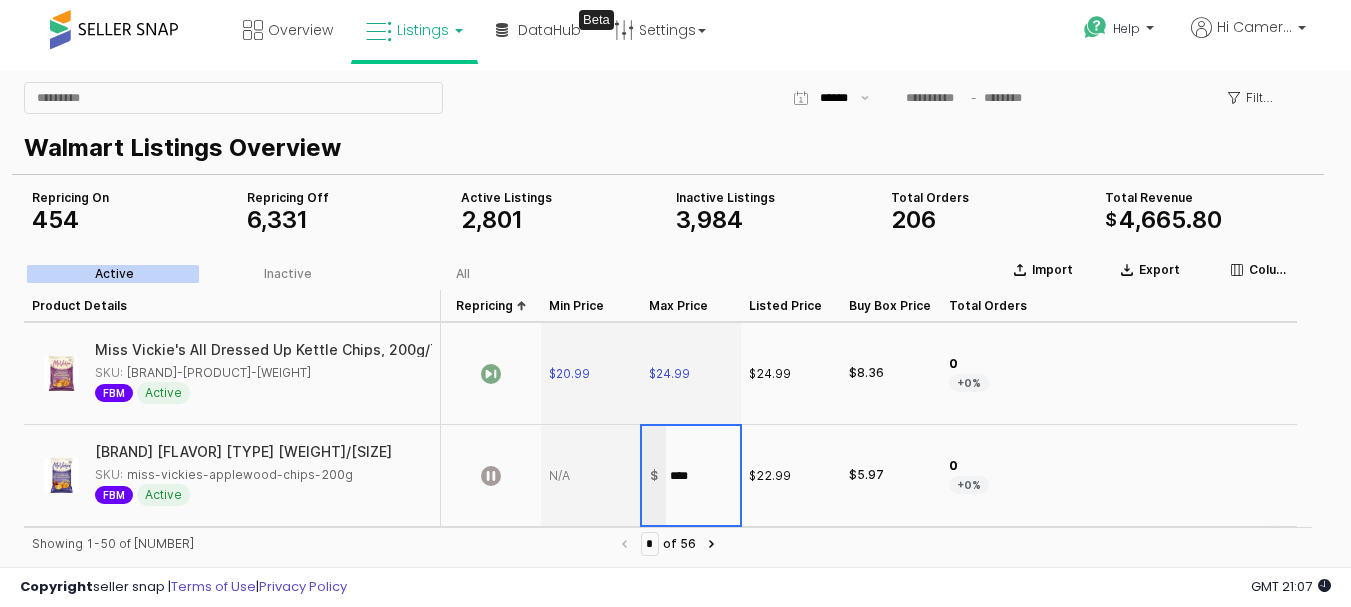 type on "*****" 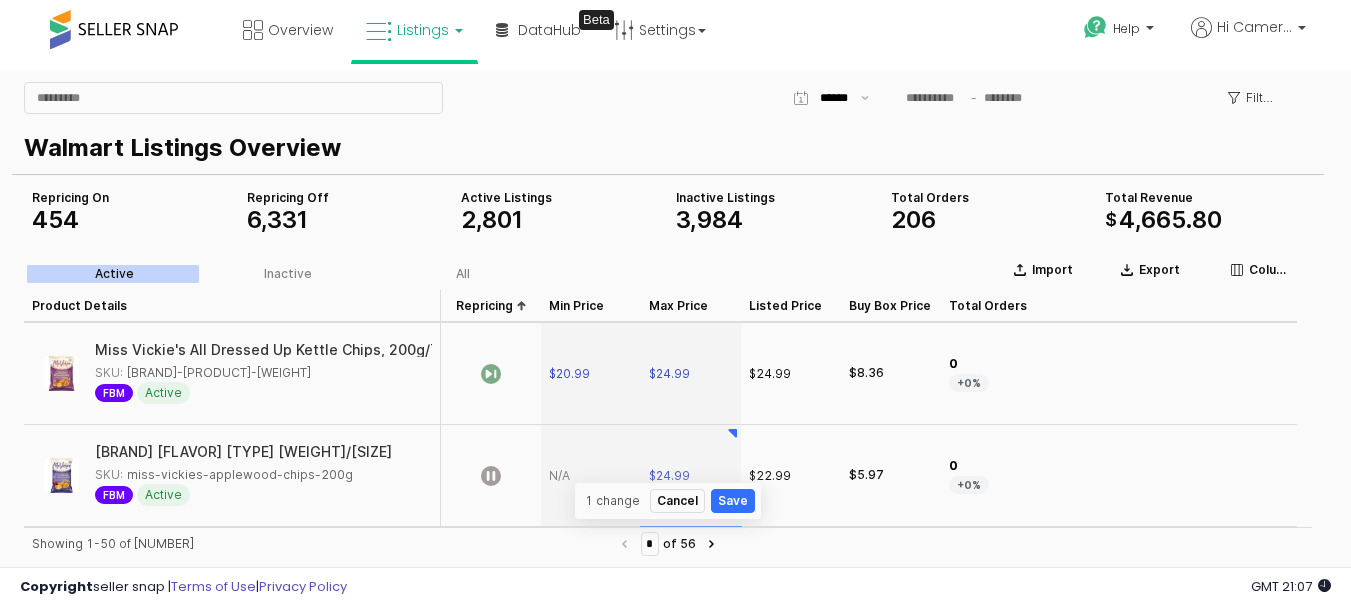 scroll, scrollTop: 2039, scrollLeft: 0, axis: vertical 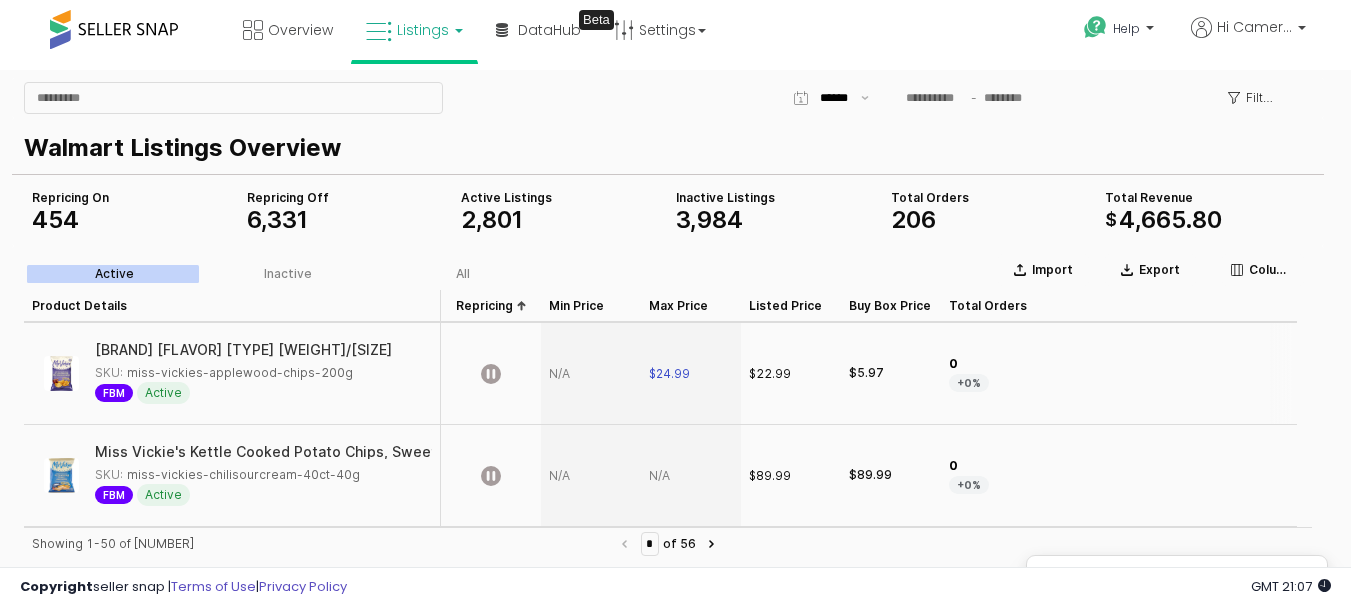 click at bounding box center (591, 374) 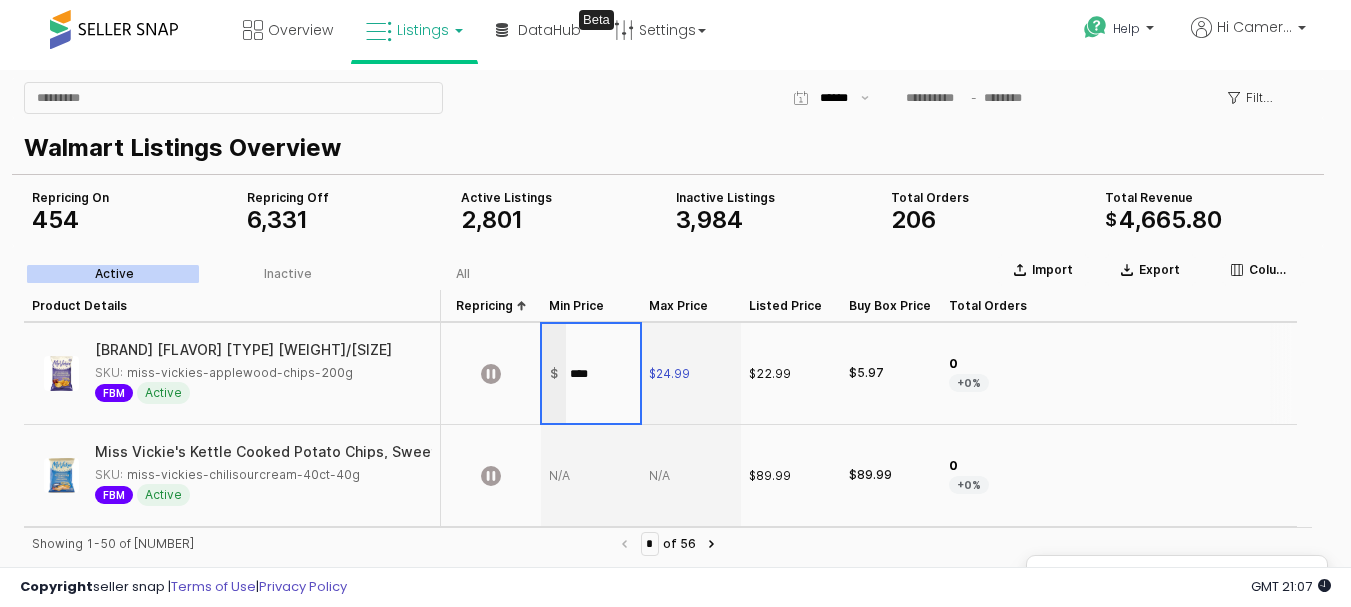 type on "*****" 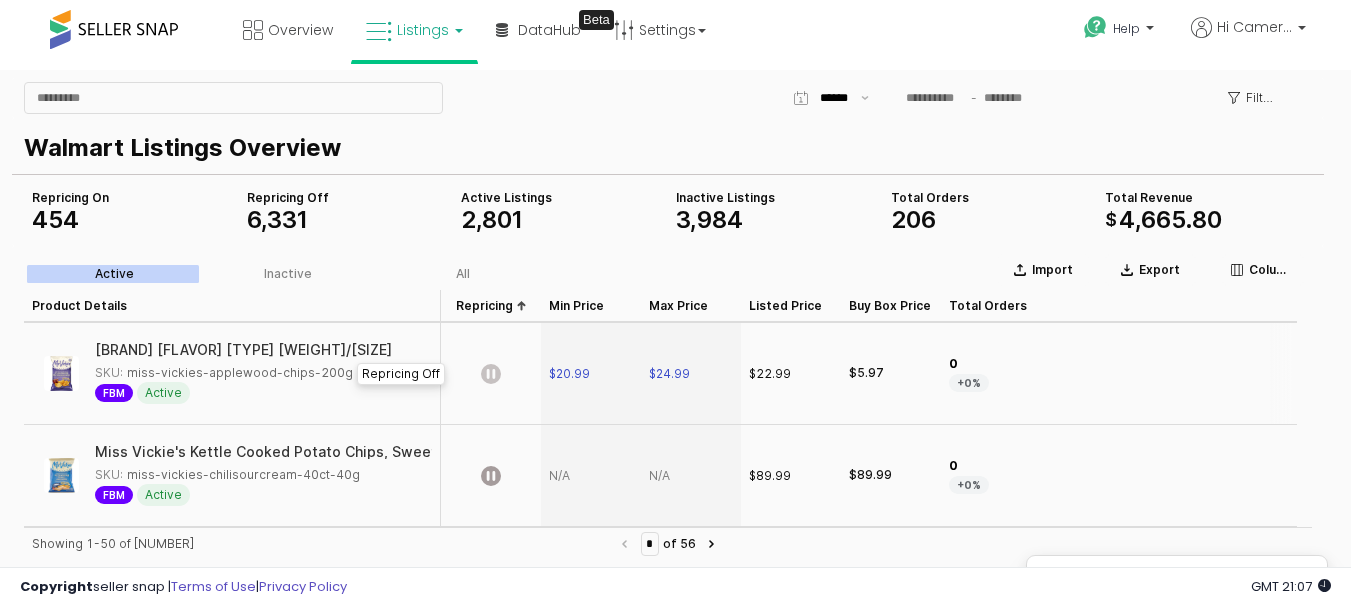 click 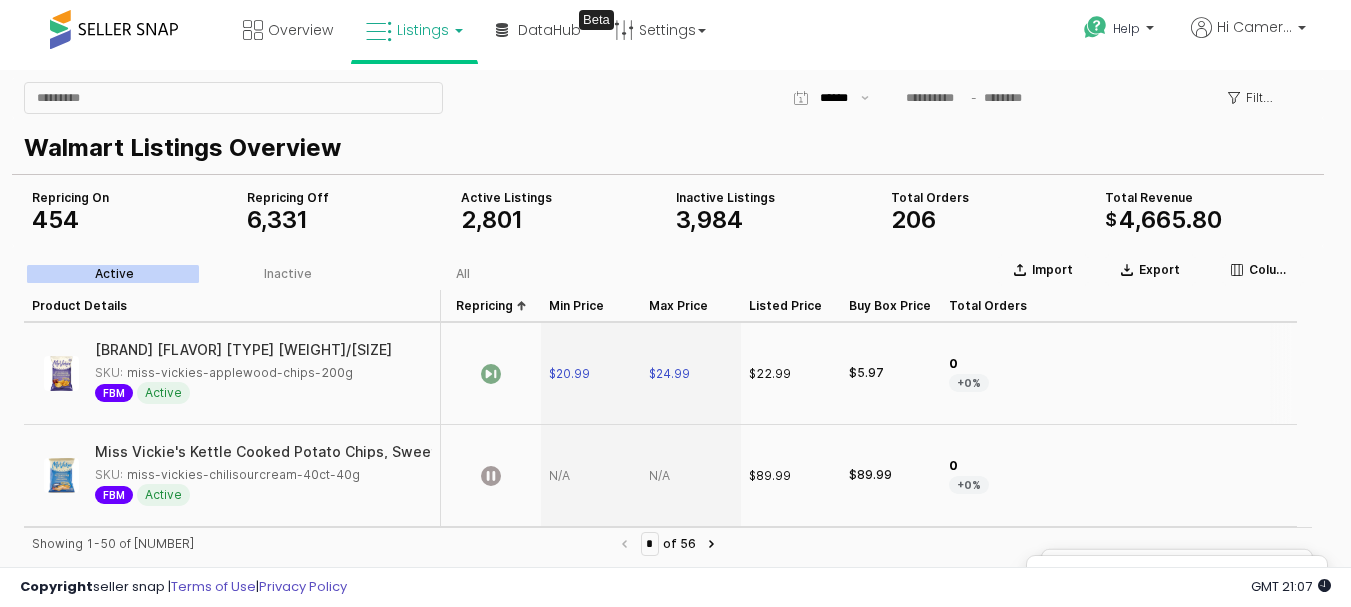 scroll, scrollTop: 2139, scrollLeft: 0, axis: vertical 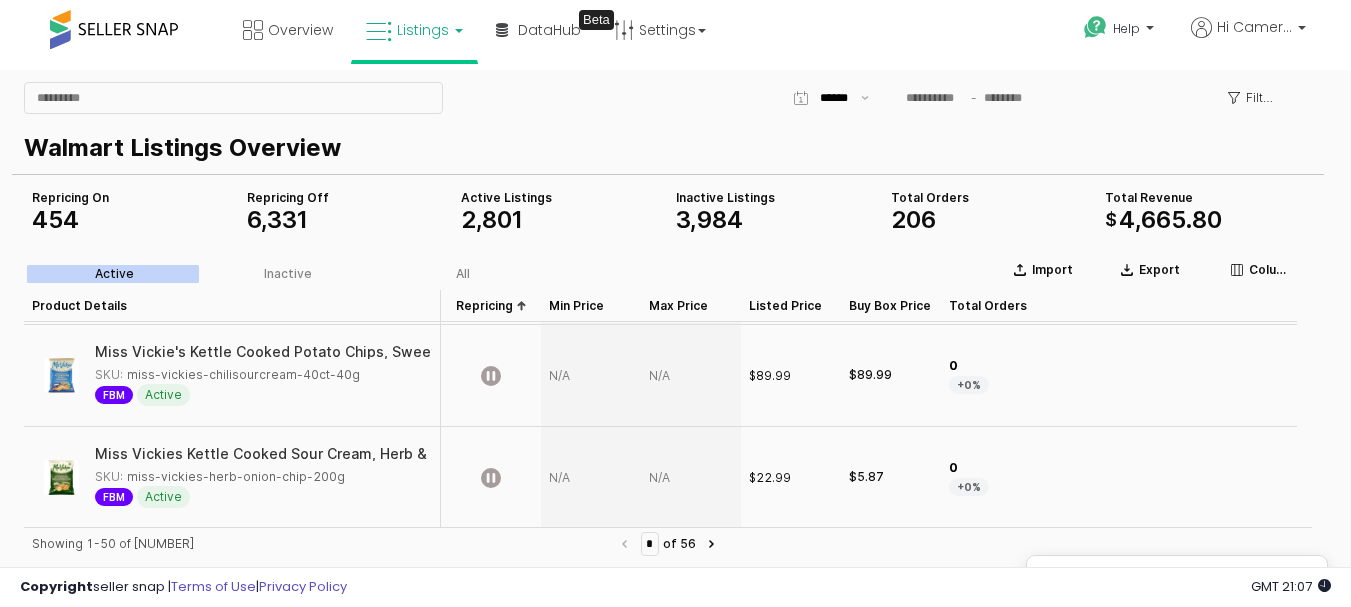 click at bounding box center (691, 376) 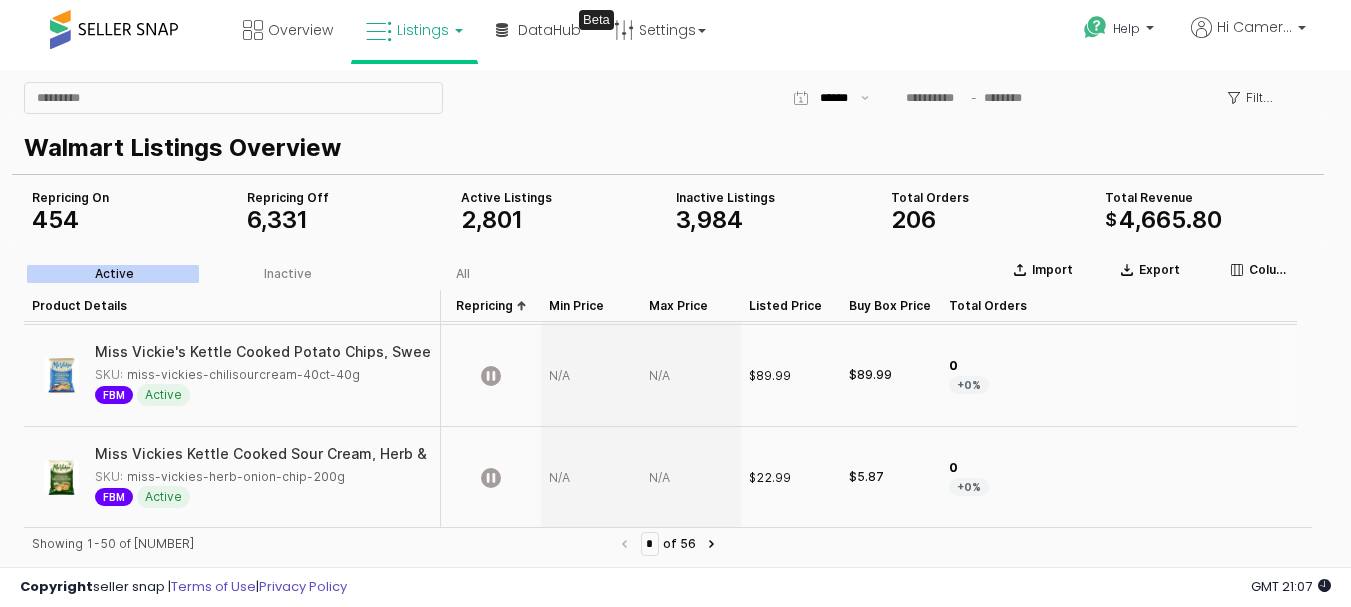 click at bounding box center [691, 376] 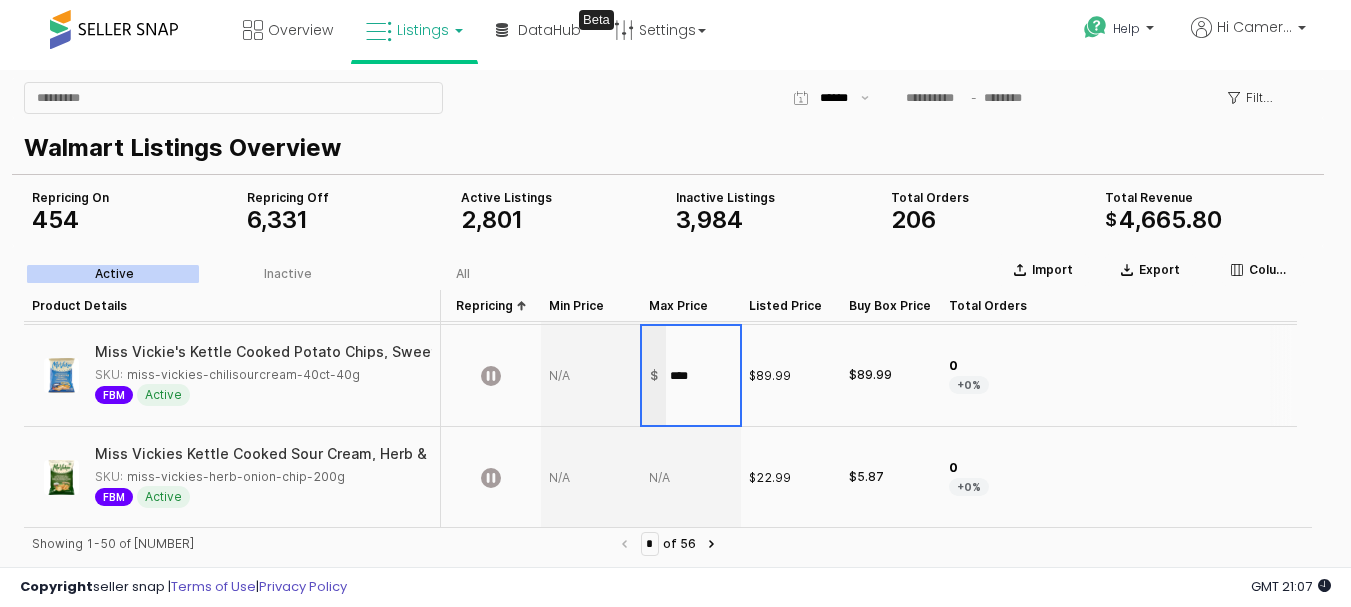 type on "*****" 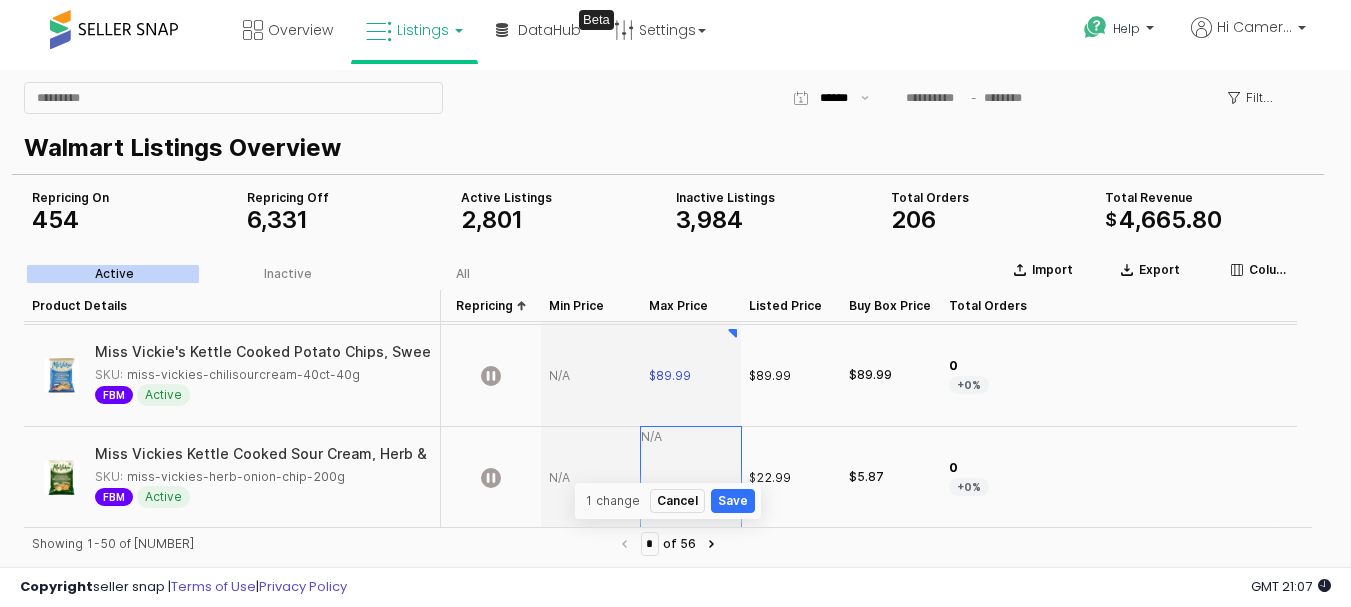 scroll, scrollTop: 2141, scrollLeft: 0, axis: vertical 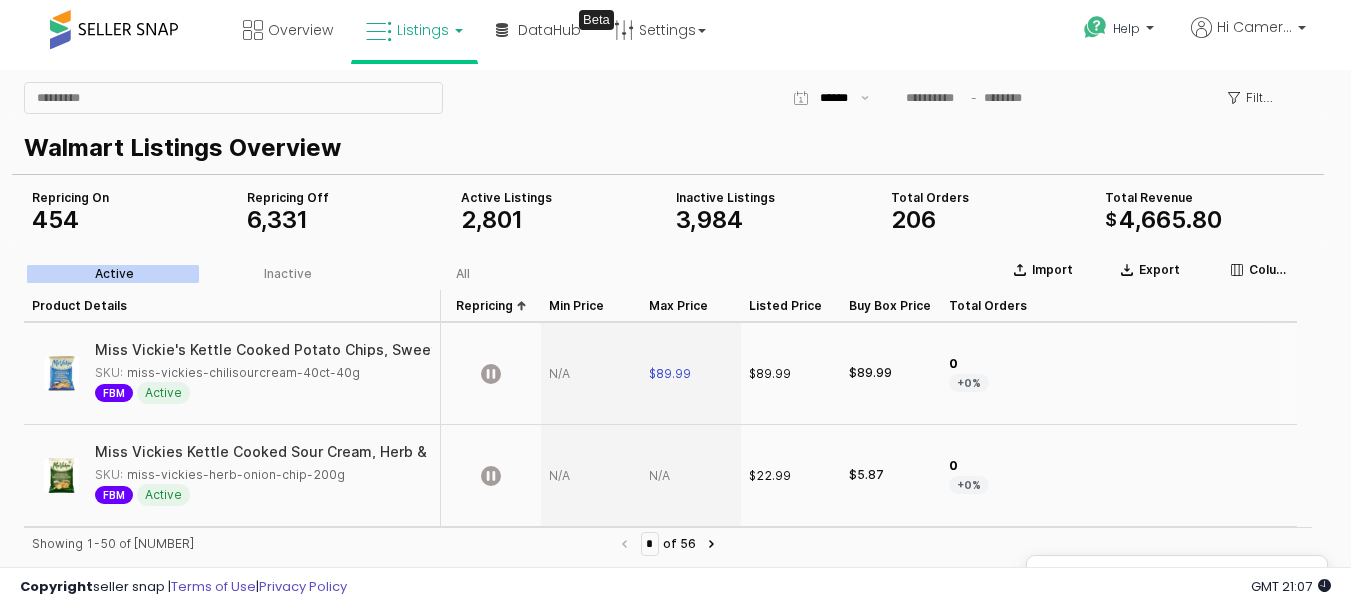 click at bounding box center [591, 374] 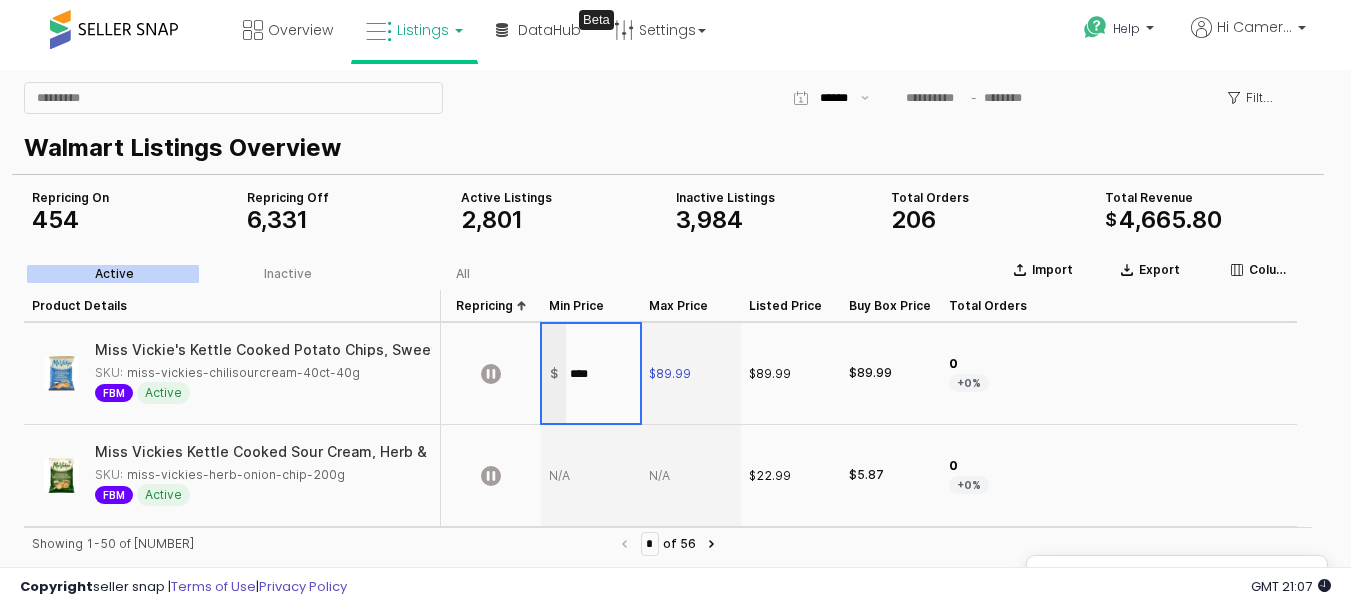 type on "*****" 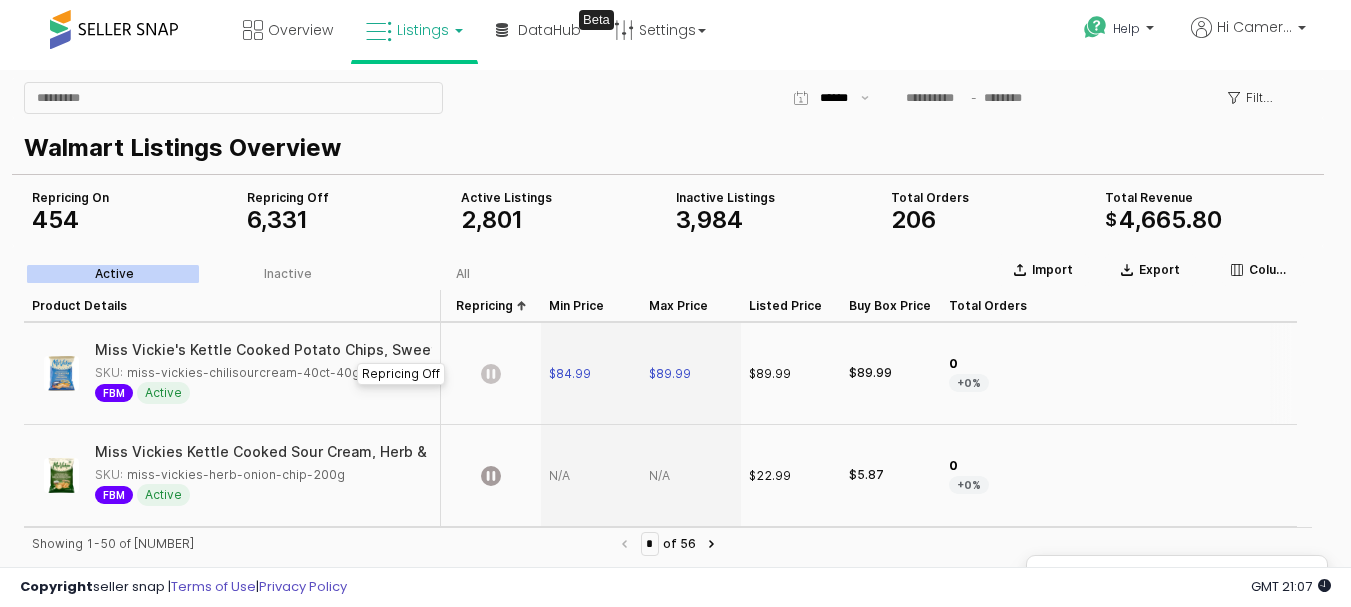 click 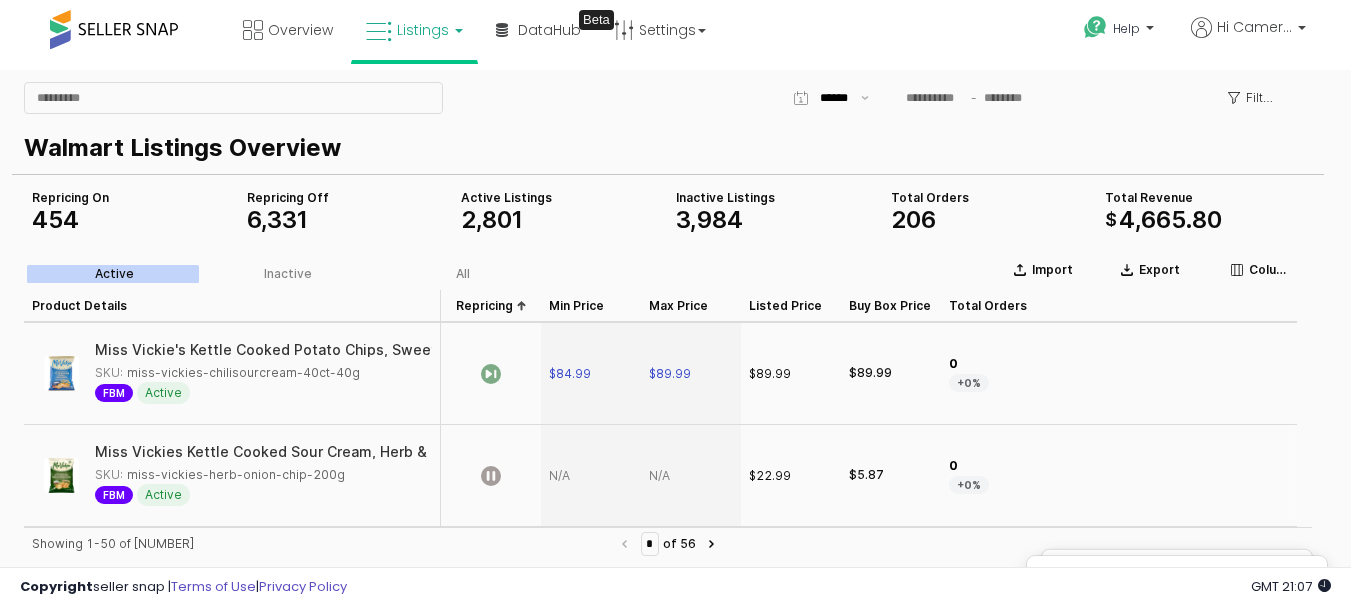 click at bounding box center [691, 476] 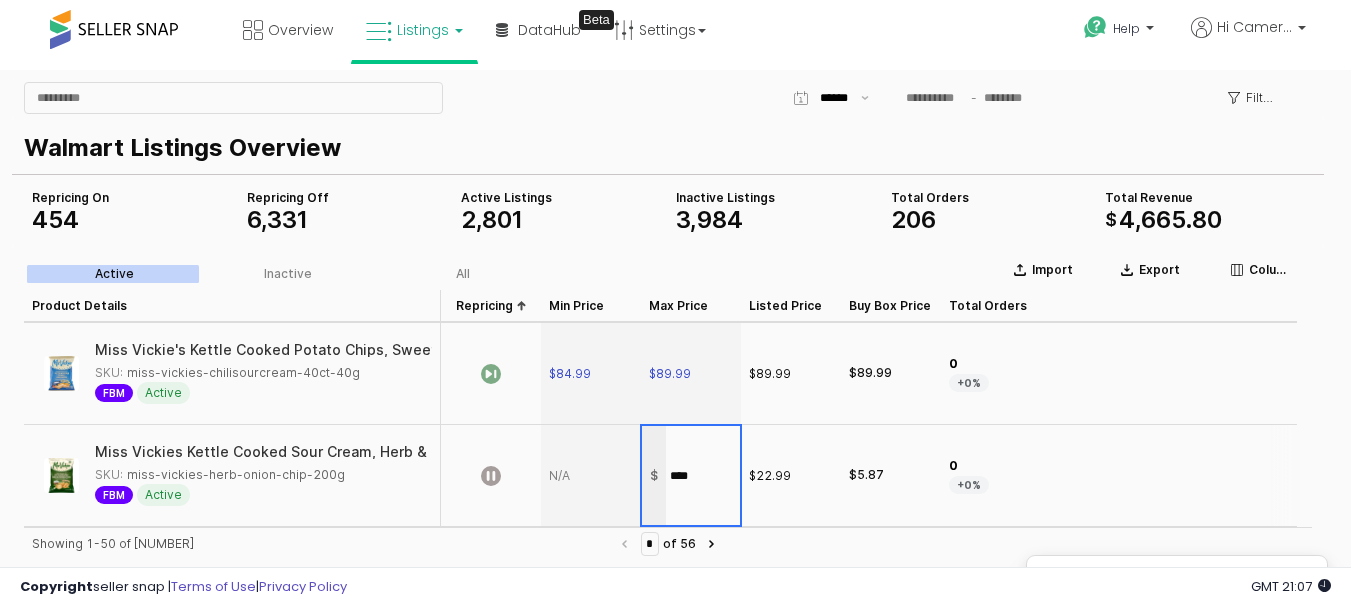 type on "*****" 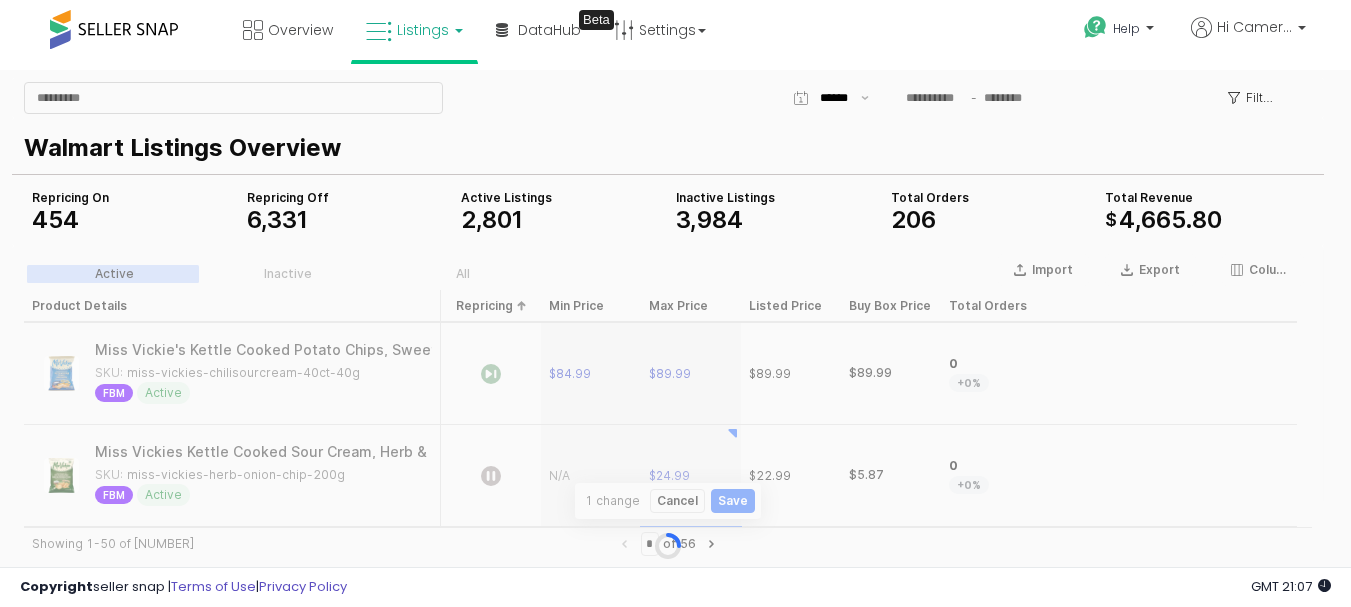scroll, scrollTop: 2243, scrollLeft: 0, axis: vertical 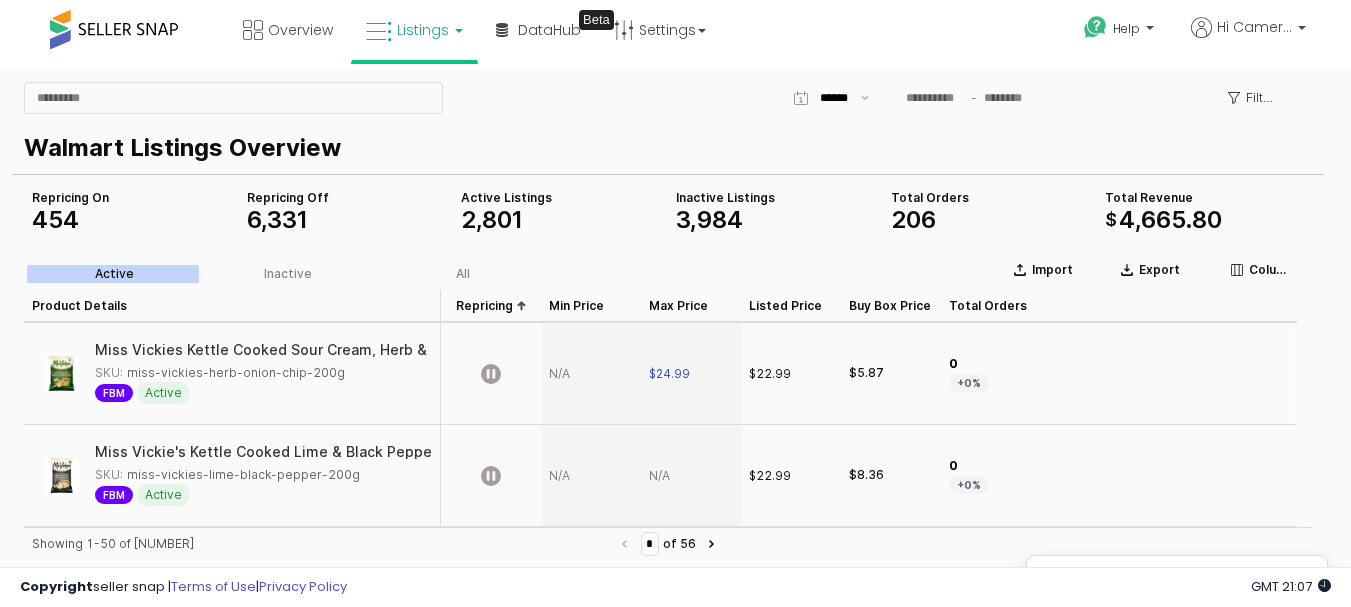 click at bounding box center [591, 374] 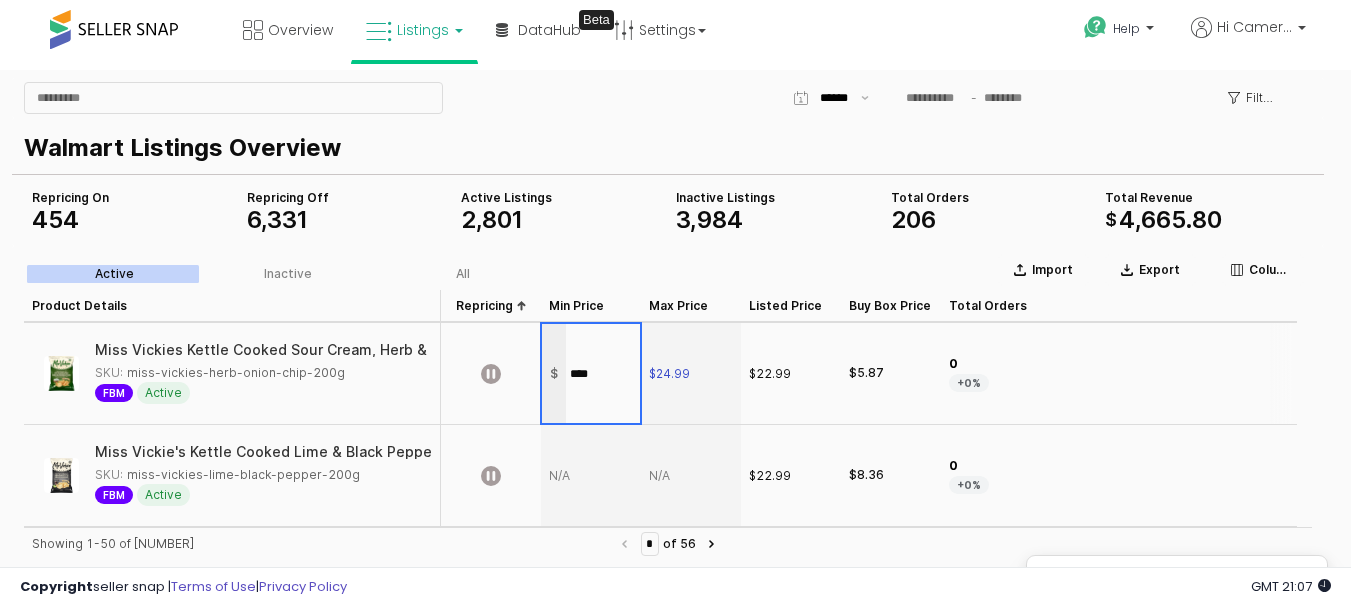 type on "*****" 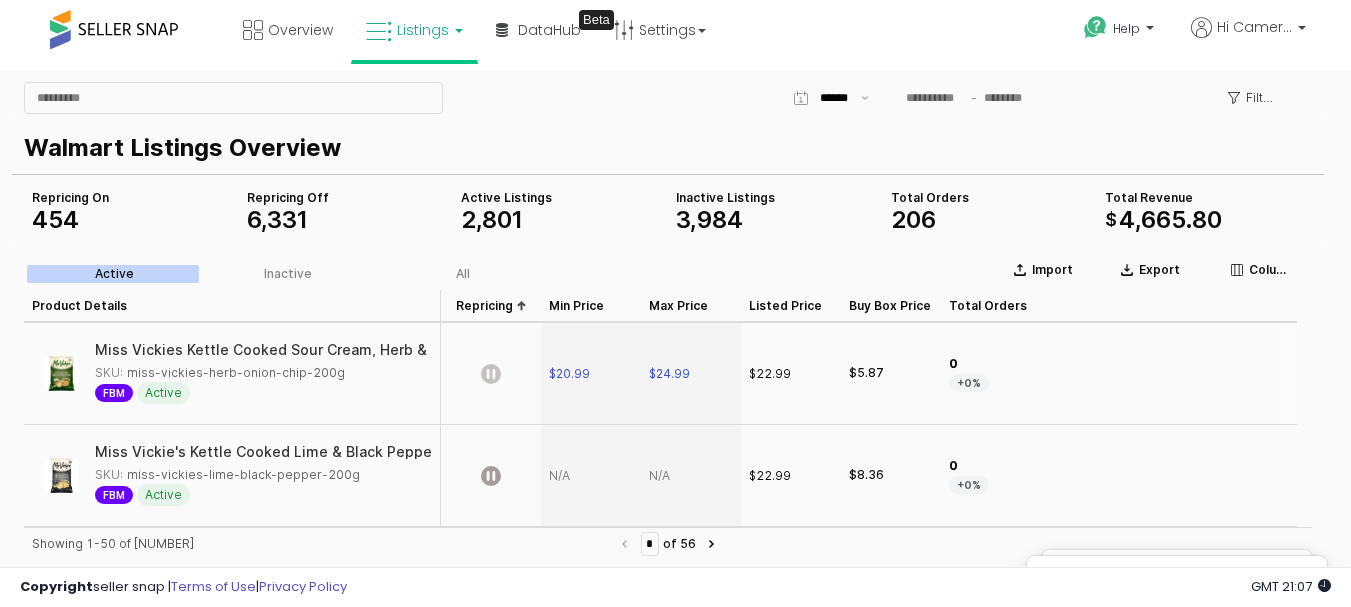 click 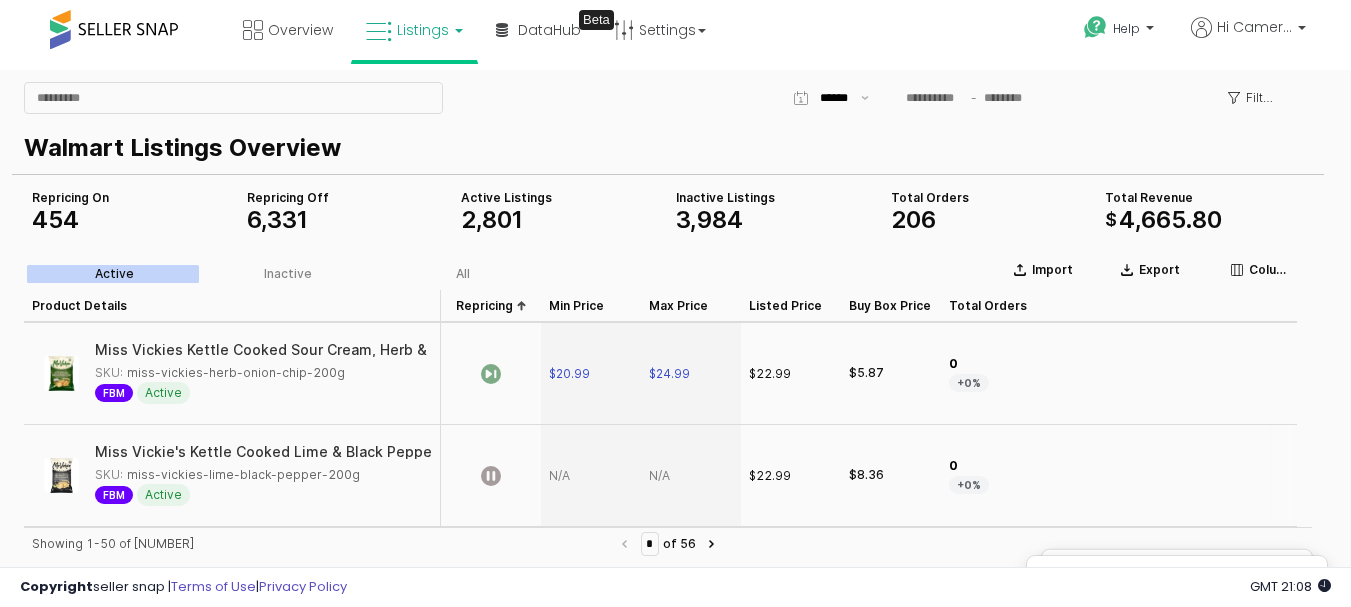 click at bounding box center [691, 476] 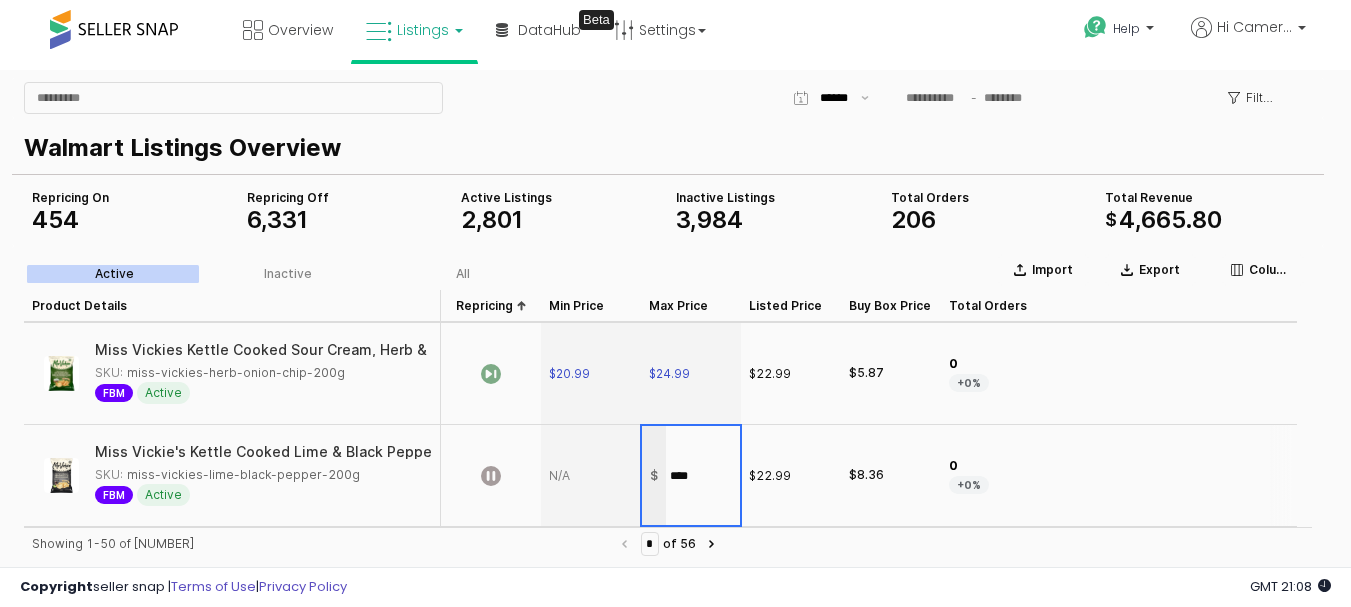 type on "*****" 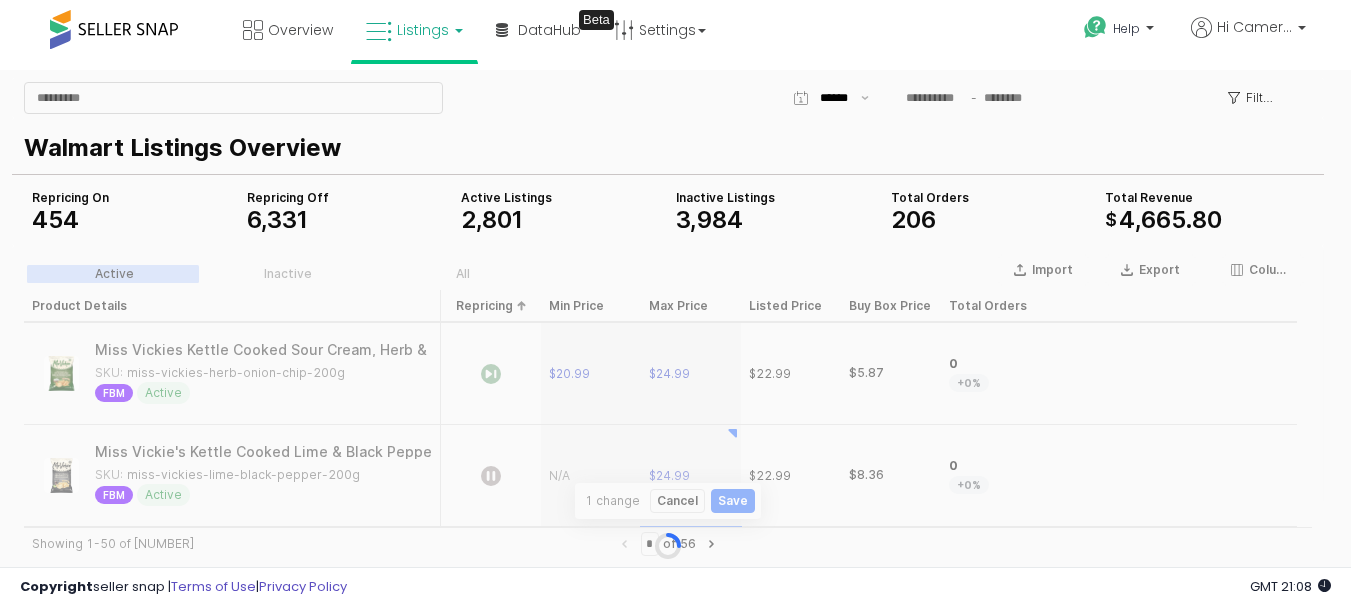 scroll, scrollTop: 2345, scrollLeft: 0, axis: vertical 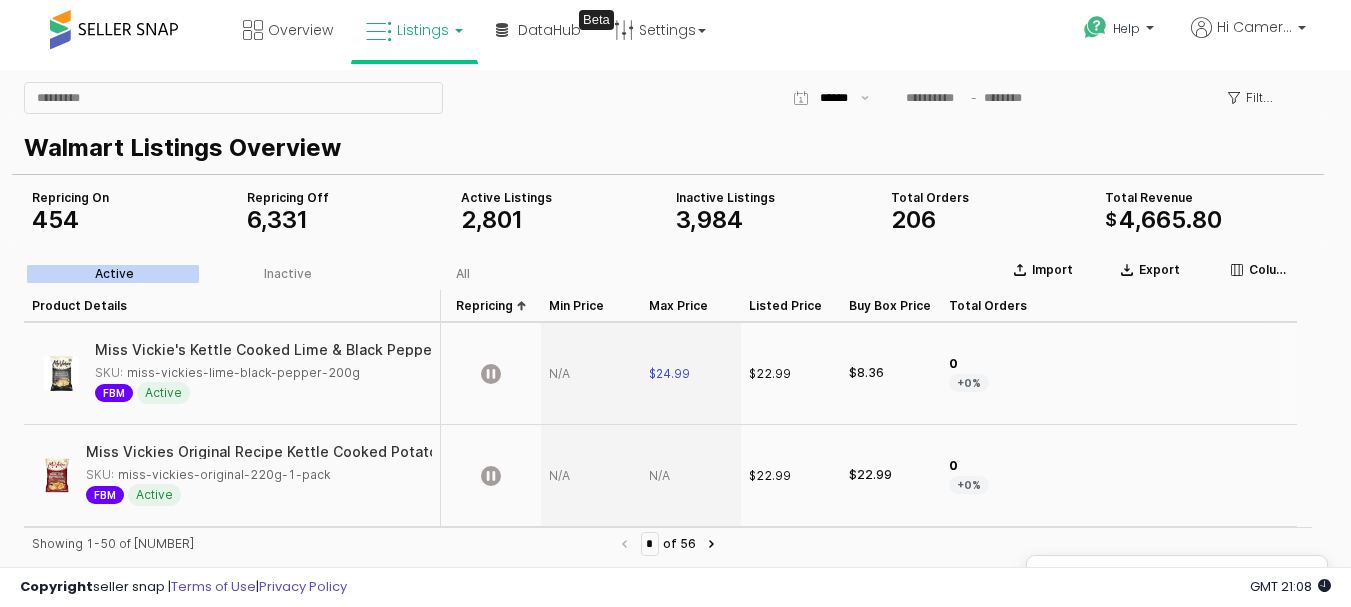 click at bounding box center [591, 374] 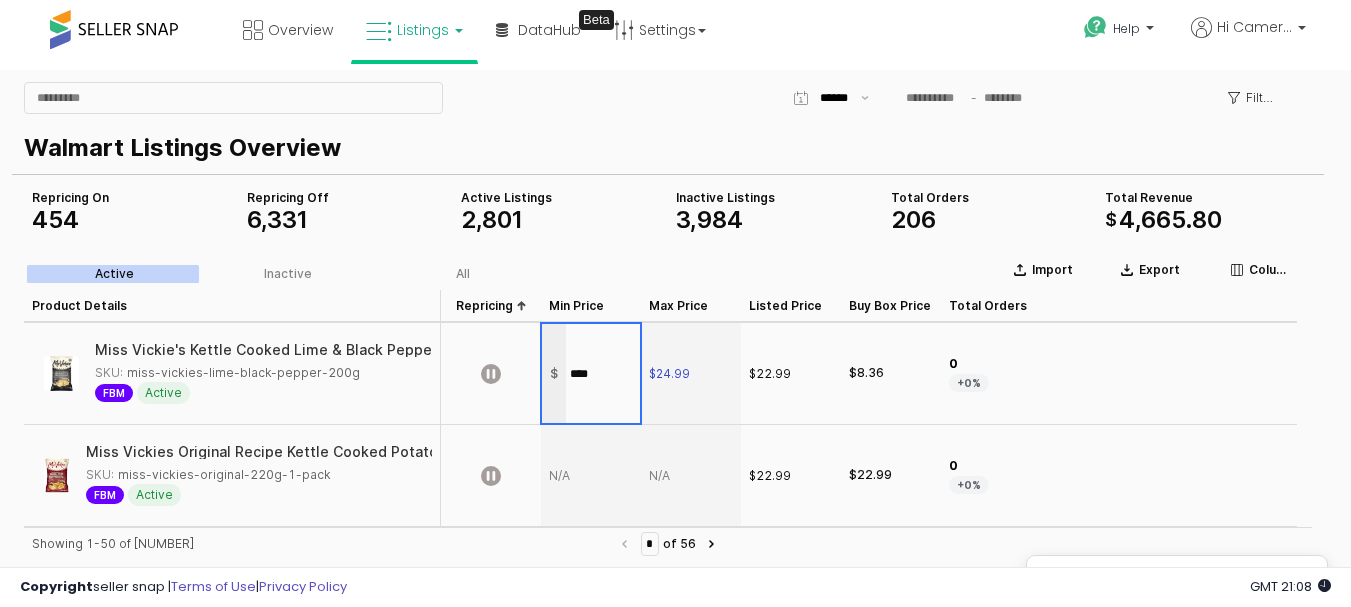 type on "*****" 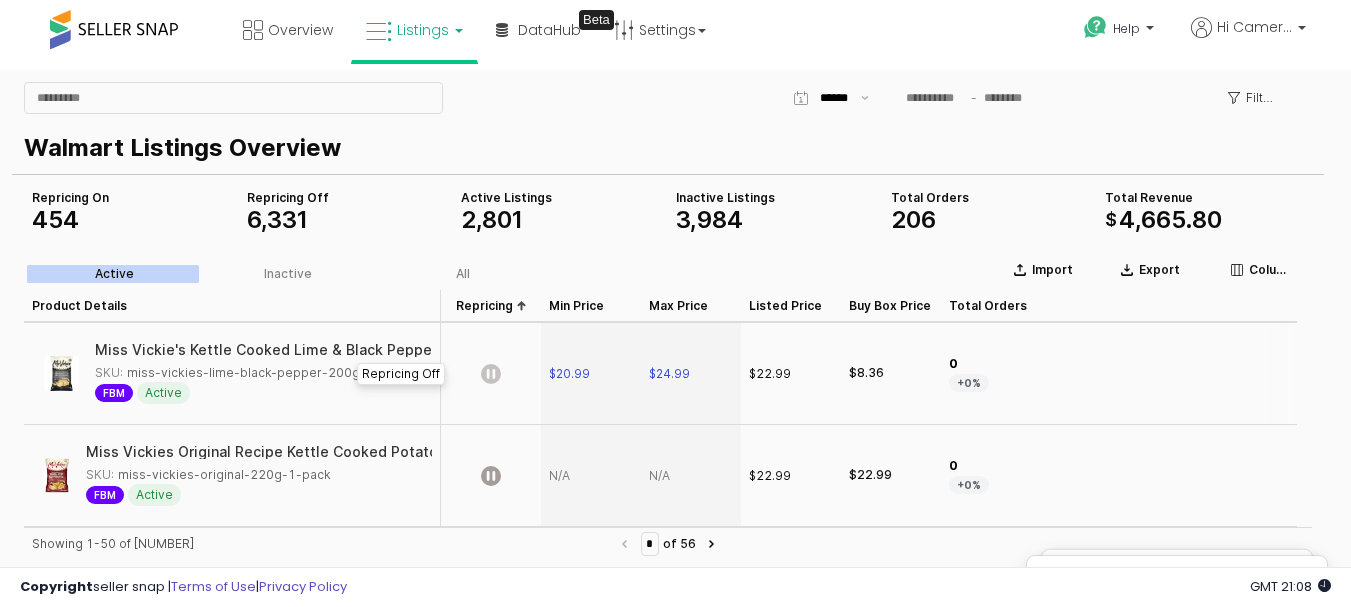 click 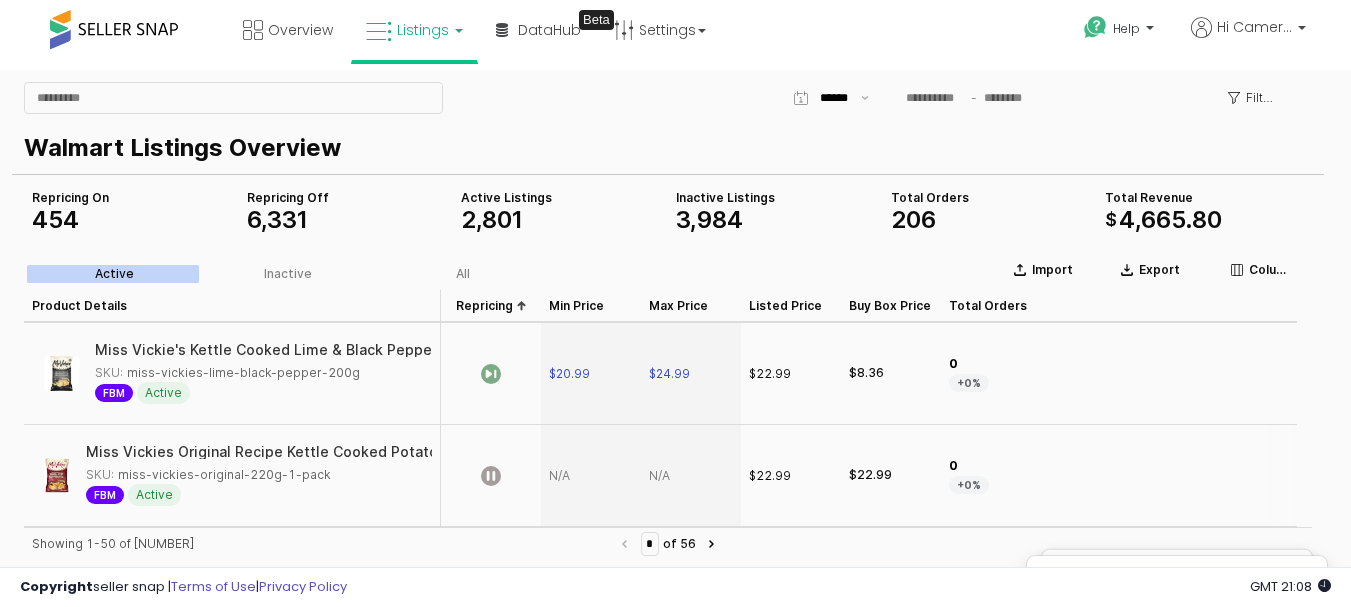 click at bounding box center [691, 476] 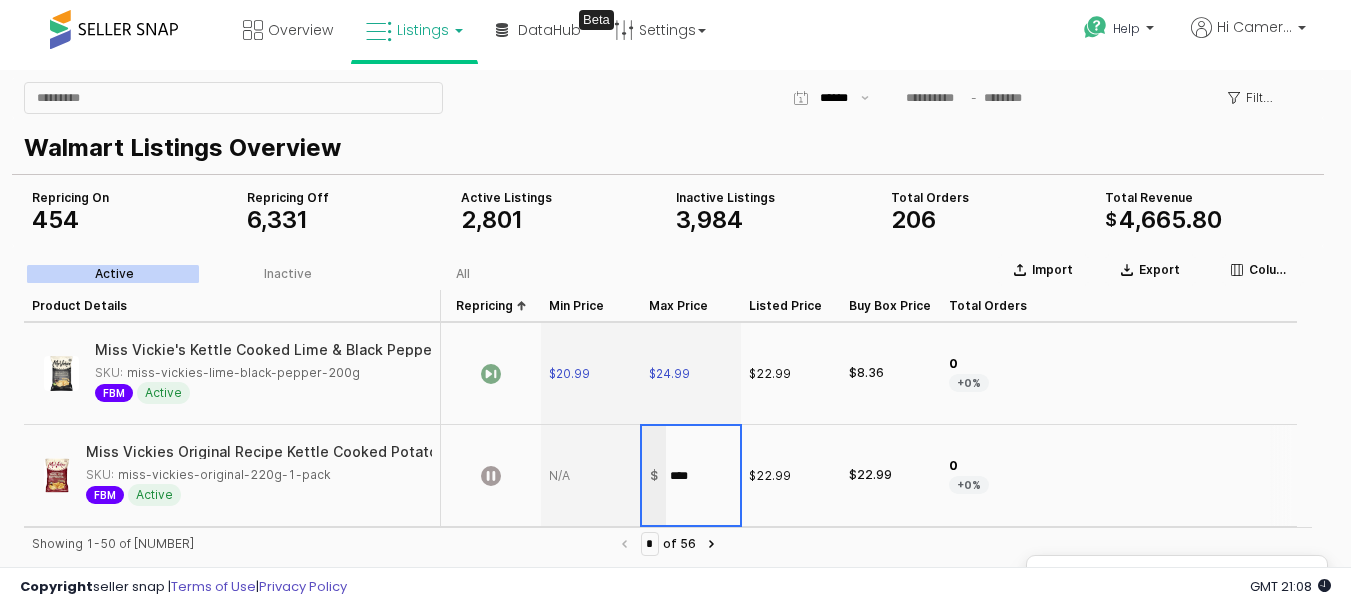 type on "*****" 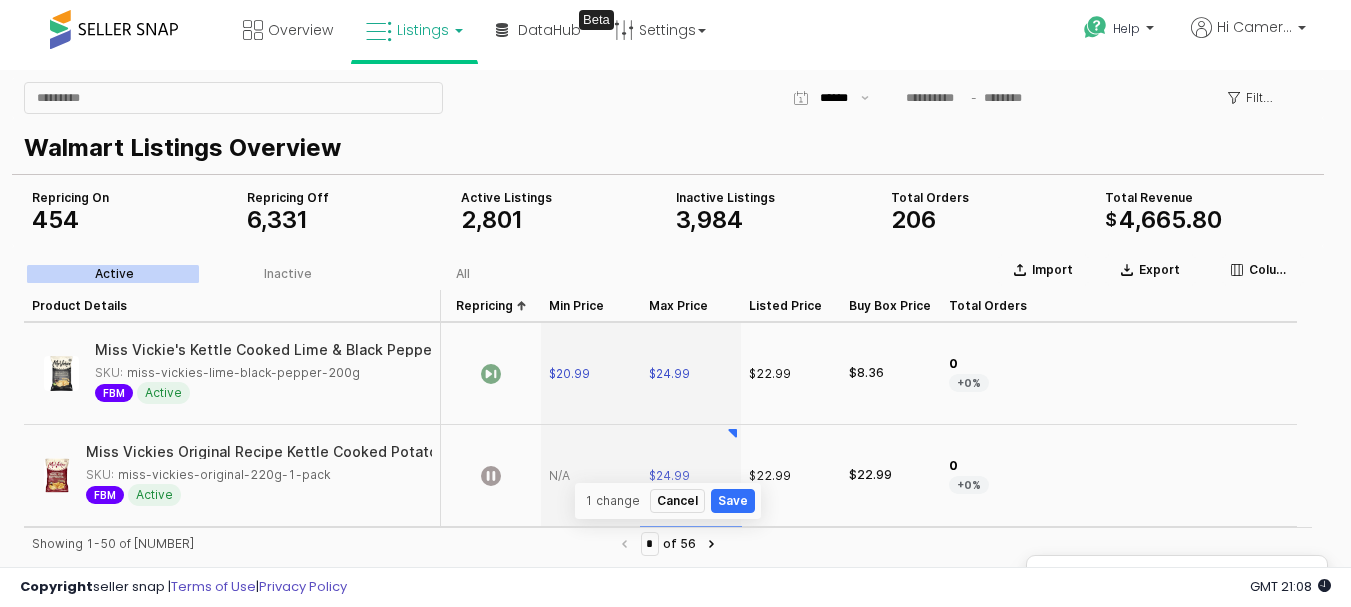 scroll, scrollTop: 2447, scrollLeft: 0, axis: vertical 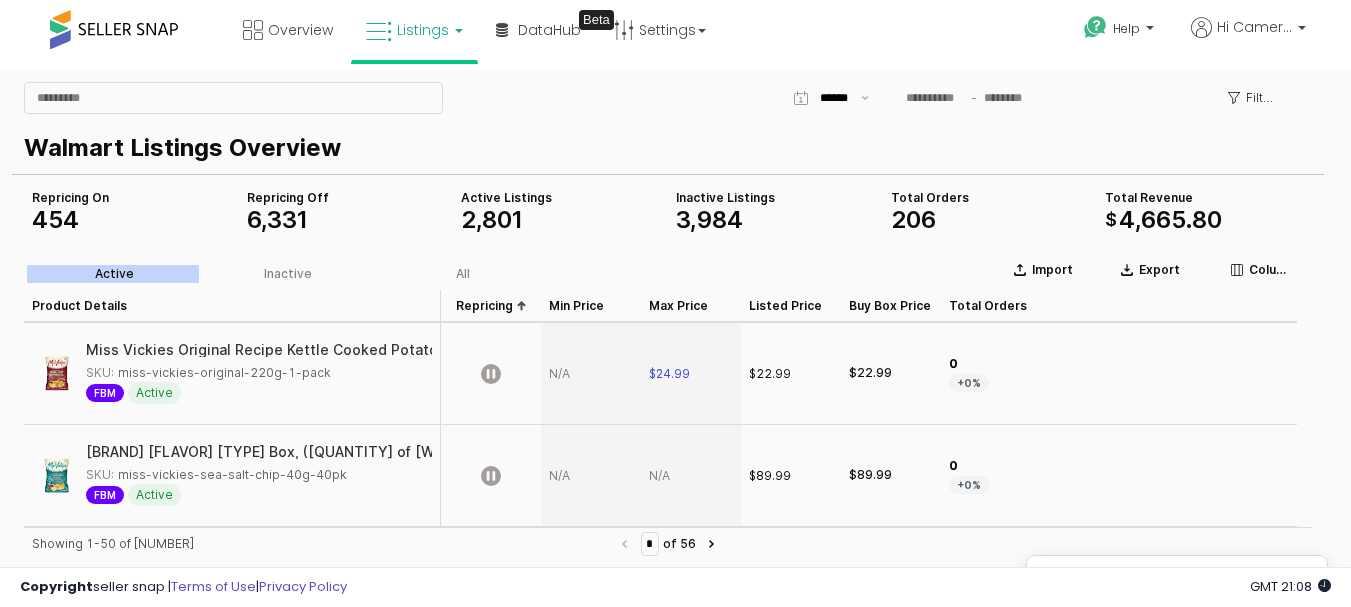 click at bounding box center (591, 374) 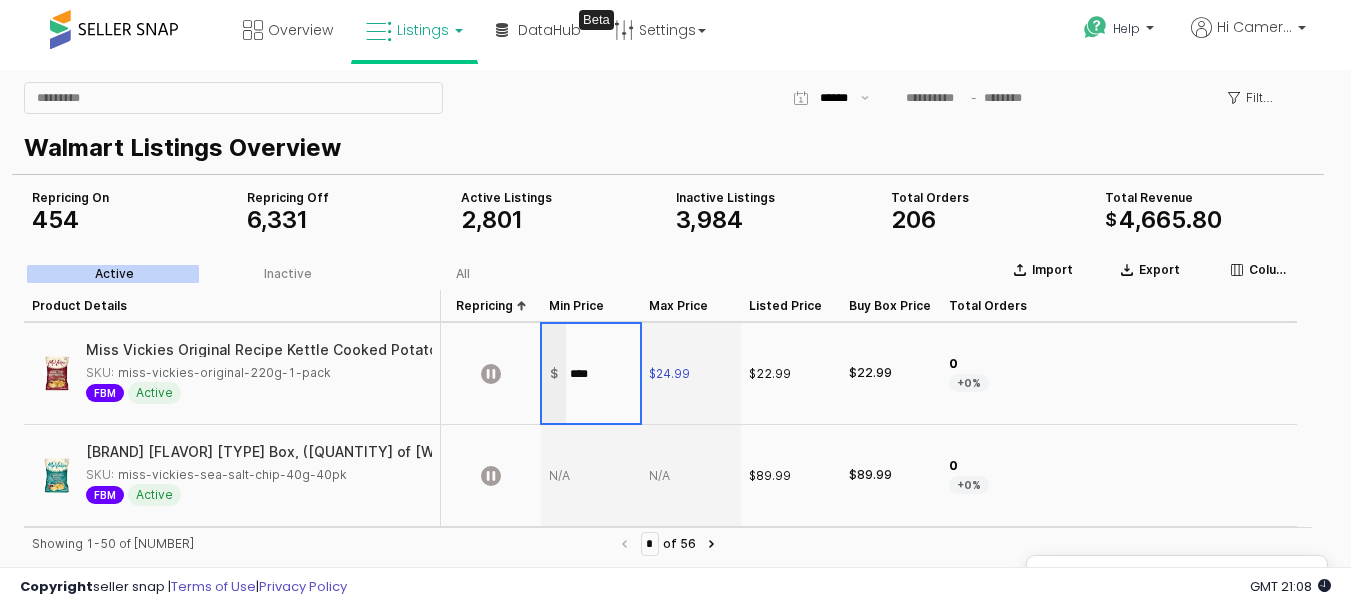 type on "*****" 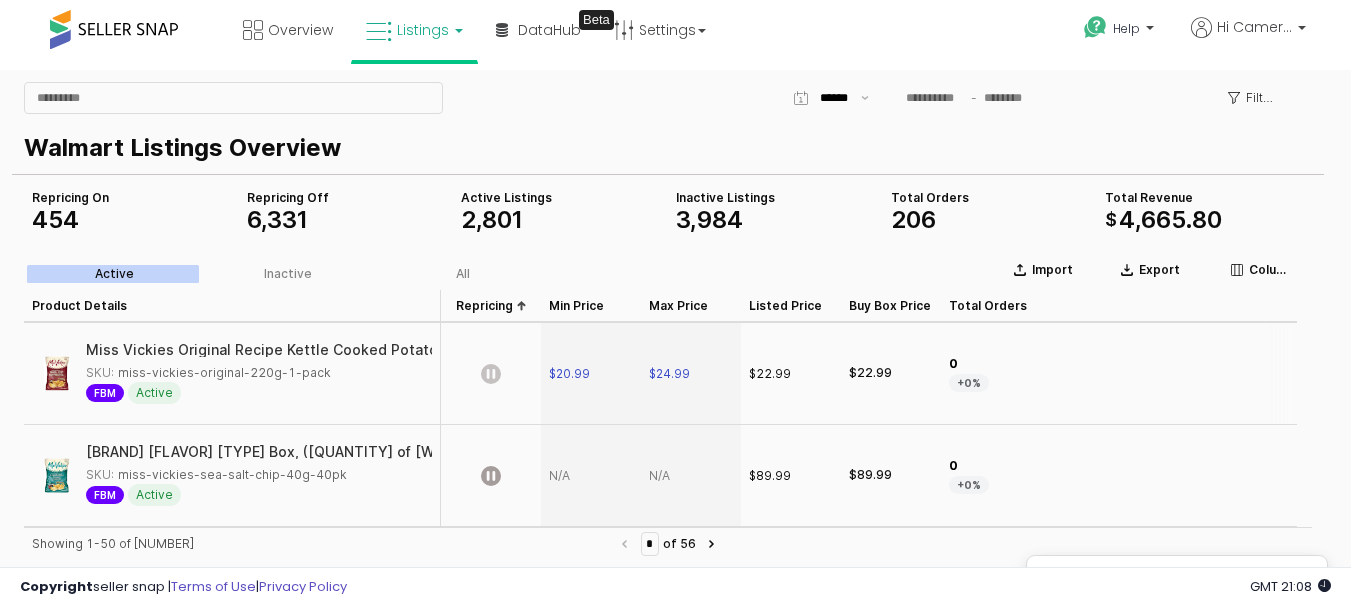 click 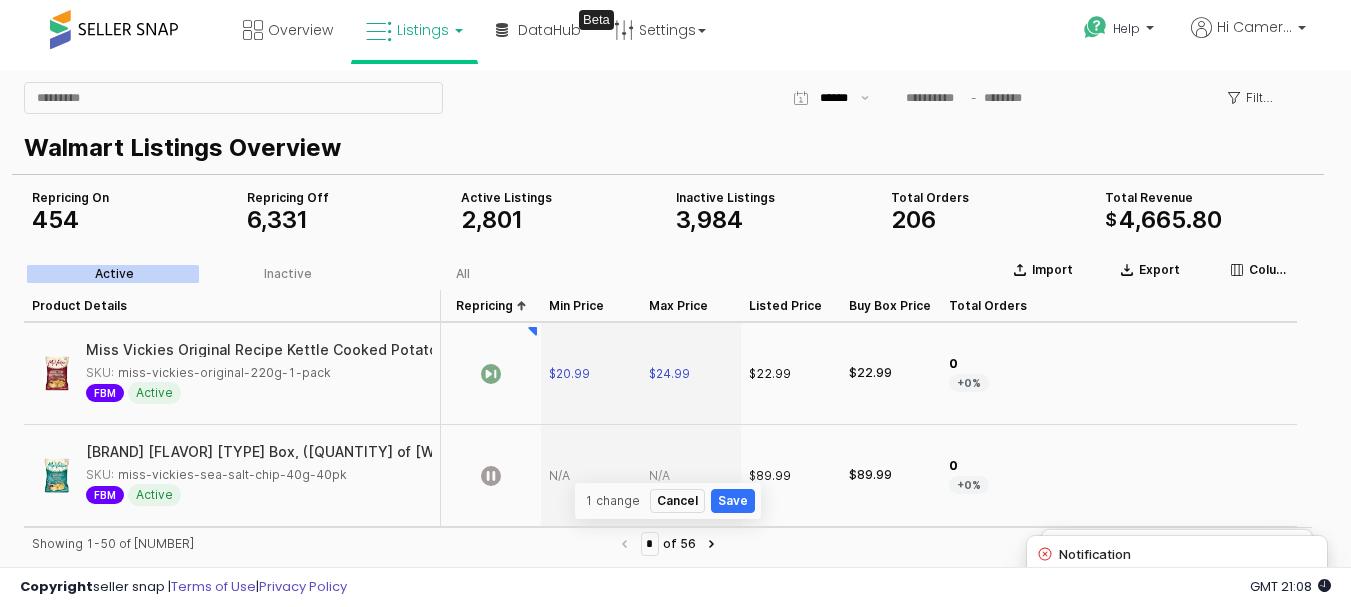 click at bounding box center (691, 476) 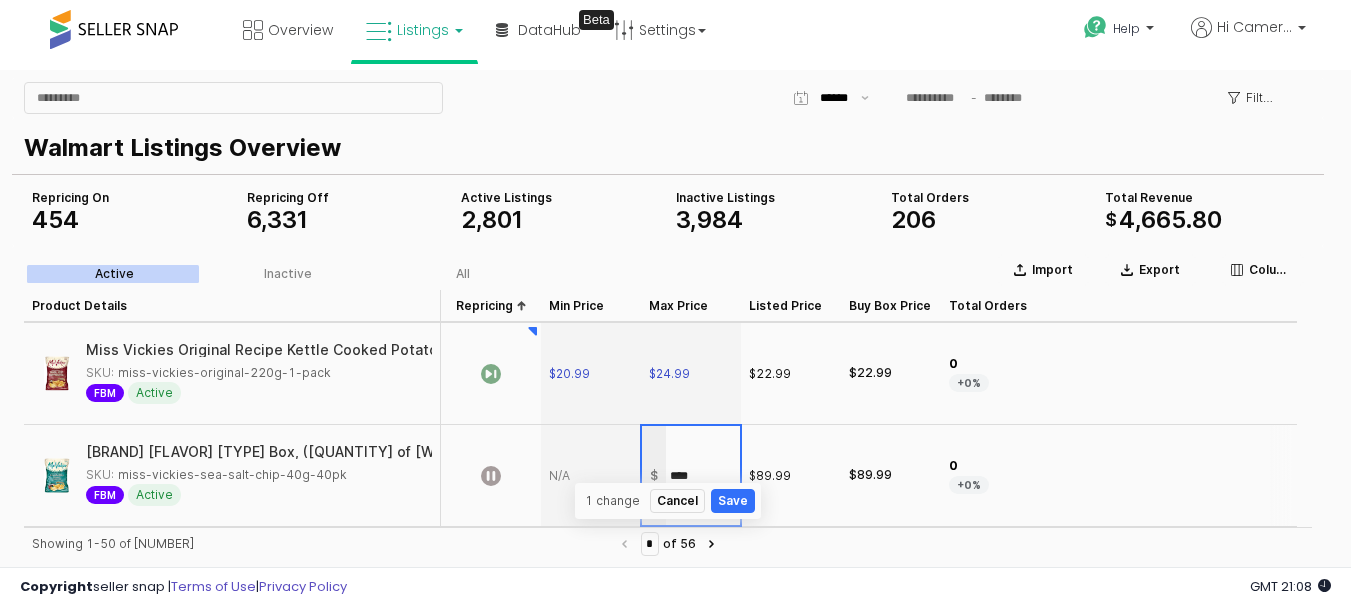 type on "*****" 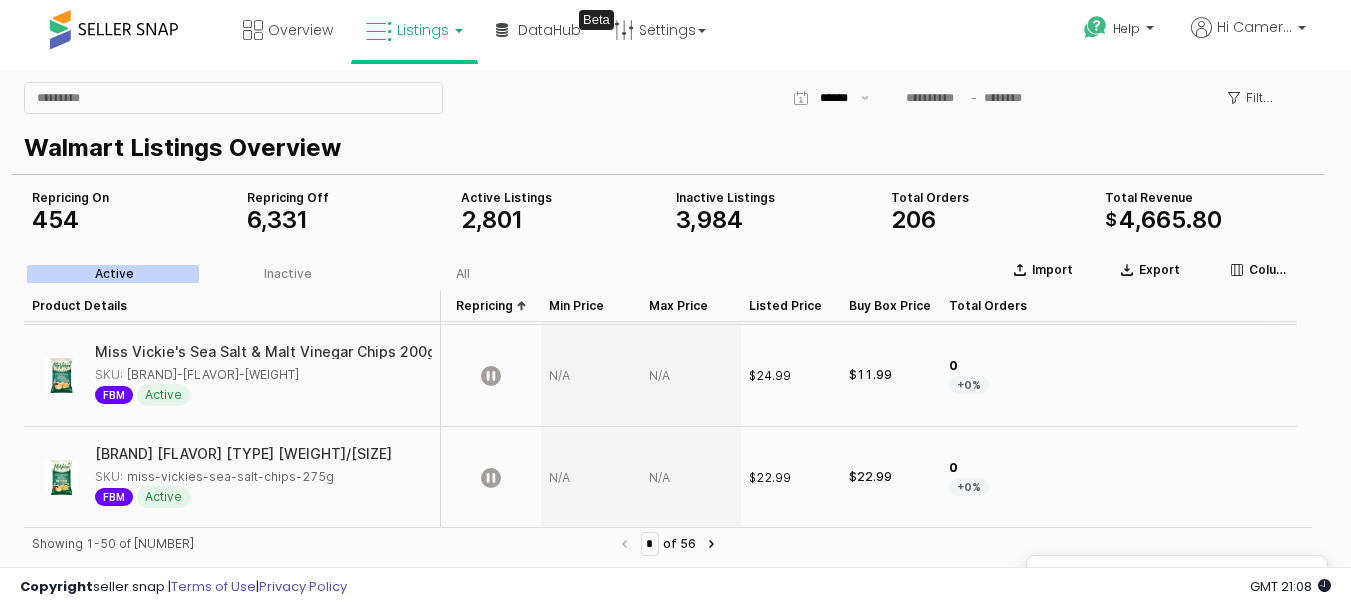 scroll, scrollTop: 2549, scrollLeft: 0, axis: vertical 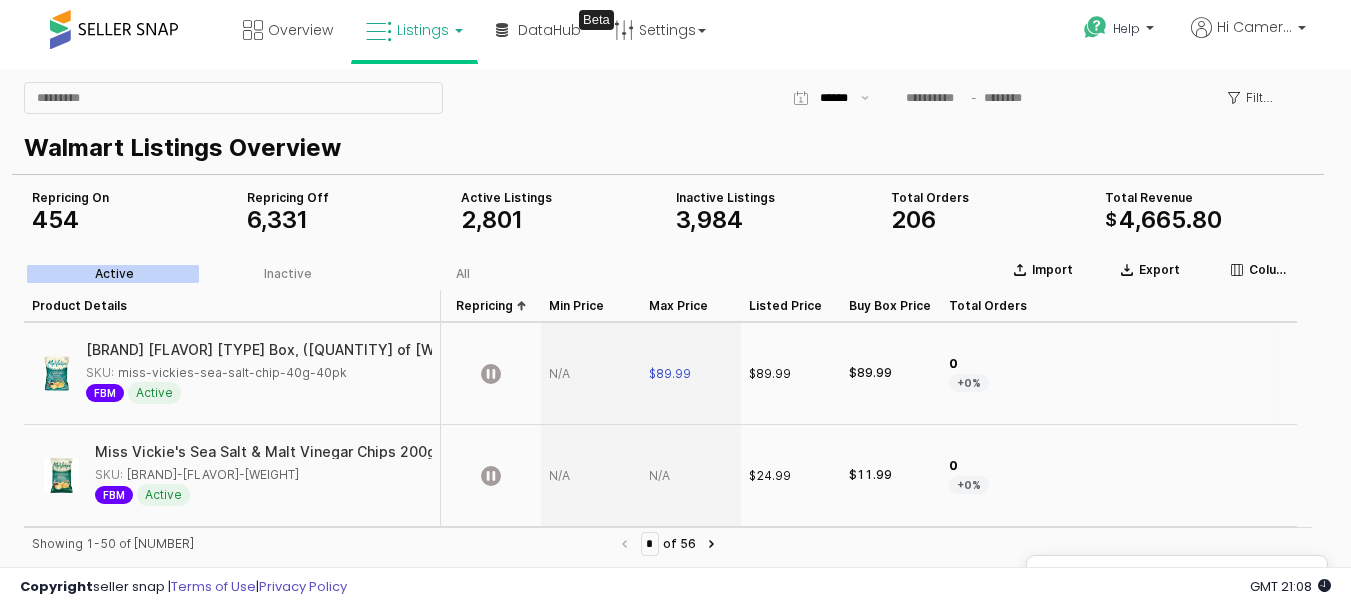 click at bounding box center (591, 374) 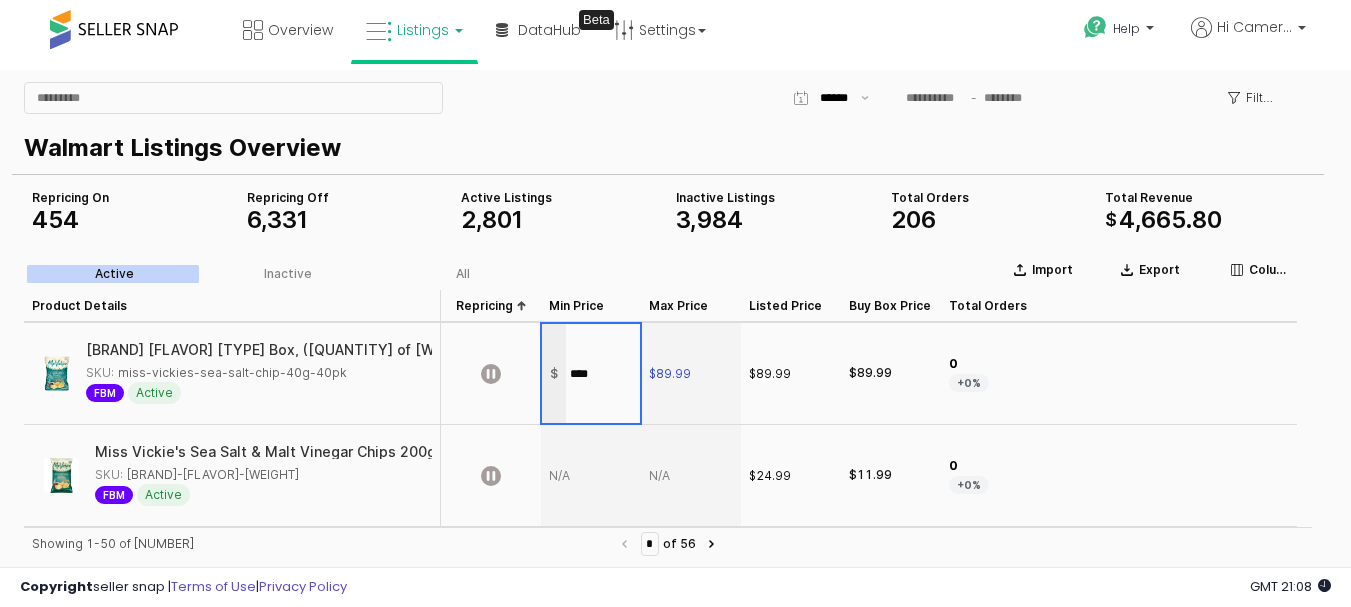 type on "*****" 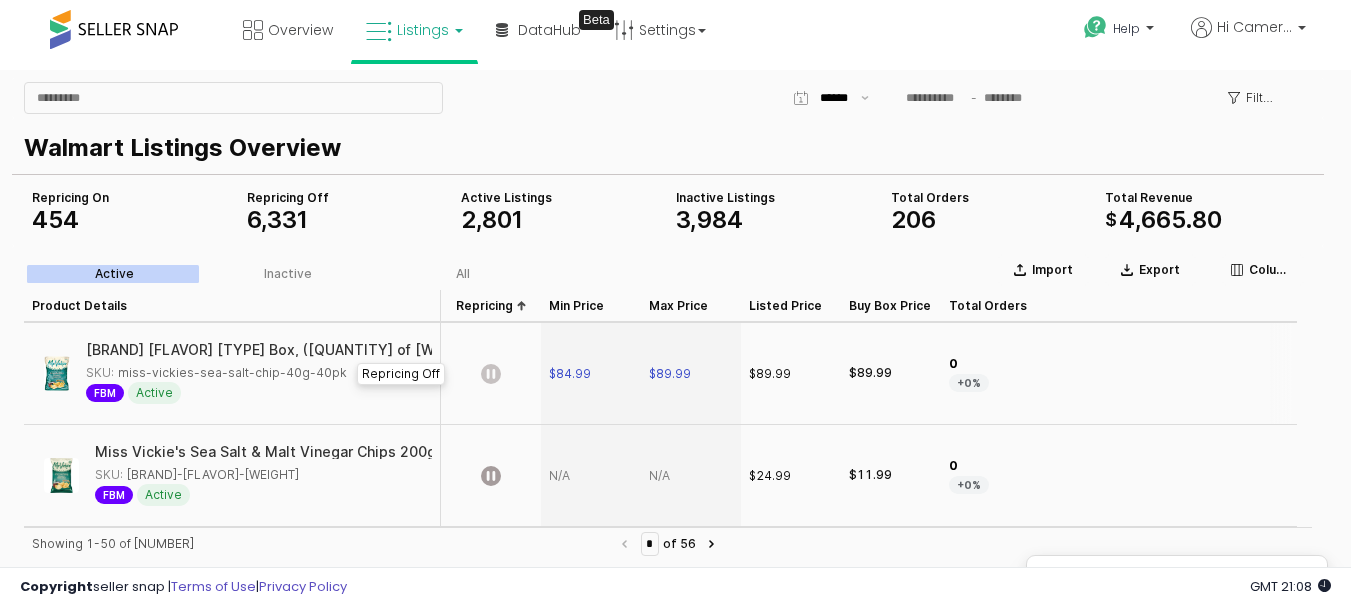 click 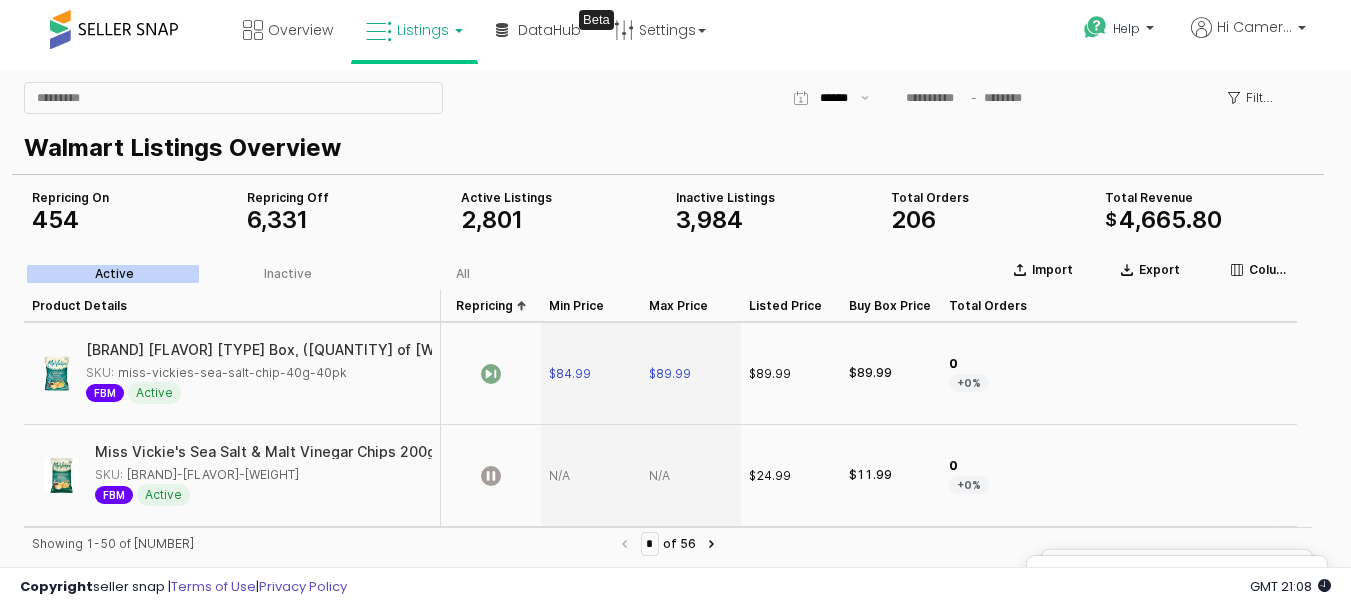click at bounding box center [691, 476] 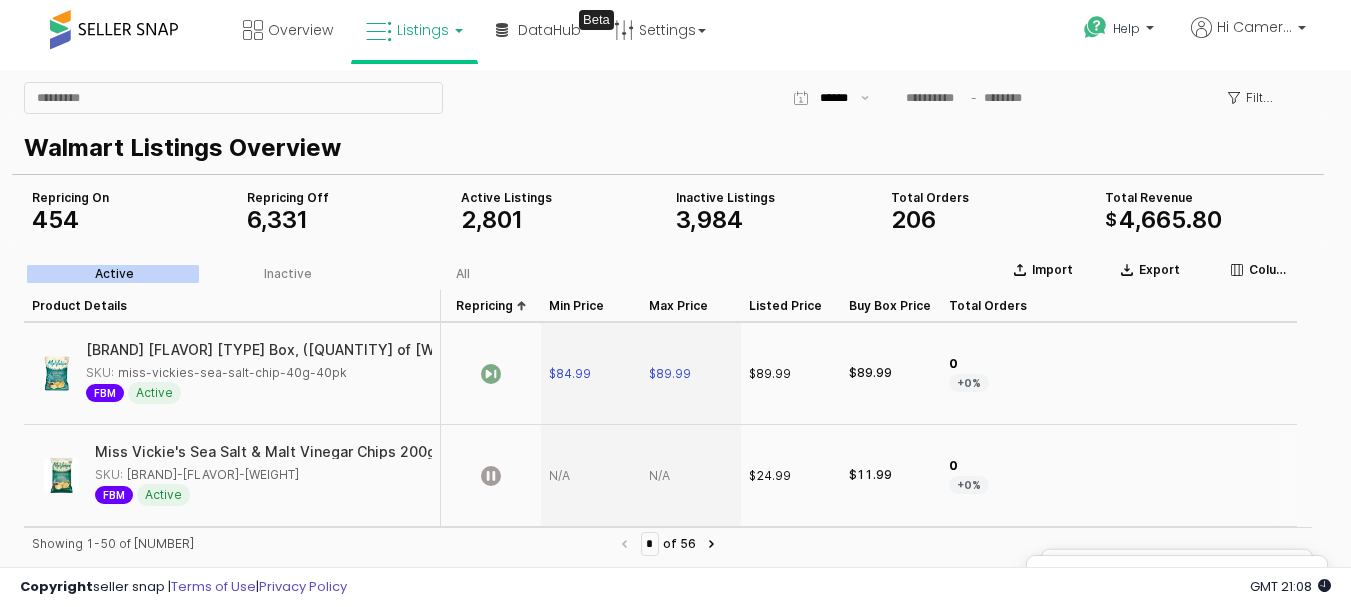 click at bounding box center [691, 476] 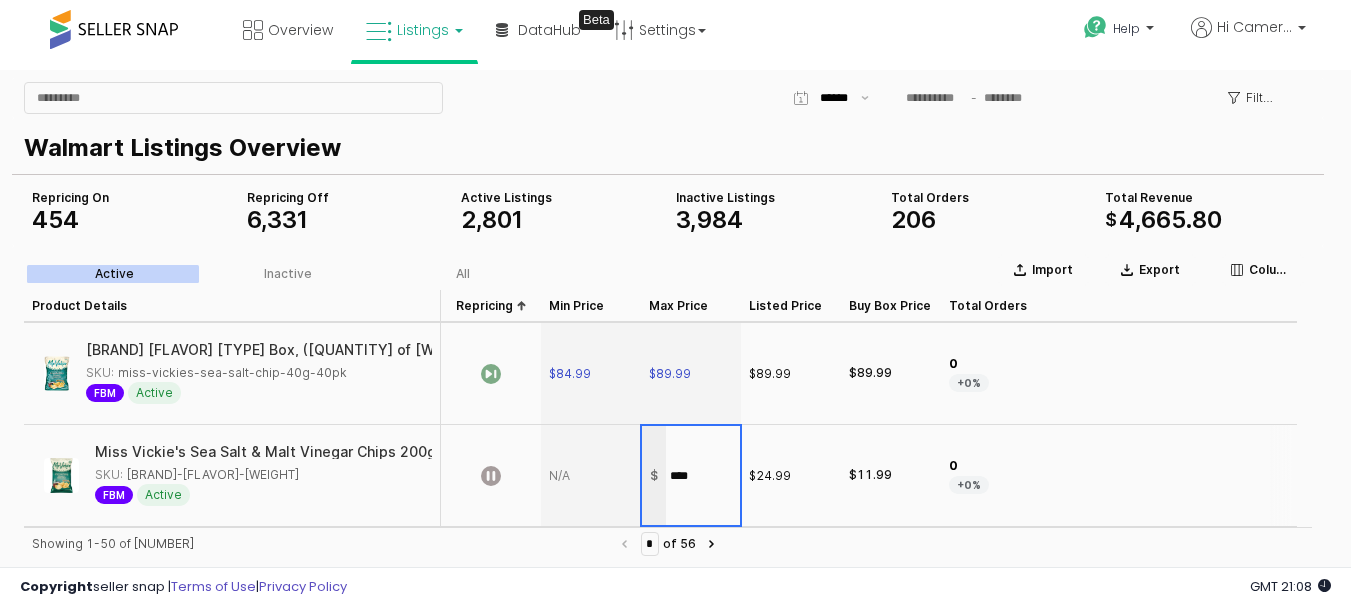 type on "*****" 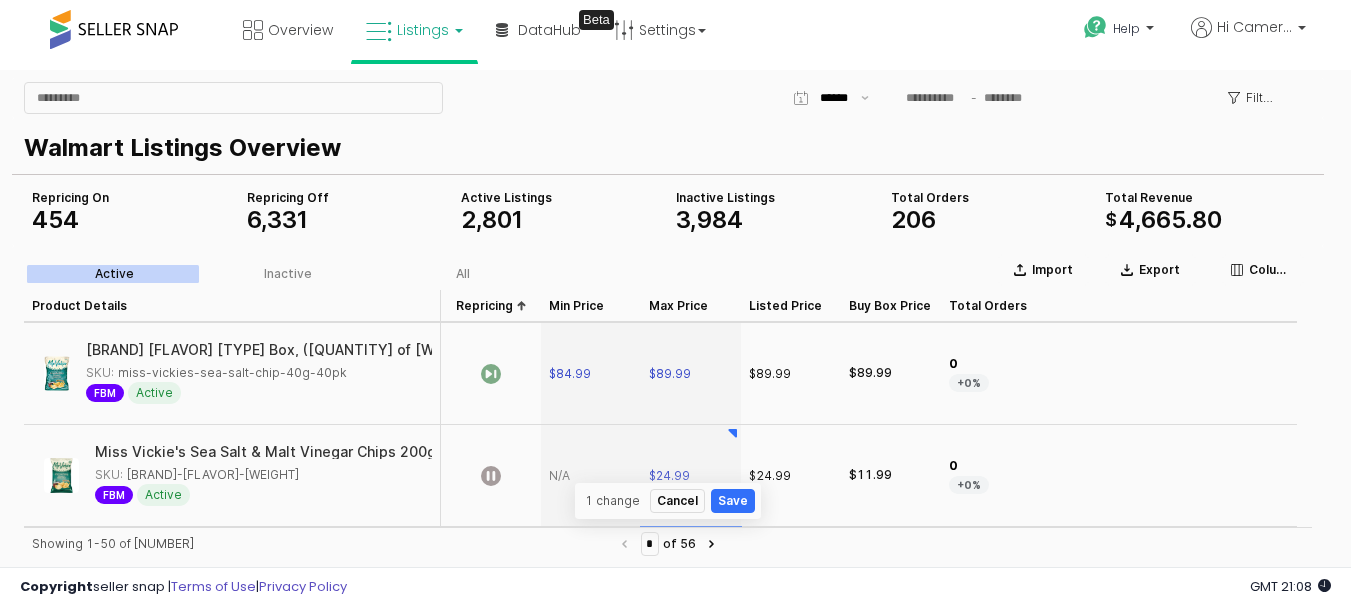 scroll, scrollTop: 2651, scrollLeft: 0, axis: vertical 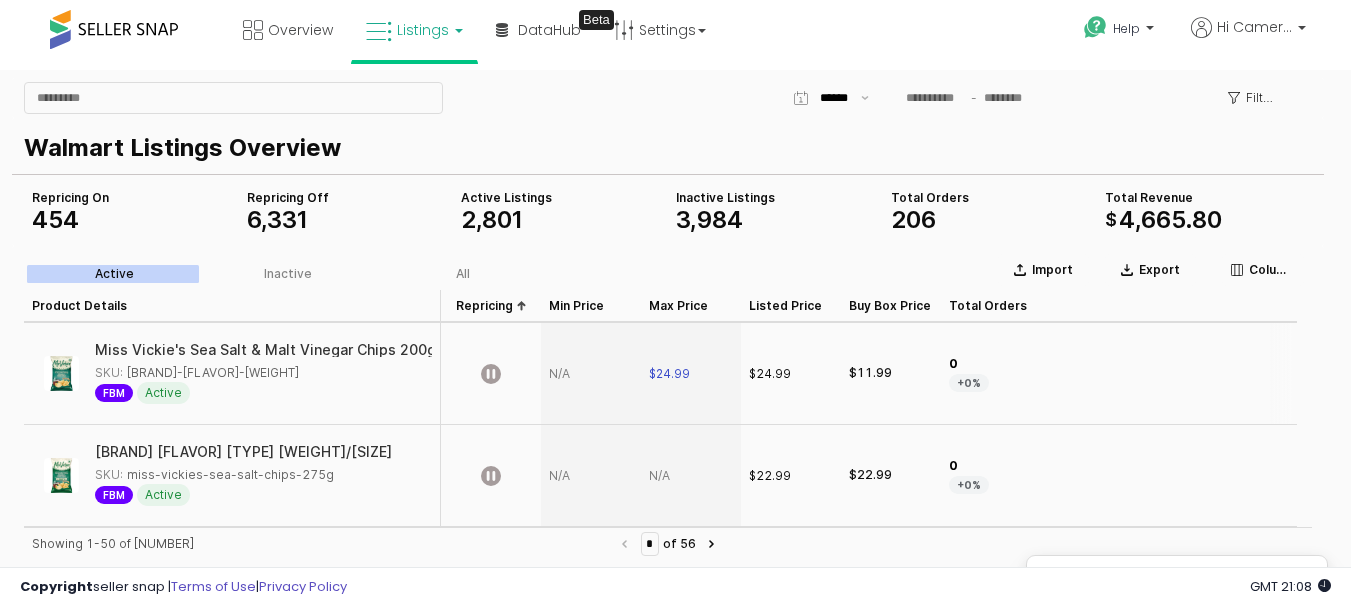 click at bounding box center [591, 374] 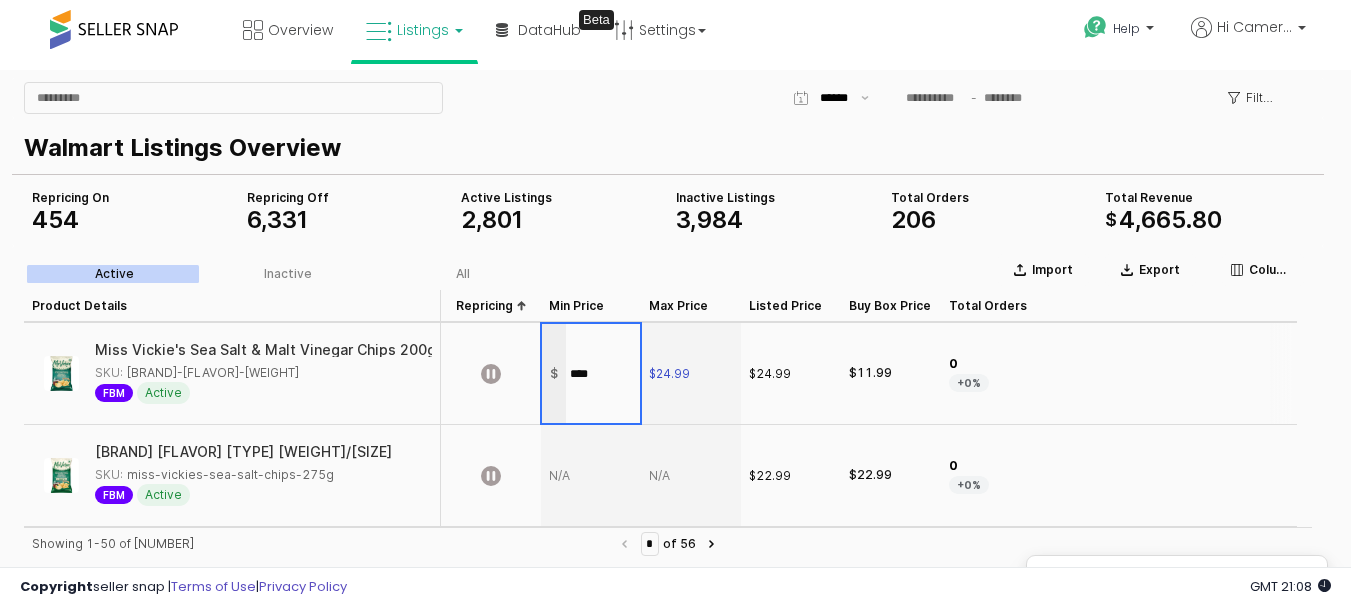 type on "*****" 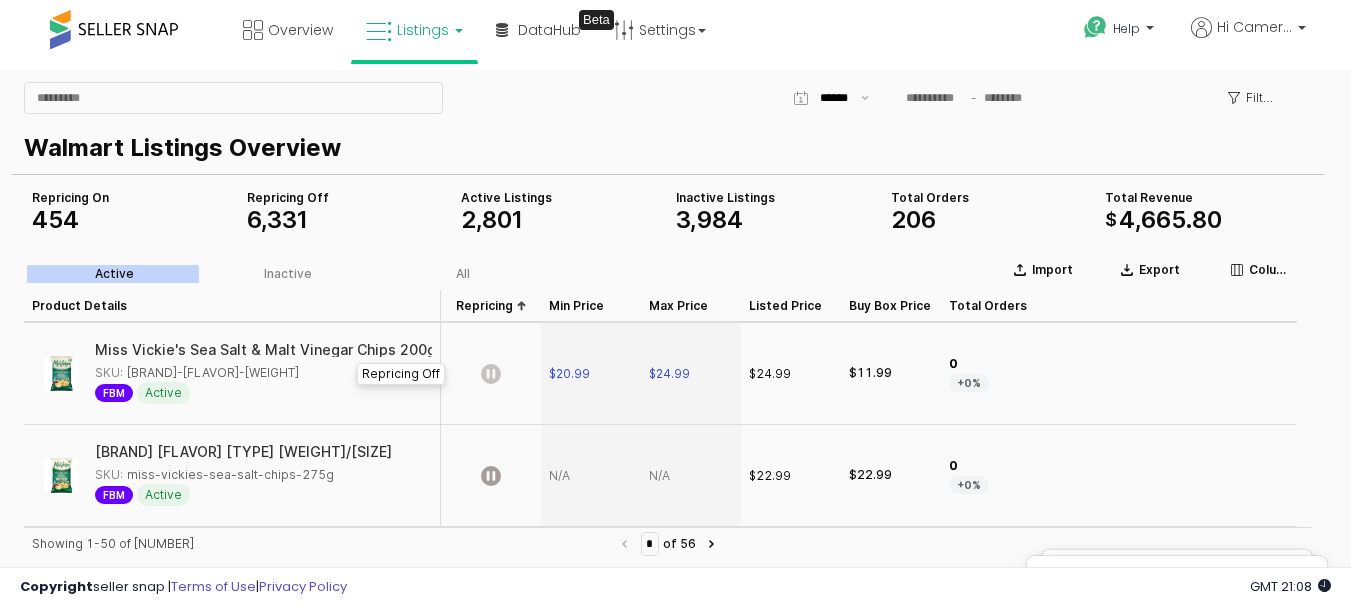 click 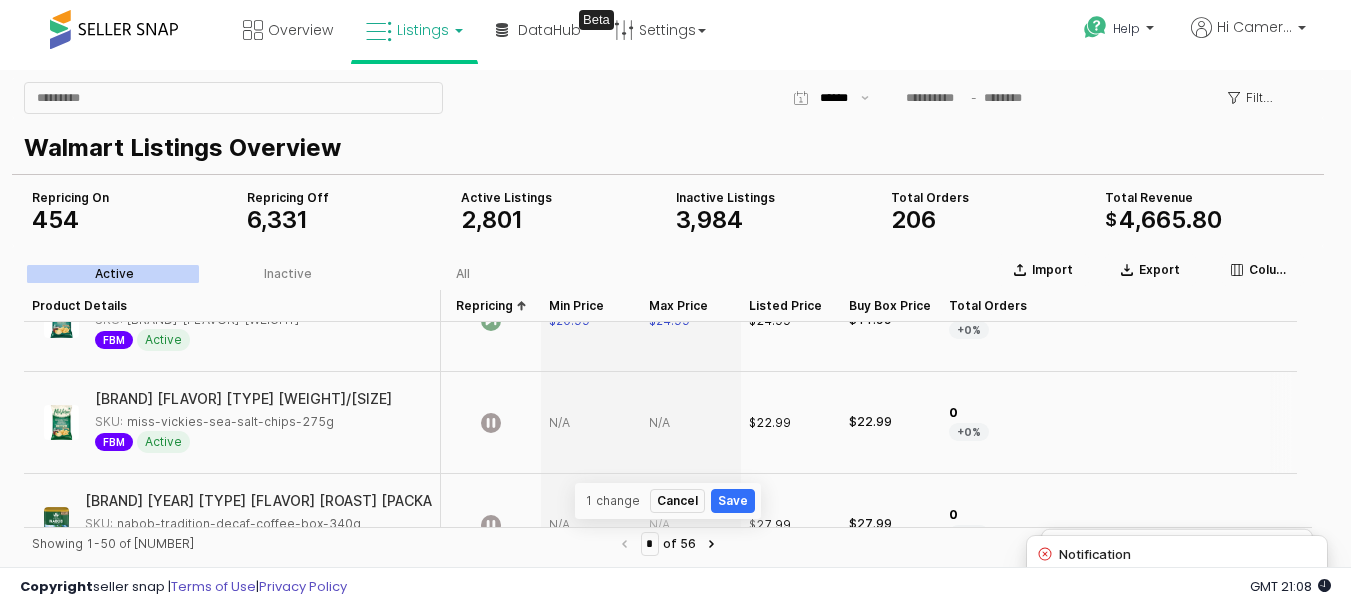 scroll, scrollTop: 2751, scrollLeft: 0, axis: vertical 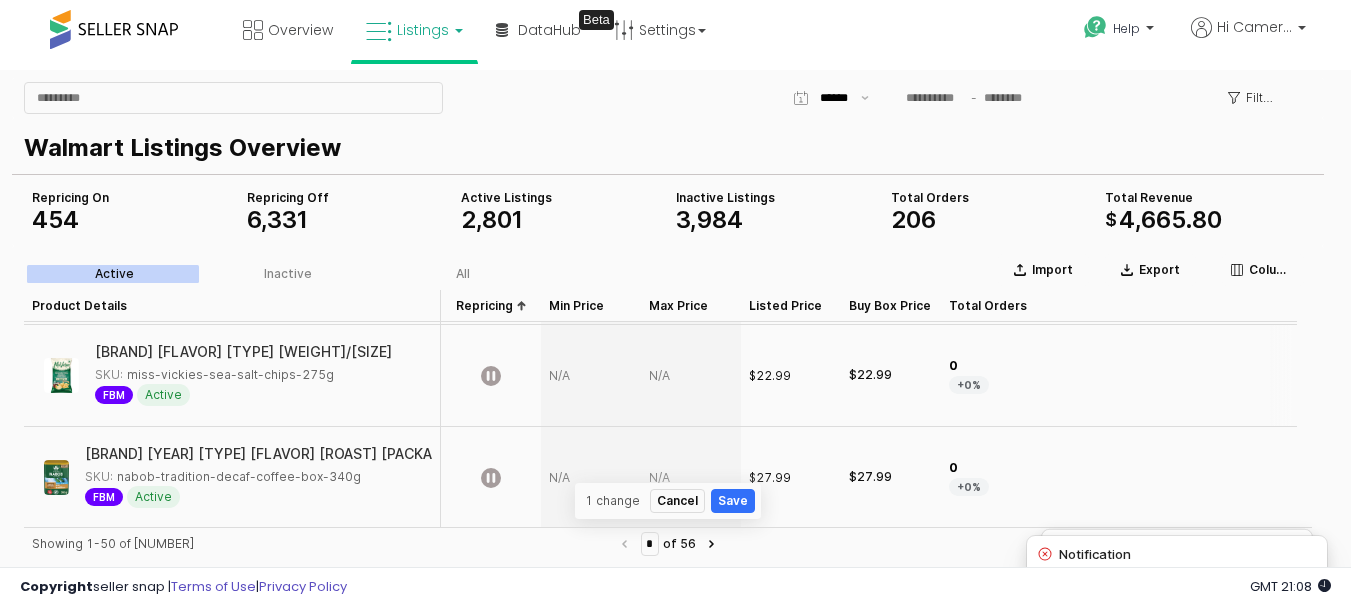 click at bounding box center (691, 376) 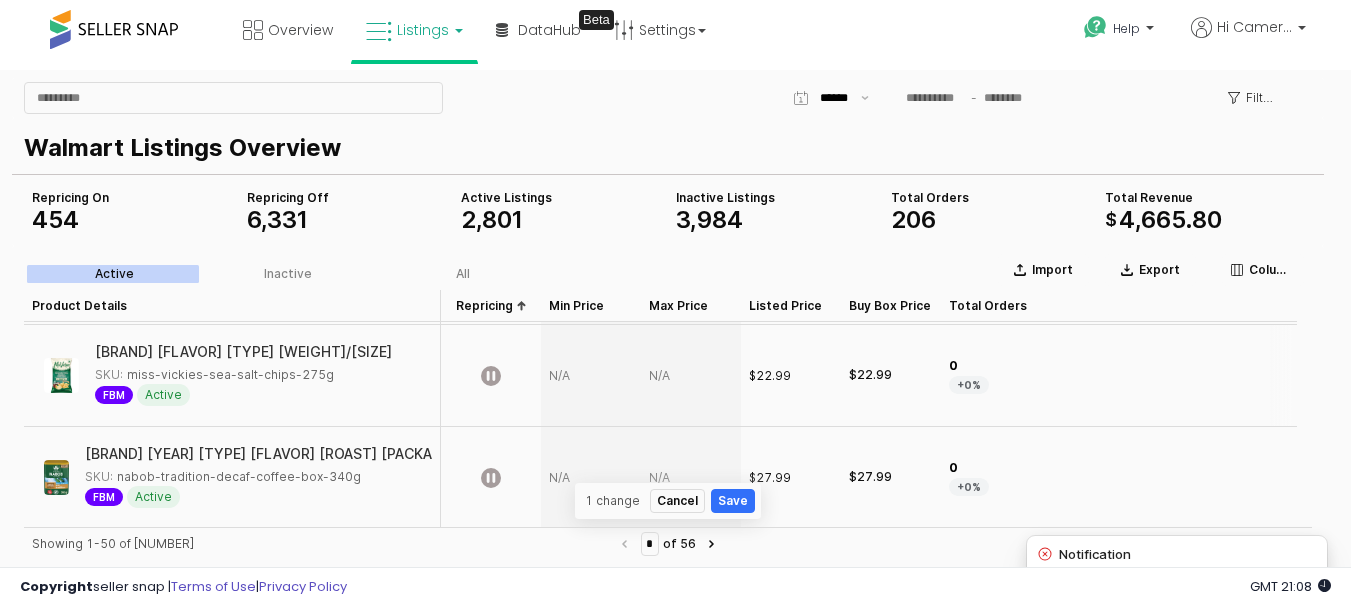 click at bounding box center (691, 376) 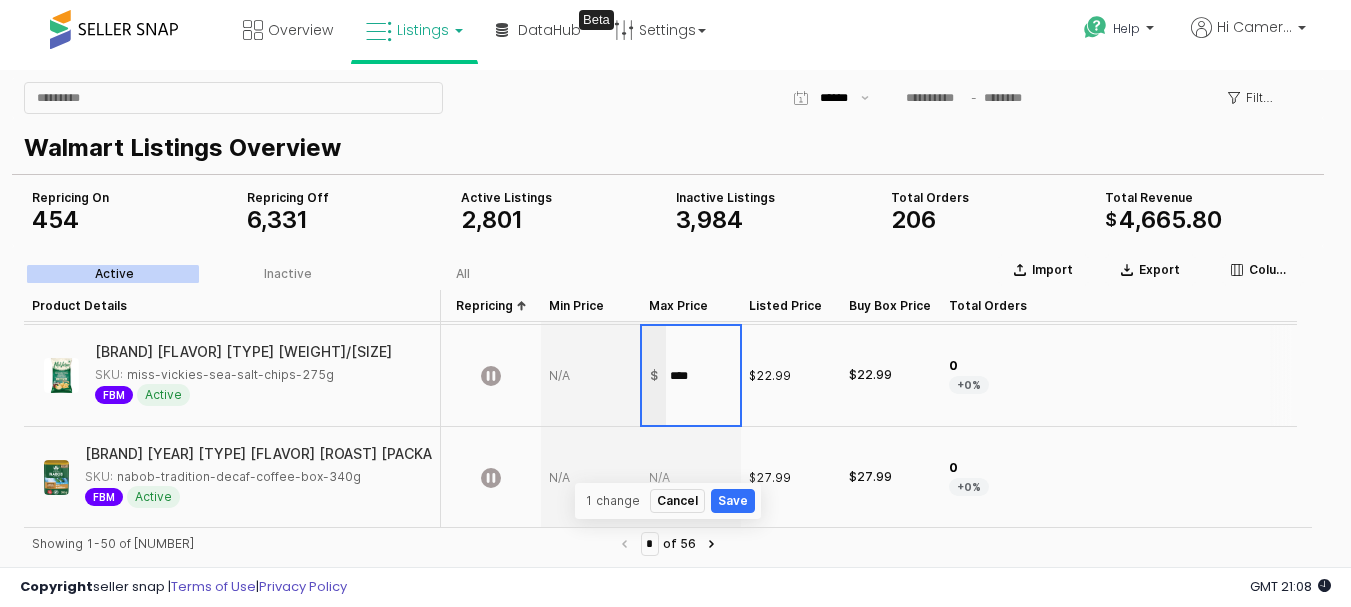 type on "*****" 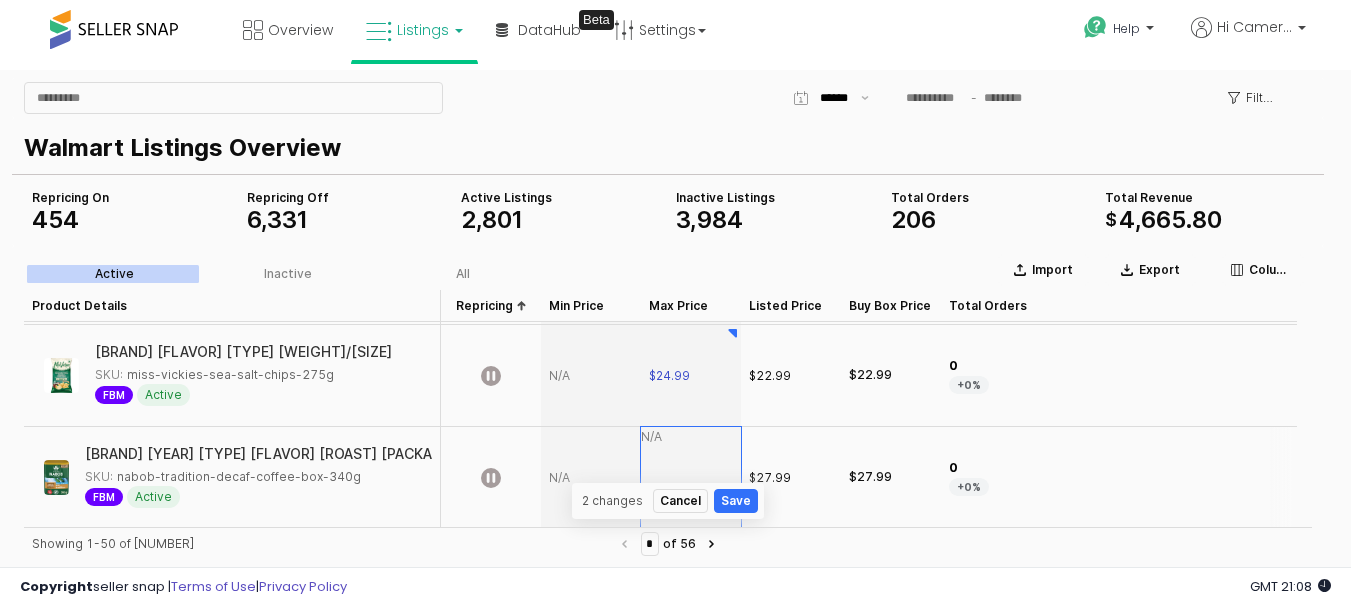 scroll, scrollTop: 2753, scrollLeft: 0, axis: vertical 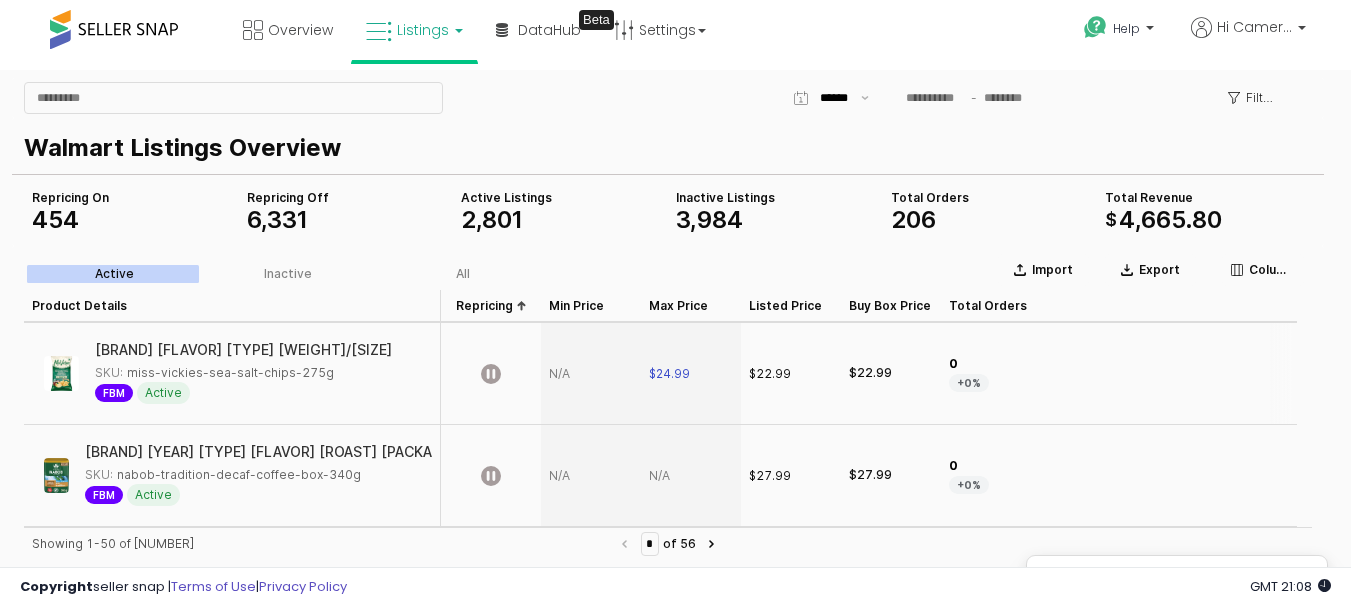 click at bounding box center [591, 374] 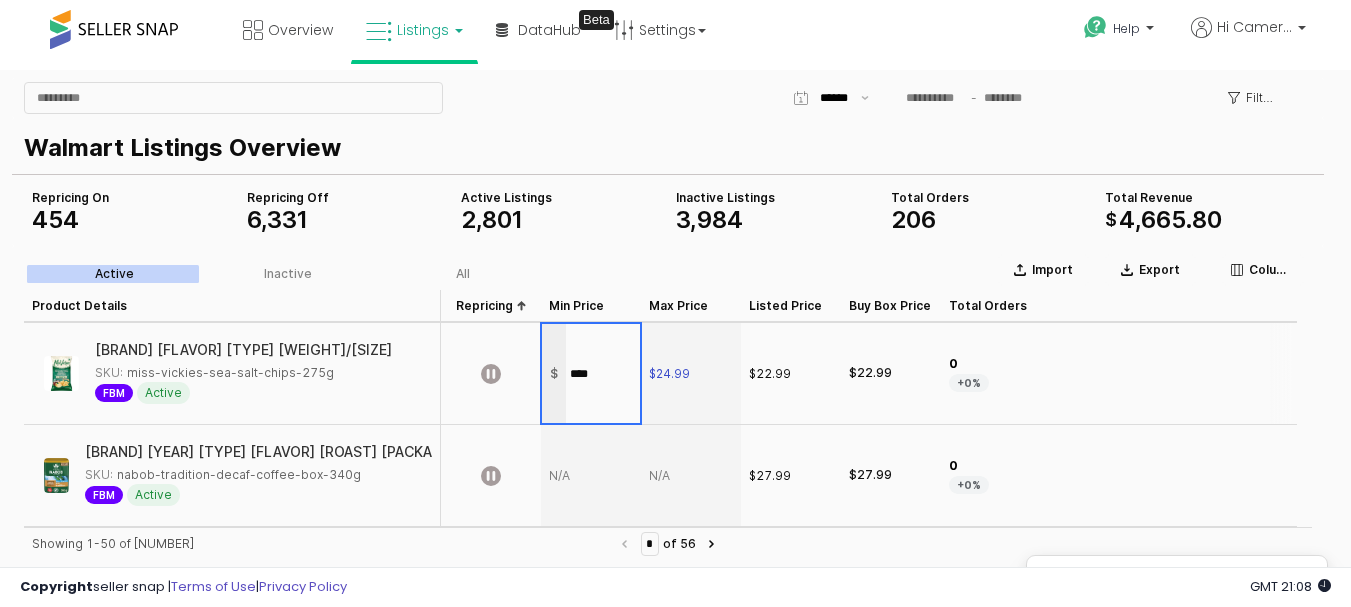 type on "*****" 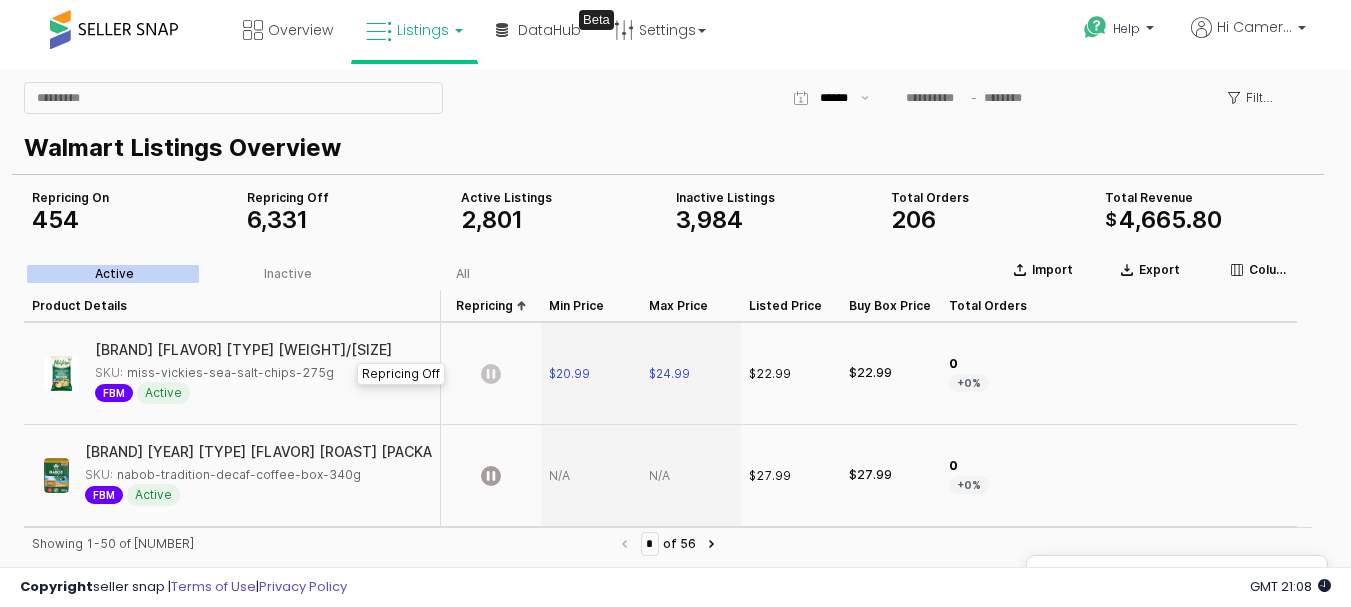 click 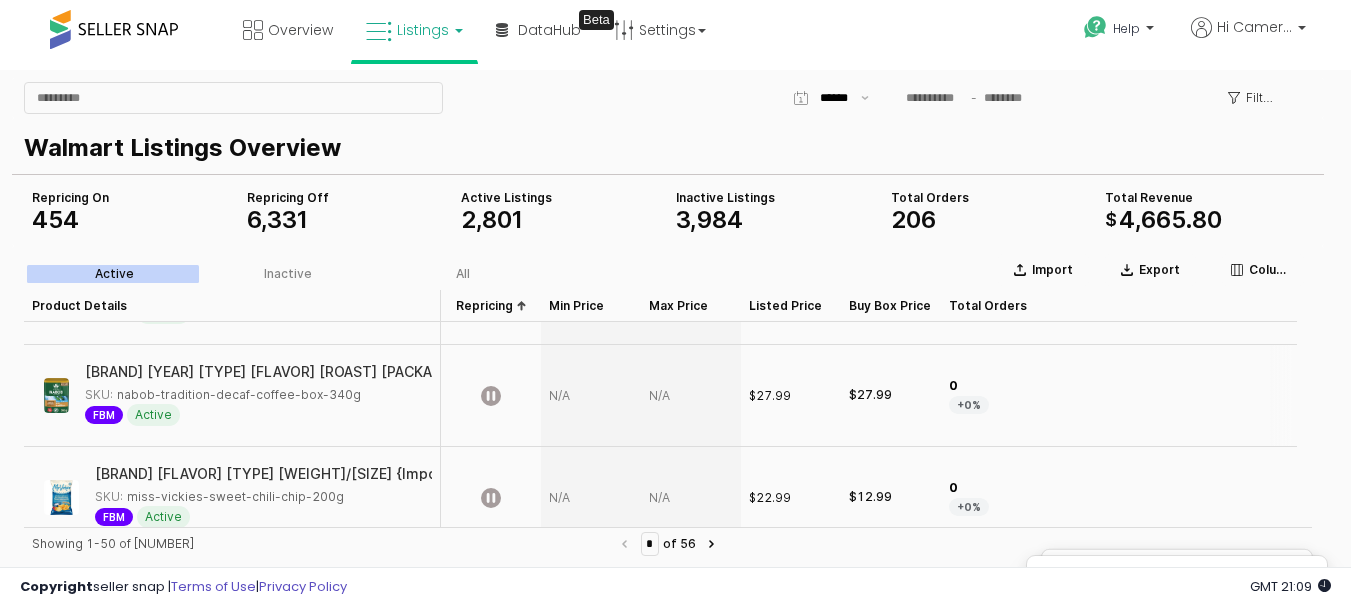 scroll, scrollTop: 2853, scrollLeft: 0, axis: vertical 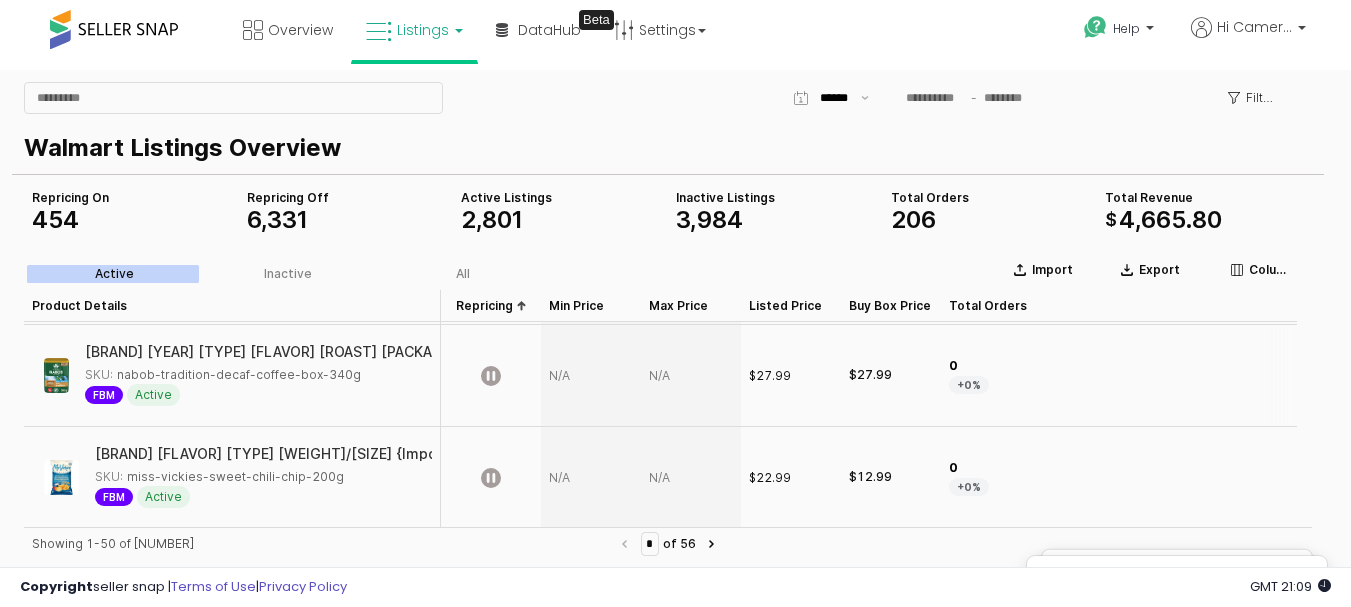 click at bounding box center (691, 376) 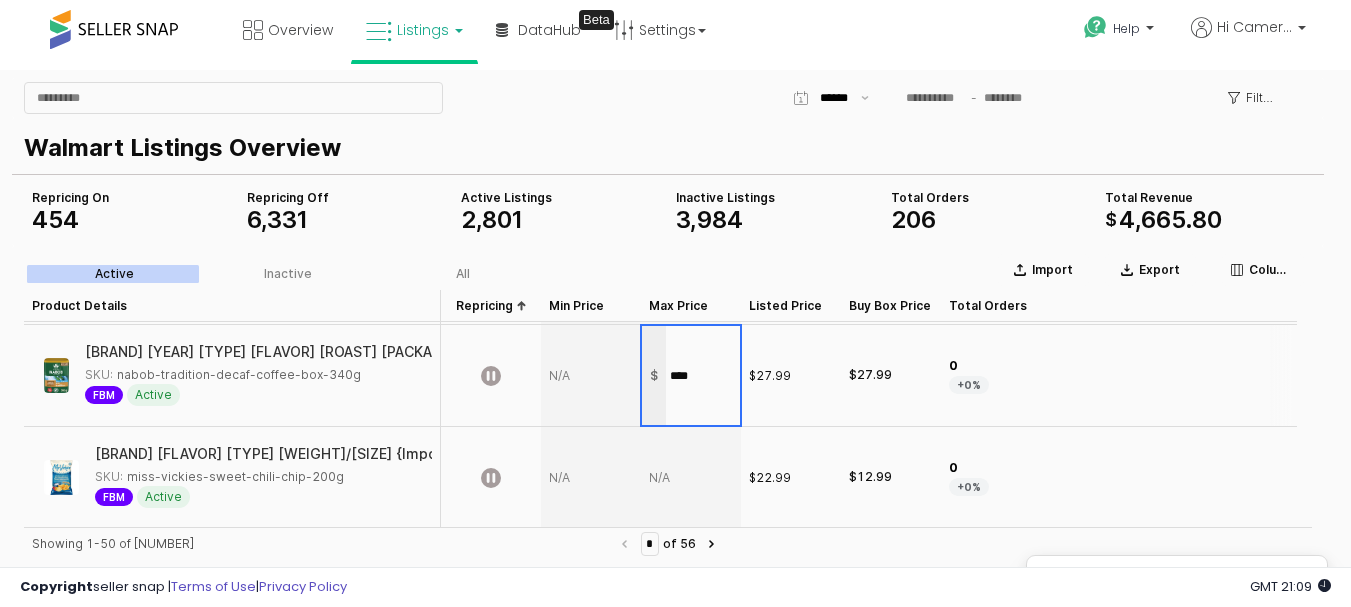 type on "*****" 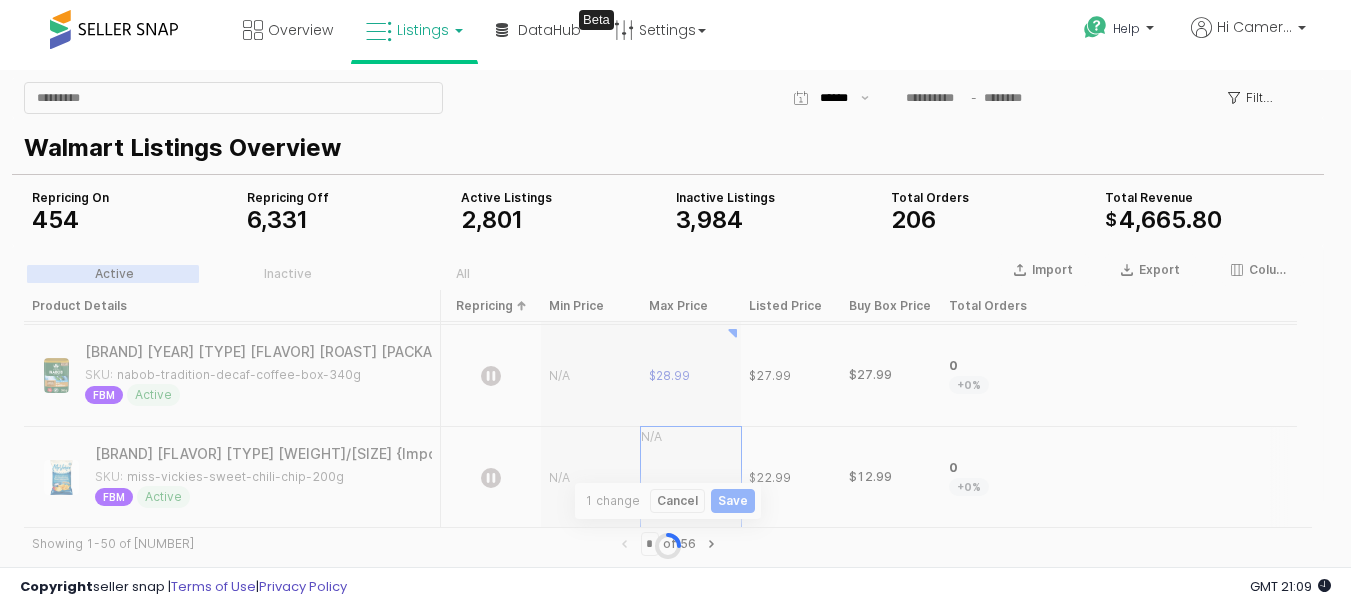 scroll, scrollTop: 2855, scrollLeft: 0, axis: vertical 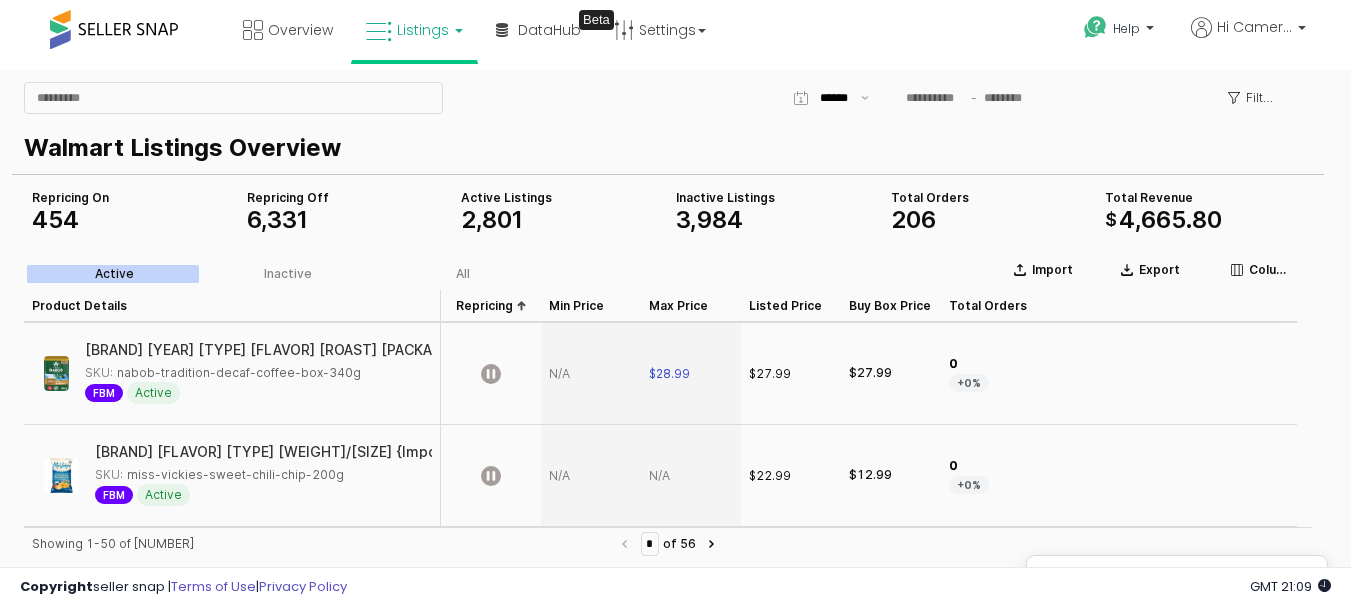 click at bounding box center (591, 374) 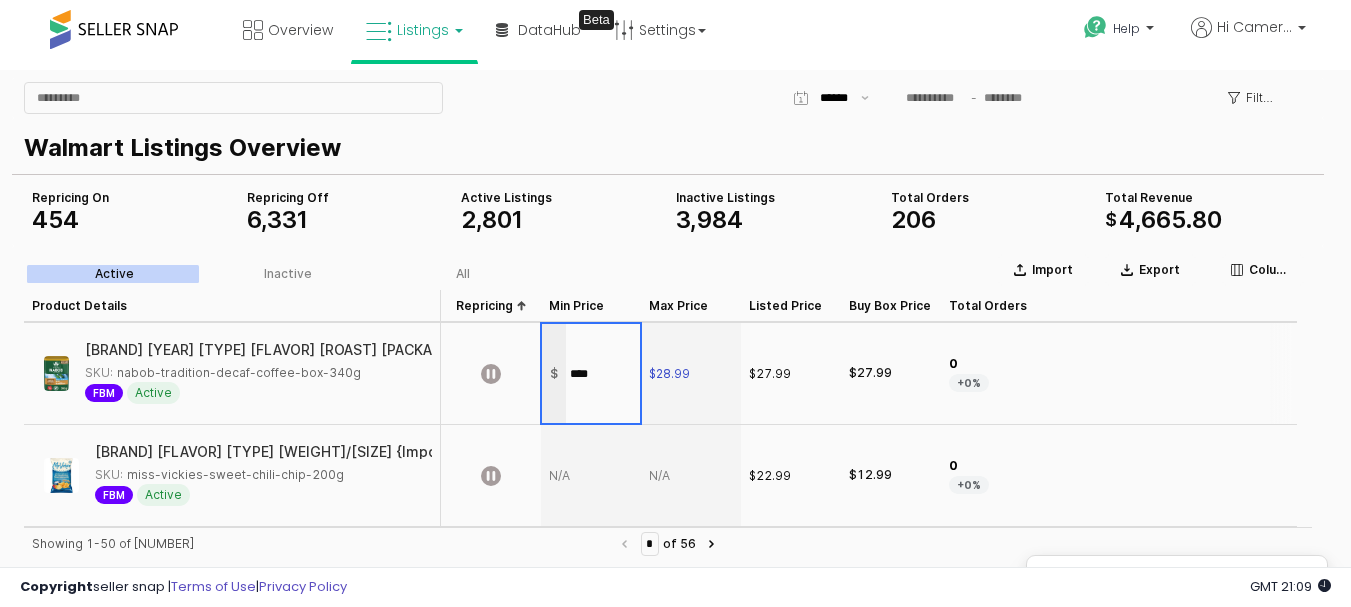 type on "*****" 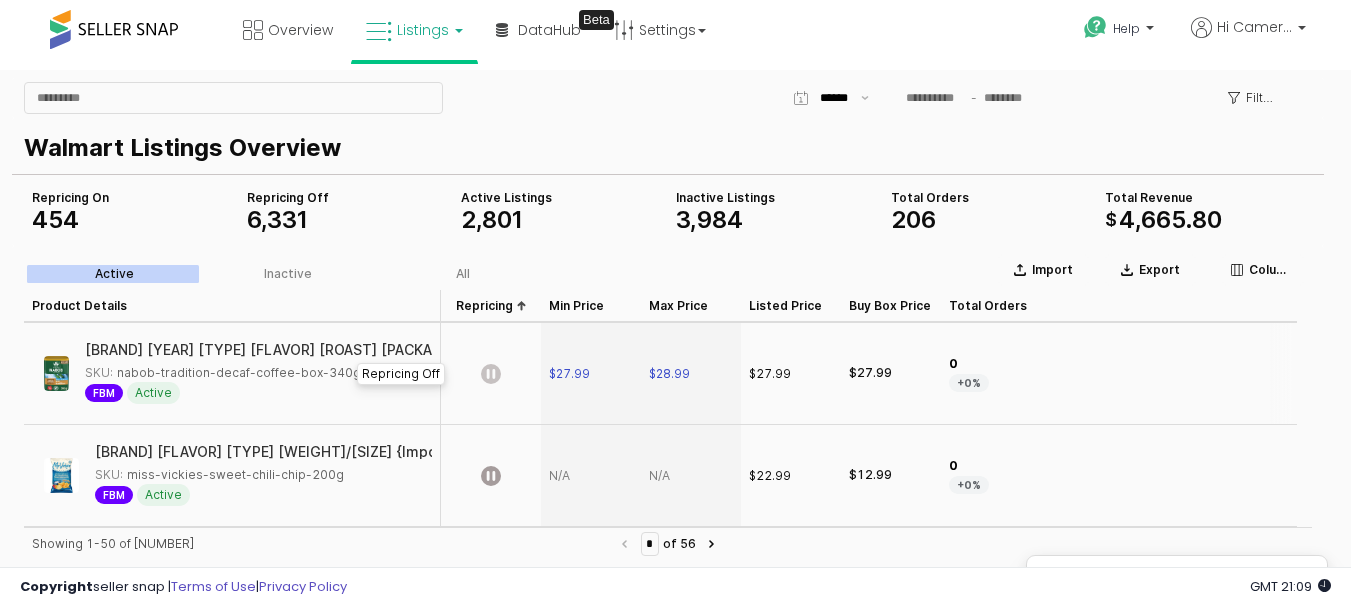 click 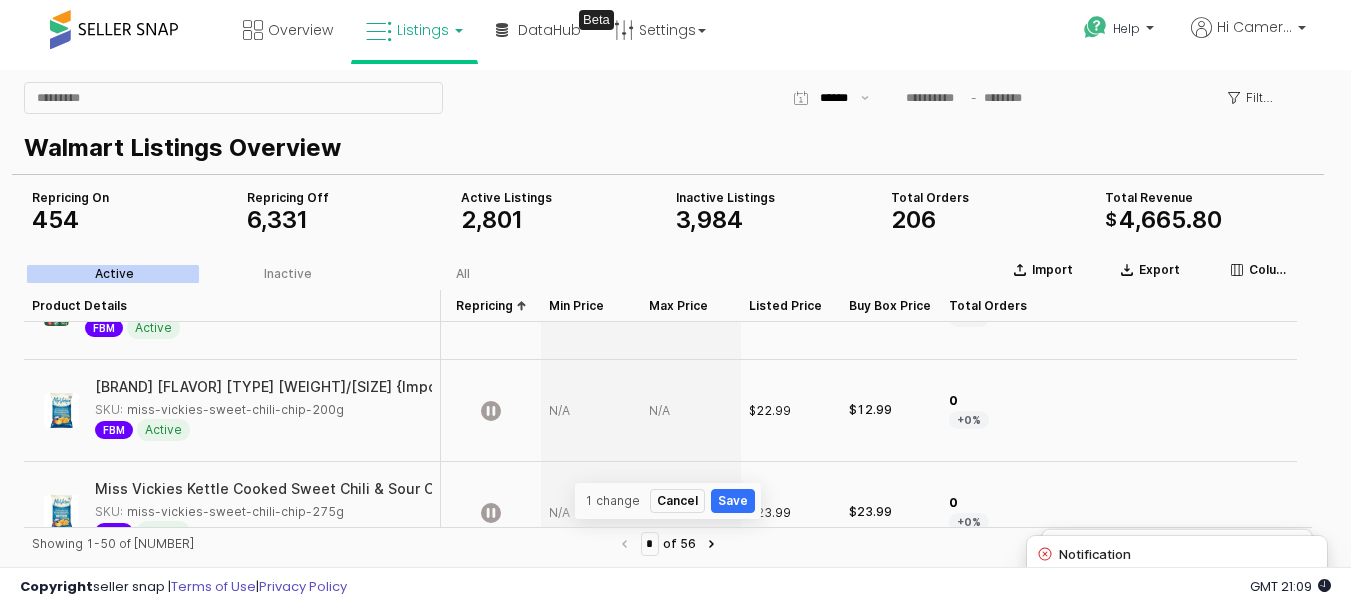 scroll, scrollTop: 2955, scrollLeft: 0, axis: vertical 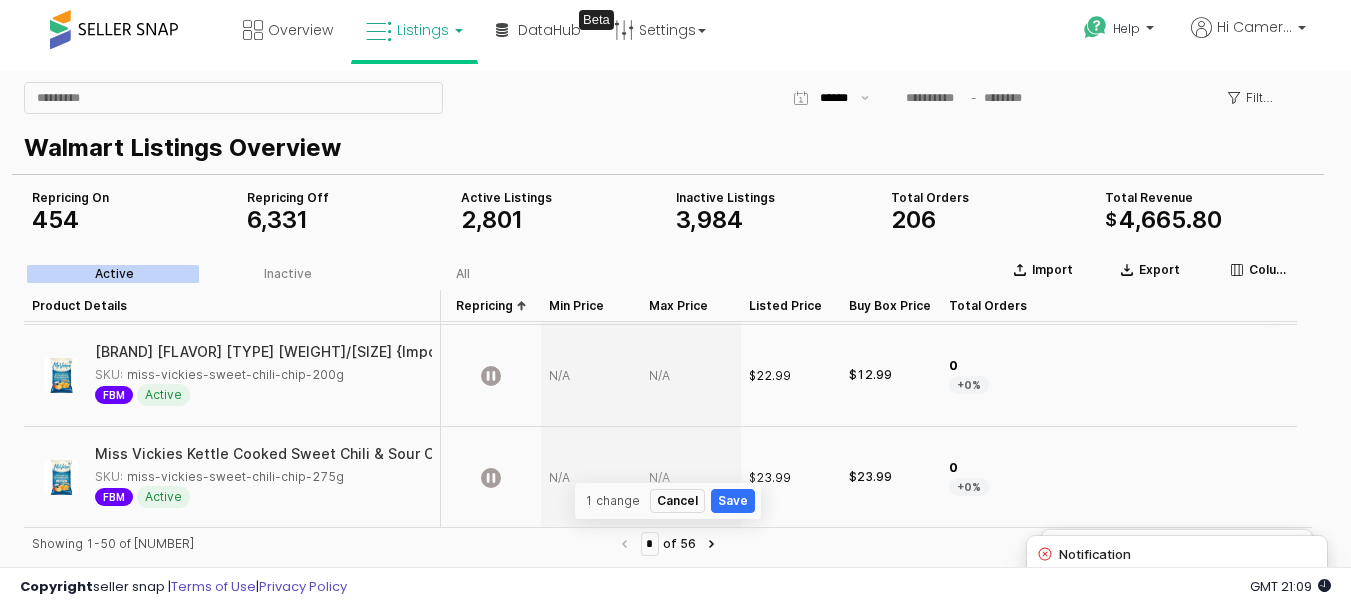 click at bounding box center (691, 376) 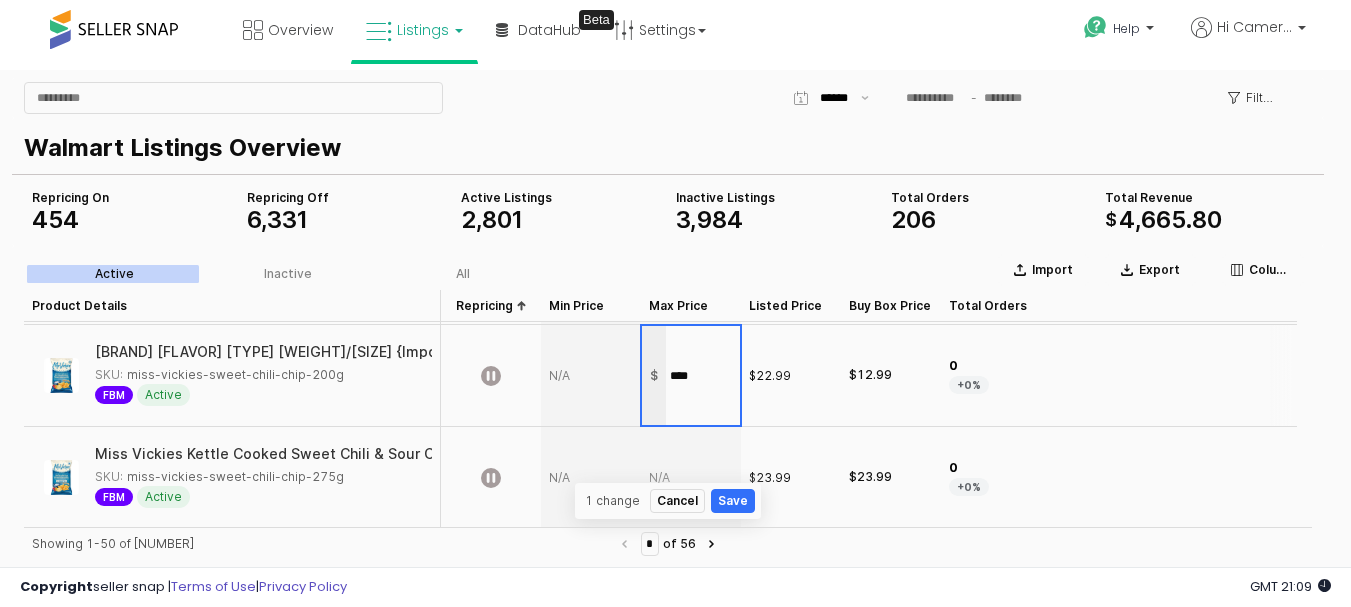 type on "*****" 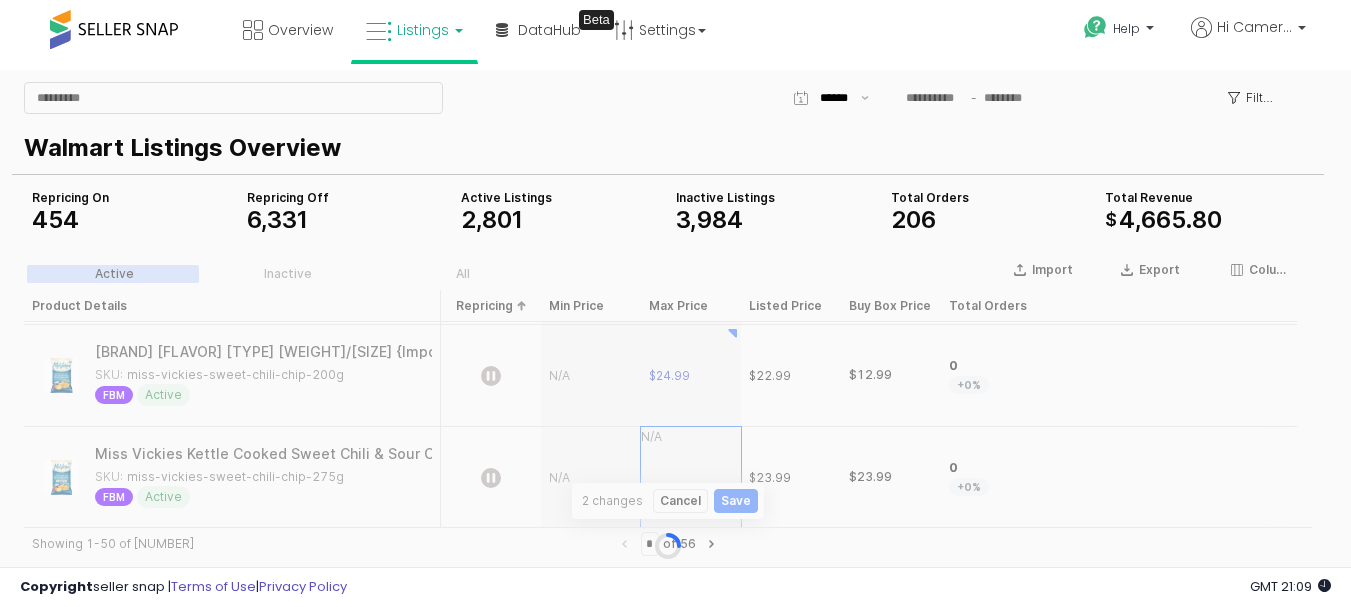 scroll, scrollTop: 2957, scrollLeft: 0, axis: vertical 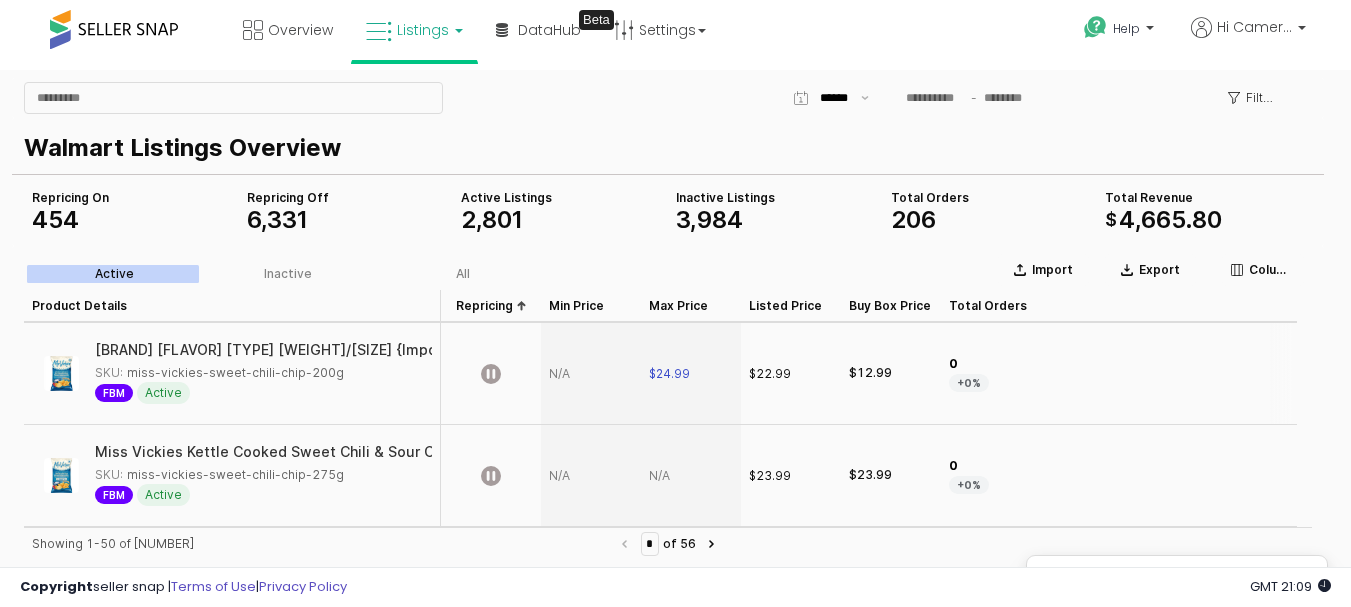 click at bounding box center (591, 374) 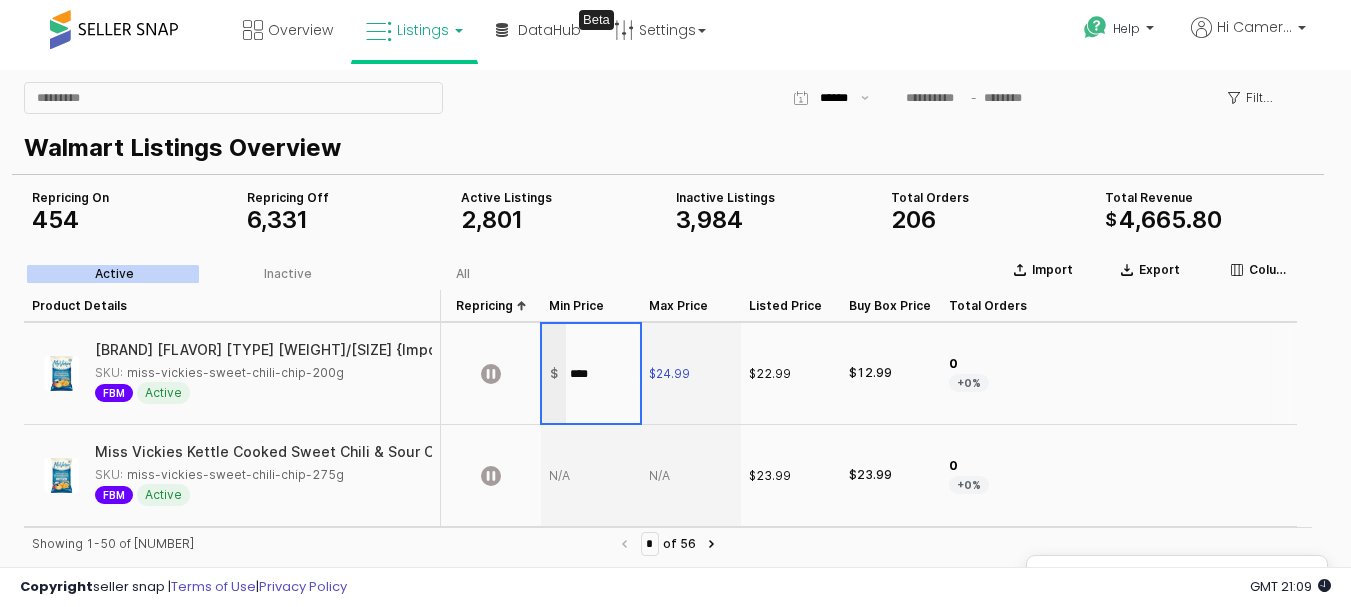 type on "*****" 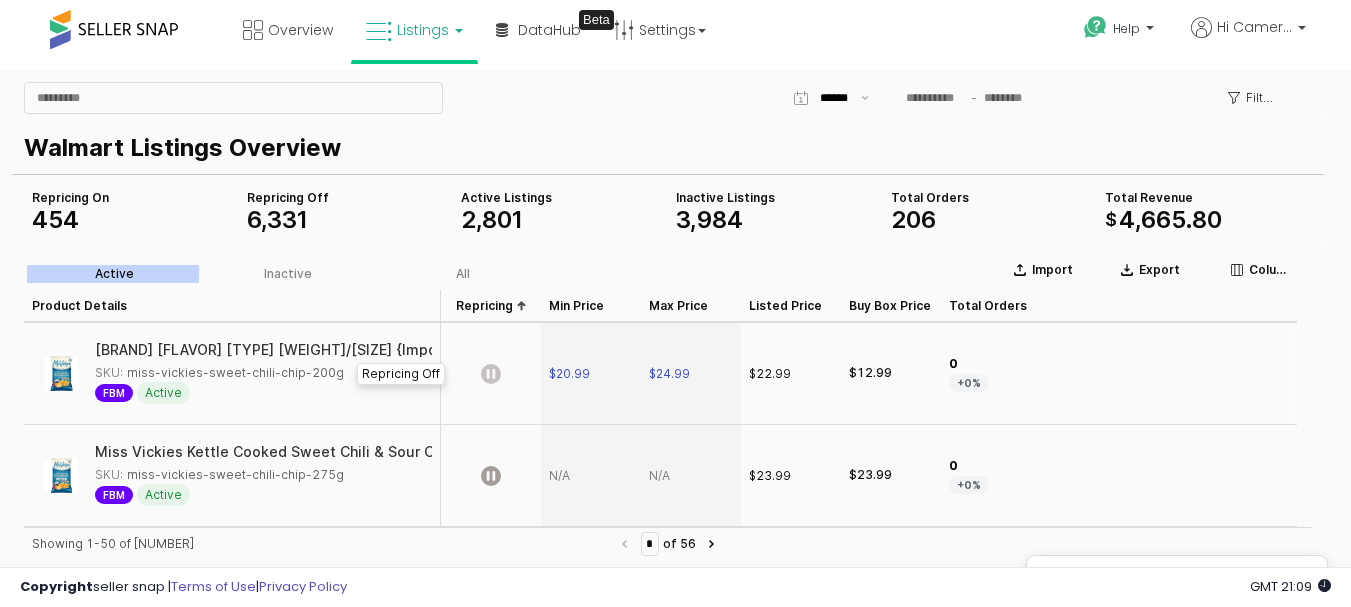 click 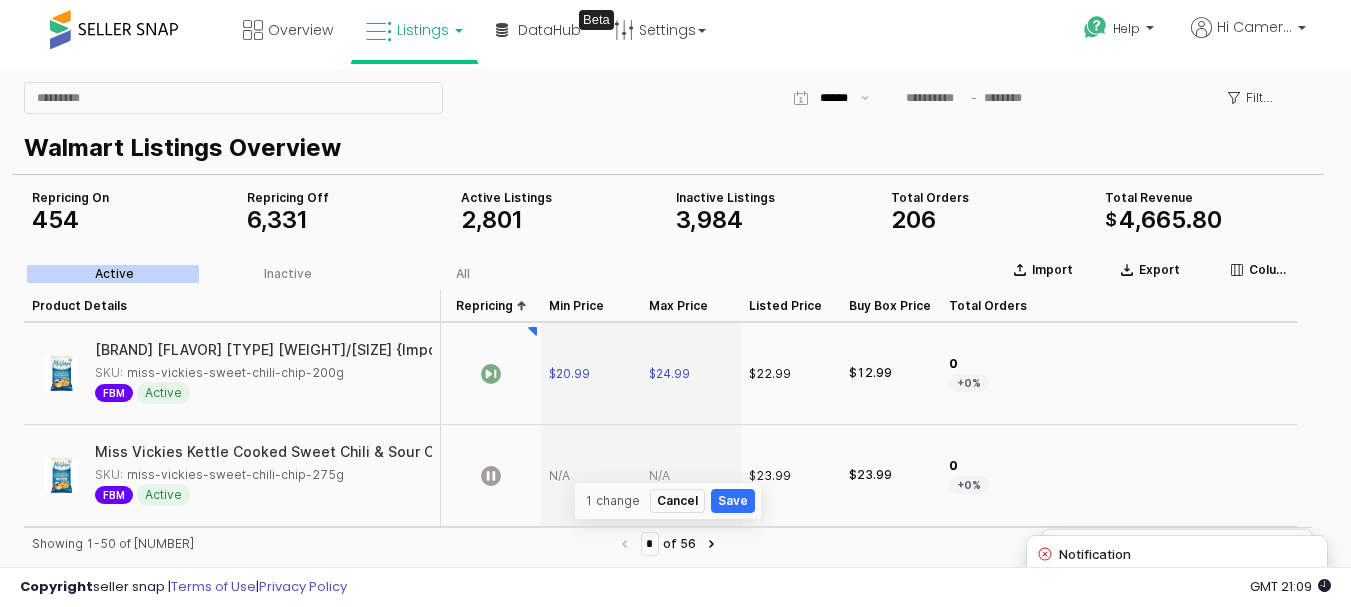 scroll, scrollTop: 3057, scrollLeft: 0, axis: vertical 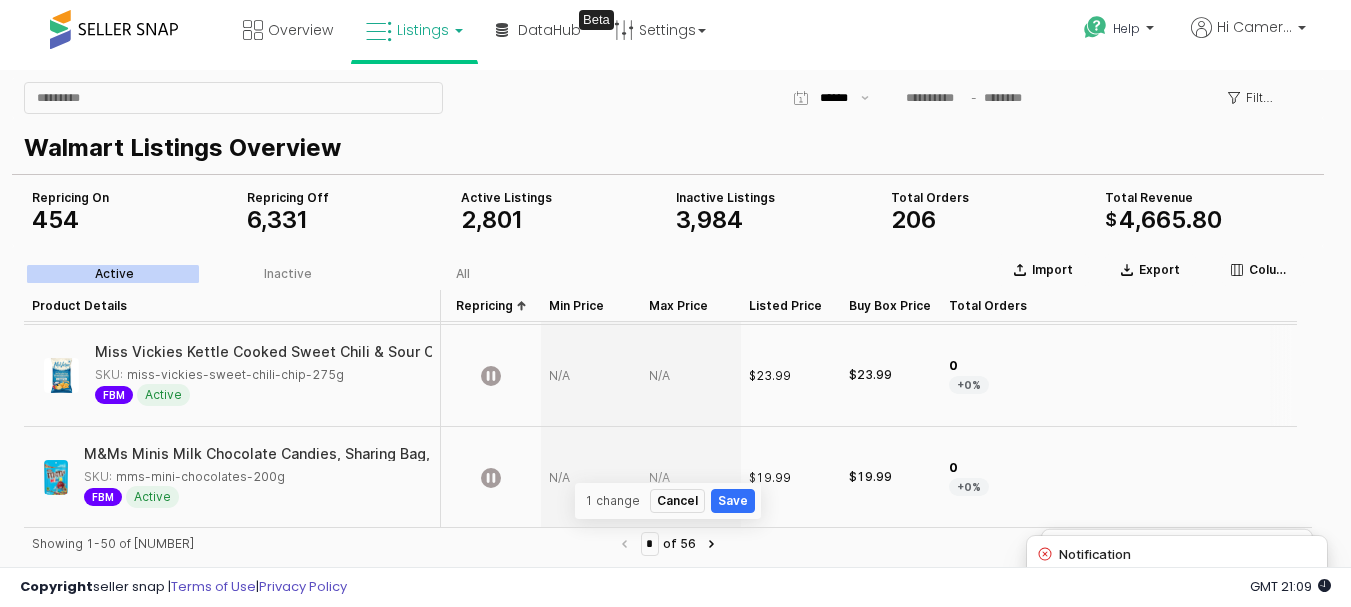 click at bounding box center (691, 376) 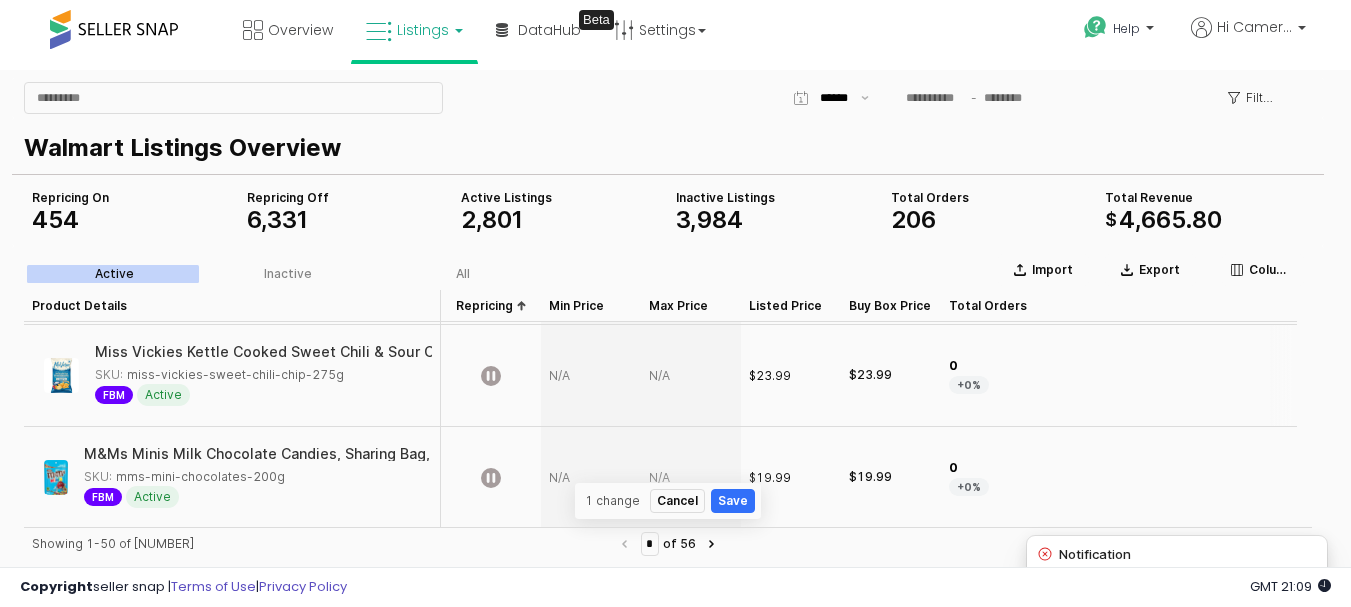 click at bounding box center (691, 376) 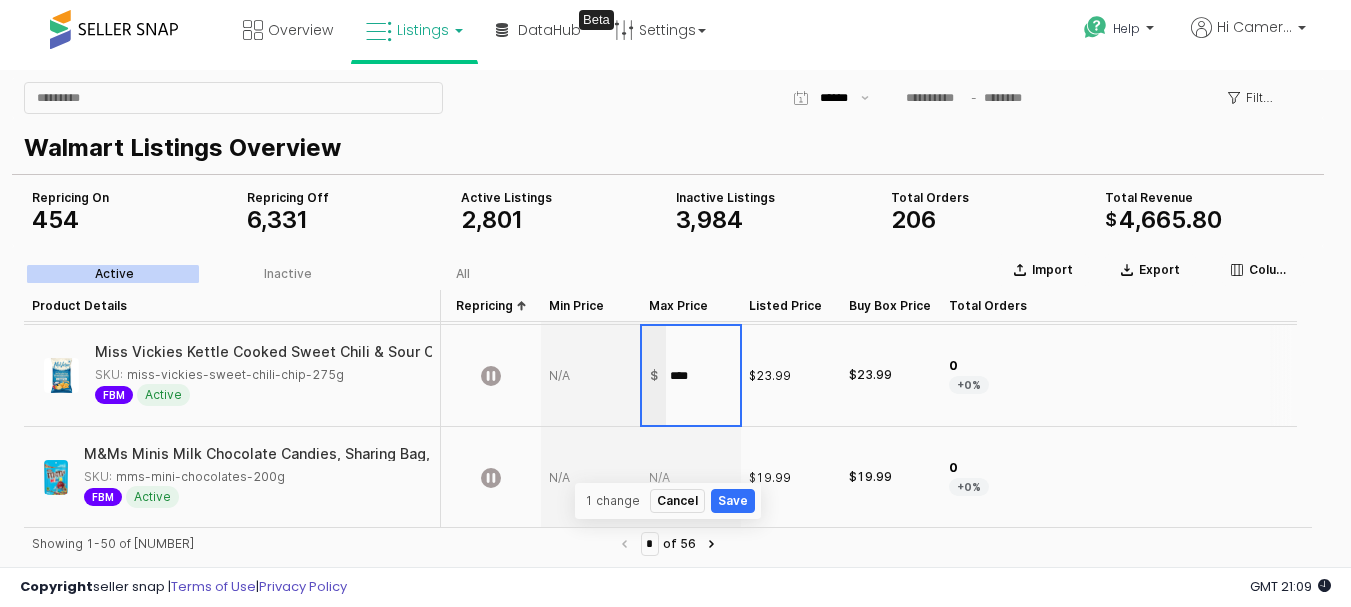 type on "*****" 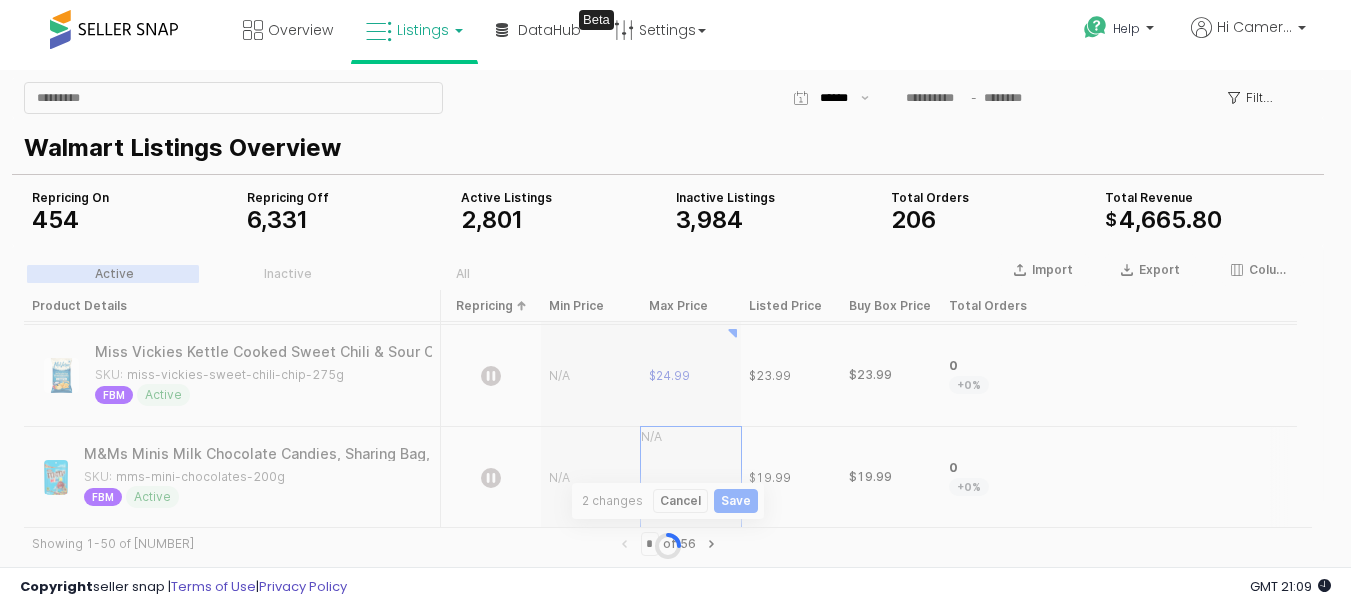 scroll, scrollTop: 3059, scrollLeft: 0, axis: vertical 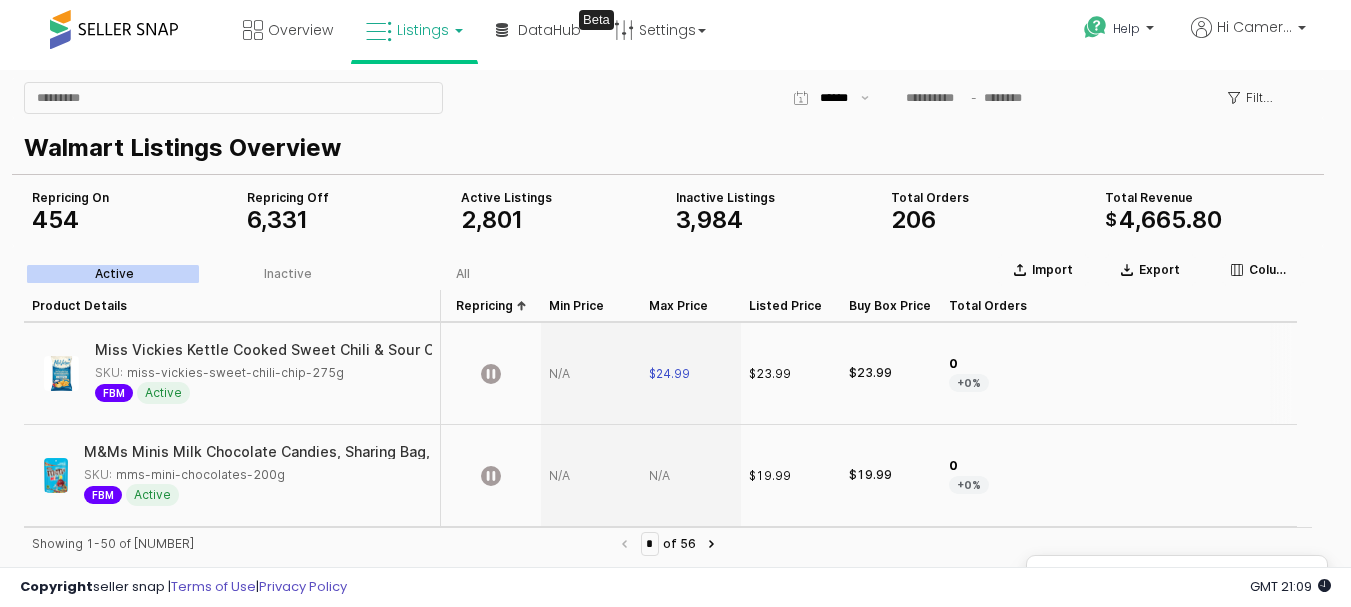 click at bounding box center (591, 374) 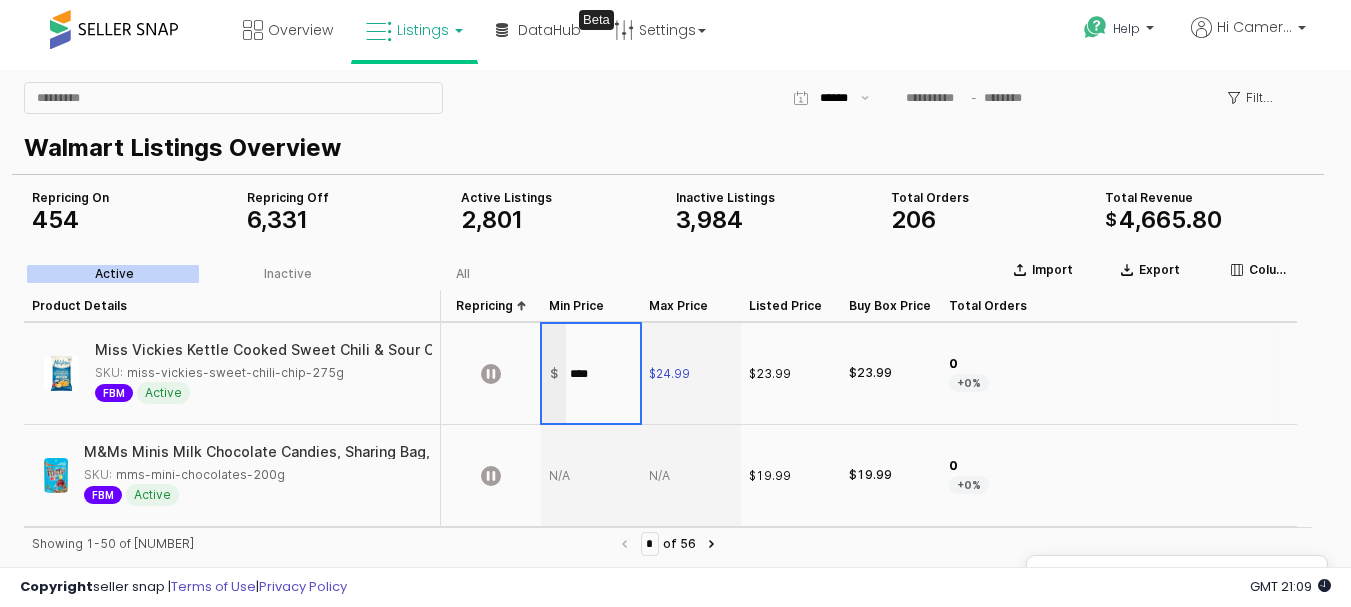 type on "*****" 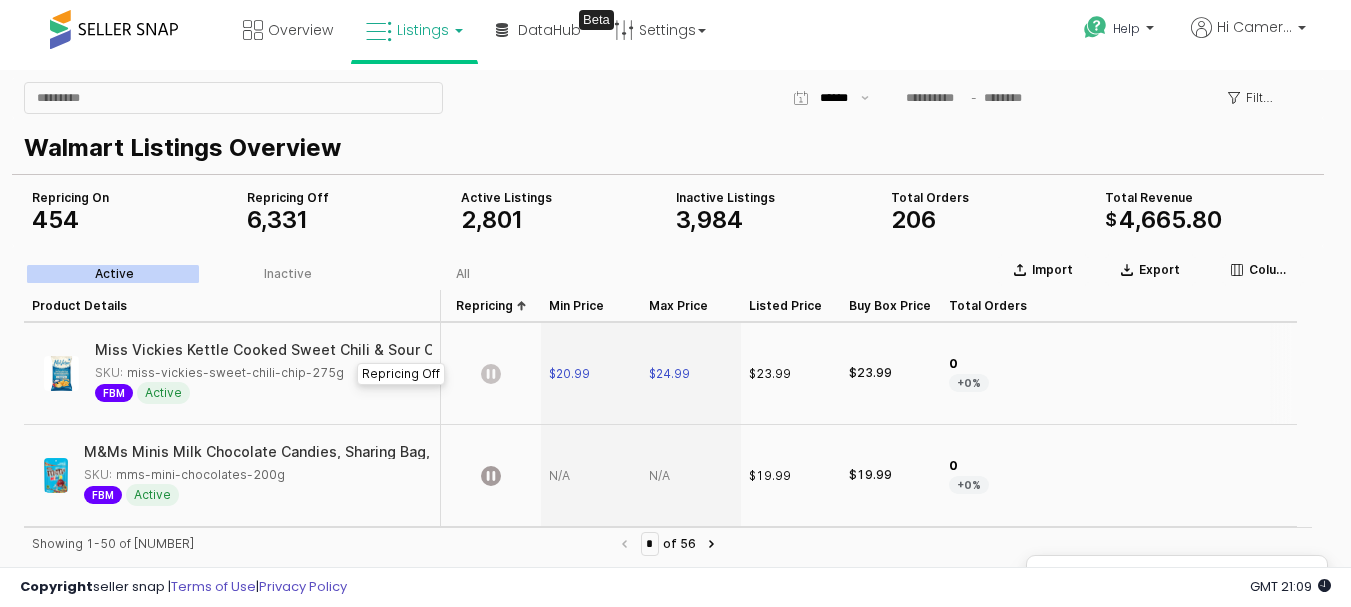 click 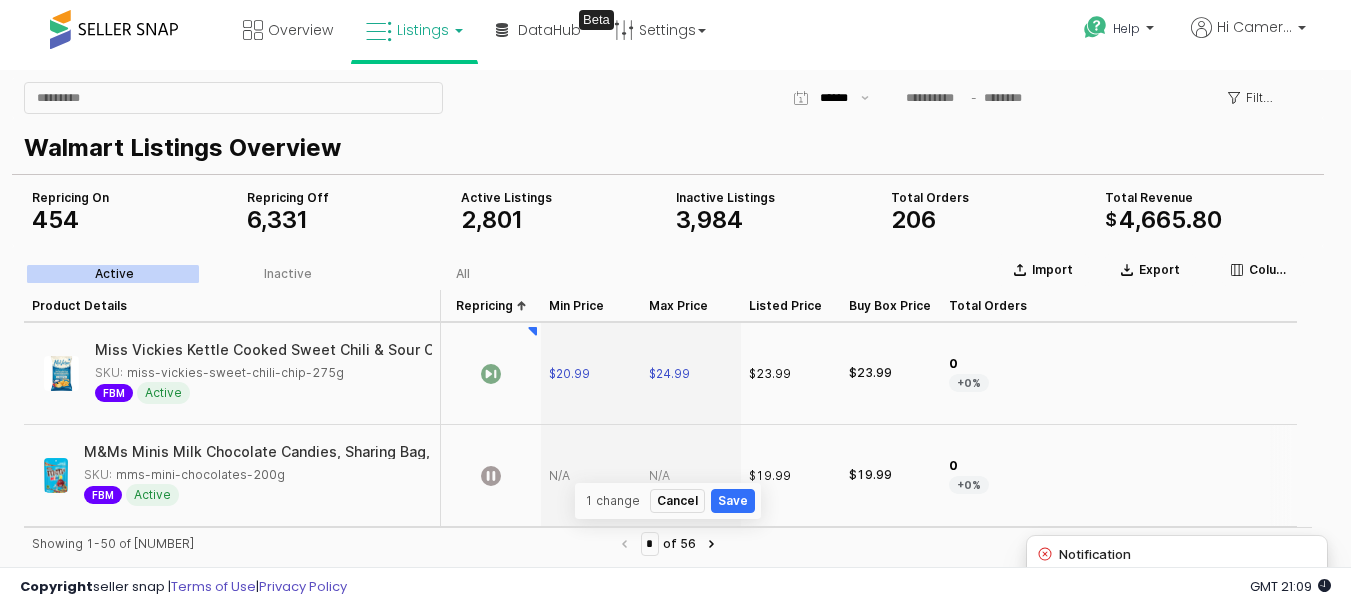 scroll, scrollTop: 3159, scrollLeft: 0, axis: vertical 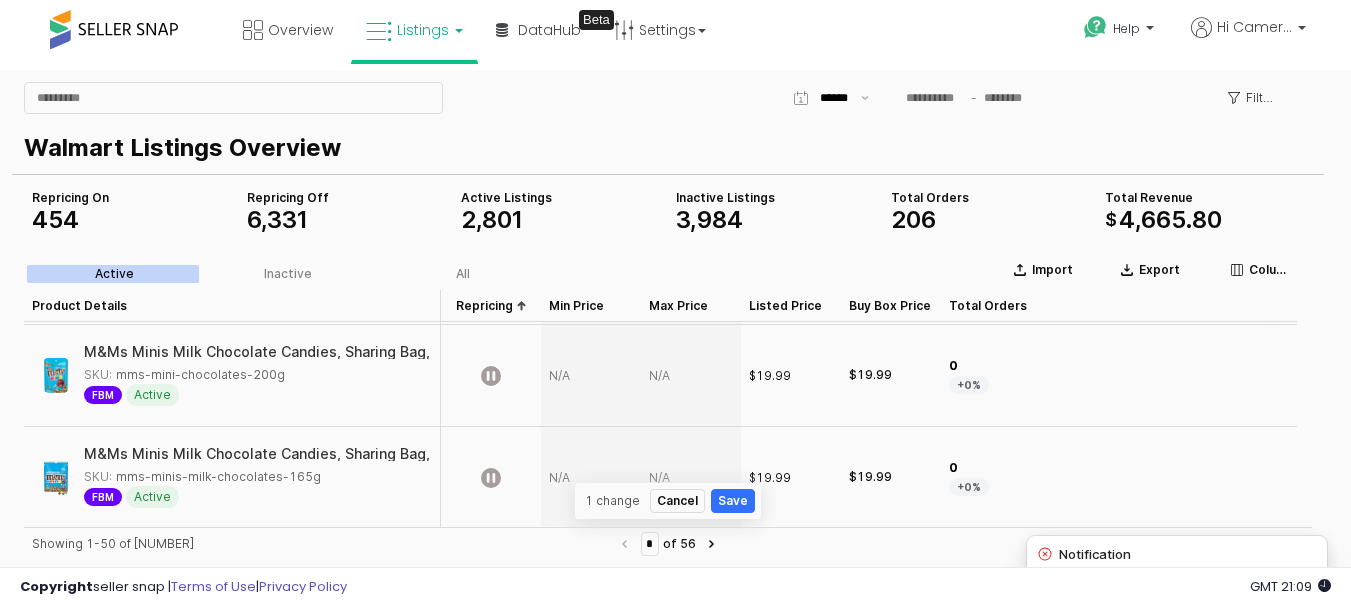 click at bounding box center [691, 376] 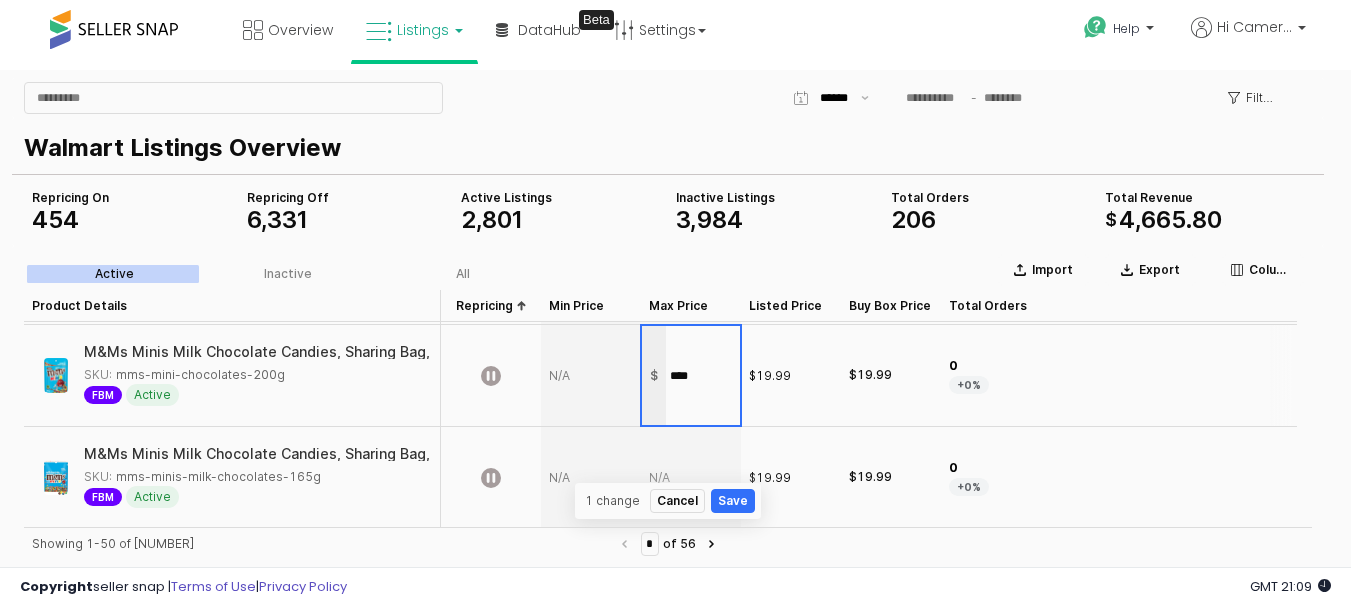 type on "*****" 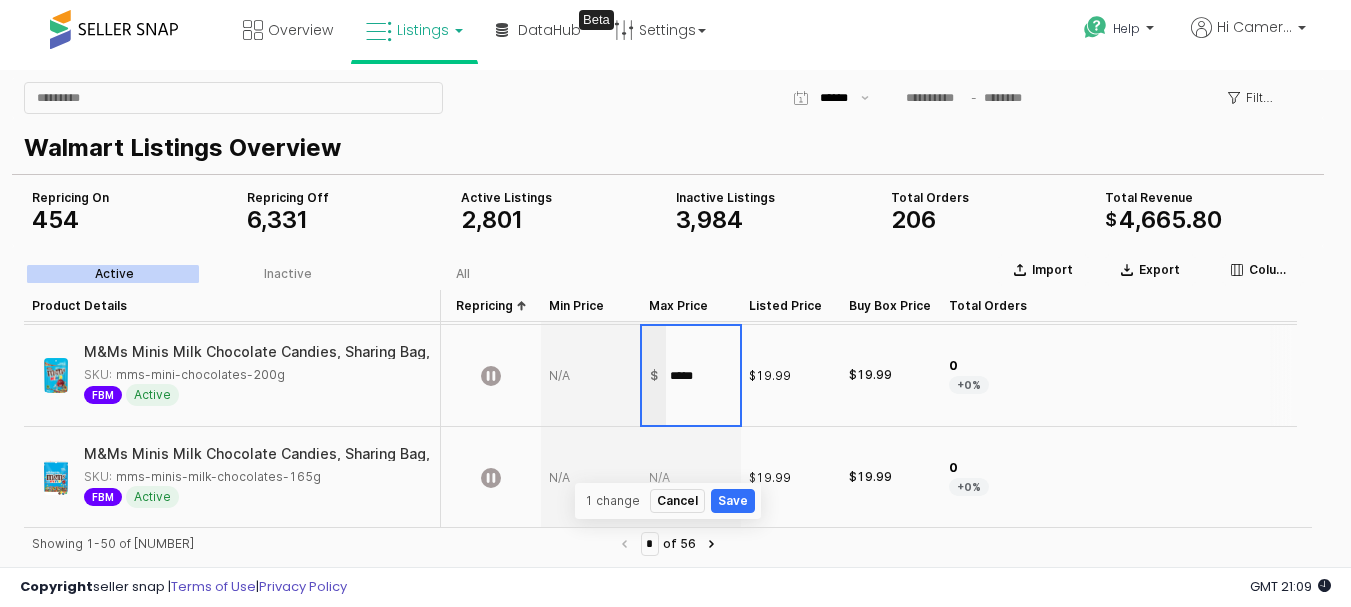 scroll, scrollTop: 3161, scrollLeft: 0, axis: vertical 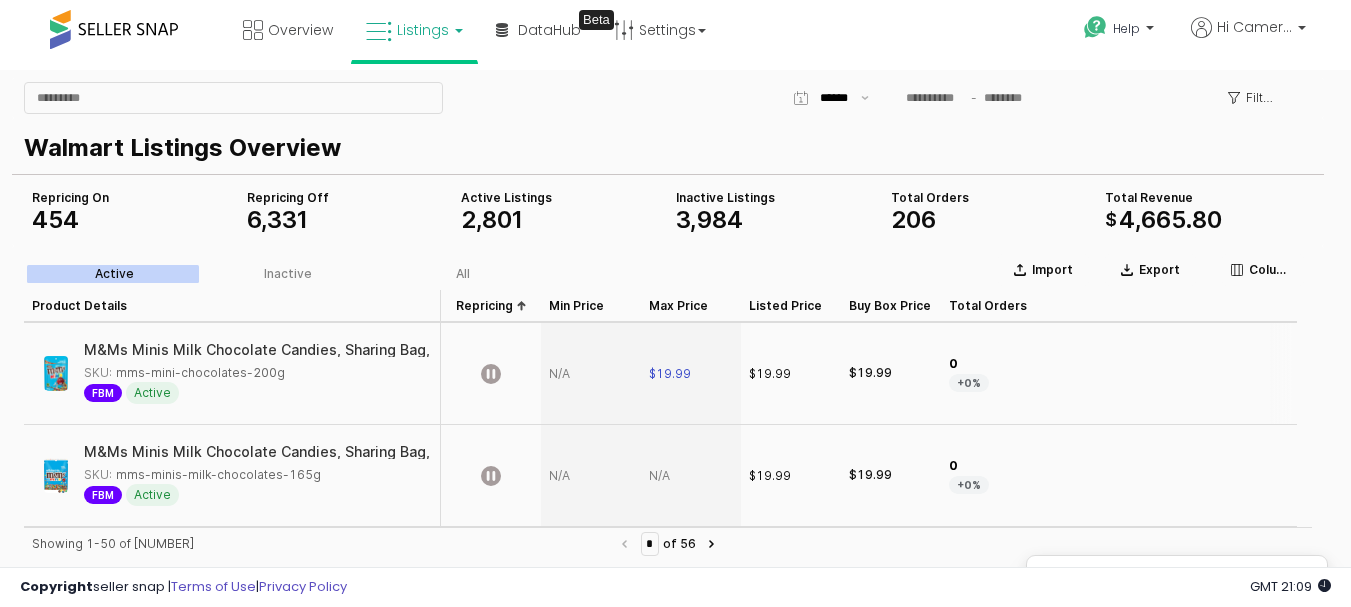 click at bounding box center [591, 374] 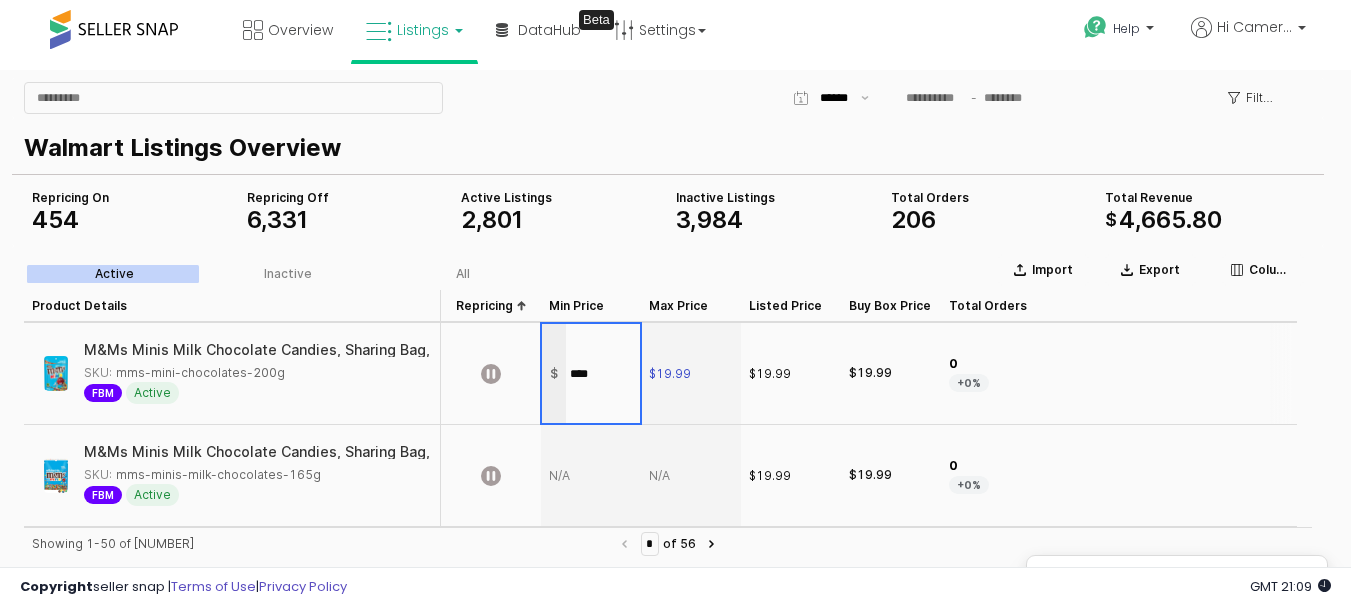 type on "*****" 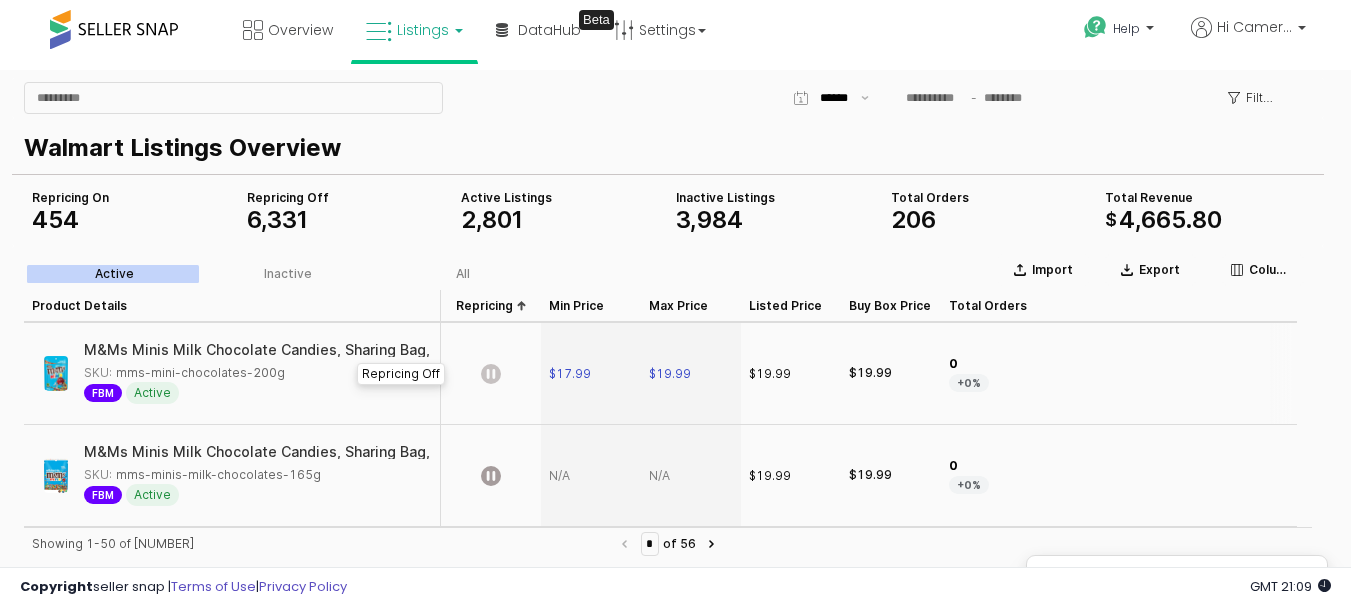 click 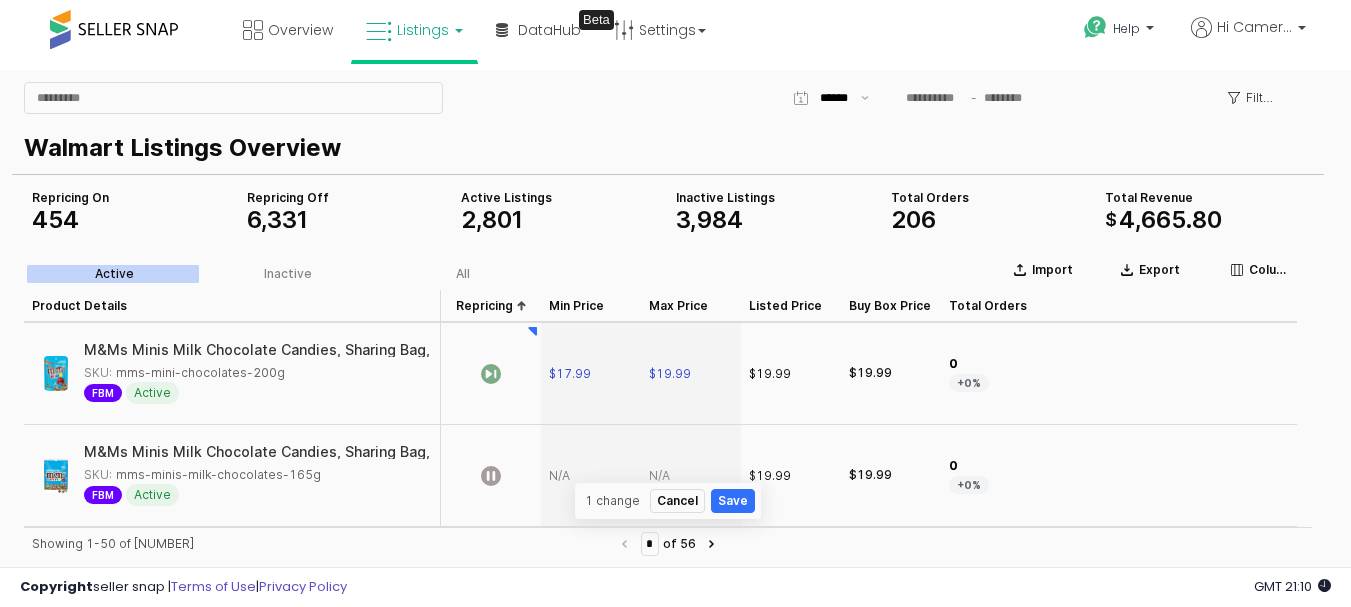 click at bounding box center (691, 476) 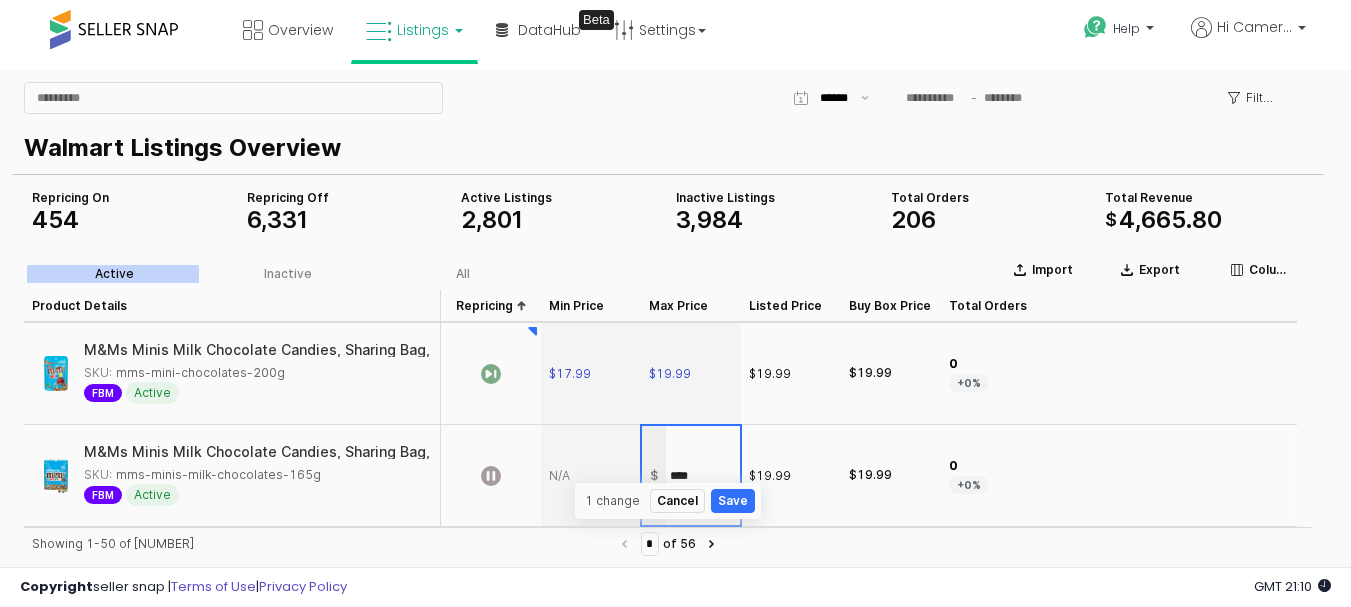 type on "*****" 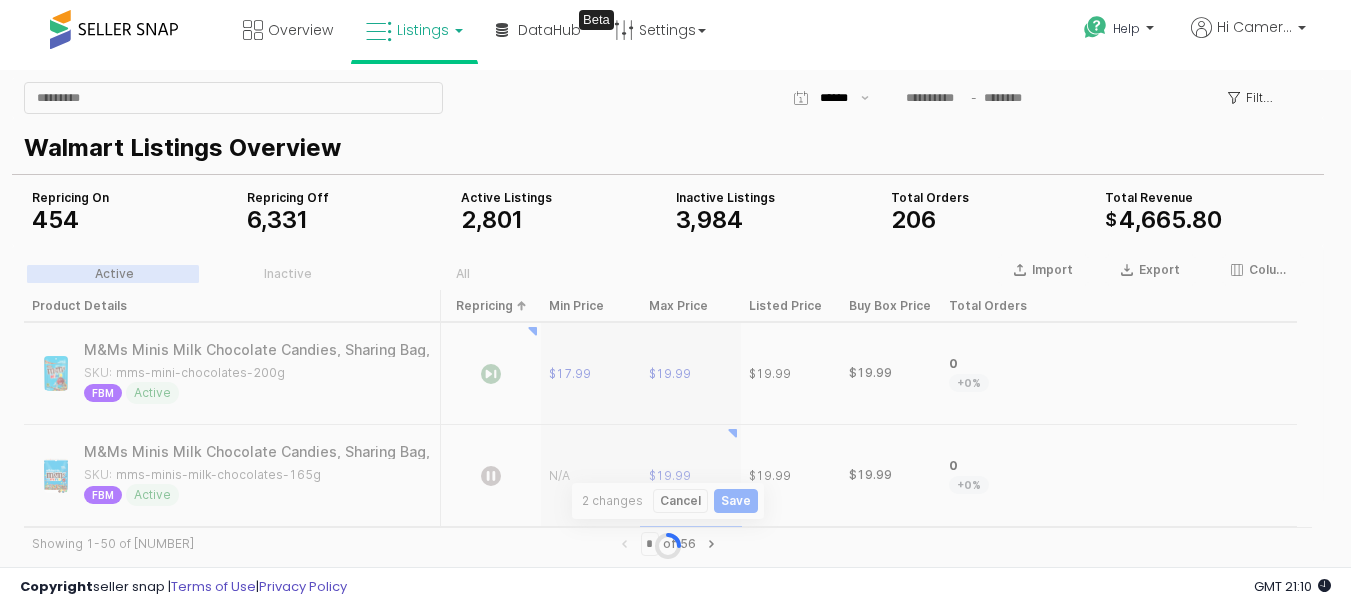 scroll, scrollTop: 3263, scrollLeft: 0, axis: vertical 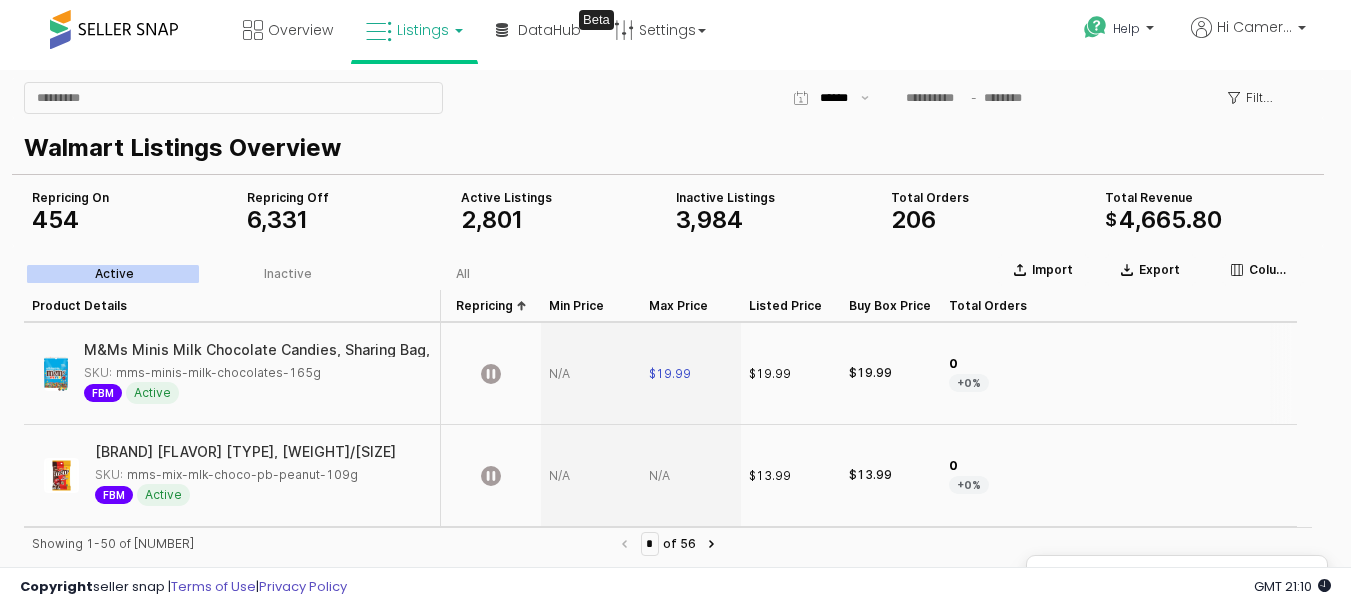 click at bounding box center [591, 374] 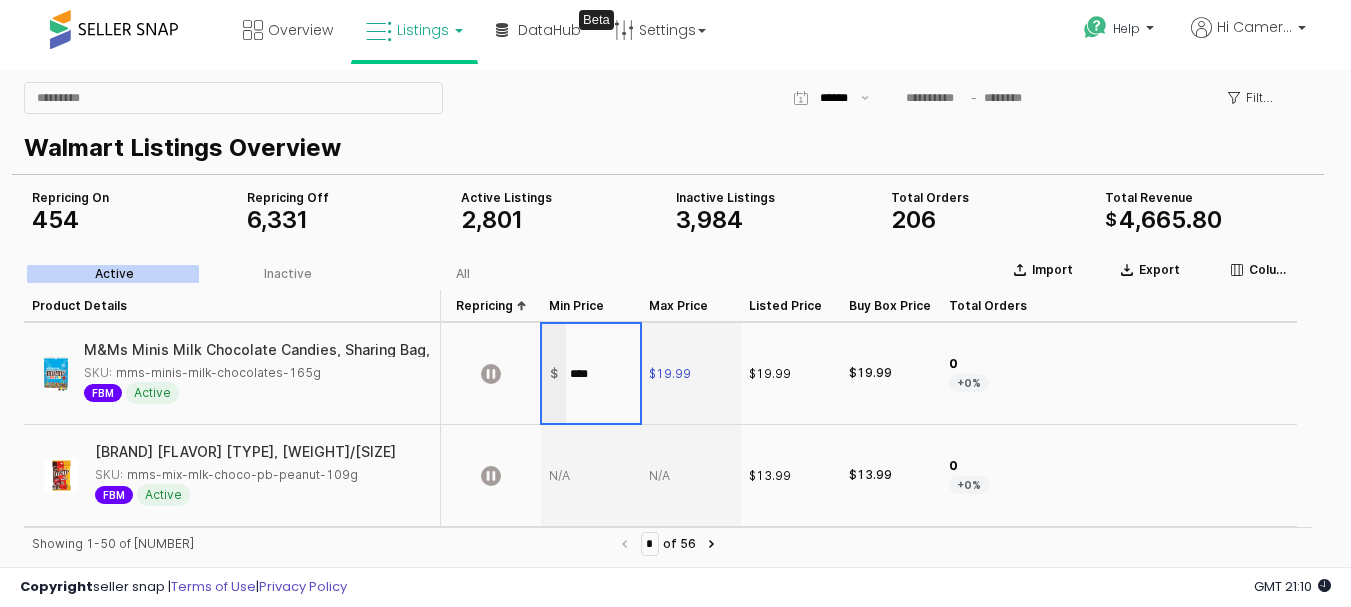 type on "*****" 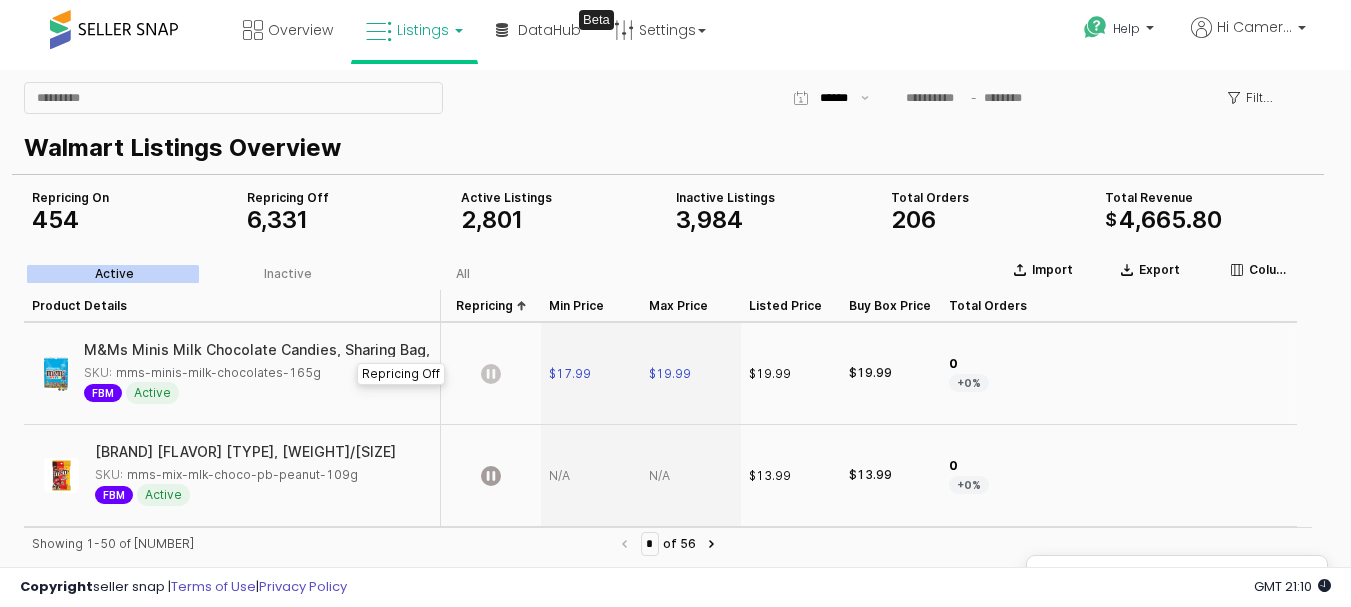 click 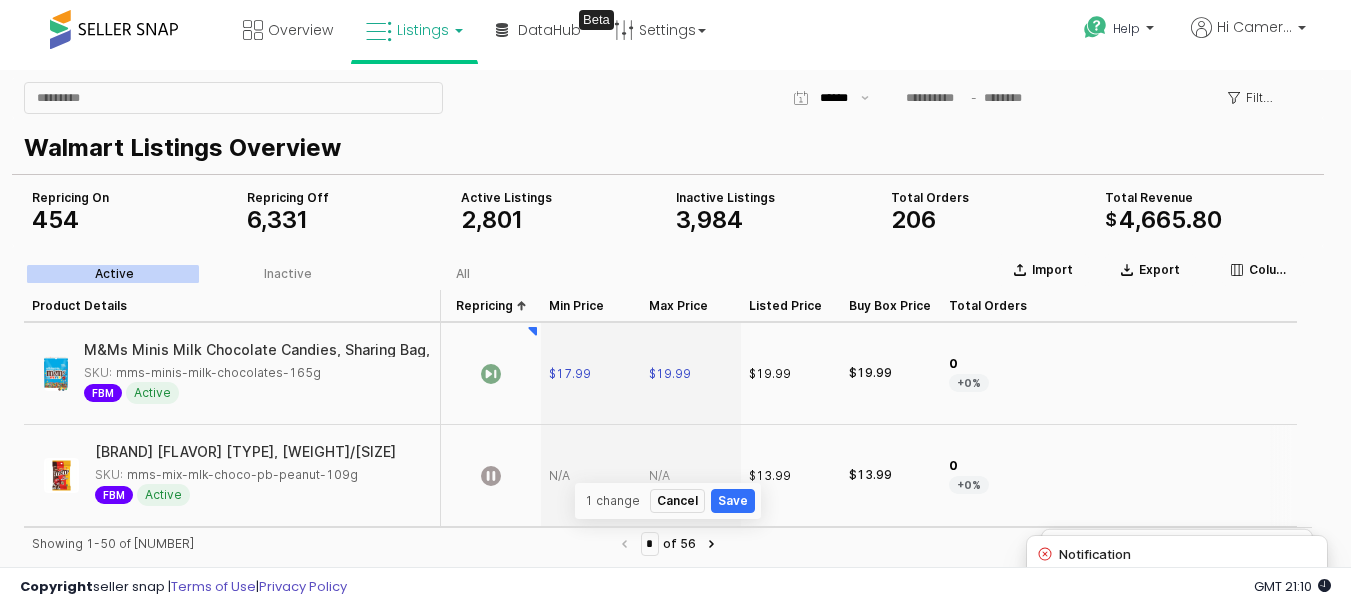 scroll, scrollTop: 3363, scrollLeft: 0, axis: vertical 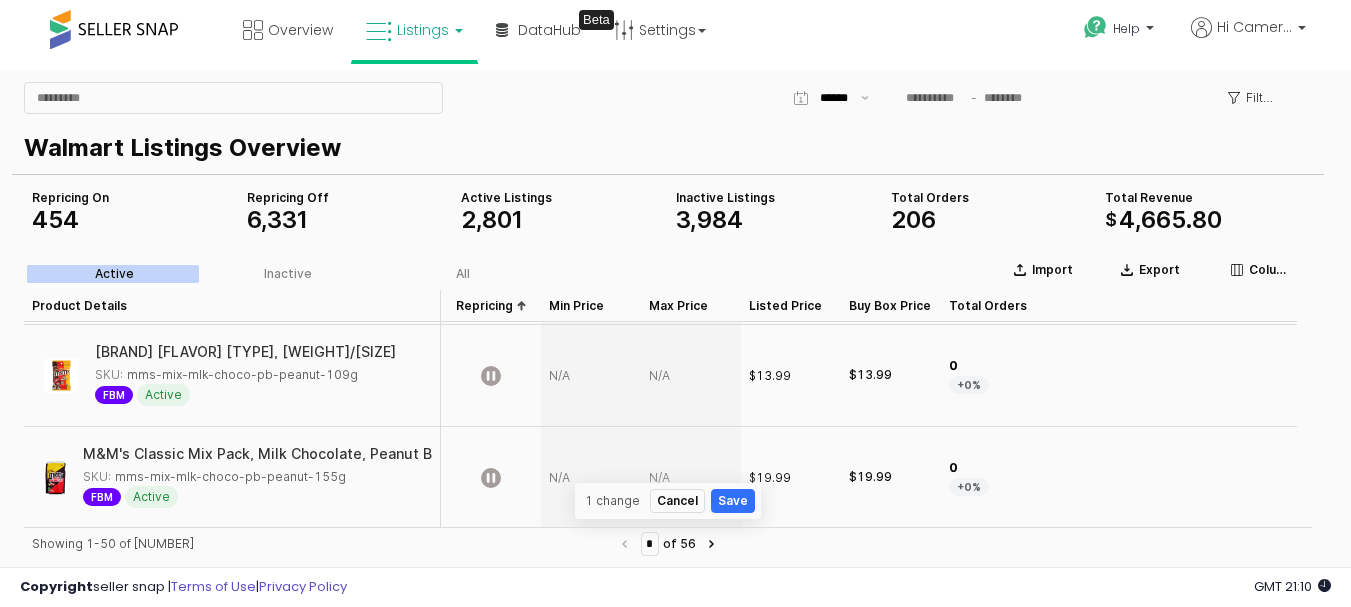 click at bounding box center [691, 376] 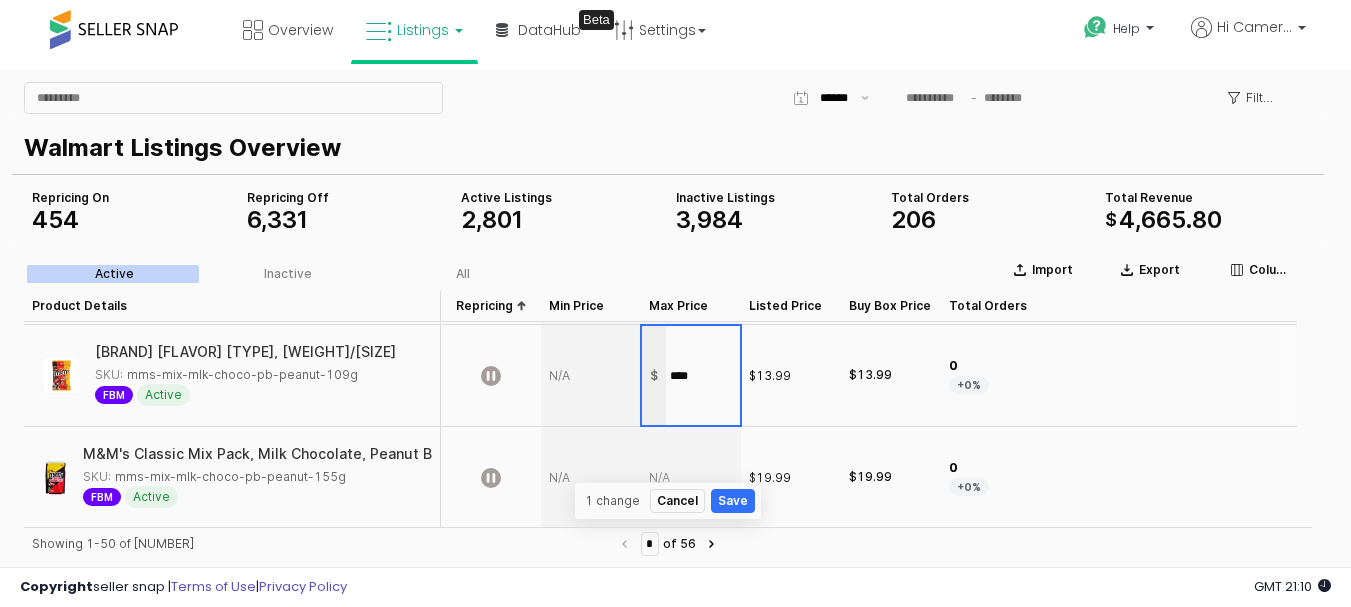 type on "*****" 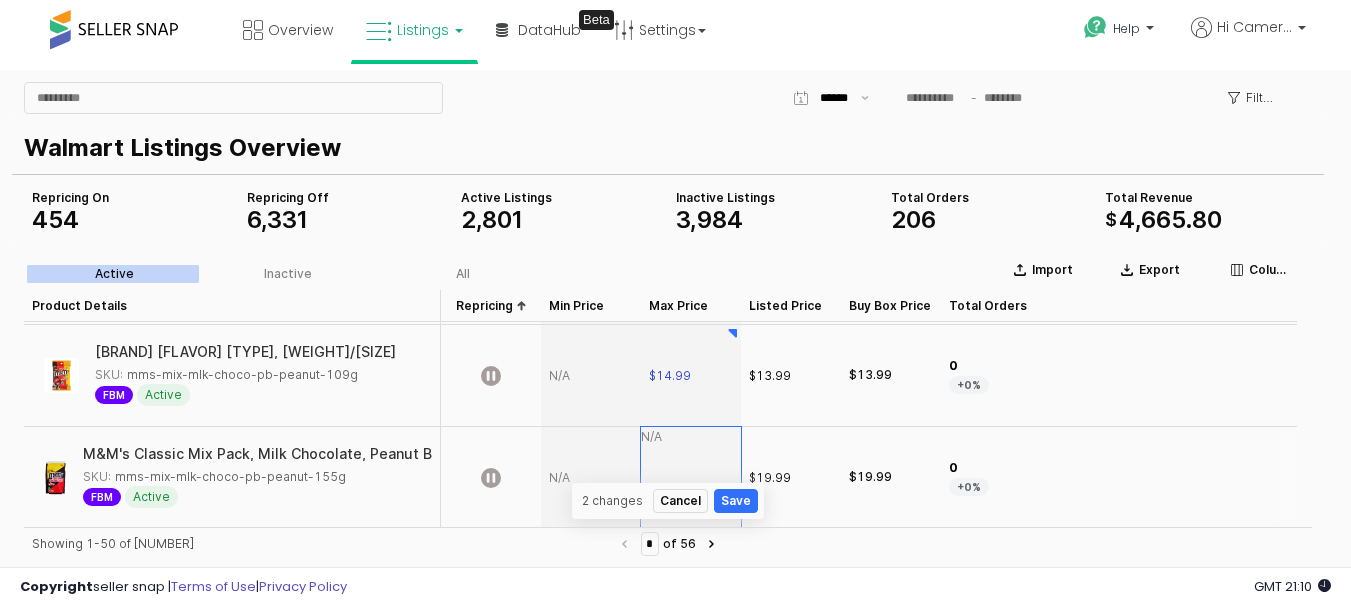scroll, scrollTop: 3365, scrollLeft: 0, axis: vertical 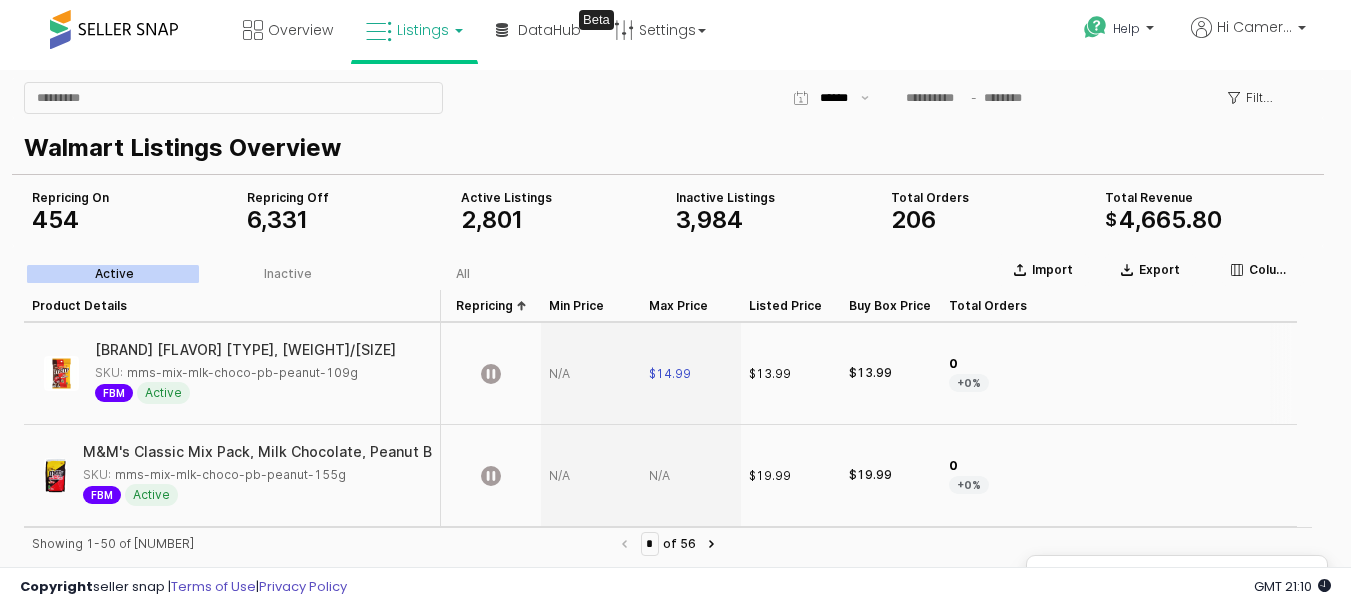 click at bounding box center (591, 374) 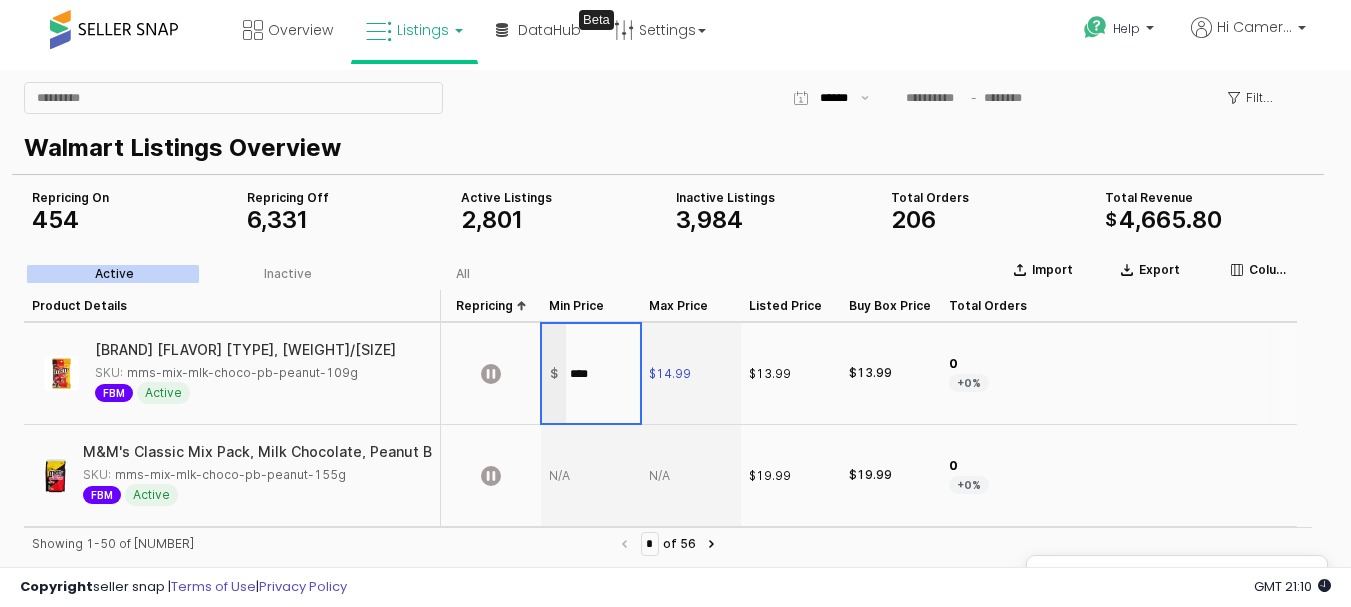 type on "*****" 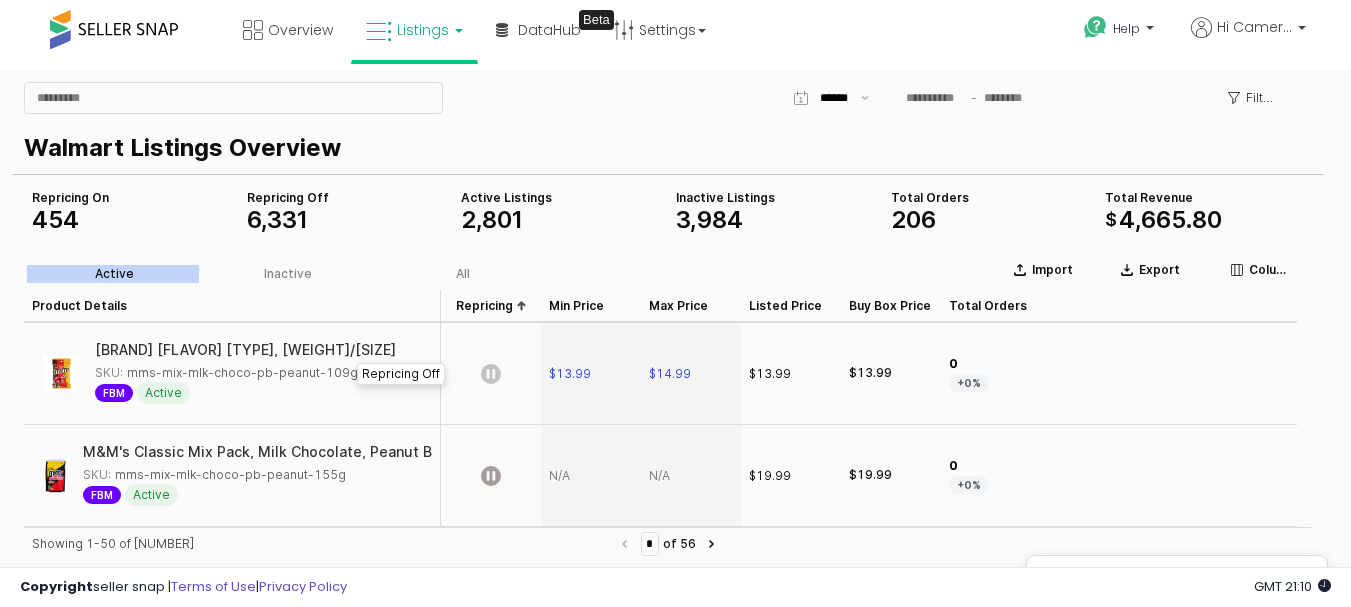 click 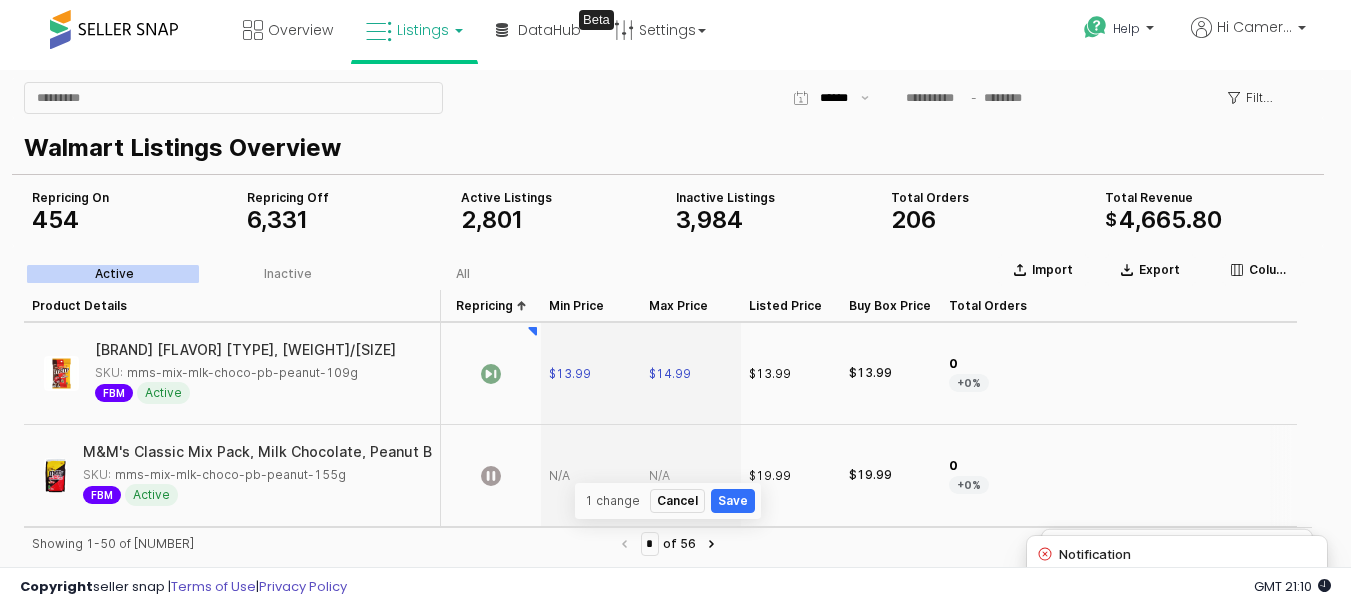 click at bounding box center (691, 476) 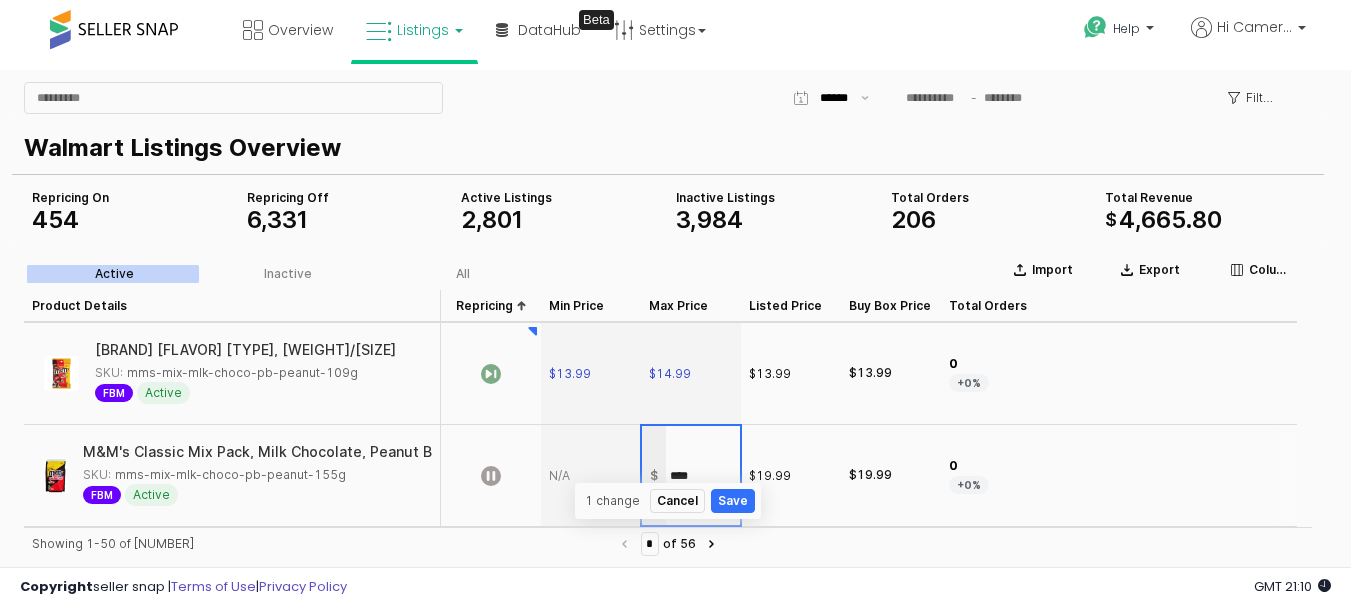 type on "*****" 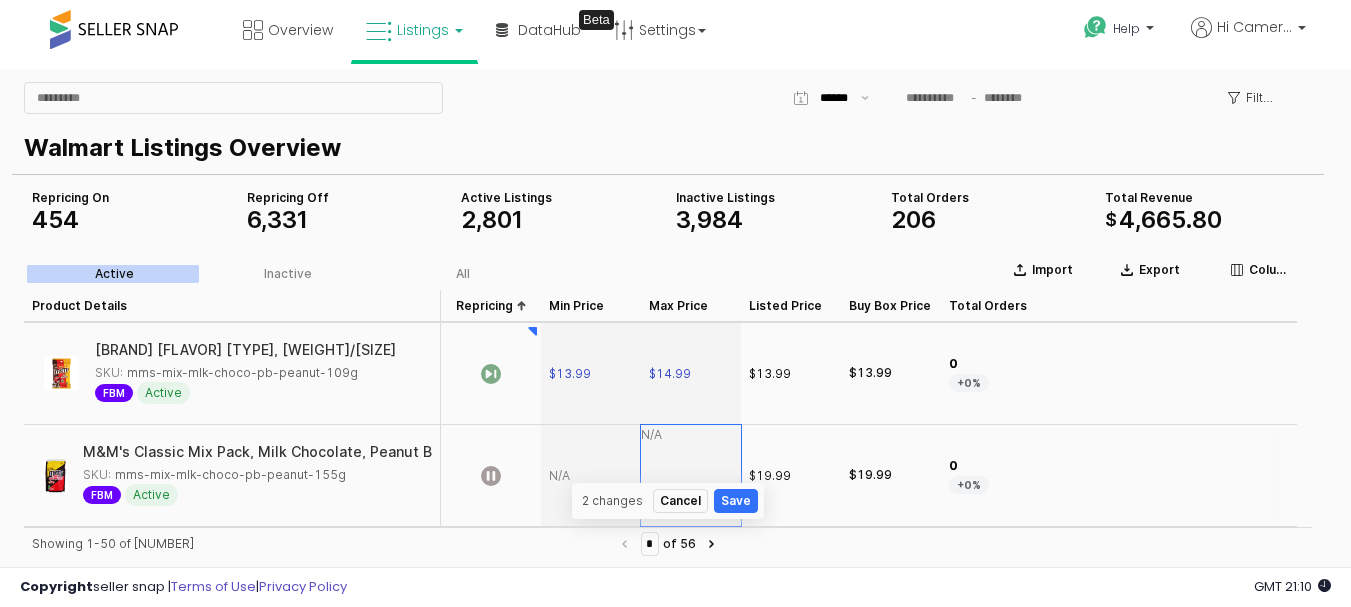 scroll, scrollTop: 3467, scrollLeft: 0, axis: vertical 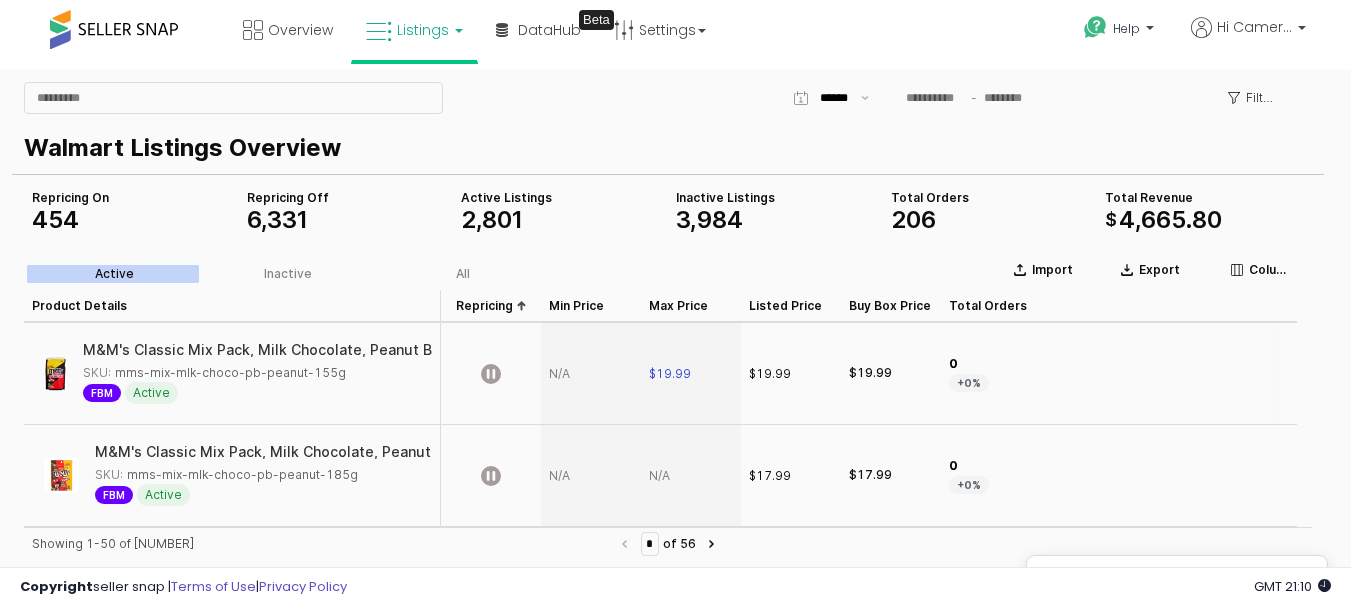 click at bounding box center (591, 374) 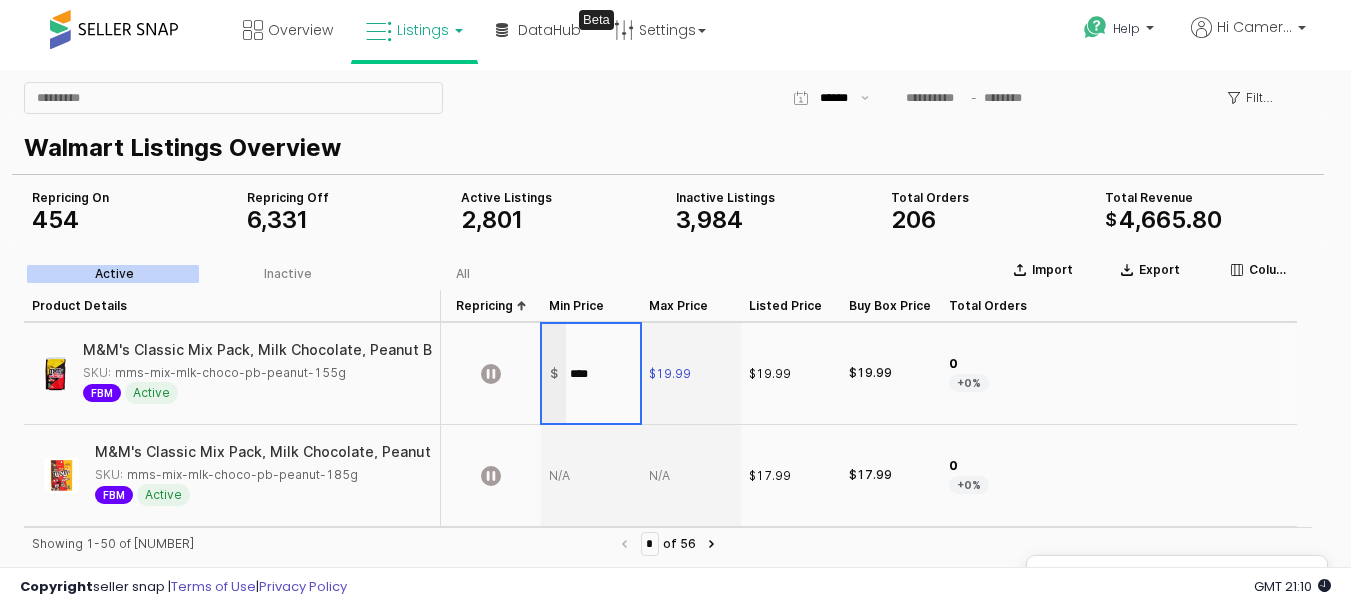 type on "*****" 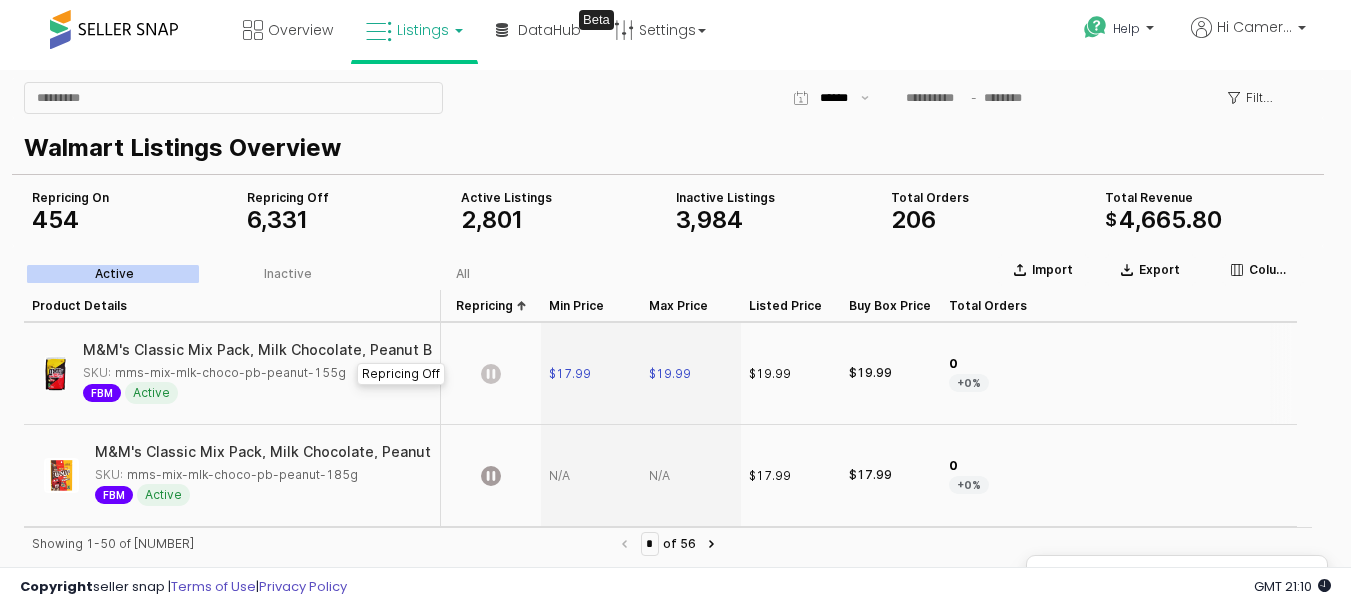 click 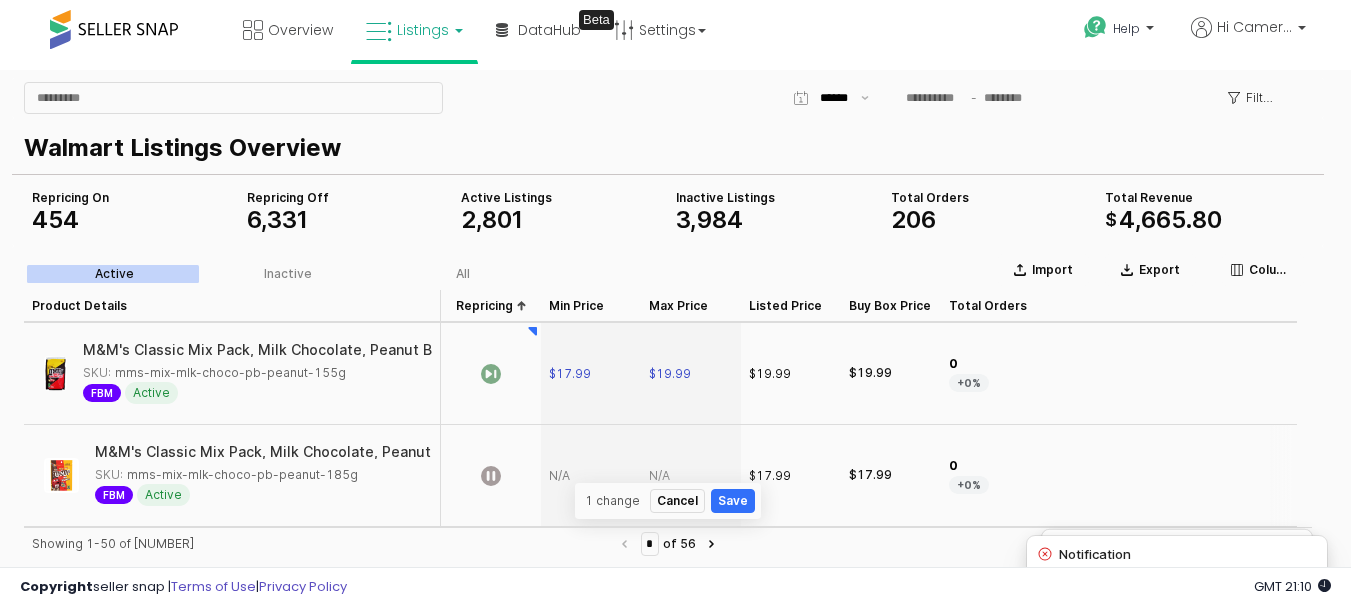 scroll, scrollTop: 3567, scrollLeft: 0, axis: vertical 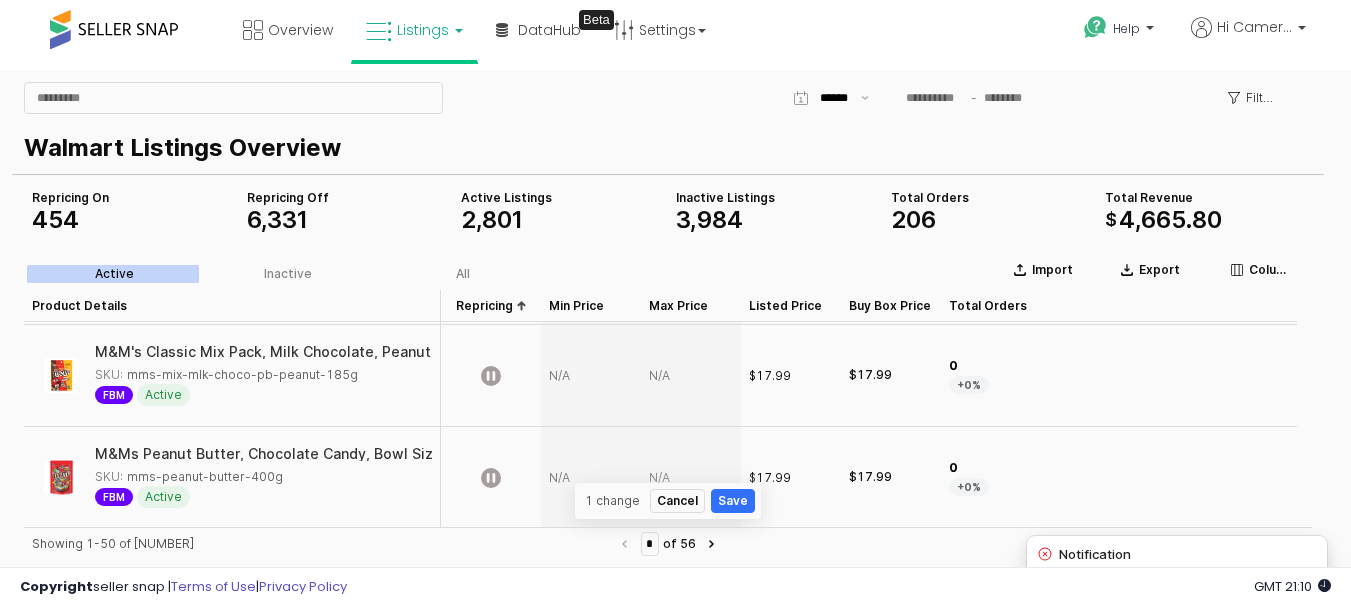 click at bounding box center (691, 376) 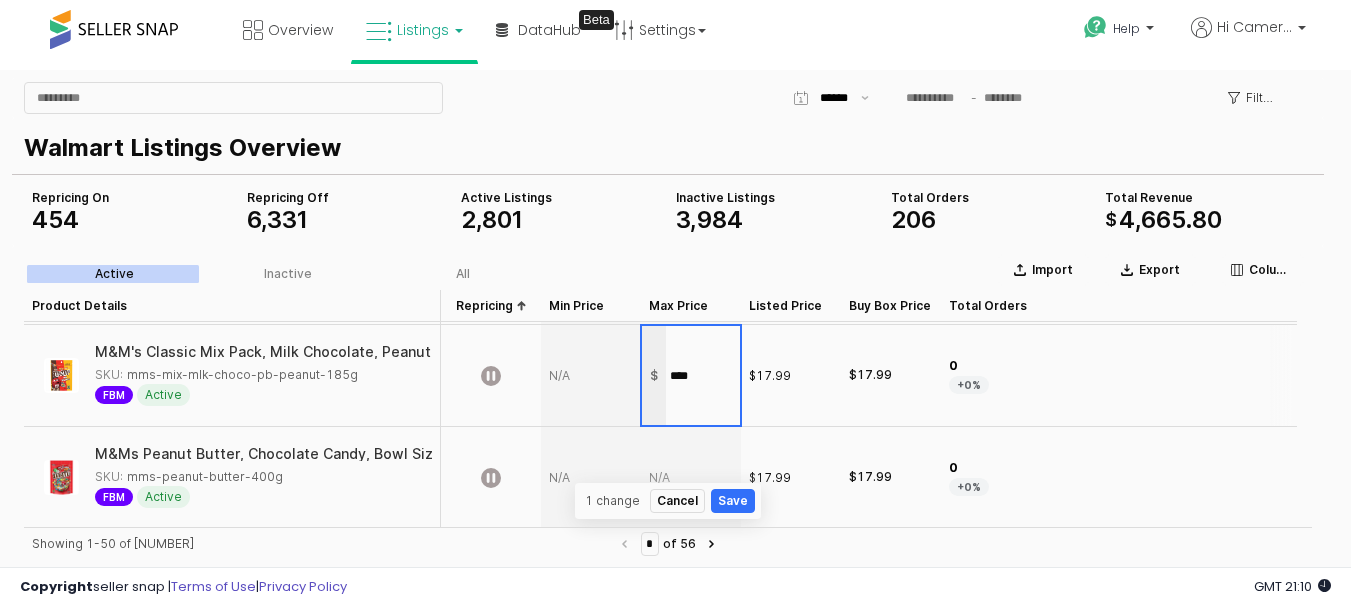 type on "*****" 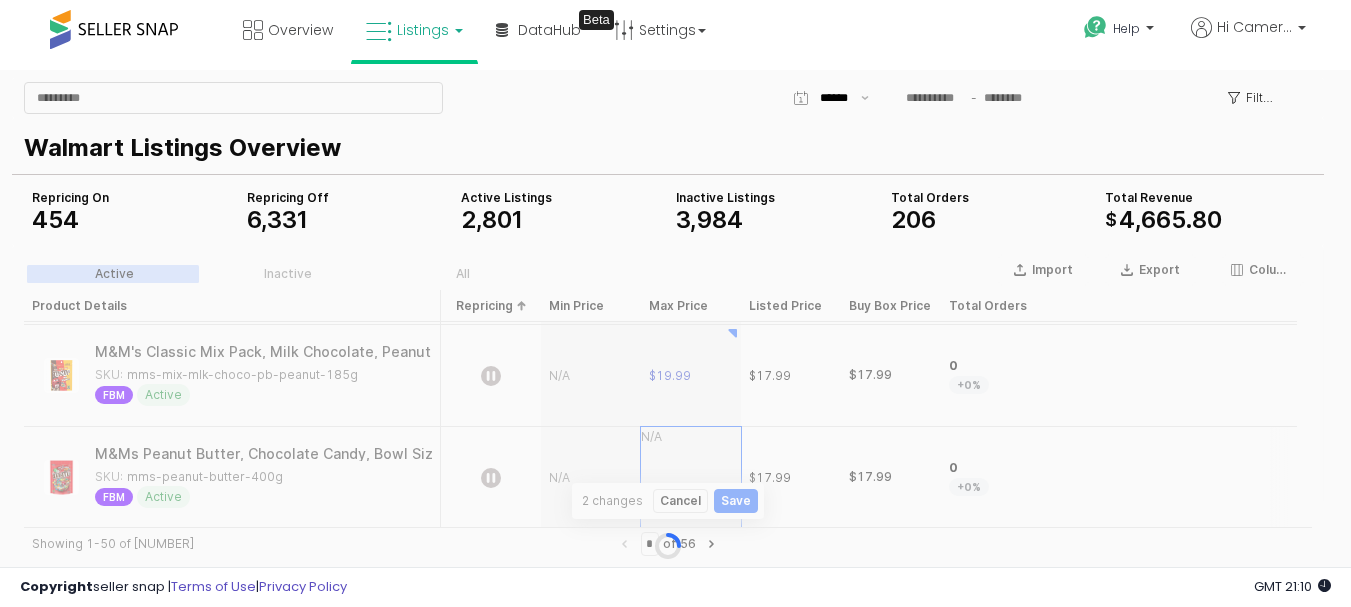 scroll, scrollTop: 3569, scrollLeft: 0, axis: vertical 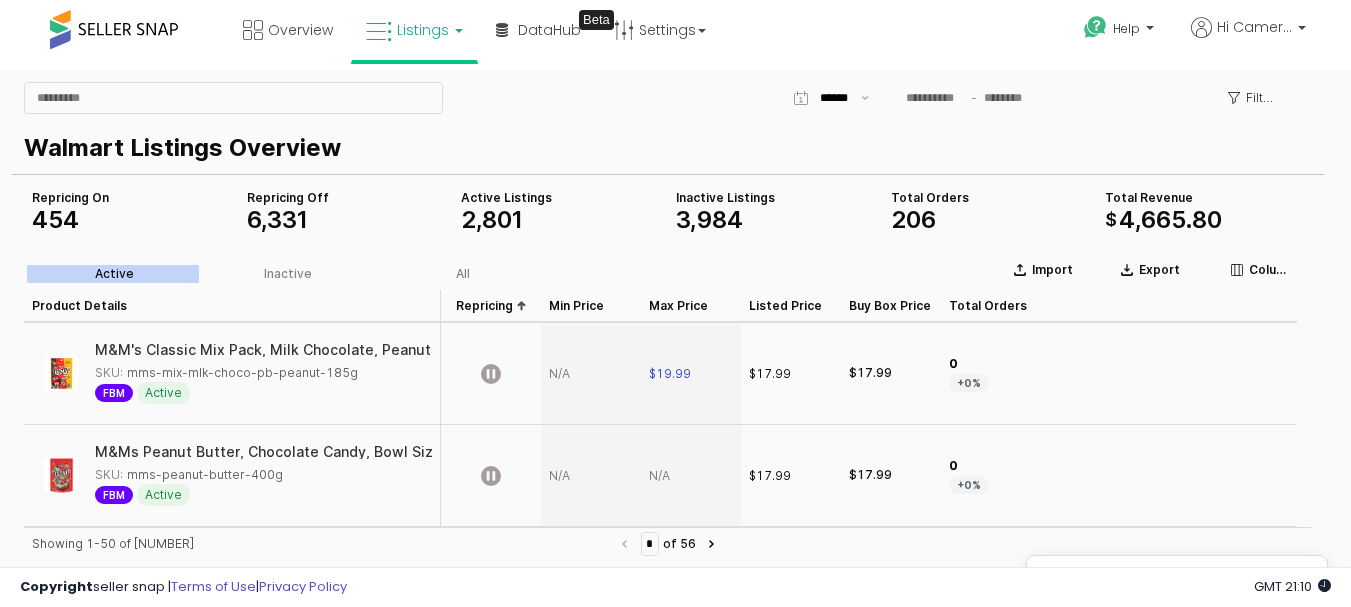 click at bounding box center (591, 374) 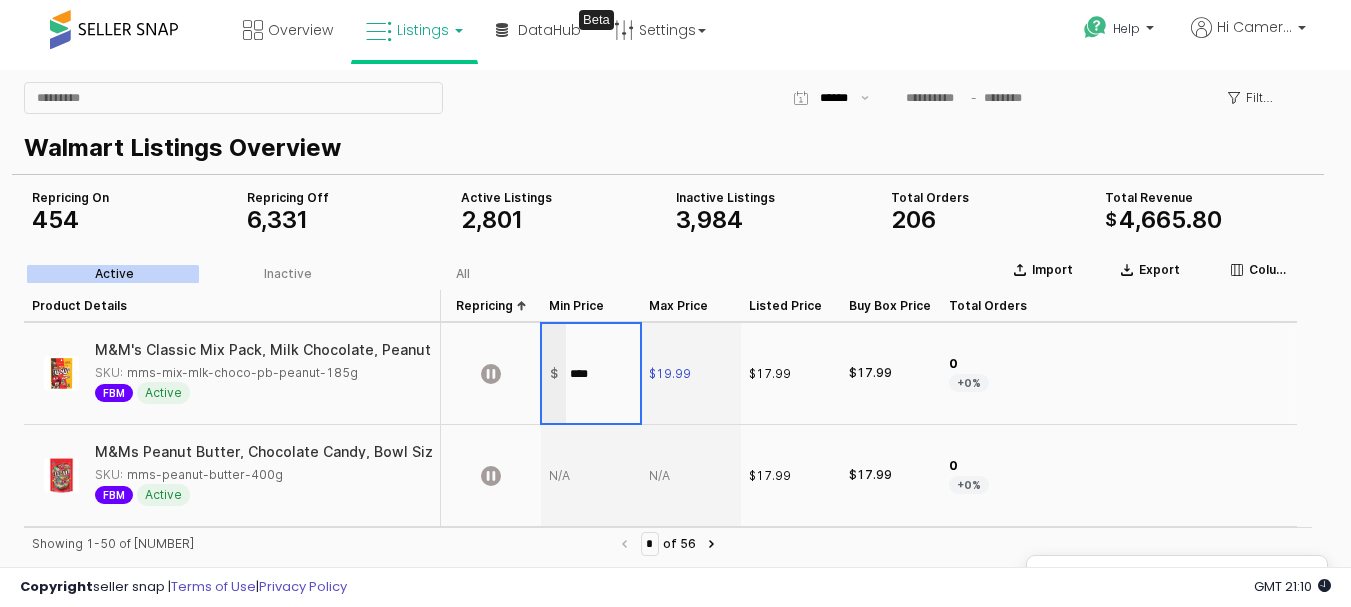 type on "*****" 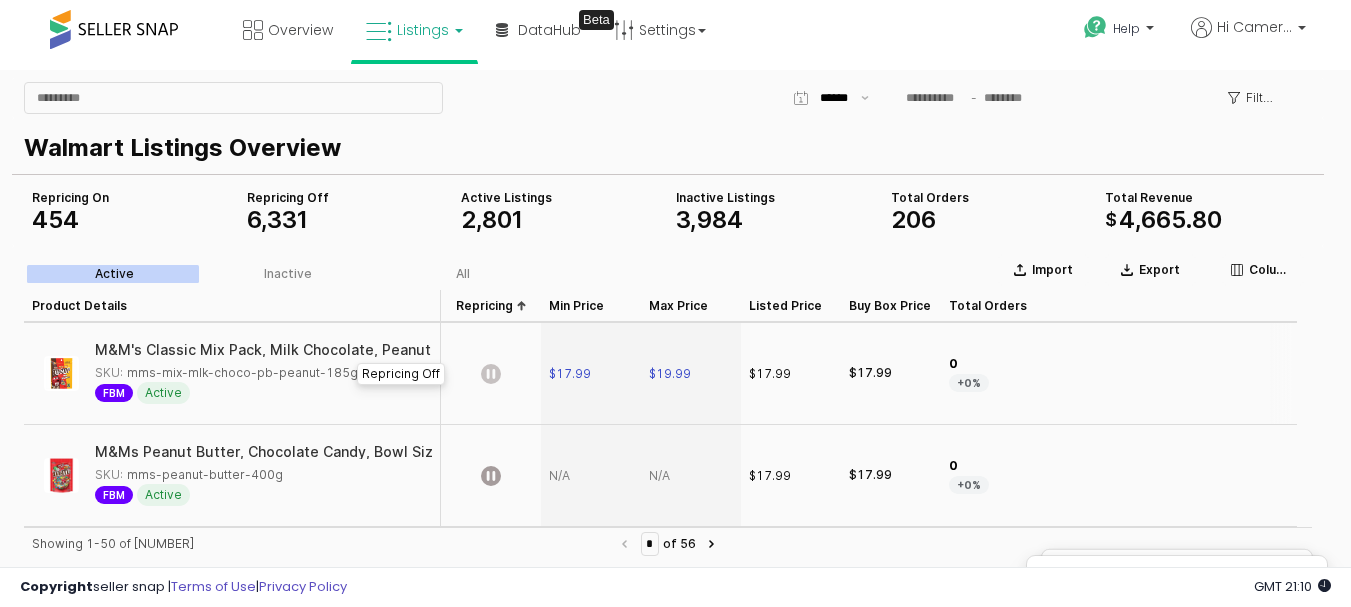 click 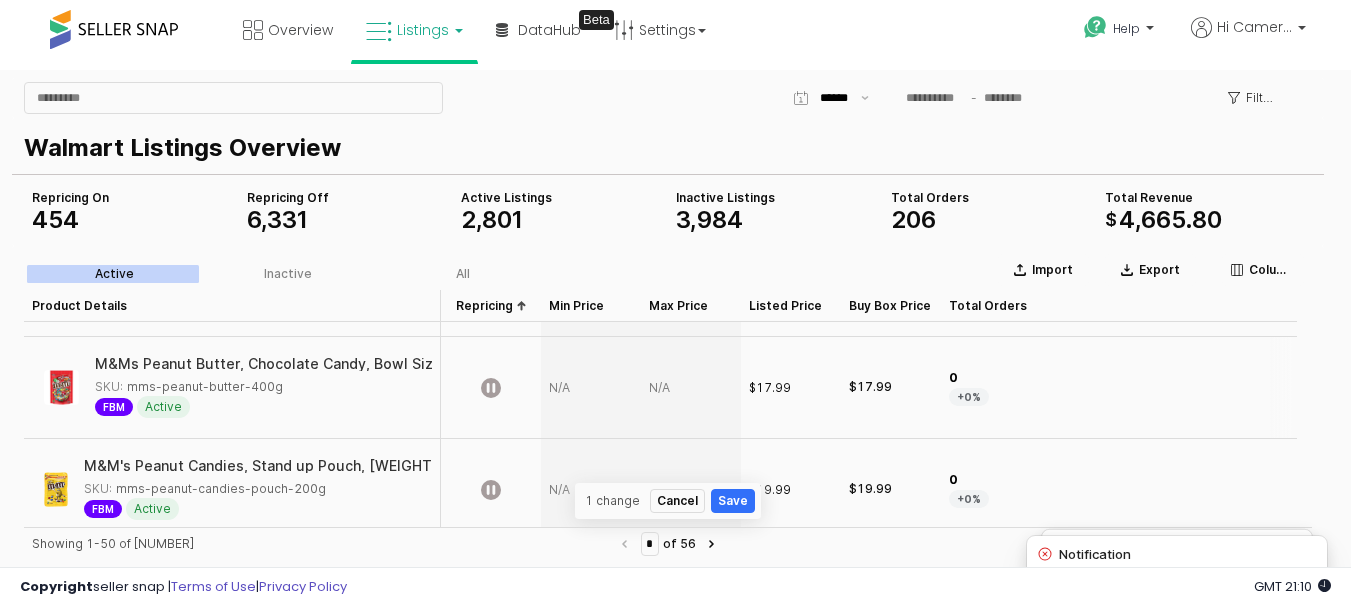 scroll, scrollTop: 3669, scrollLeft: 0, axis: vertical 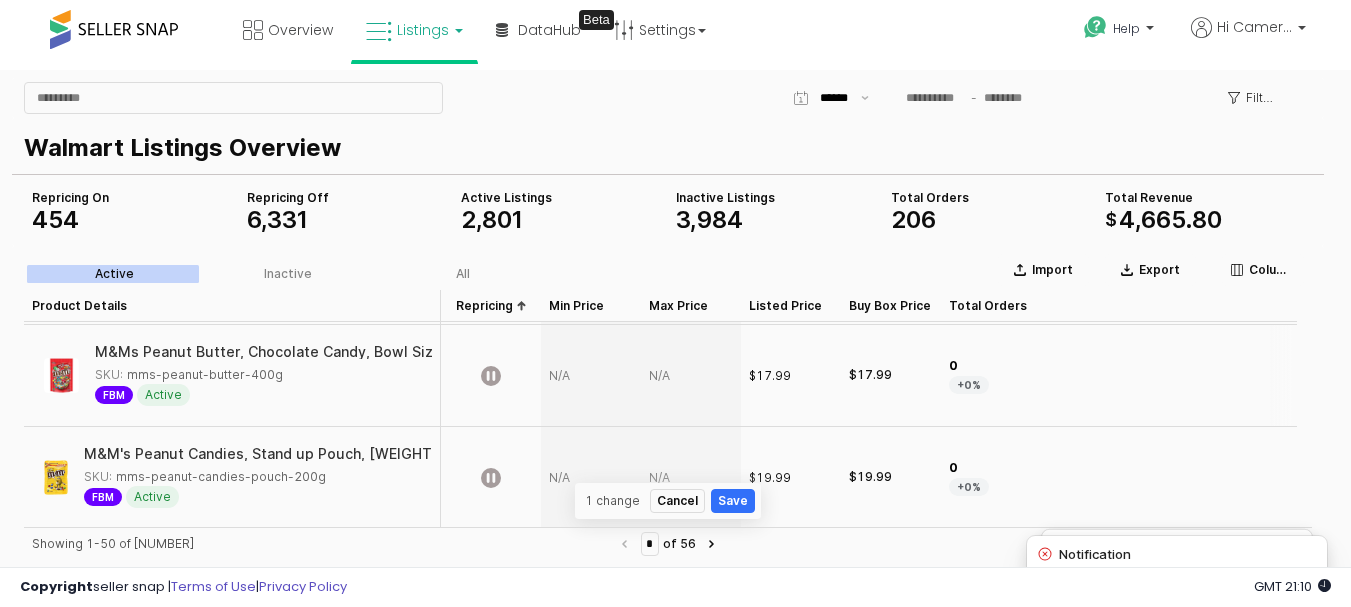click at bounding box center (691, 376) 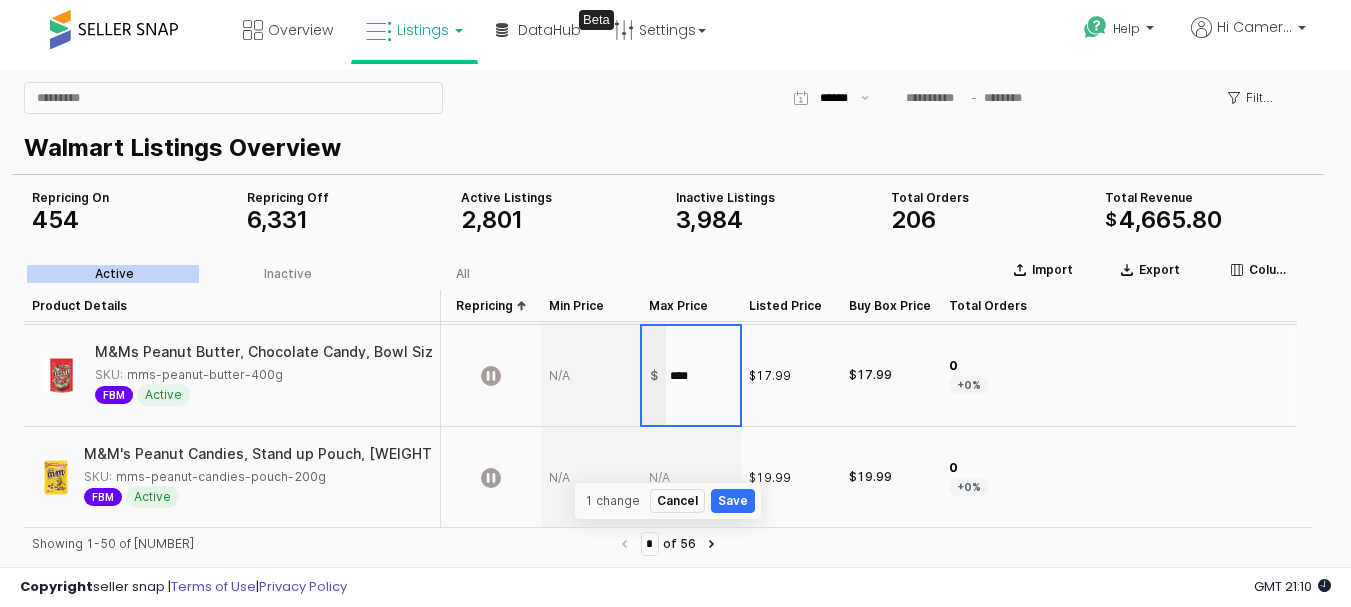 type on "*****" 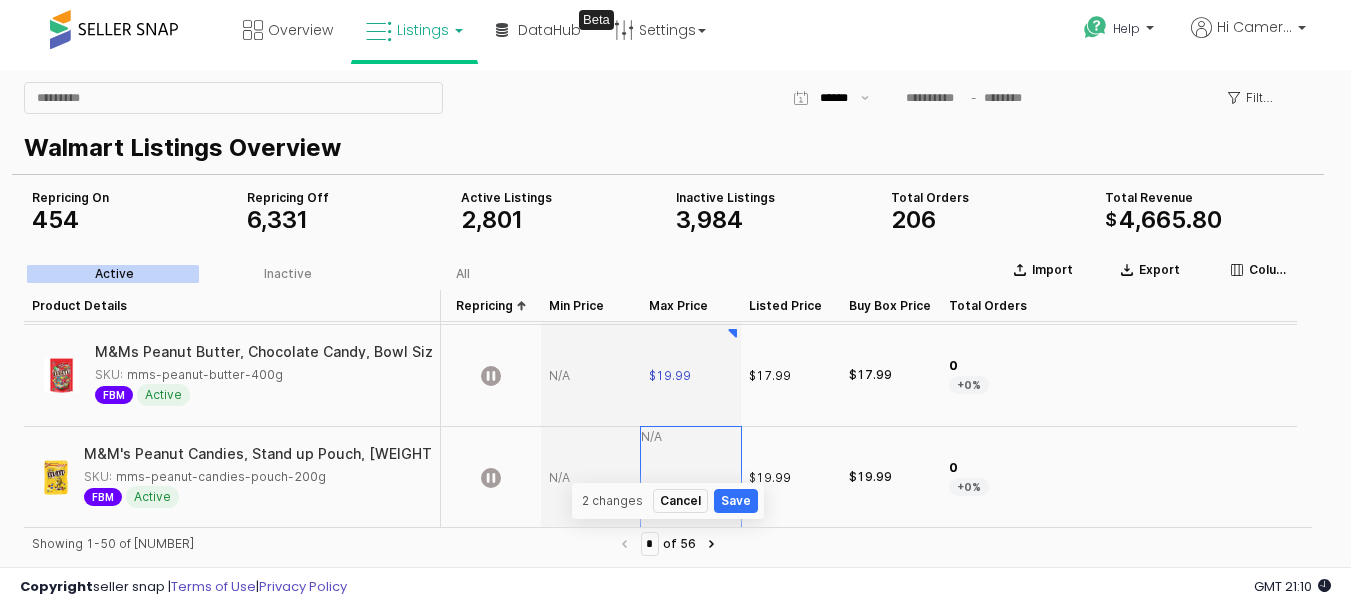 scroll, scrollTop: 3671, scrollLeft: 0, axis: vertical 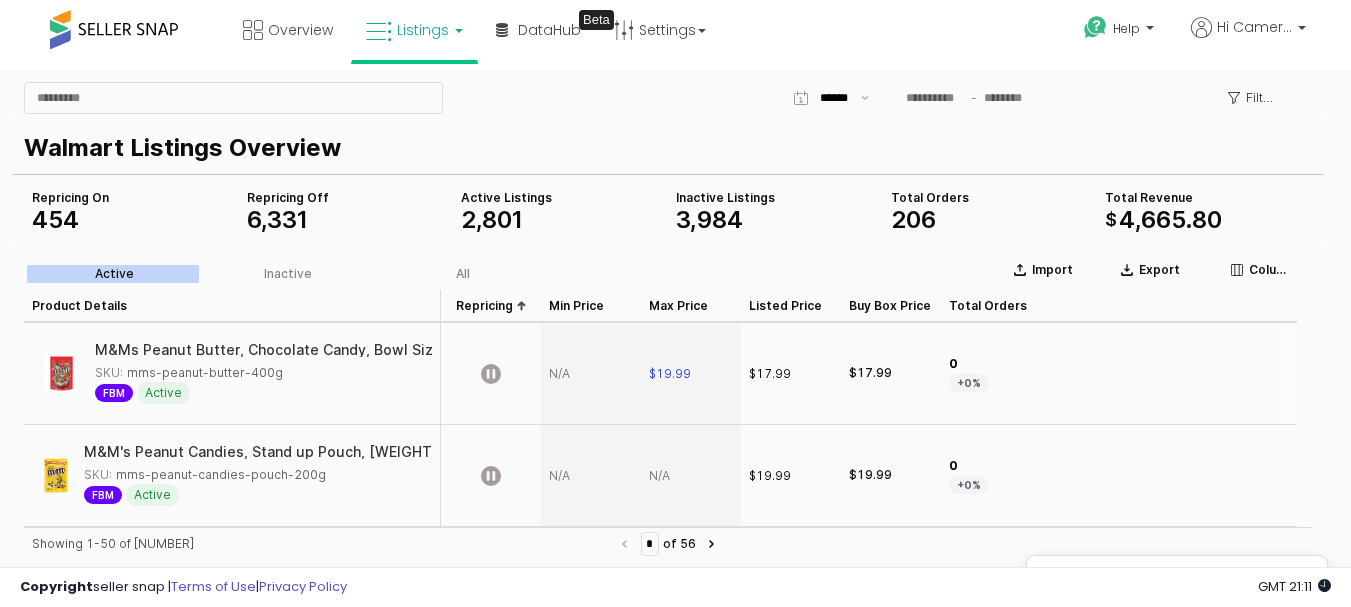 click at bounding box center [591, 374] 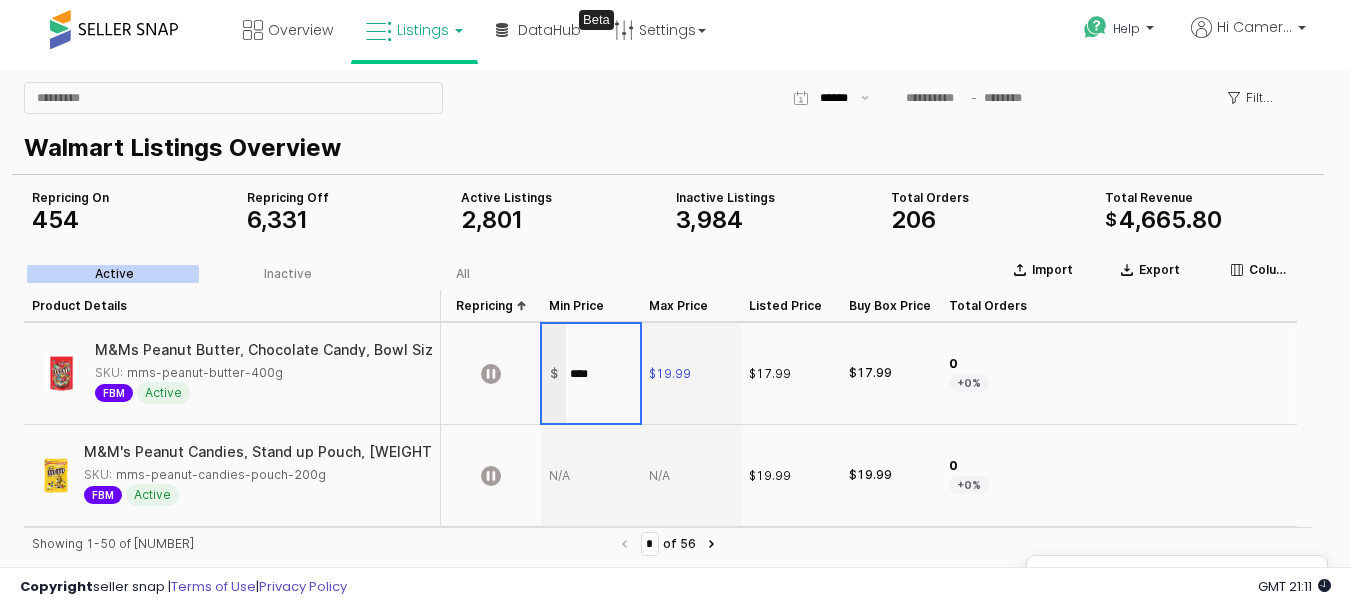 type on "*****" 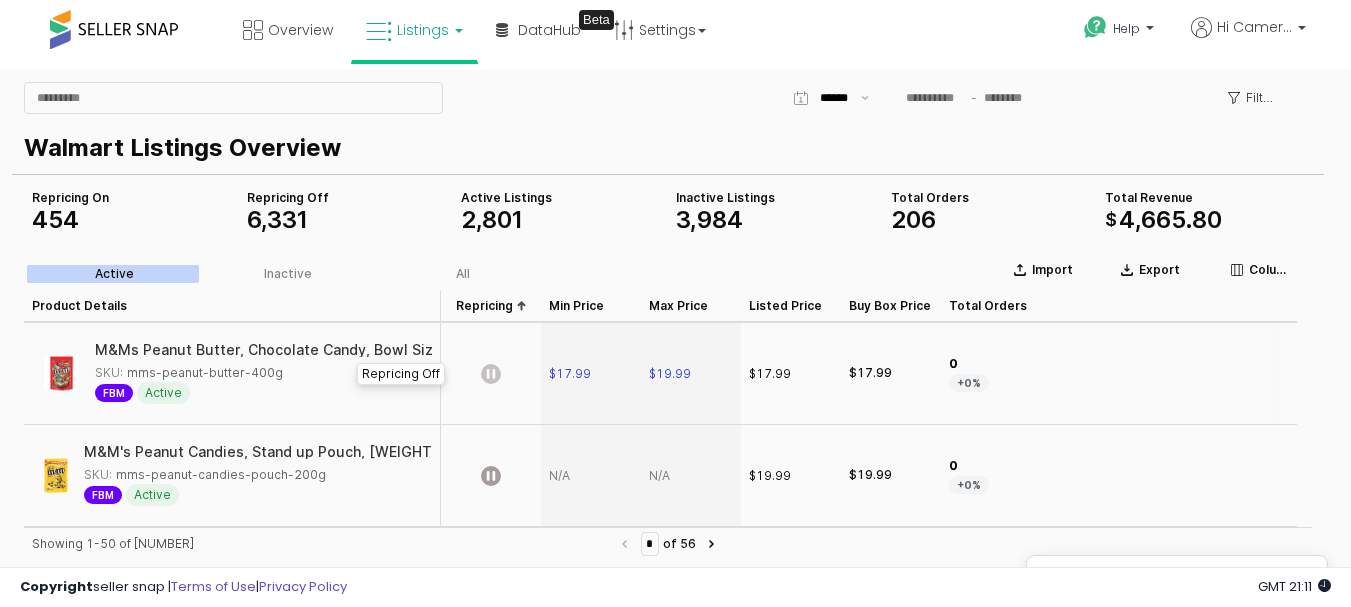 click 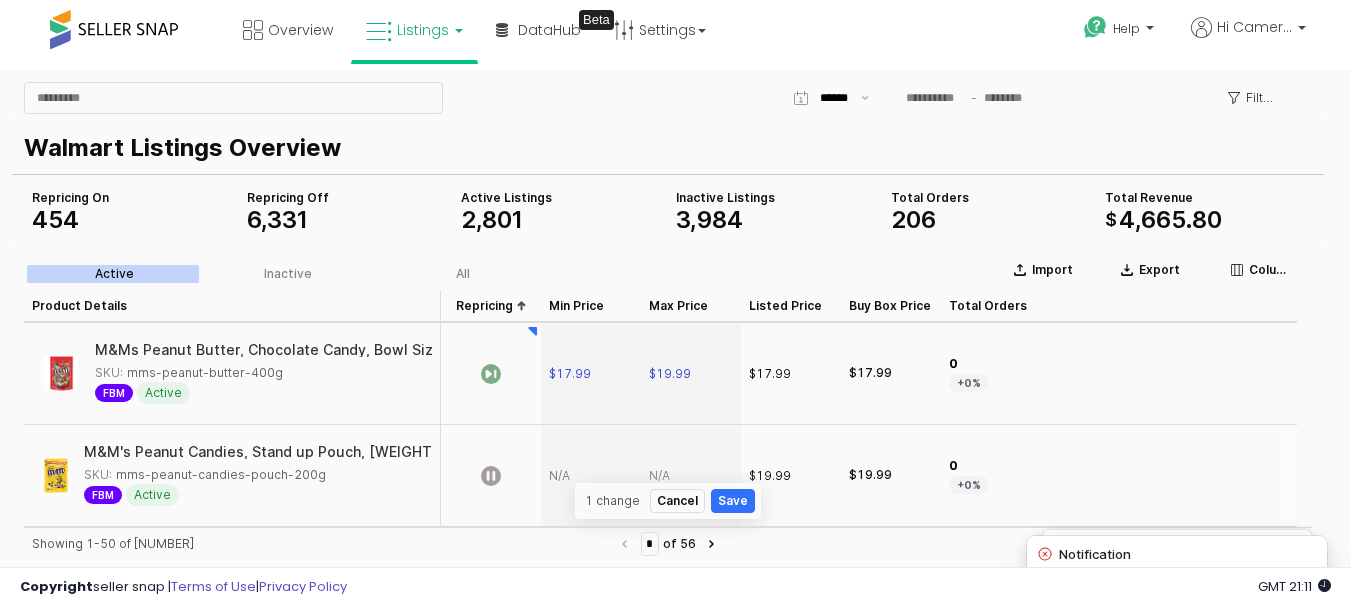 click at bounding box center [691, 476] 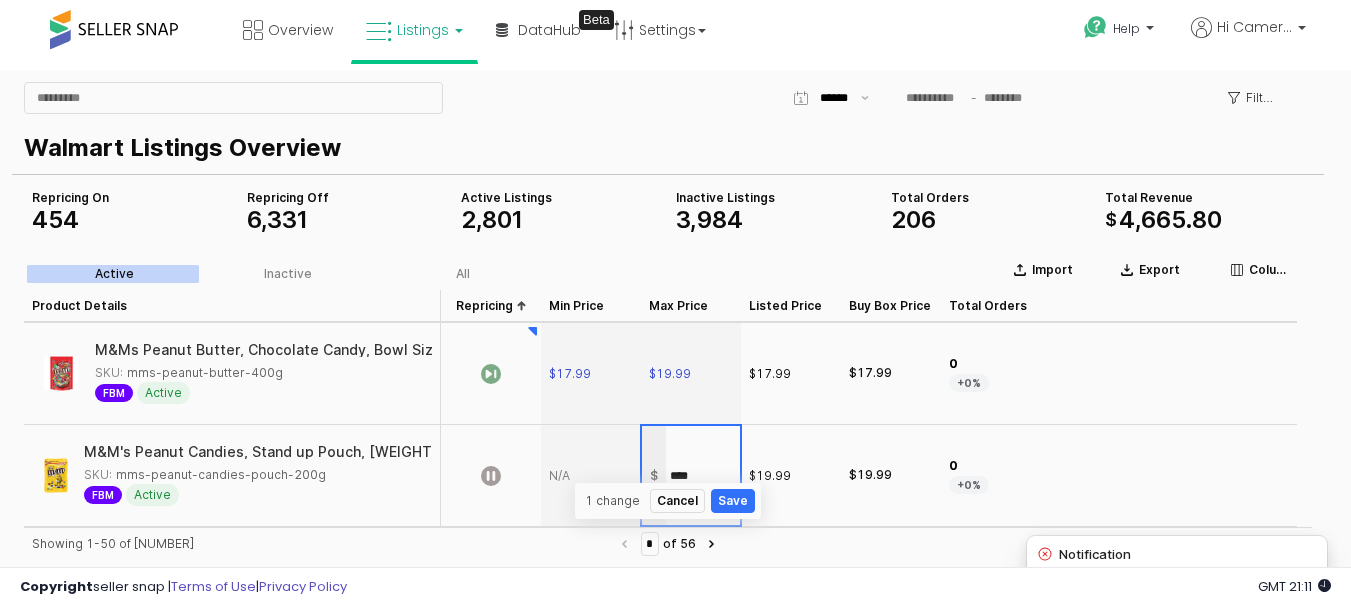 type on "*****" 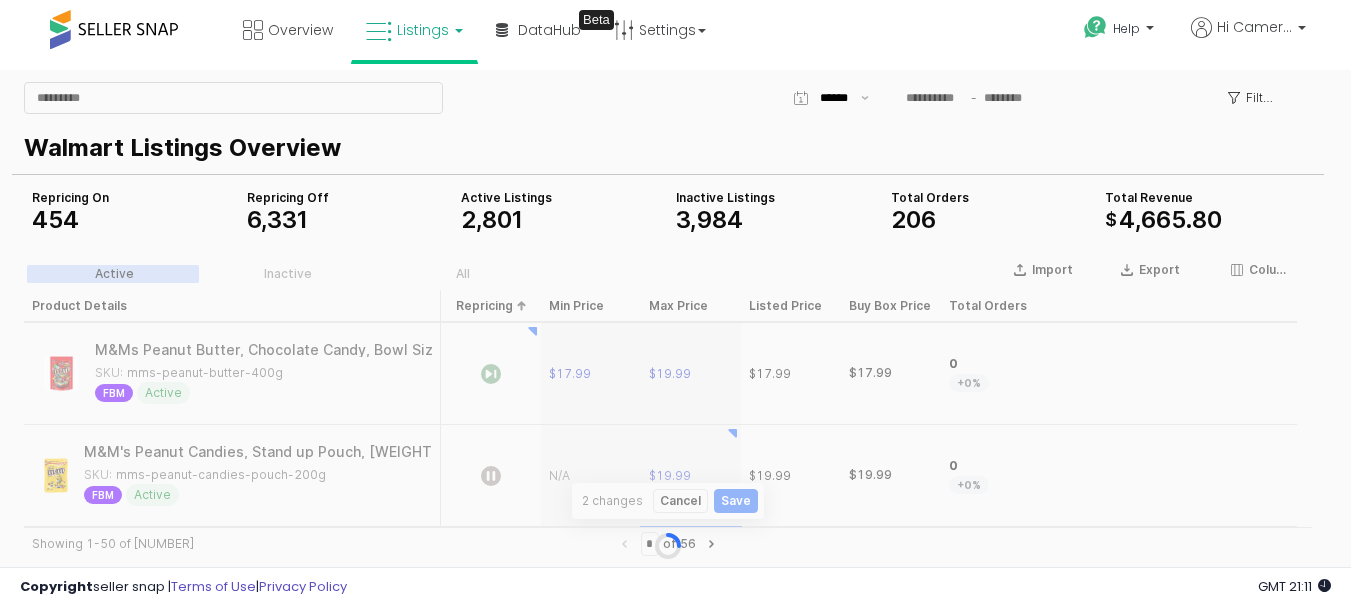 scroll, scrollTop: 3773, scrollLeft: 0, axis: vertical 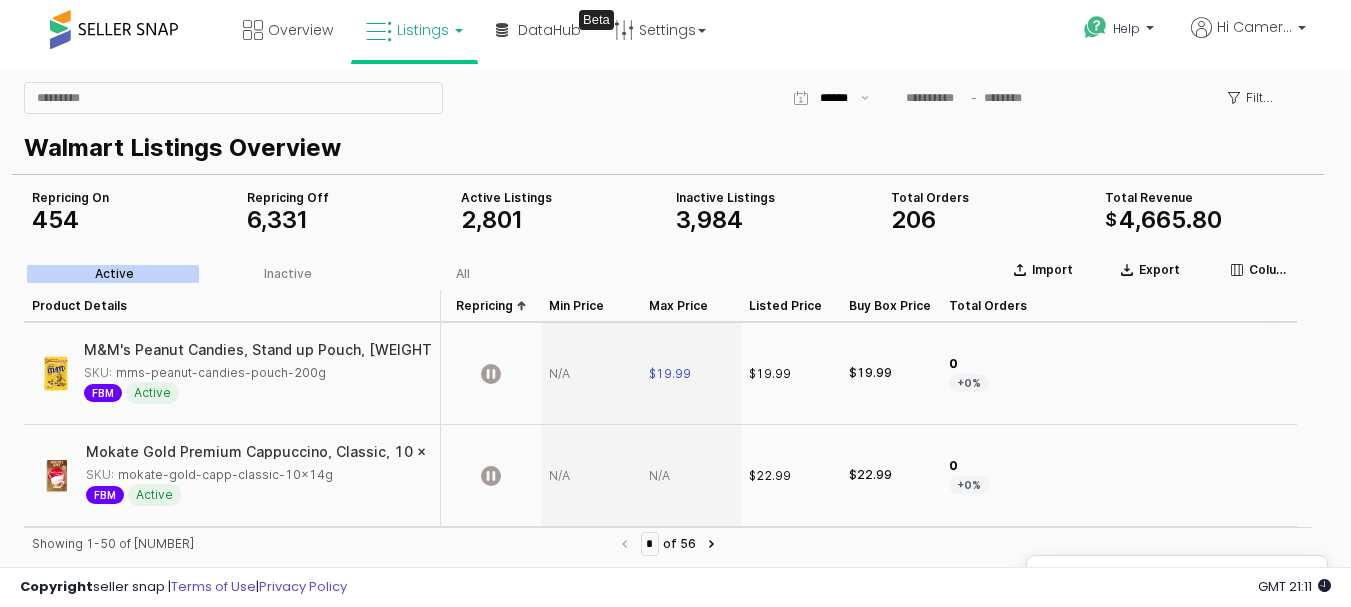 click at bounding box center [591, 374] 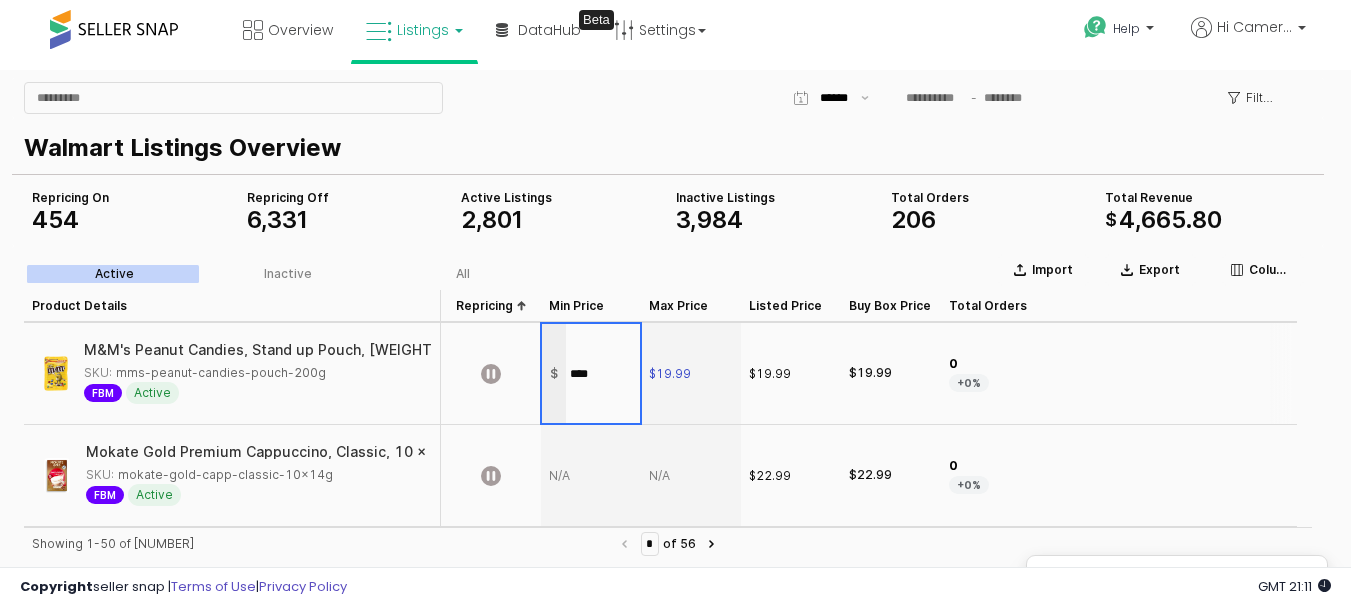 type on "*****" 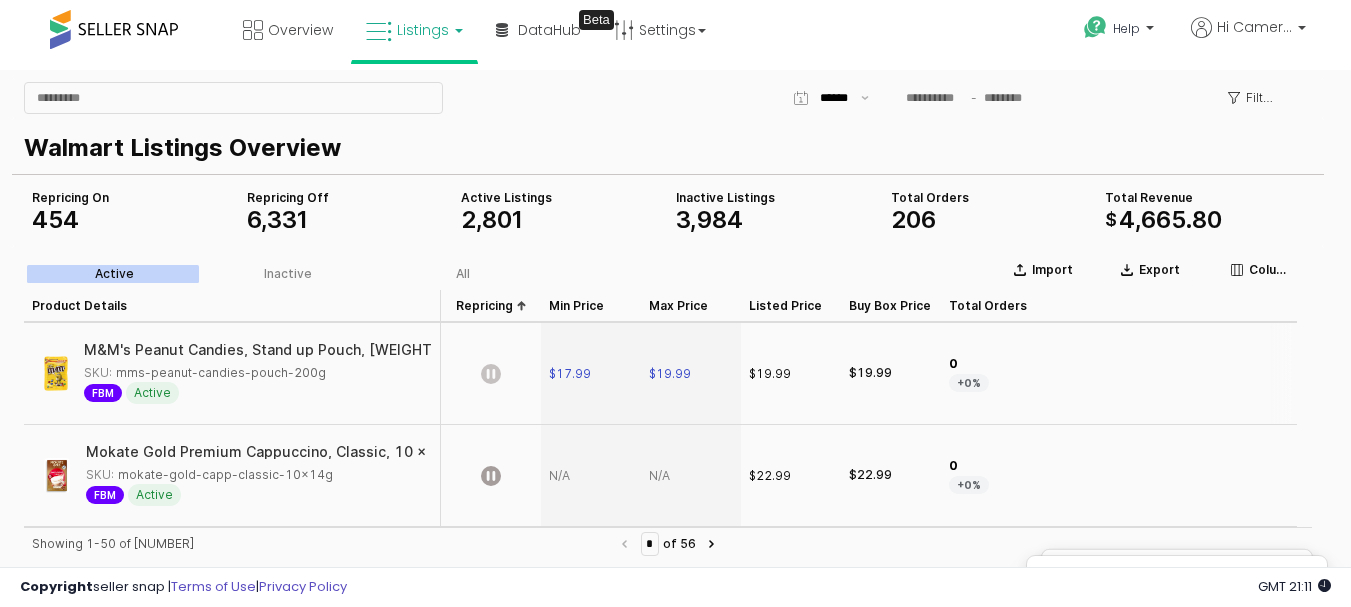 click 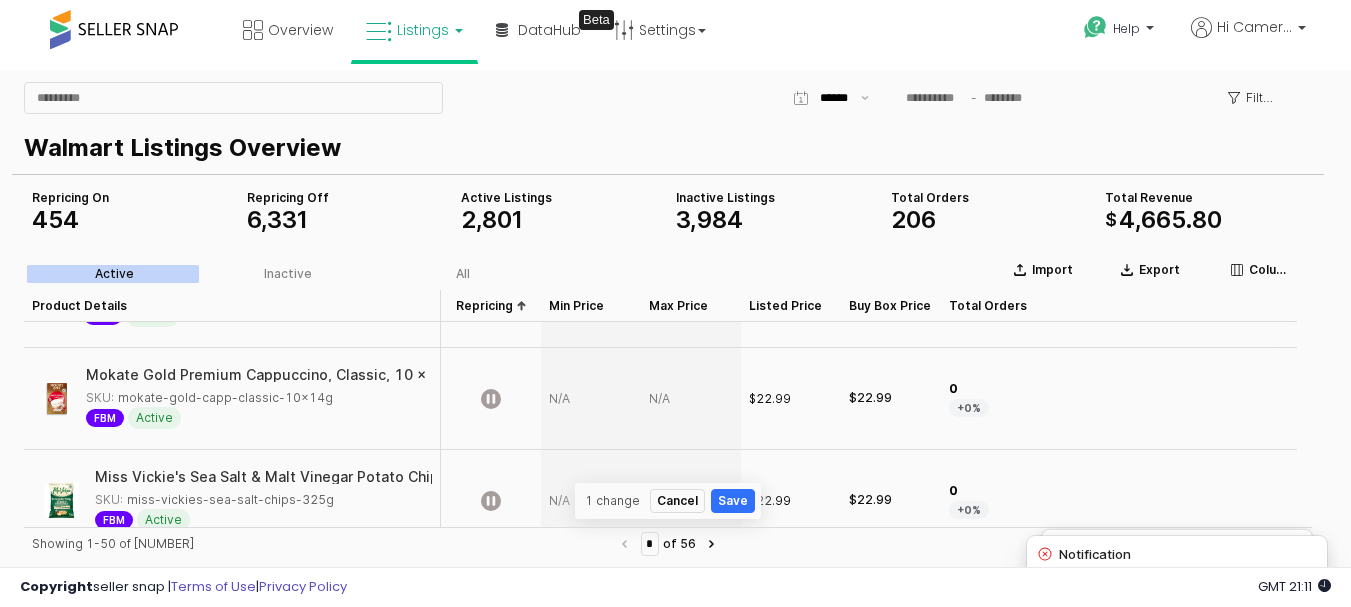 scroll, scrollTop: 3873, scrollLeft: 0, axis: vertical 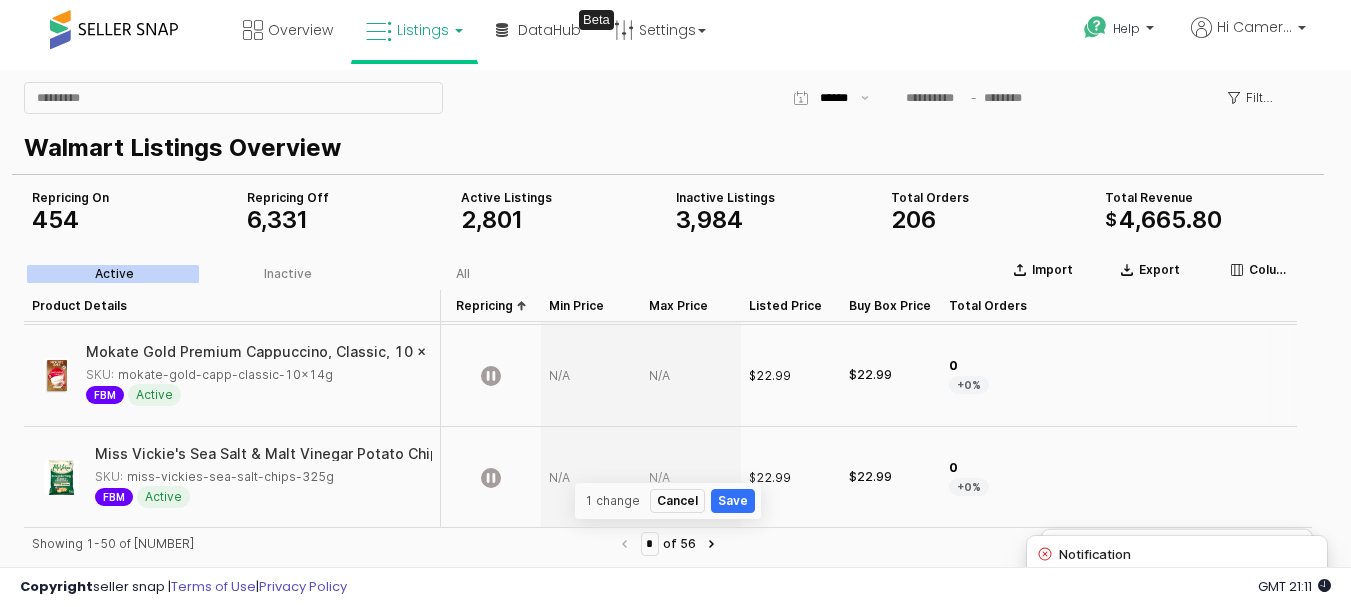 click at bounding box center (691, 376) 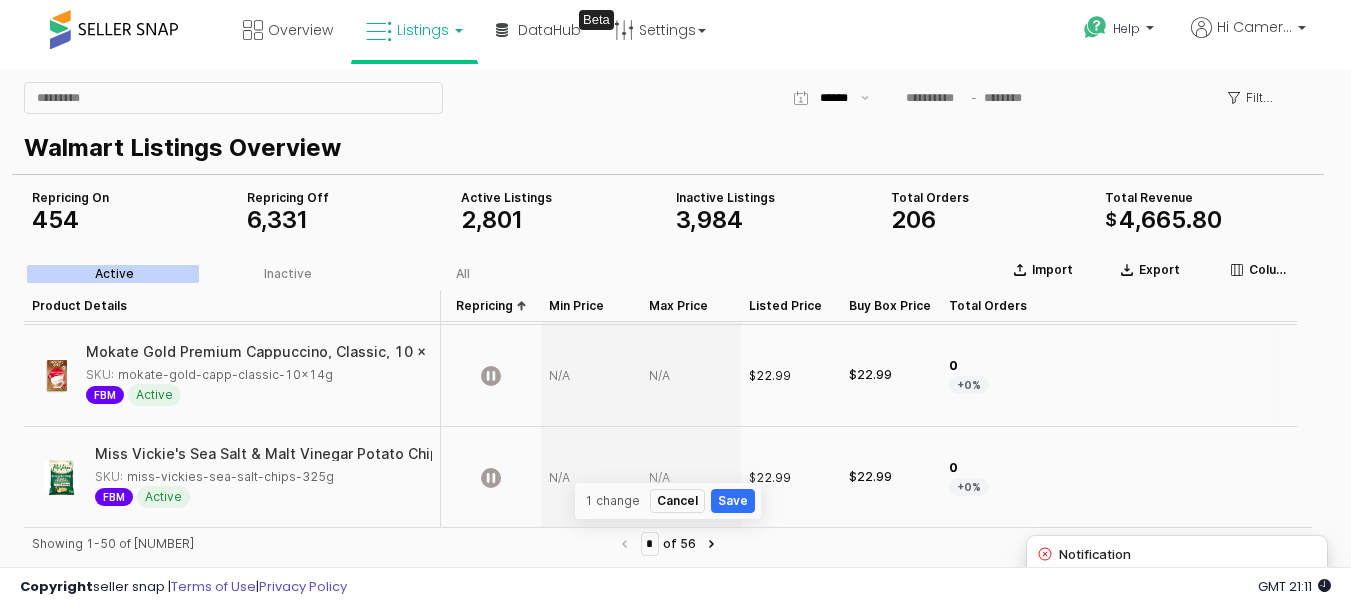 click at bounding box center (691, 376) 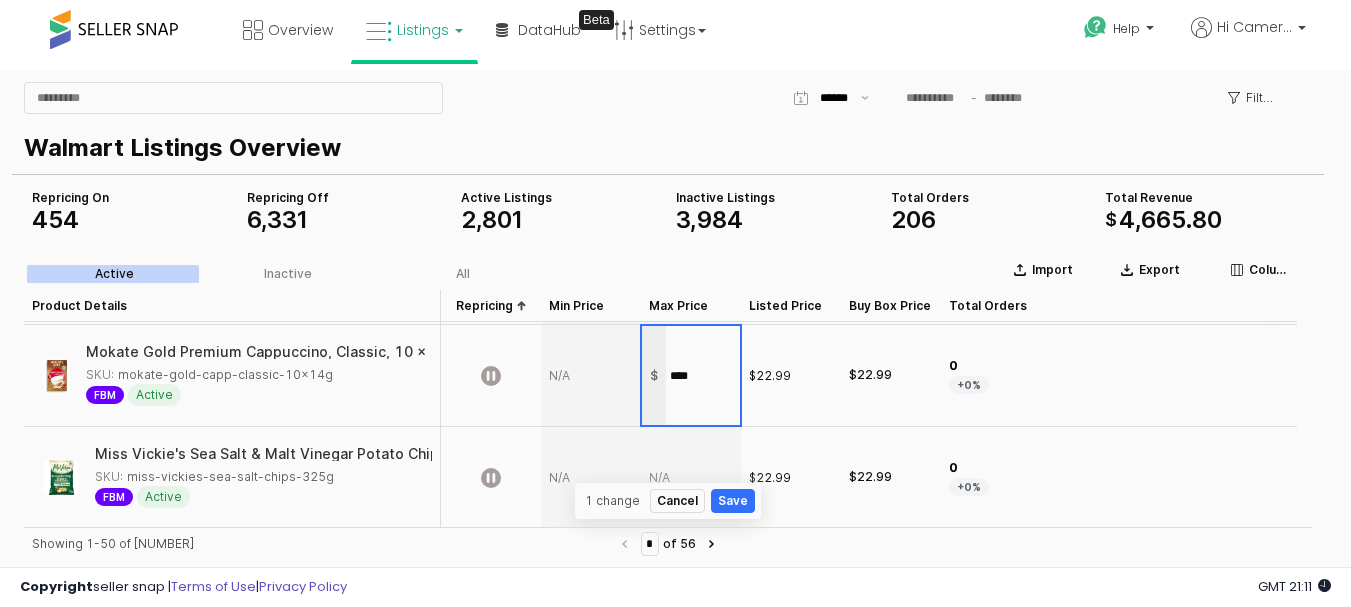type on "*****" 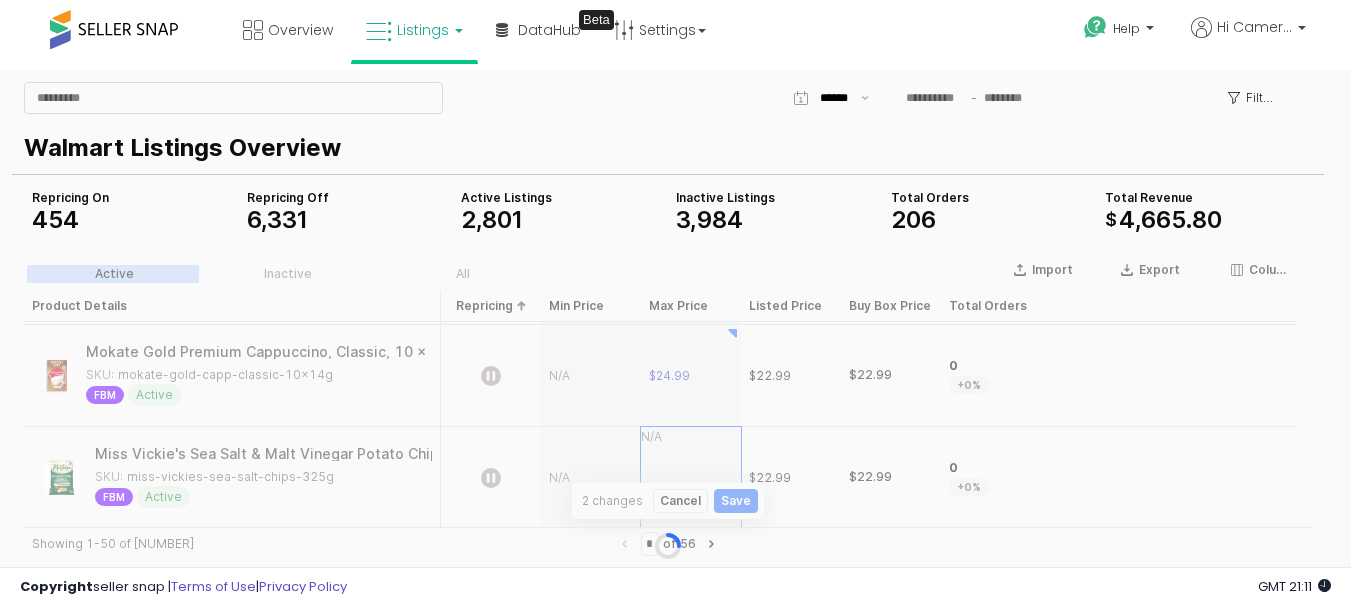 scroll, scrollTop: 3875, scrollLeft: 0, axis: vertical 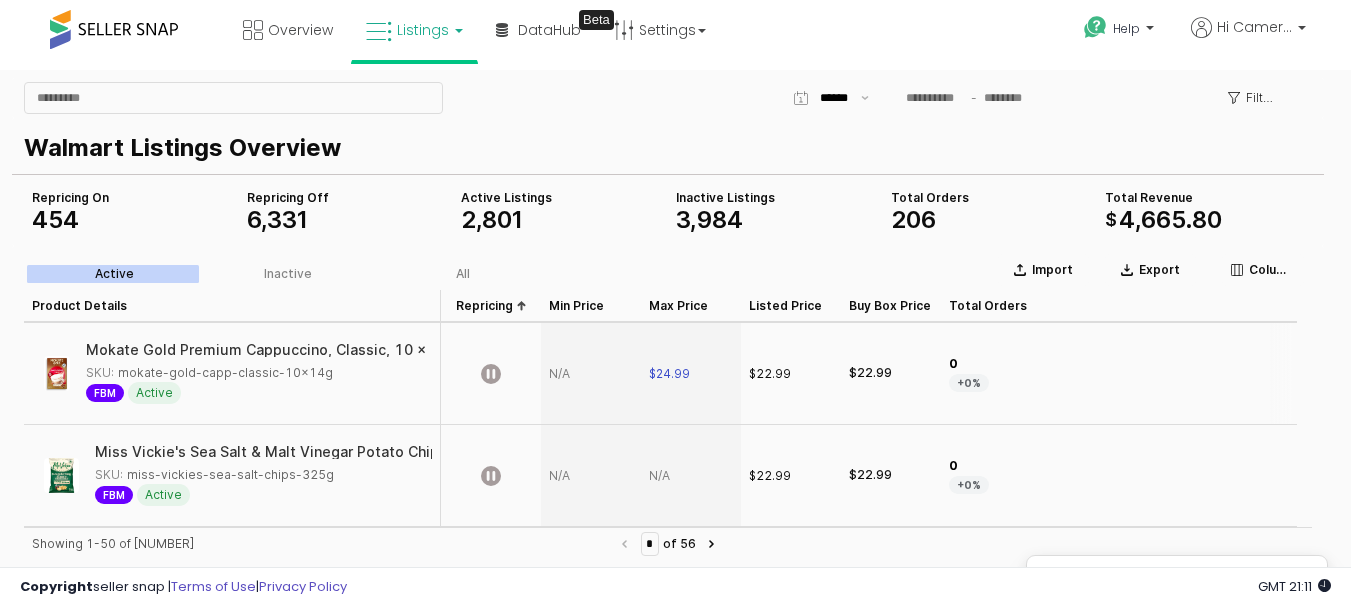 click at bounding box center (591, 374) 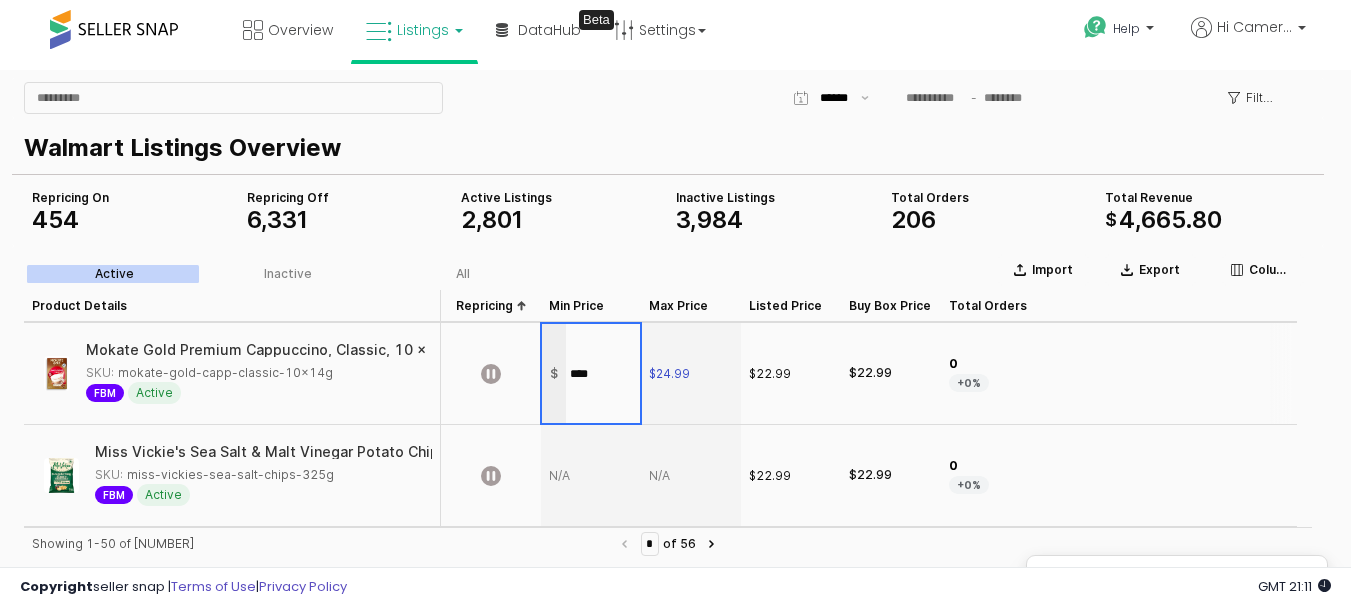 type on "*****" 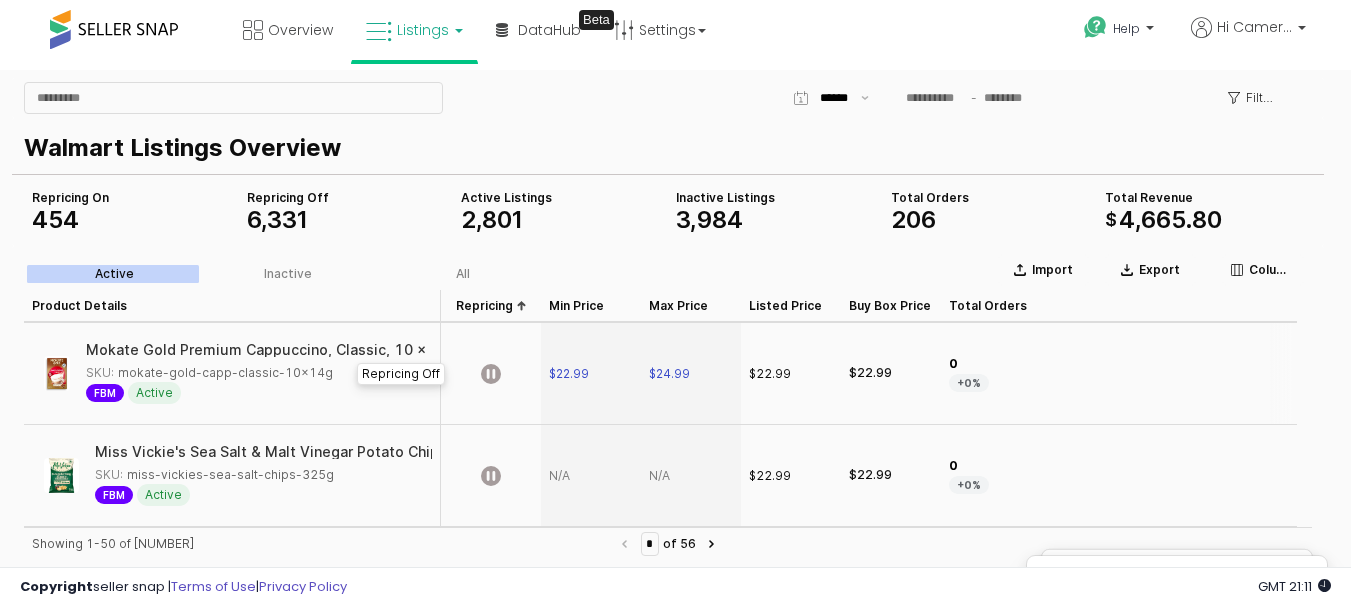 click at bounding box center [491, 374] 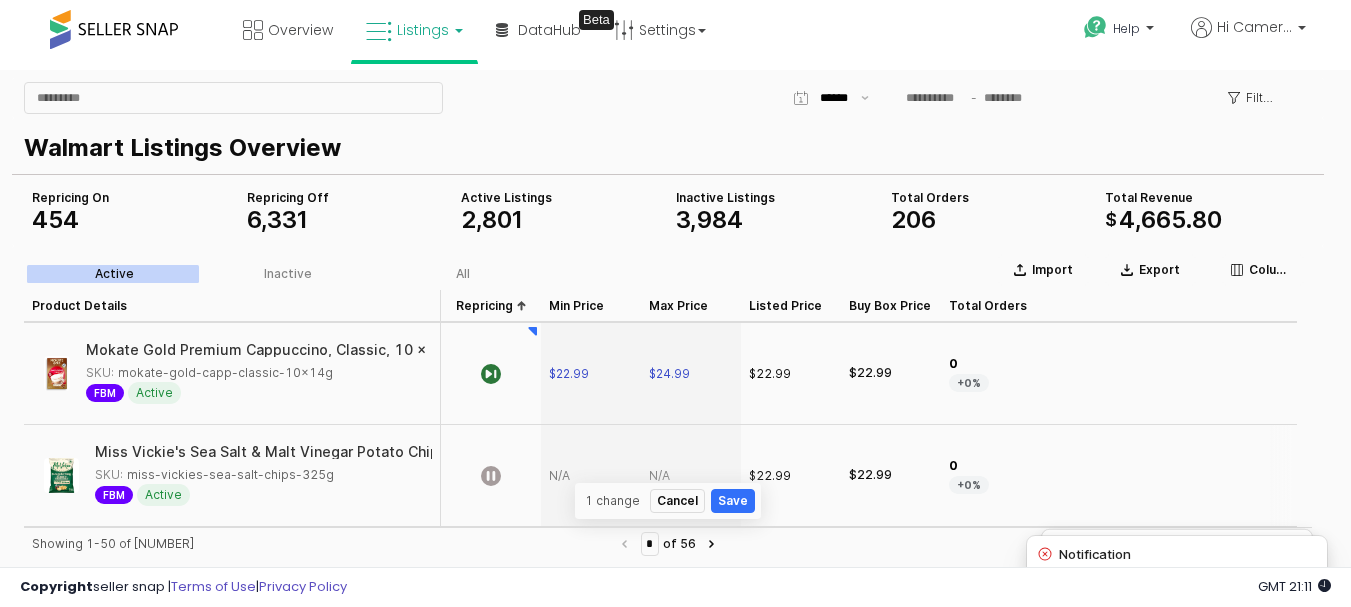 click at bounding box center [691, 476] 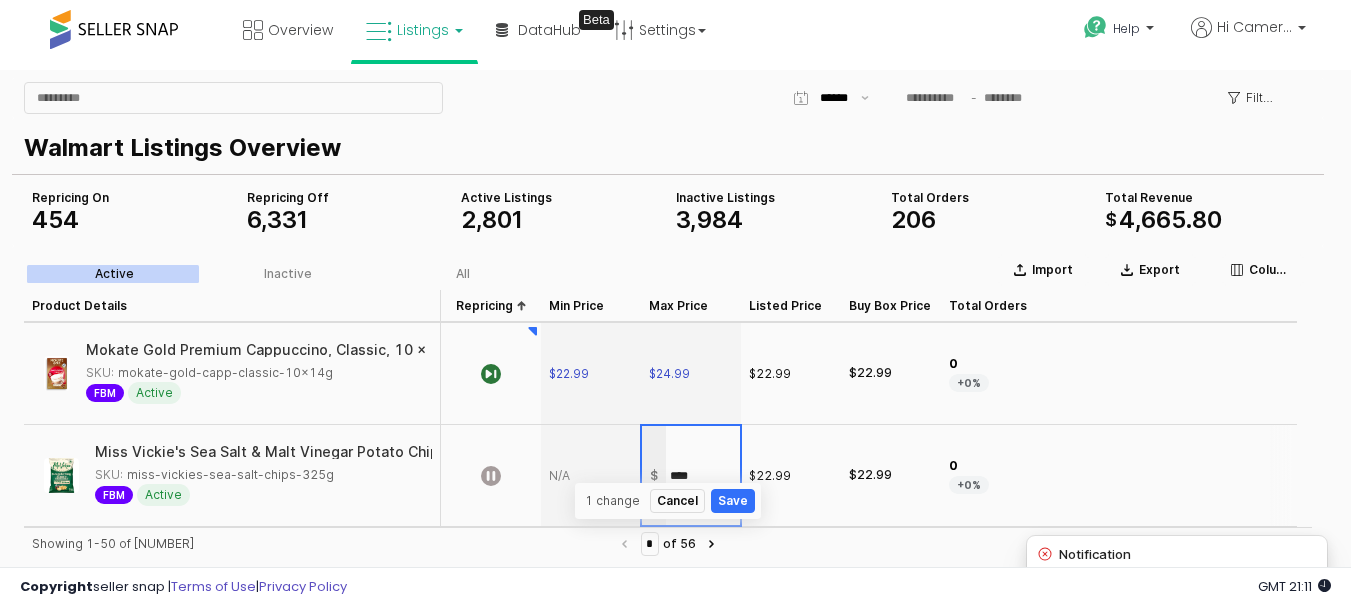 type on "*****" 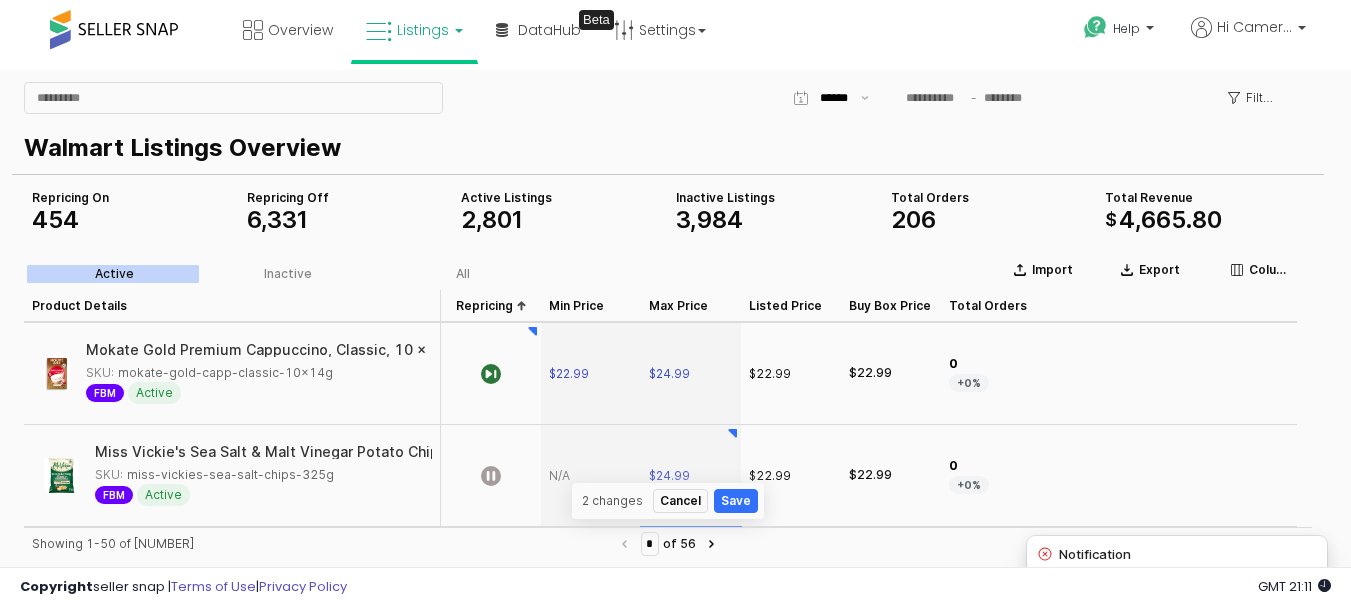 scroll, scrollTop: 3977, scrollLeft: 0, axis: vertical 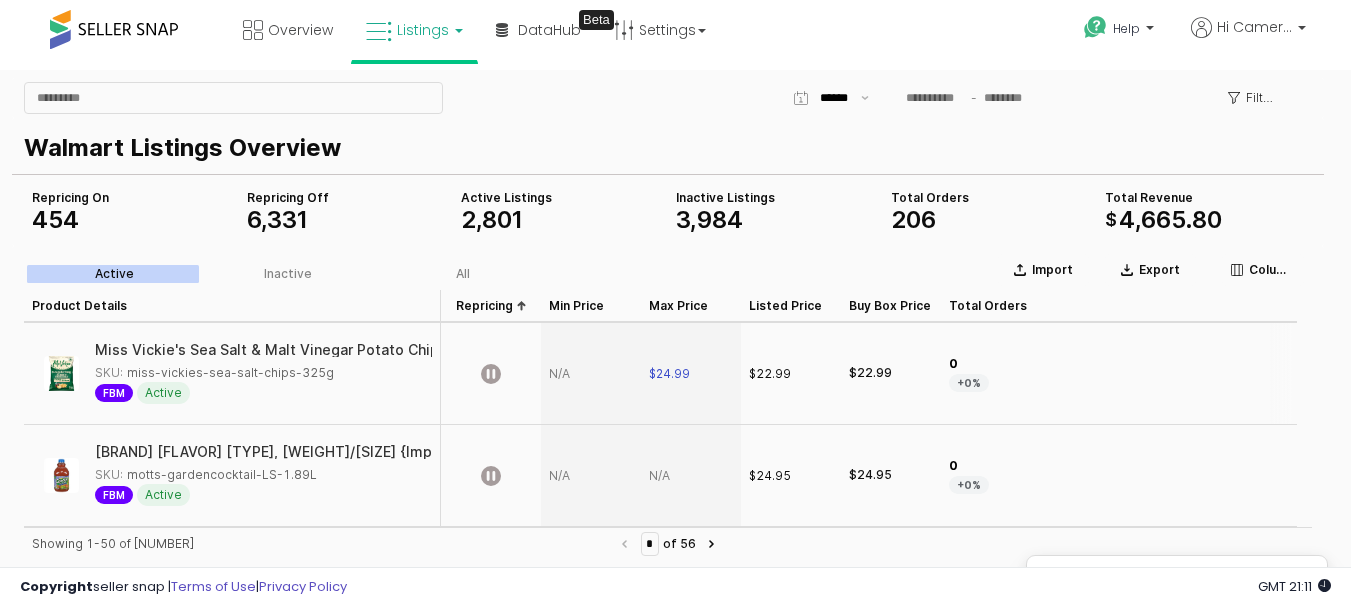 click at bounding box center (591, 374) 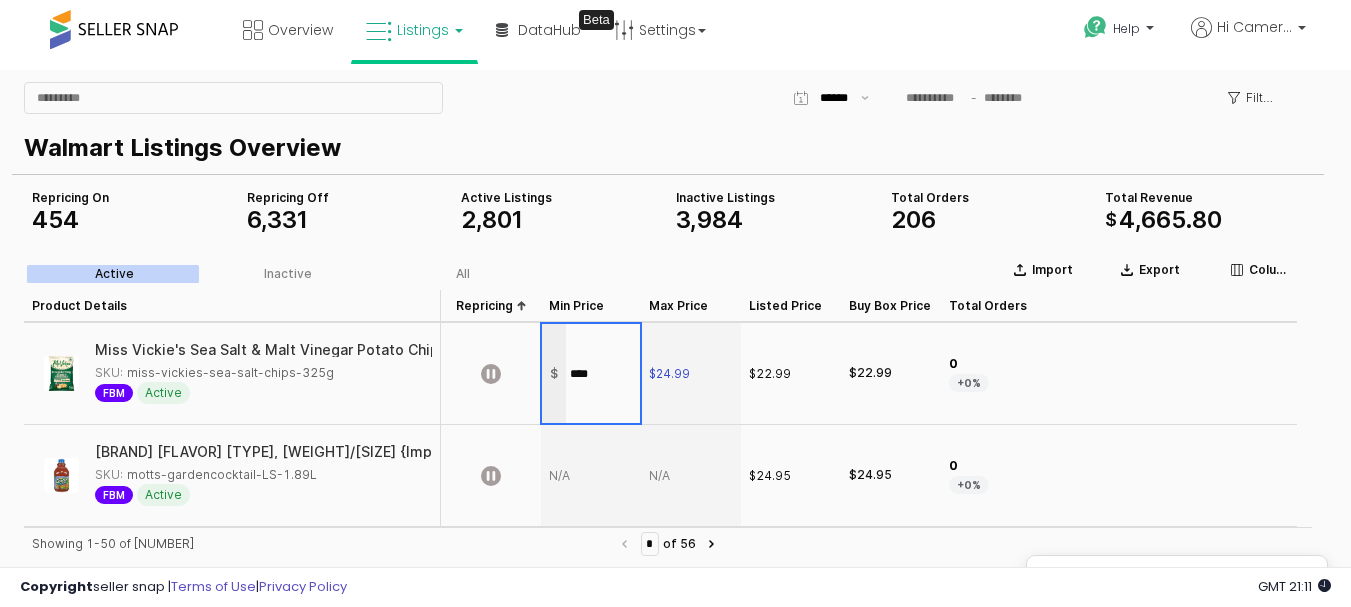 type on "*****" 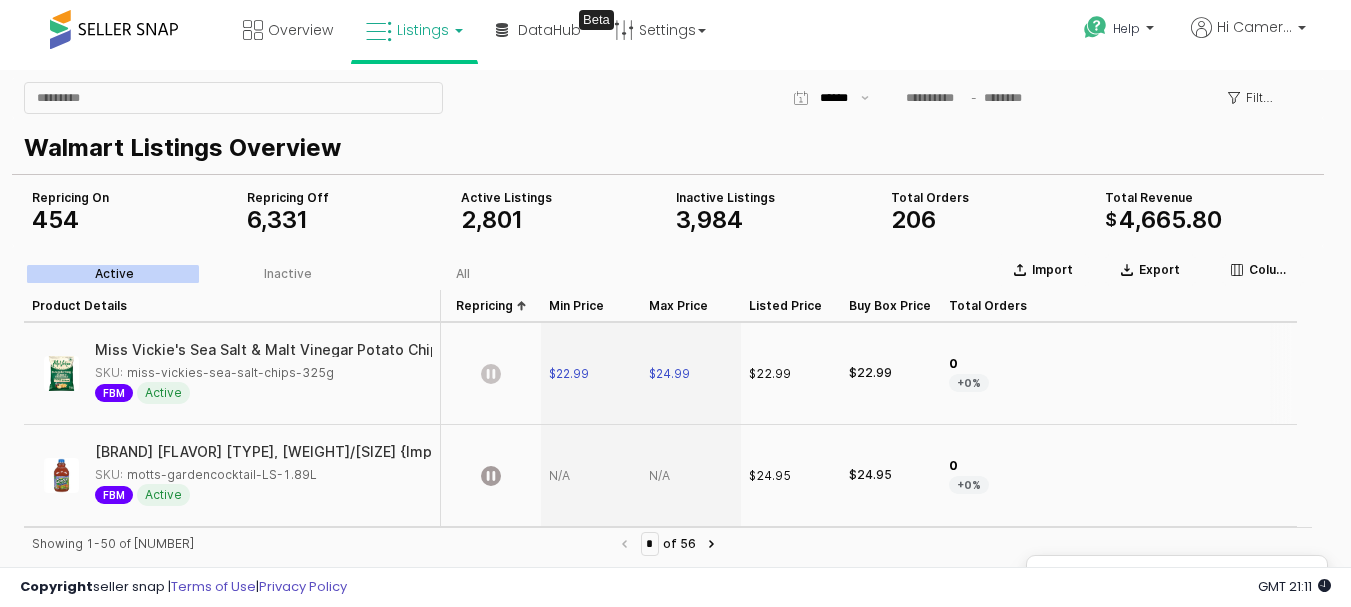 click 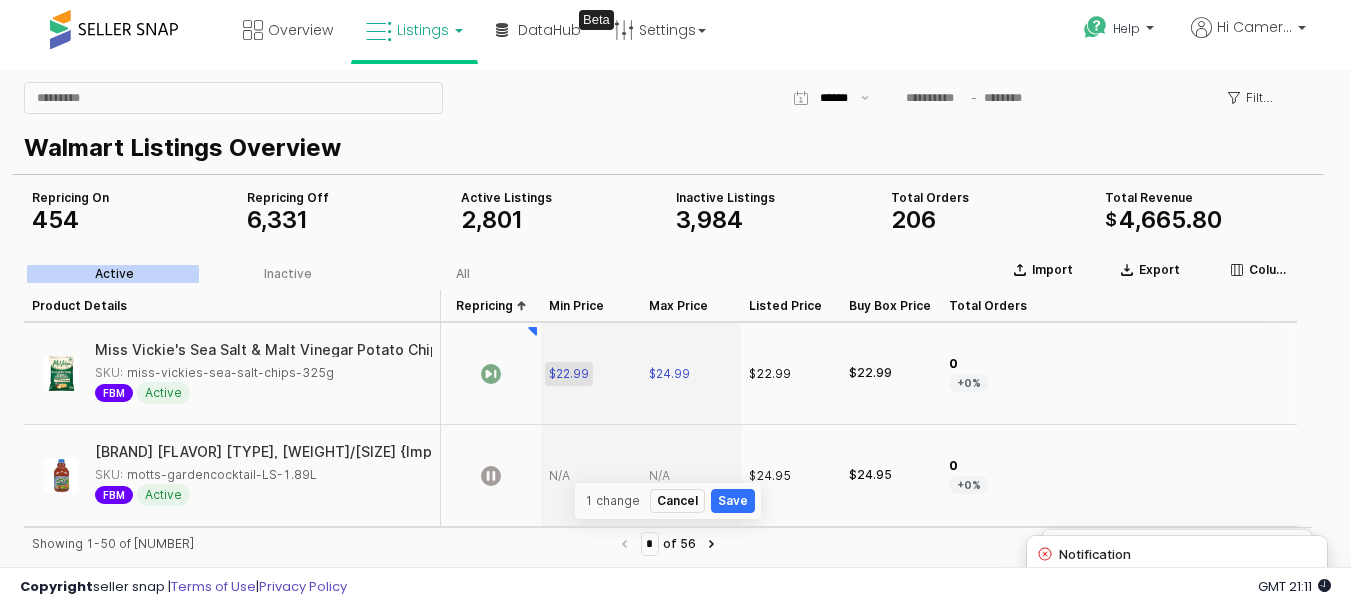 scroll, scrollTop: 4077, scrollLeft: 0, axis: vertical 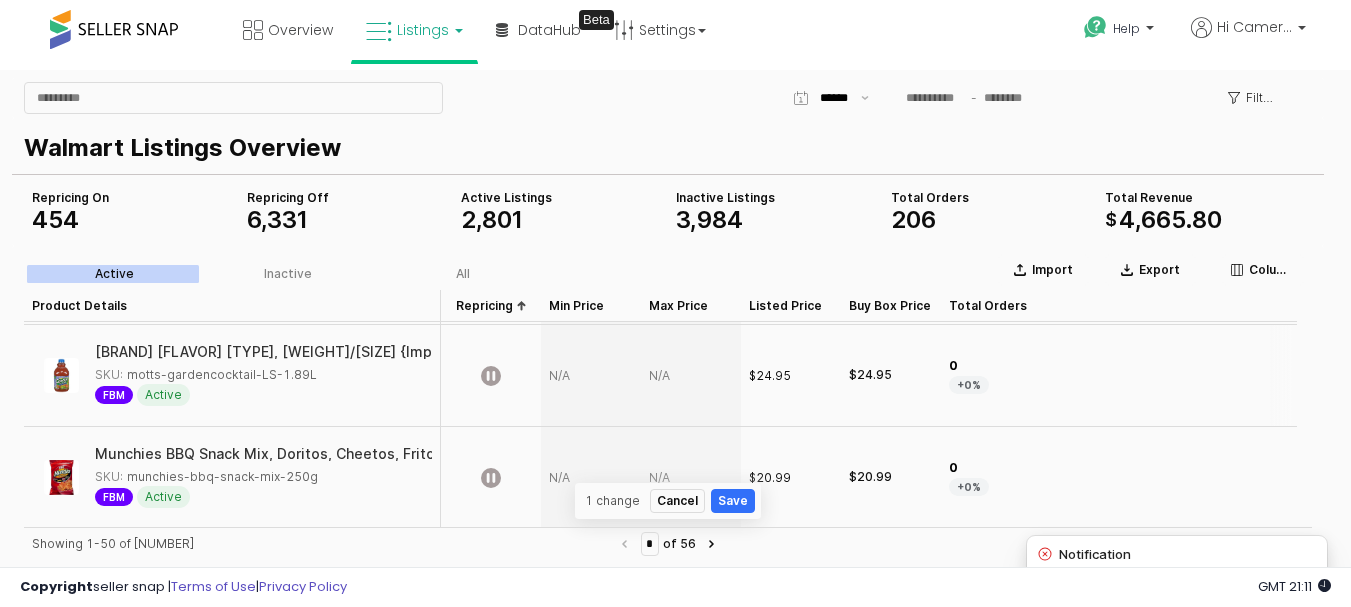 click at bounding box center [691, 376] 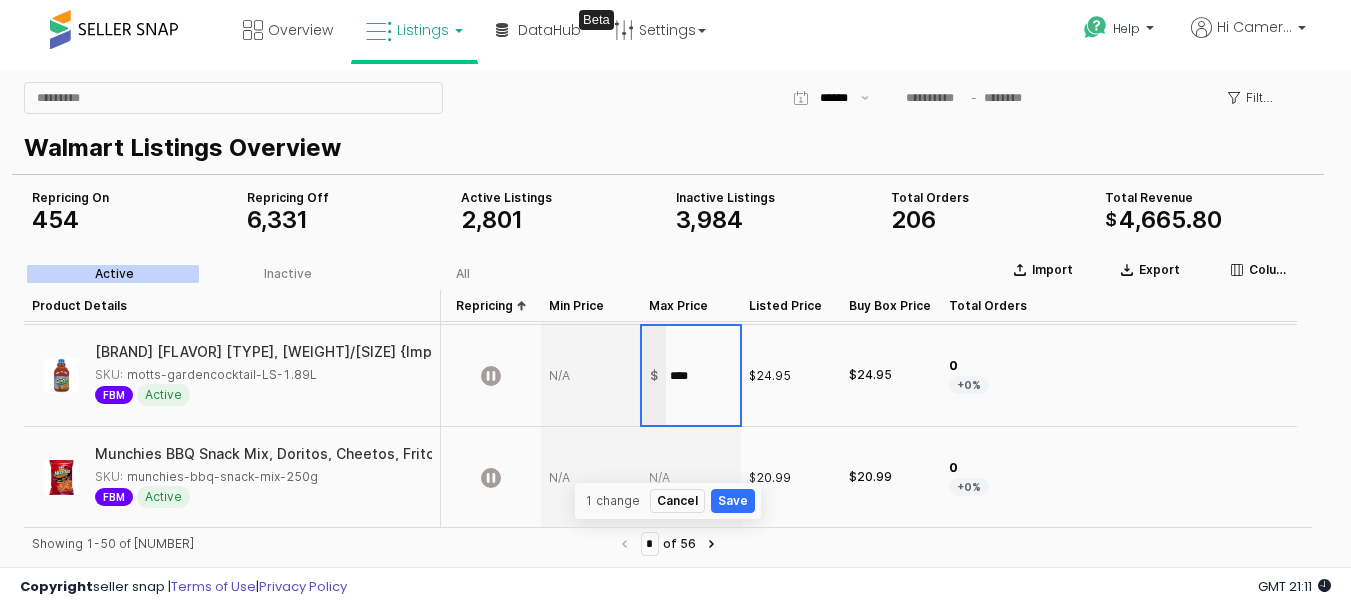 type on "*****" 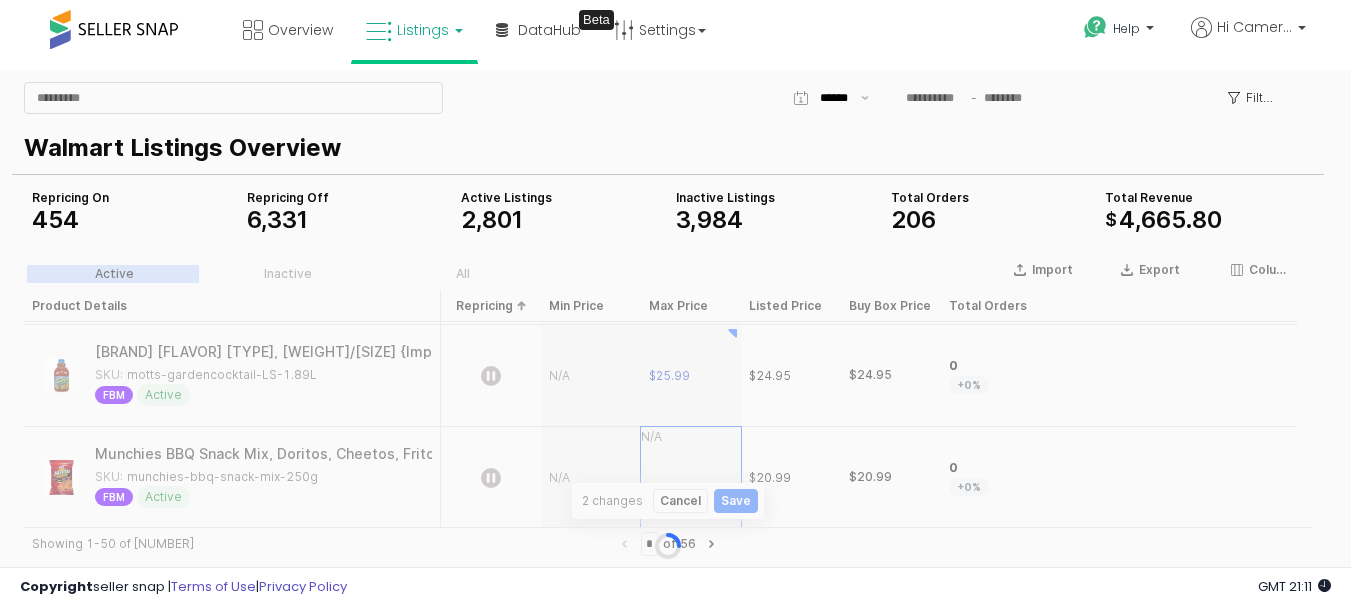 scroll, scrollTop: 4079, scrollLeft: 0, axis: vertical 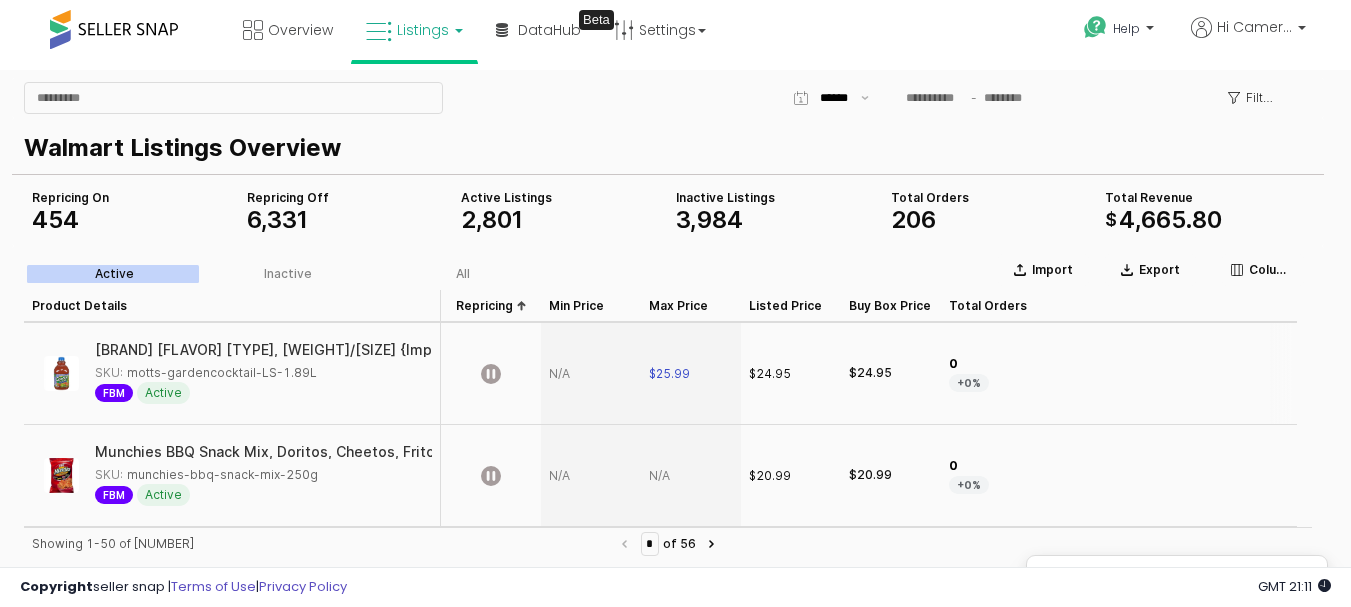 click at bounding box center [591, 374] 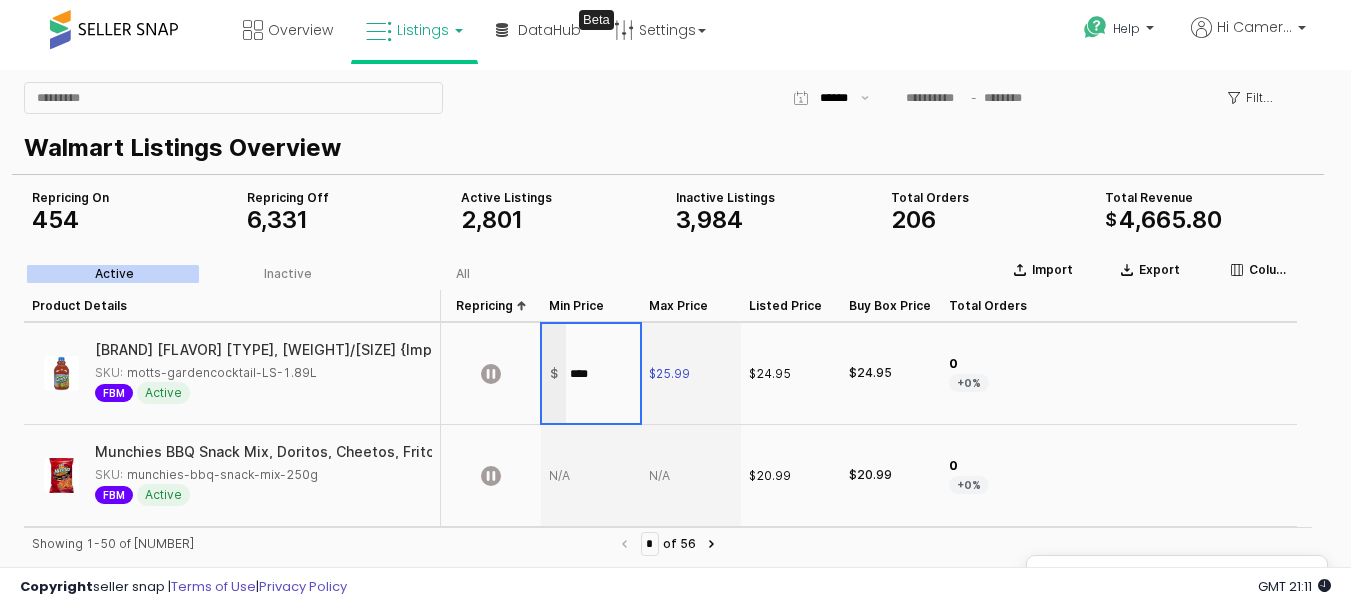 type on "*****" 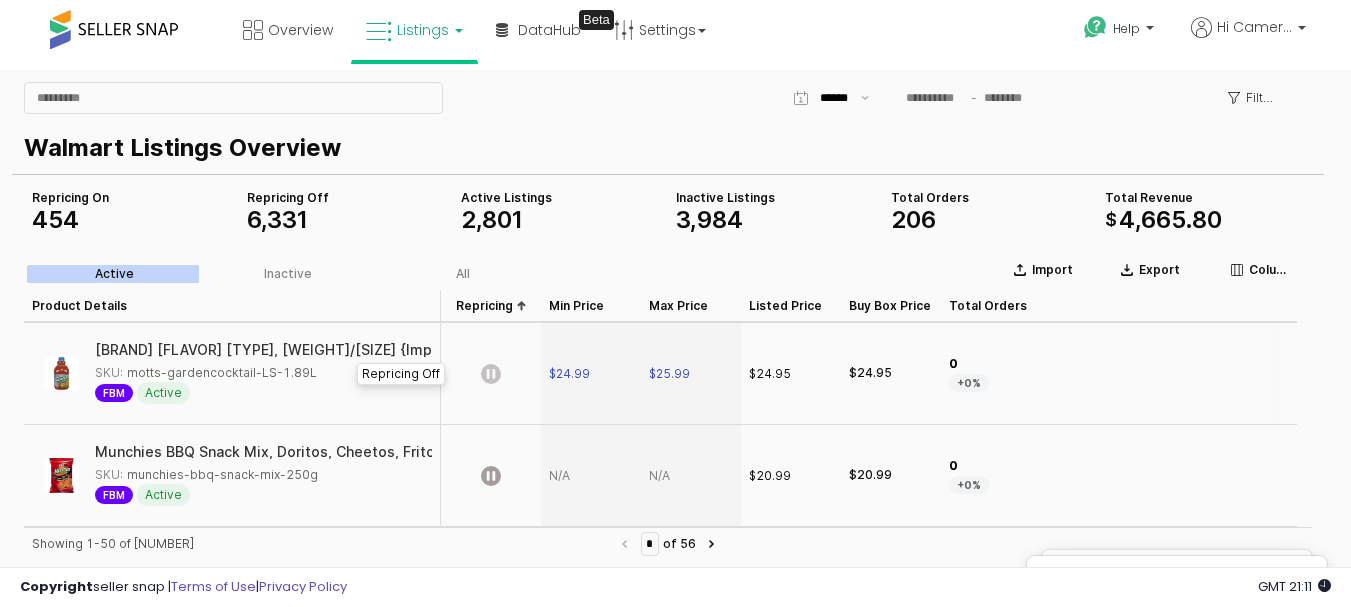 click 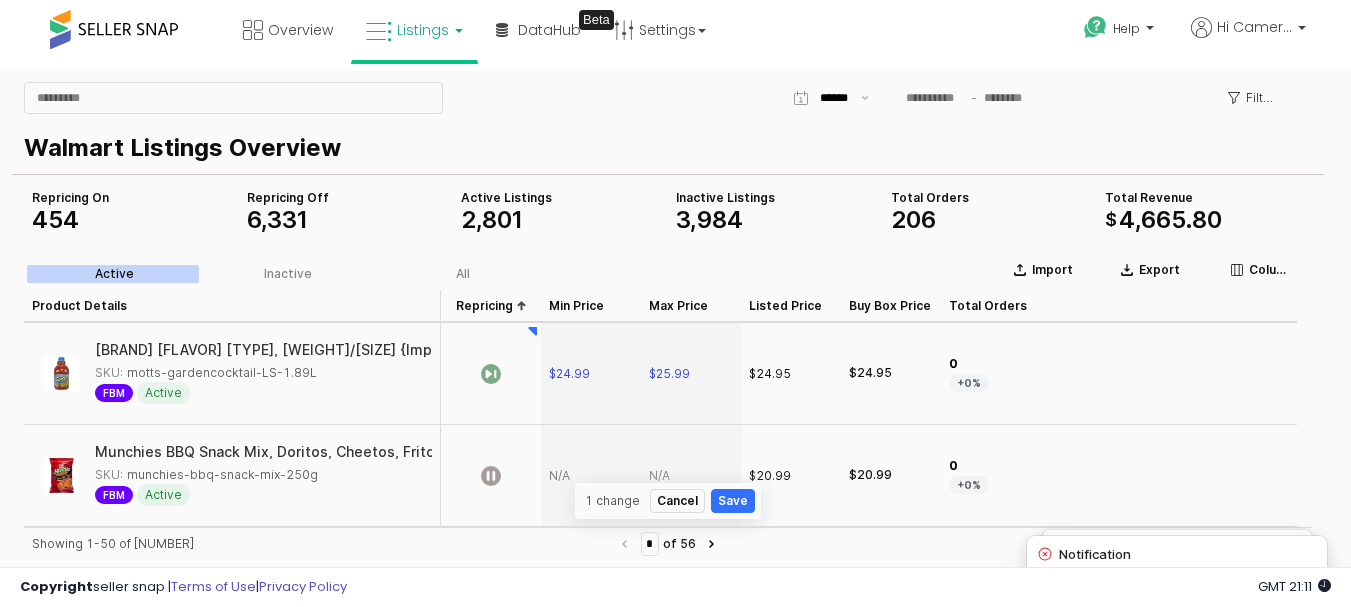 scroll, scrollTop: 4179, scrollLeft: 0, axis: vertical 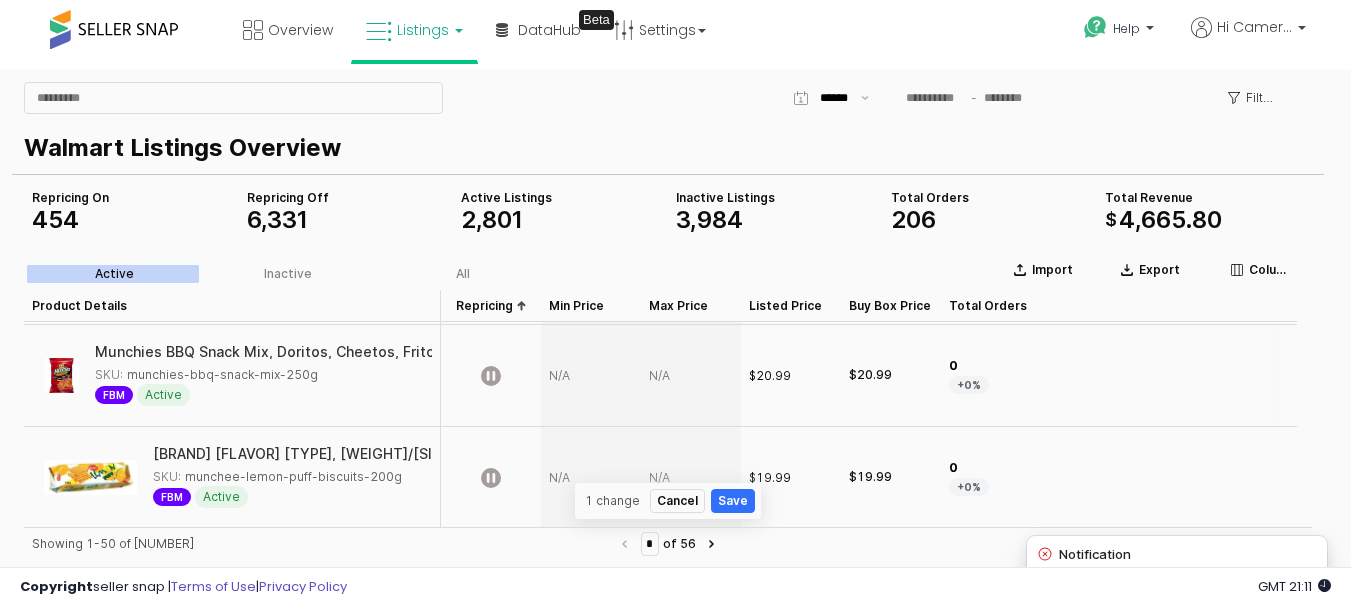 click at bounding box center [691, 376] 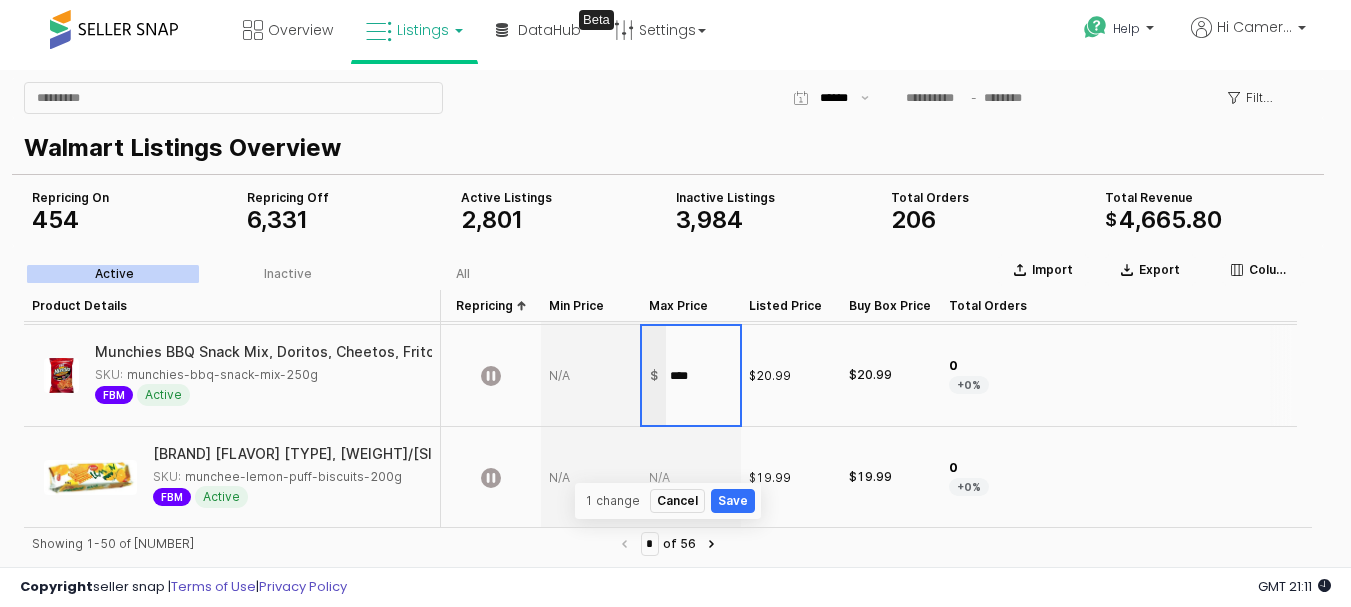 type on "*****" 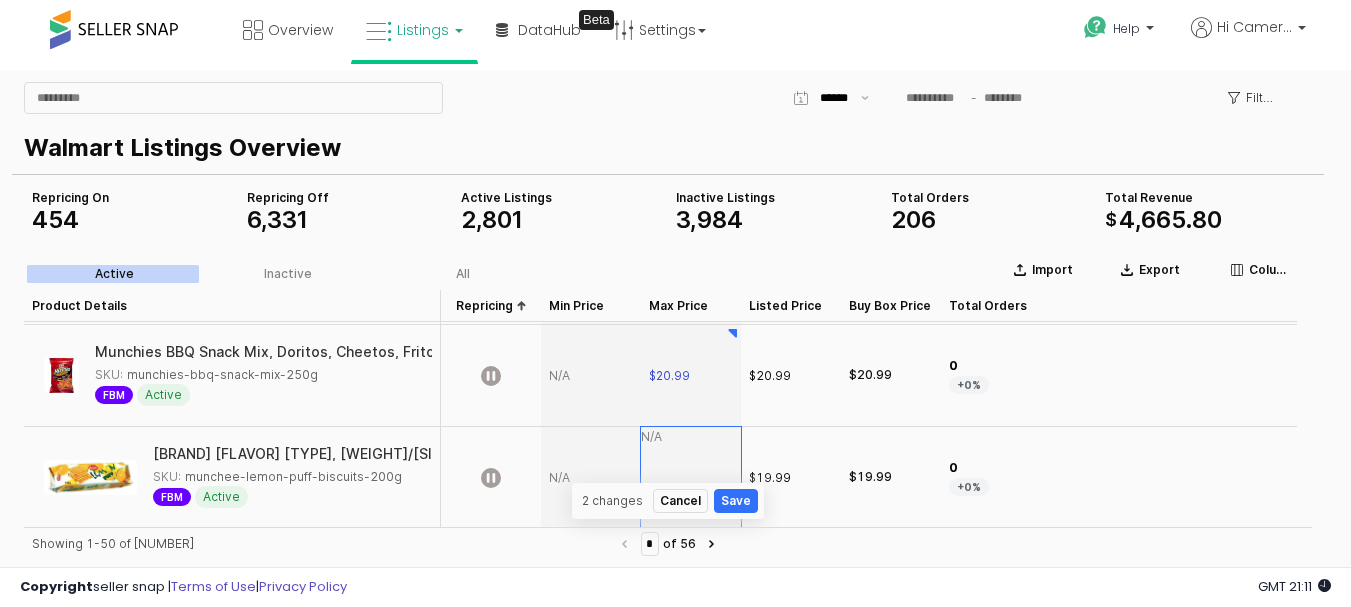 scroll, scrollTop: 4181, scrollLeft: 0, axis: vertical 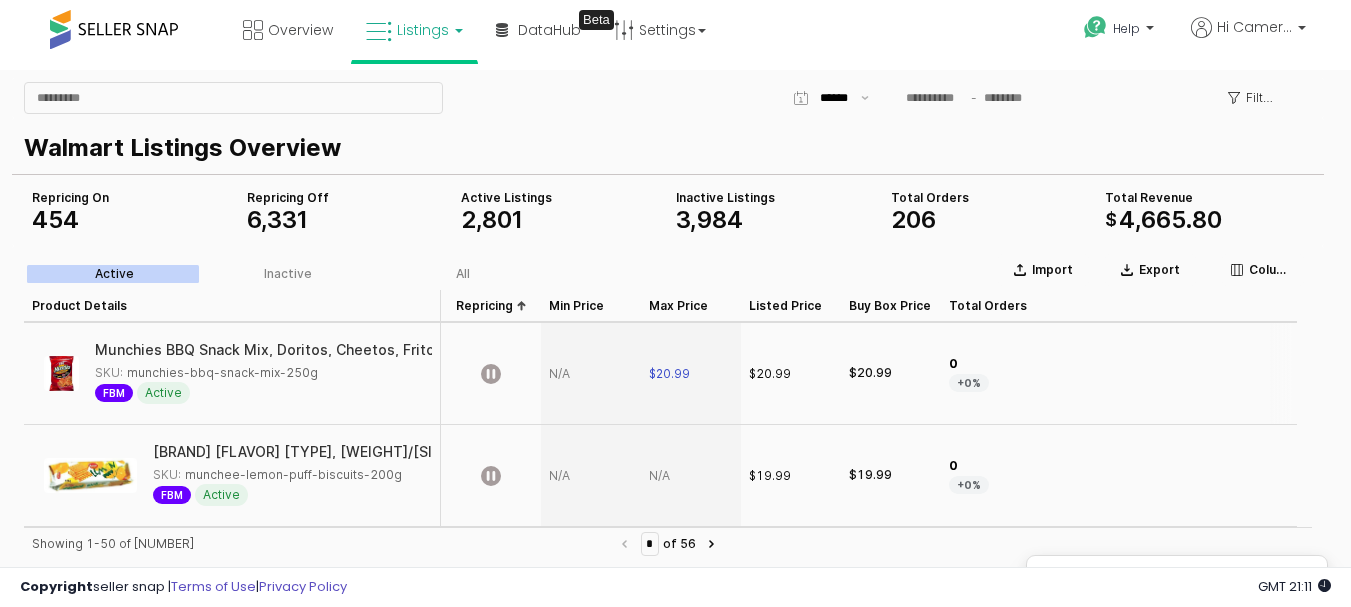 click at bounding box center [591, 374] 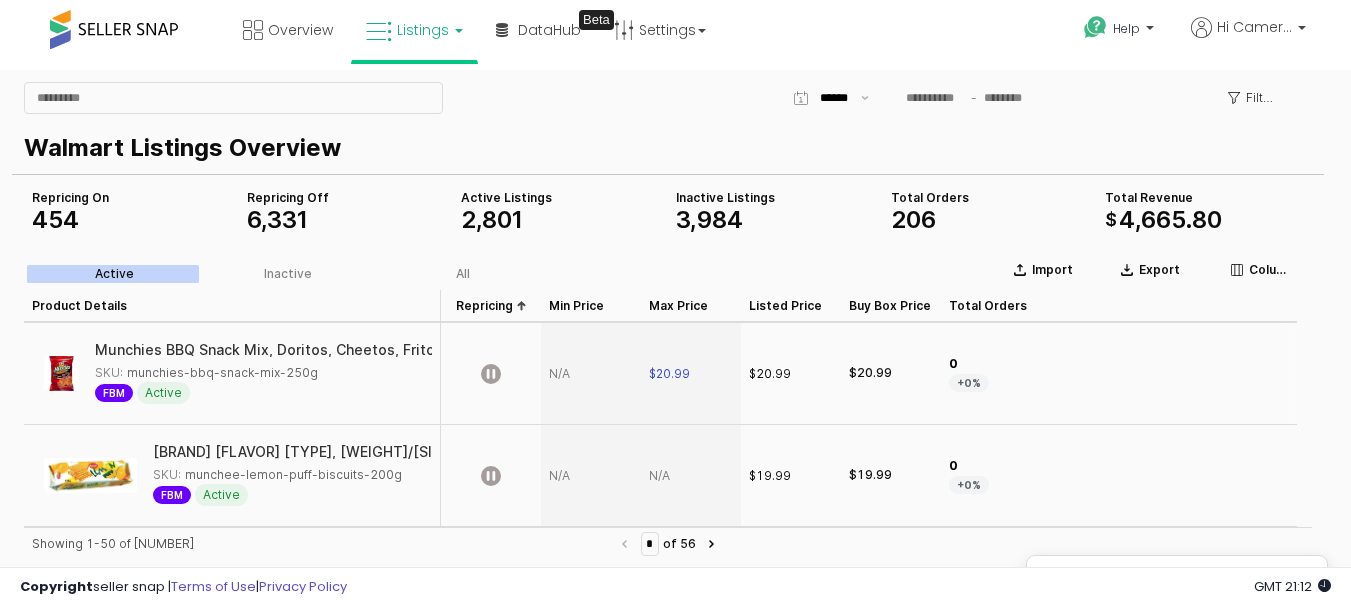 click at bounding box center (591, 374) 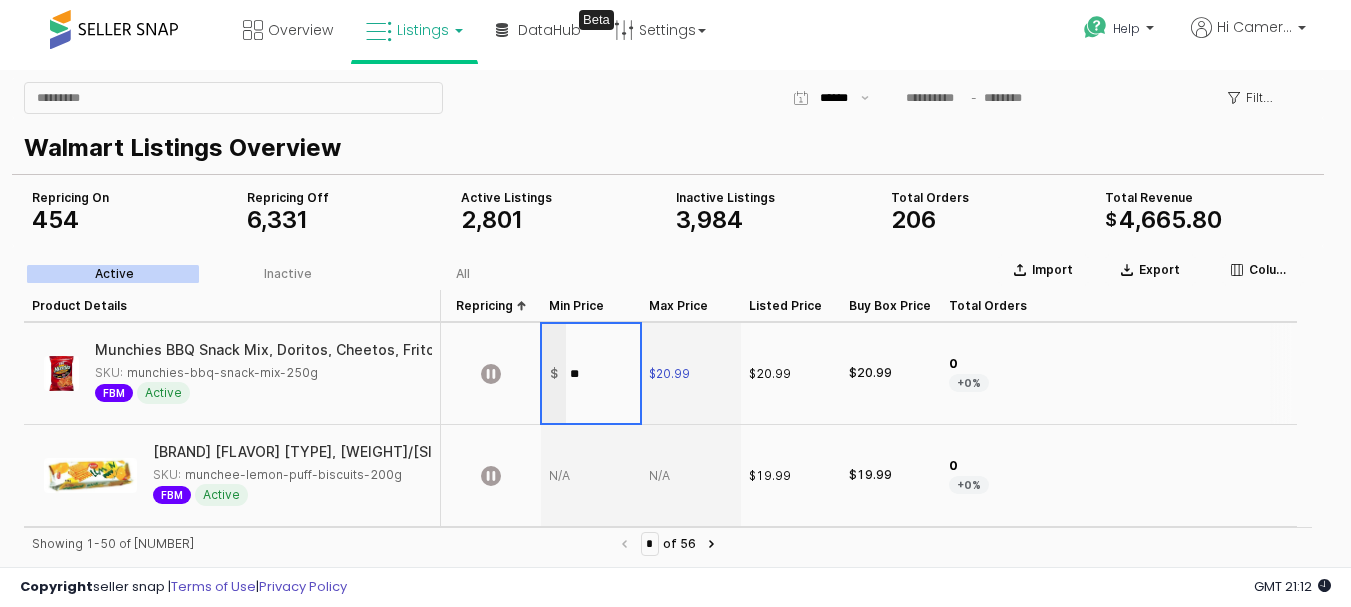 type on "*" 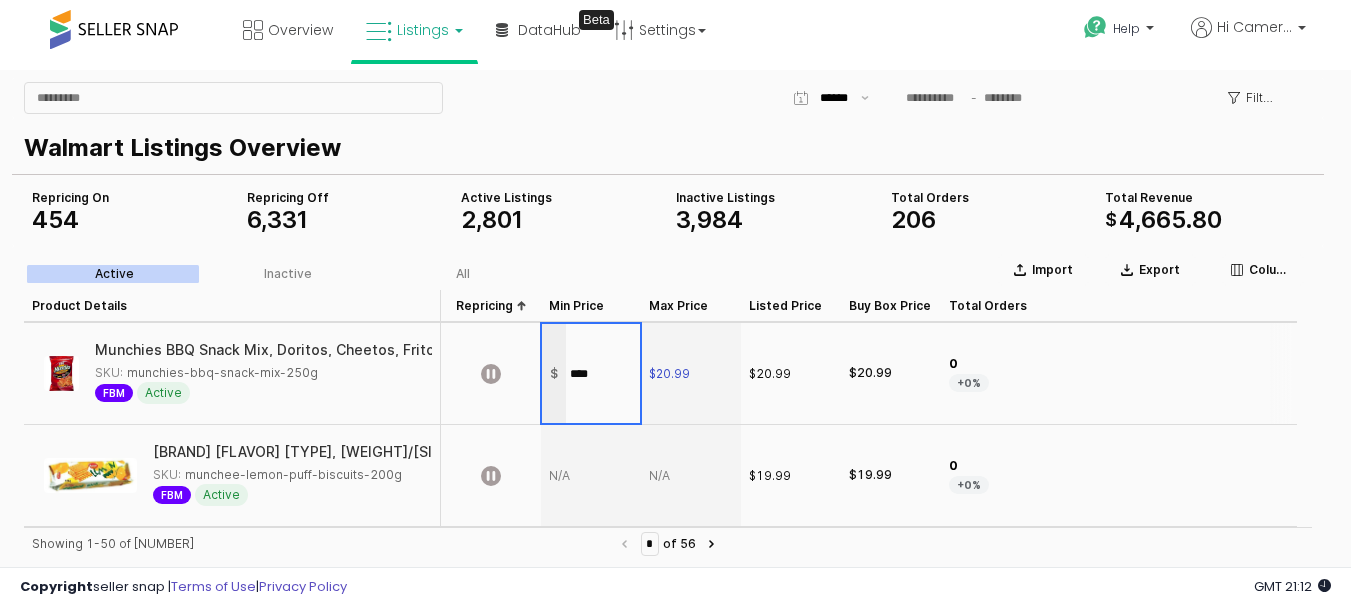 type on "*****" 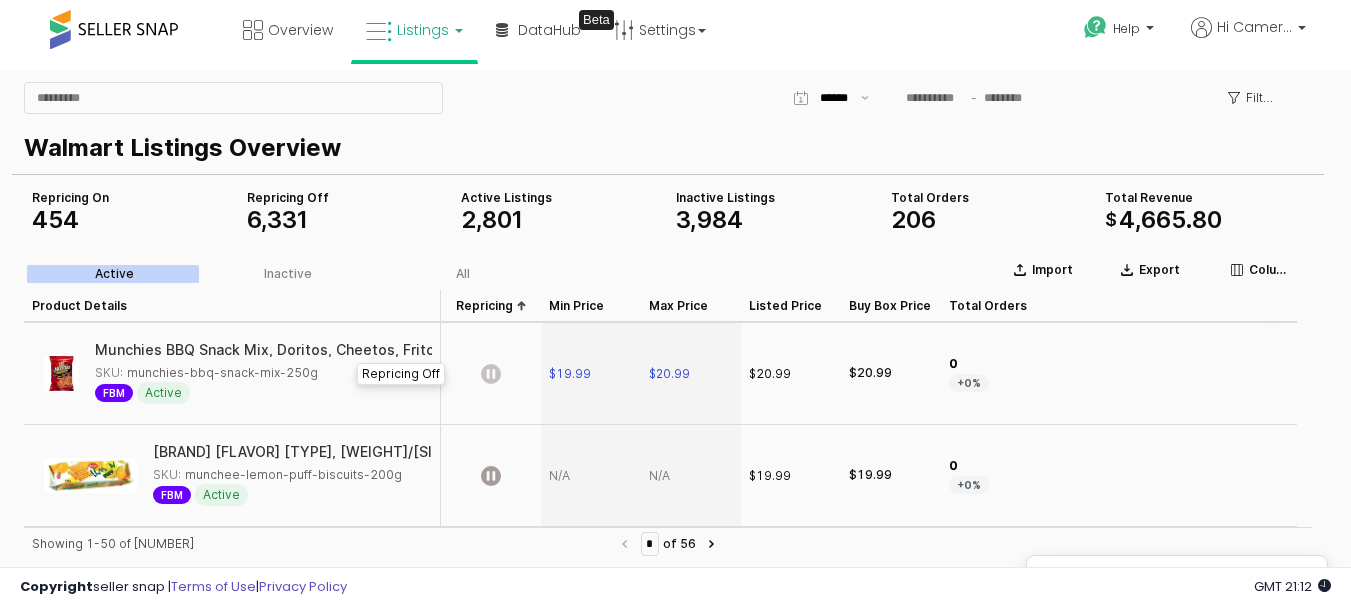 click 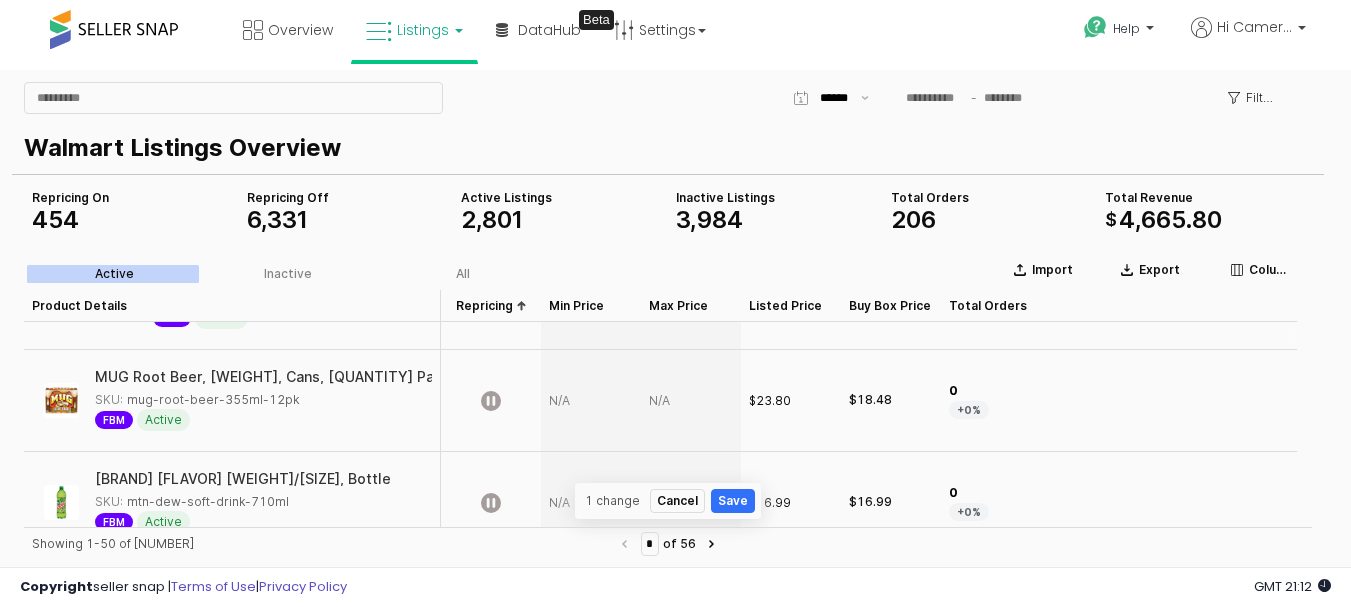 scroll, scrollTop: 4381, scrollLeft: 0, axis: vertical 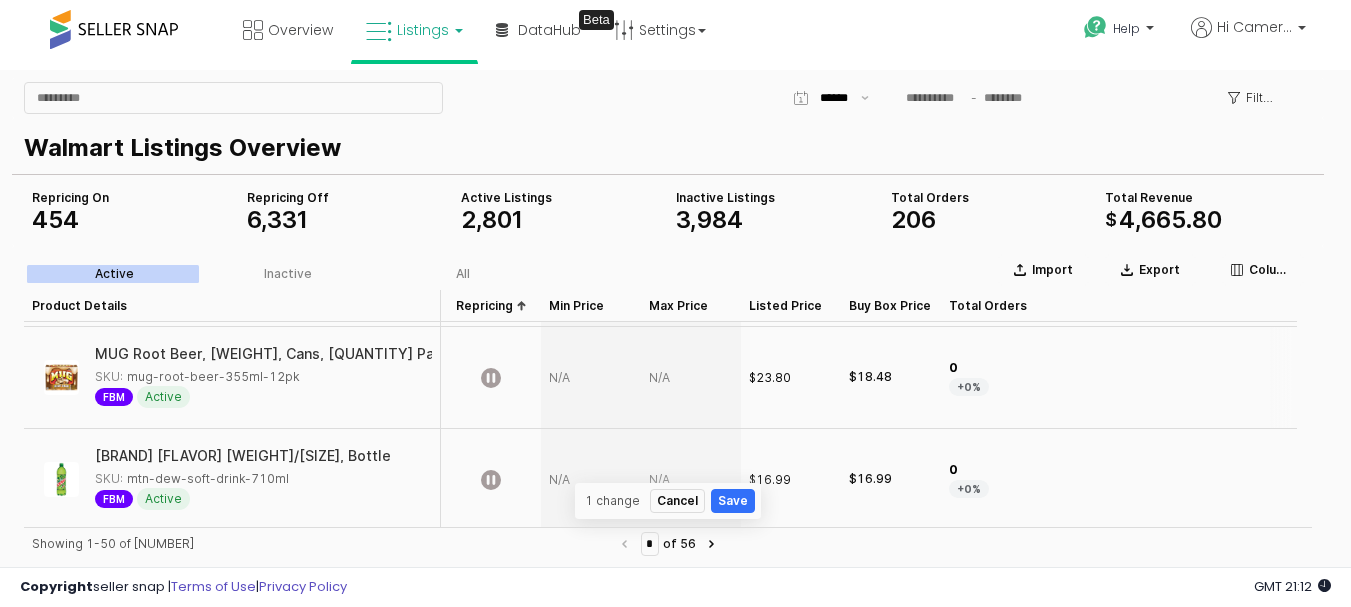 click at bounding box center [691, 378] 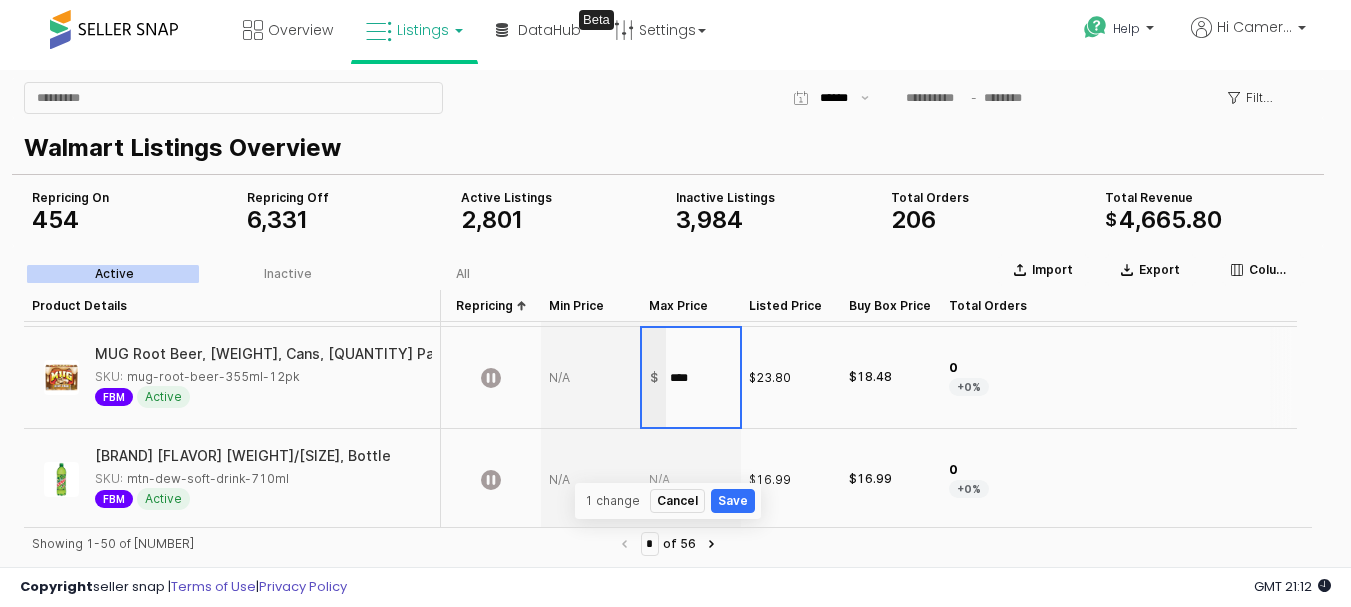 type on "*****" 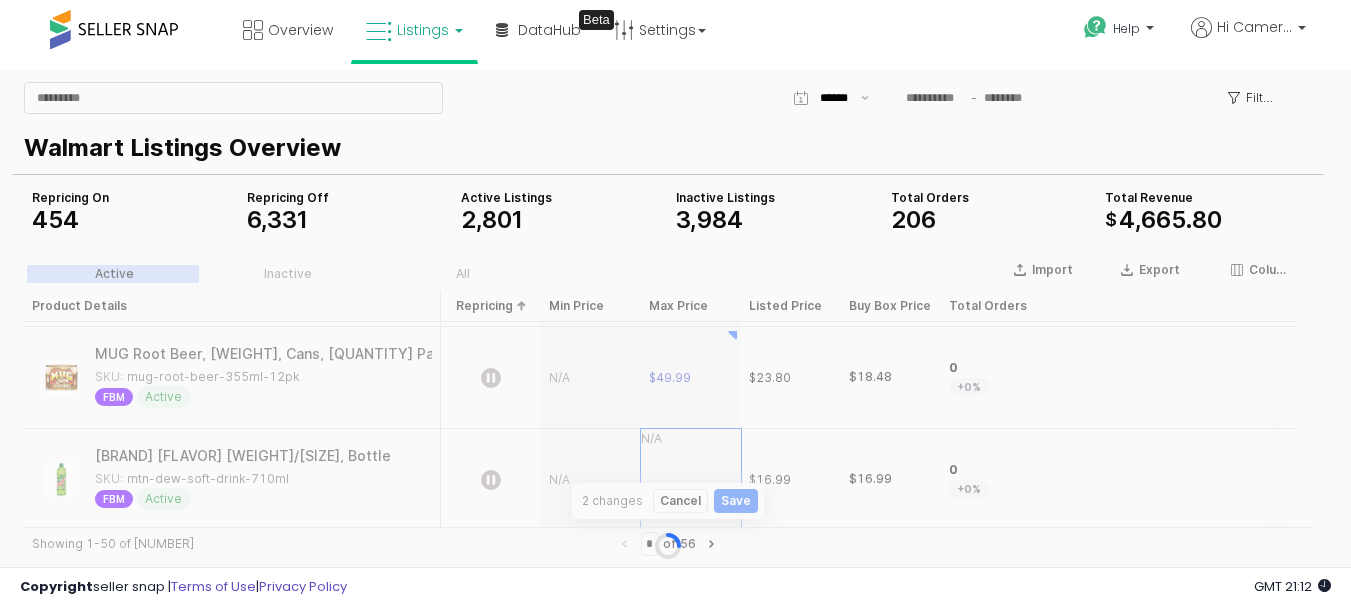 scroll, scrollTop: 4385, scrollLeft: 0, axis: vertical 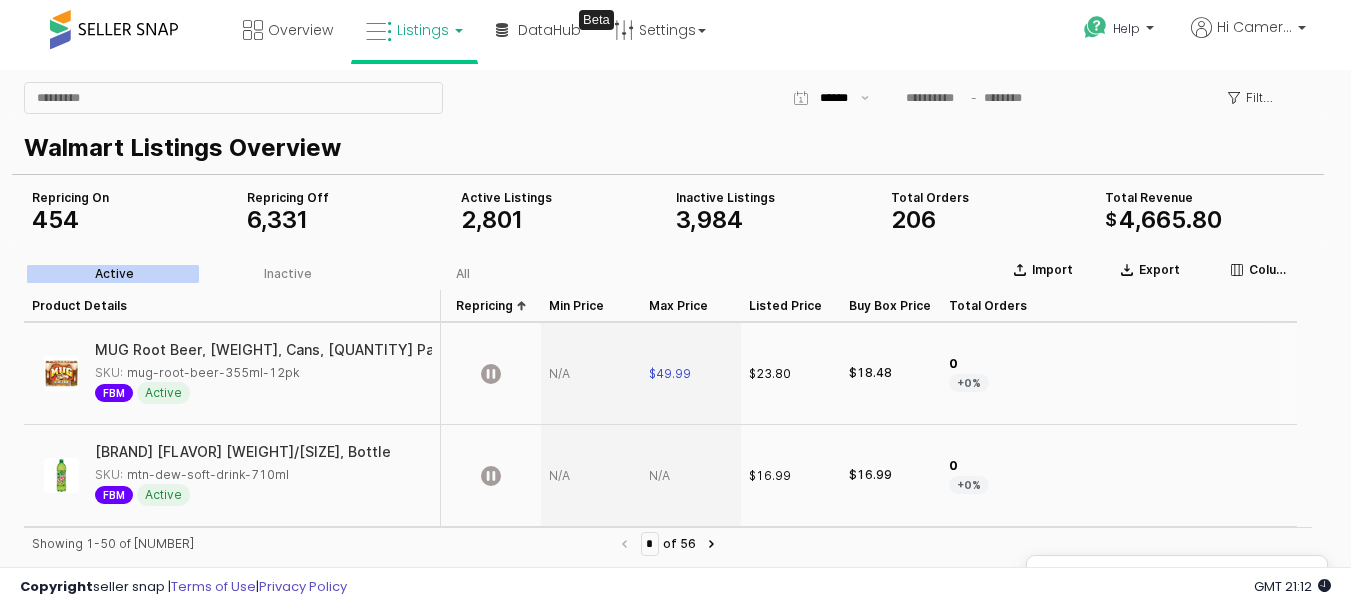 click at bounding box center [591, 374] 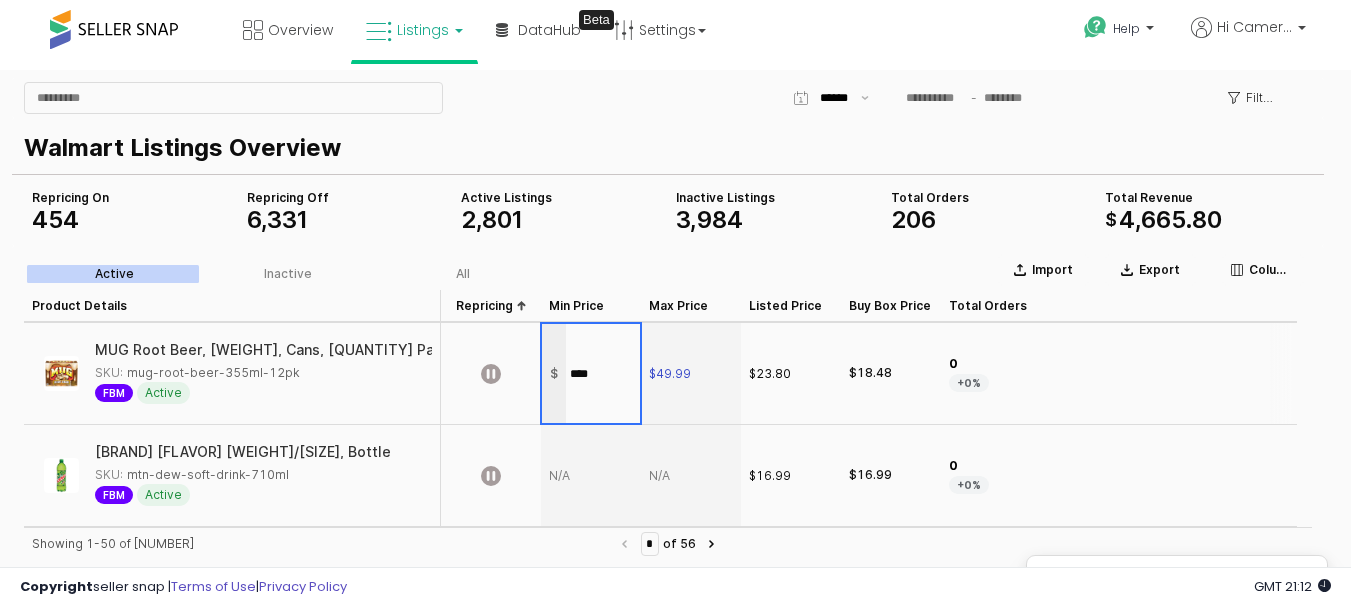 type on "*****" 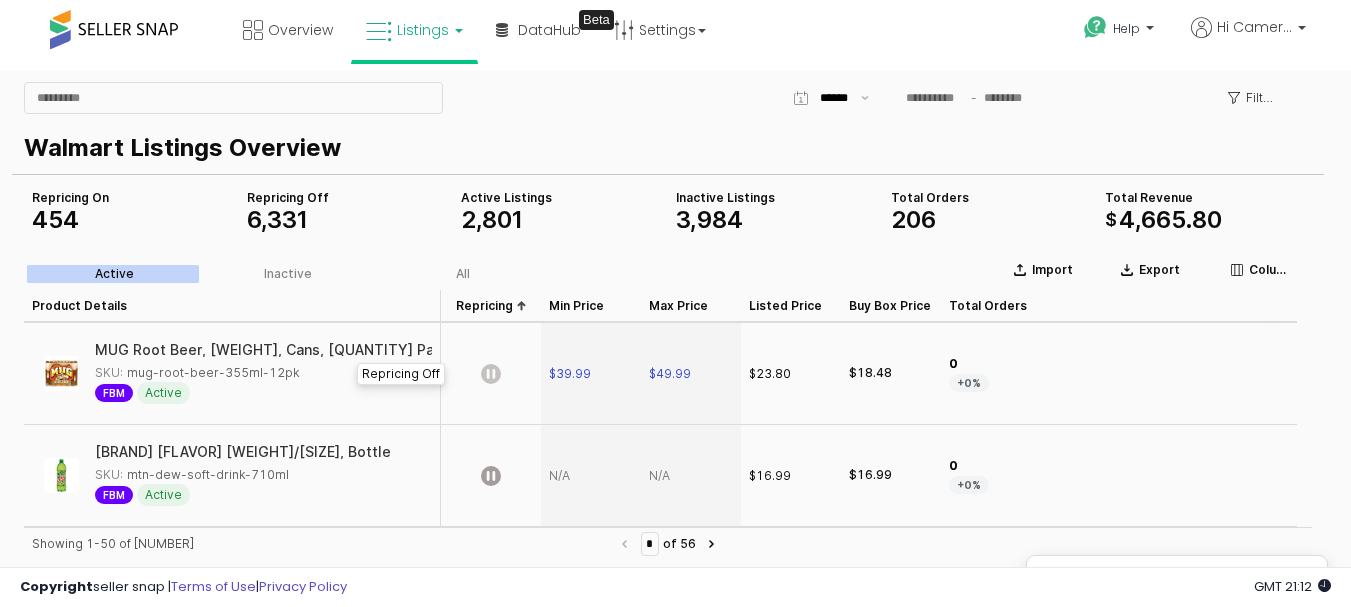 click 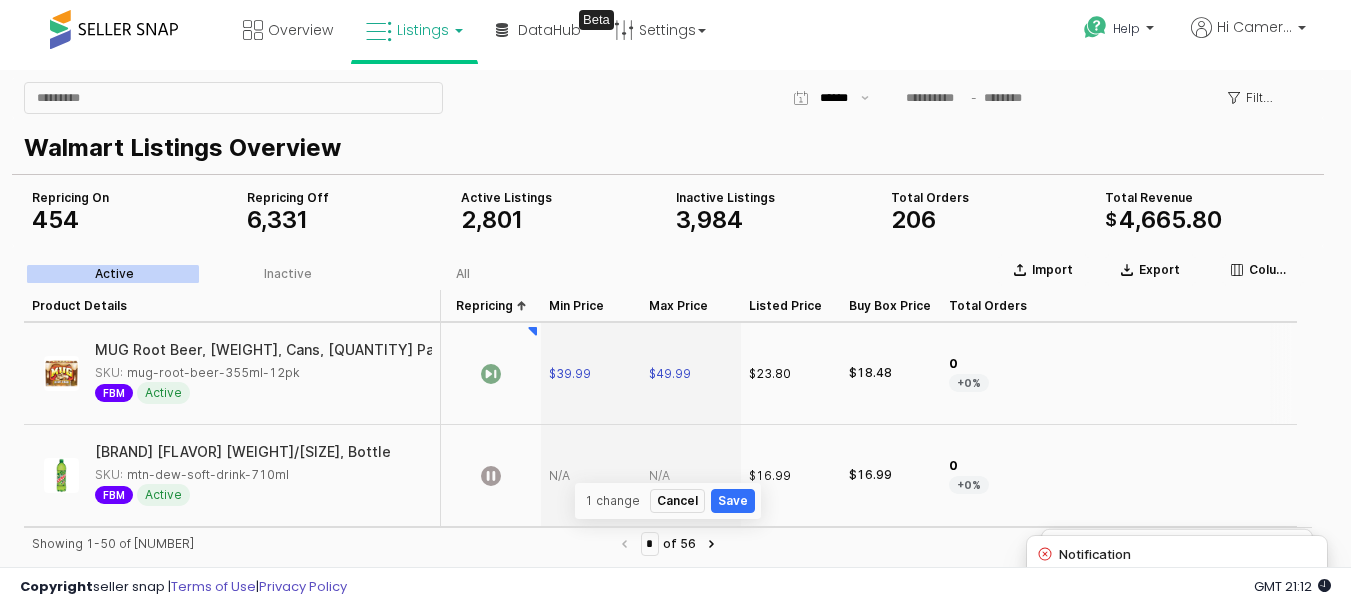 scroll, scrollTop: 4485, scrollLeft: 0, axis: vertical 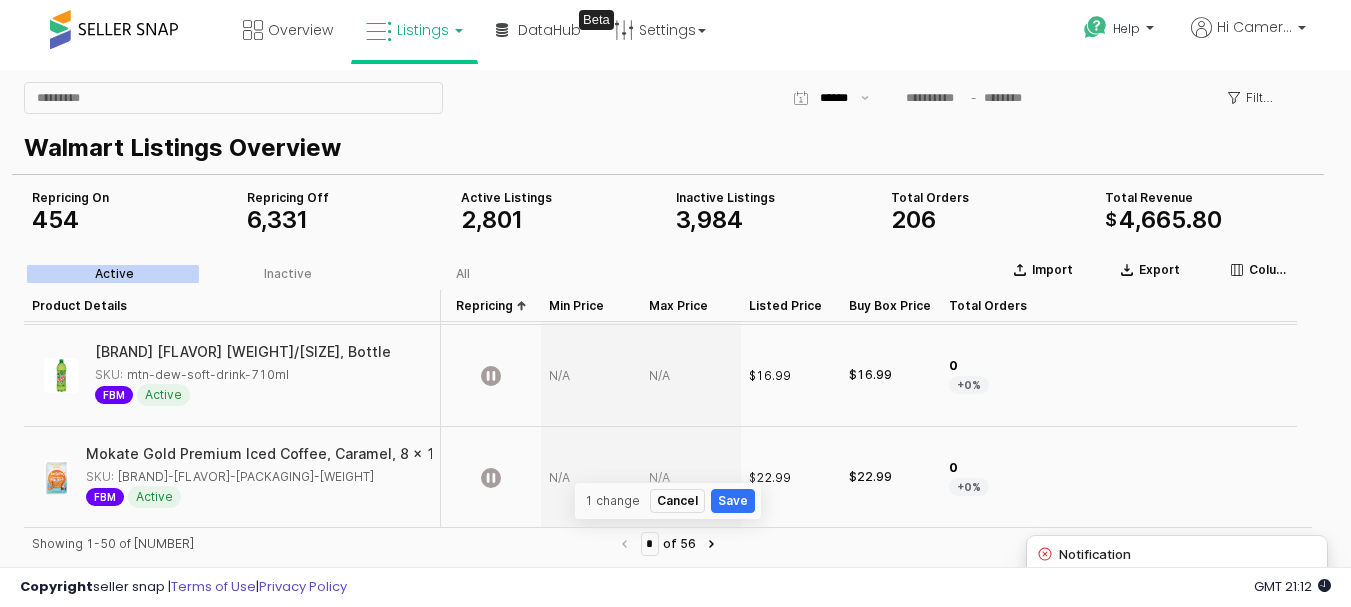 click at bounding box center (691, 376) 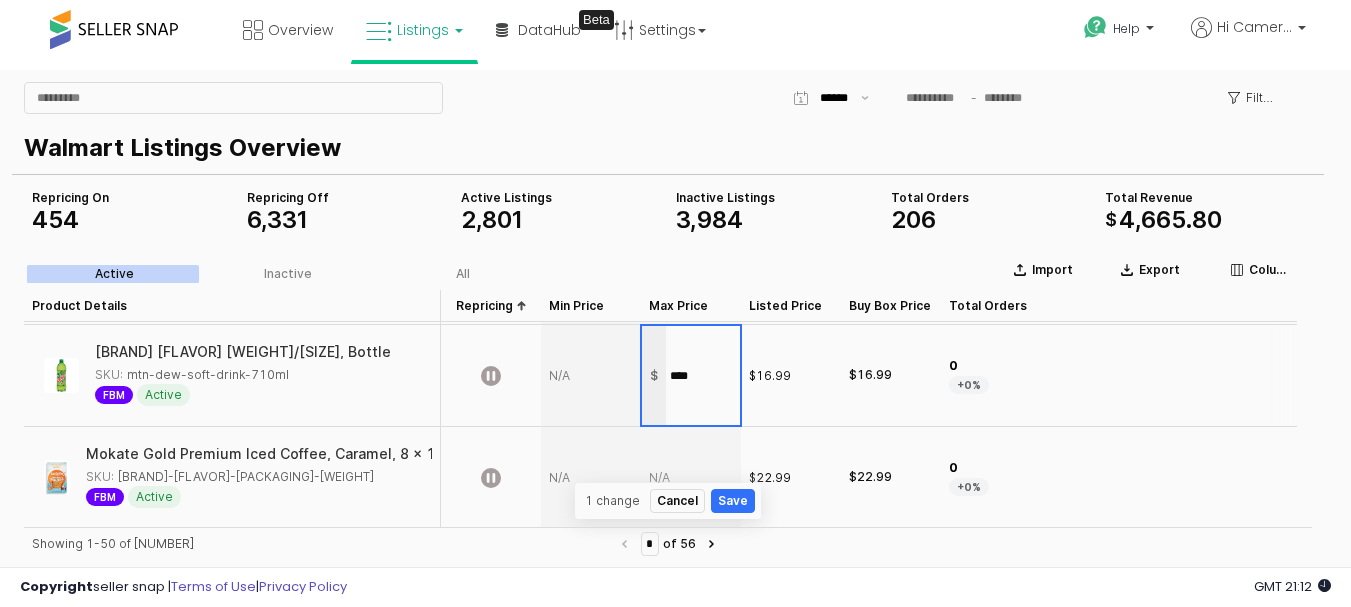 type on "*****" 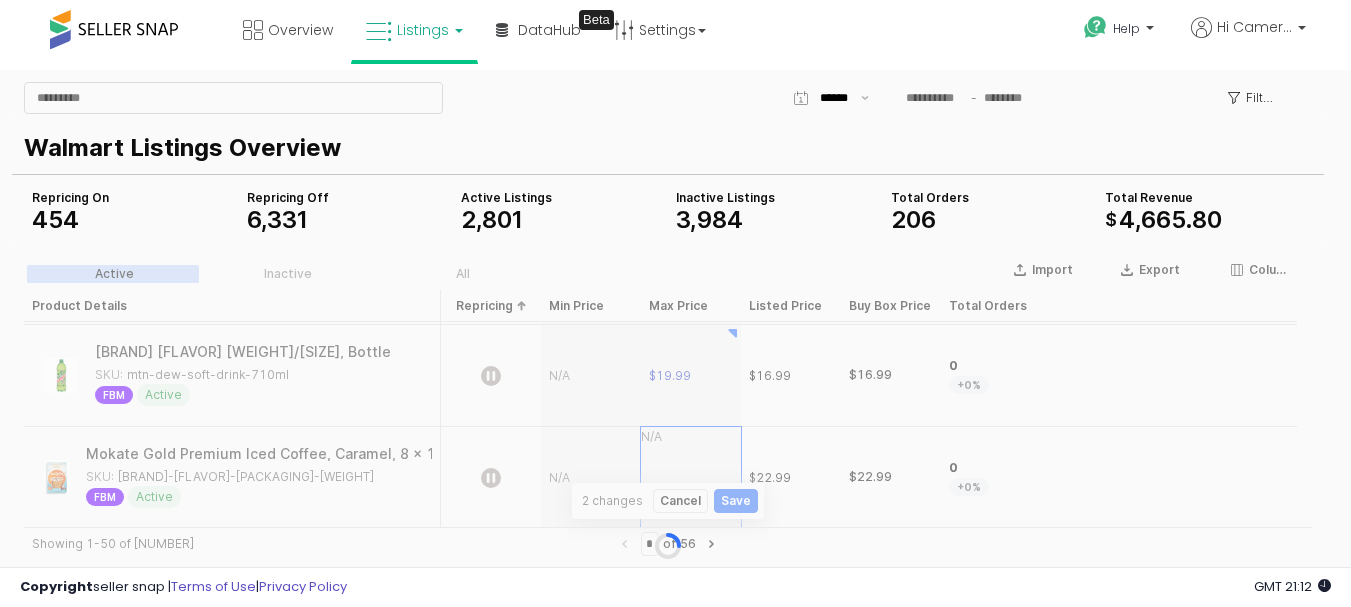 scroll, scrollTop: 4487, scrollLeft: 0, axis: vertical 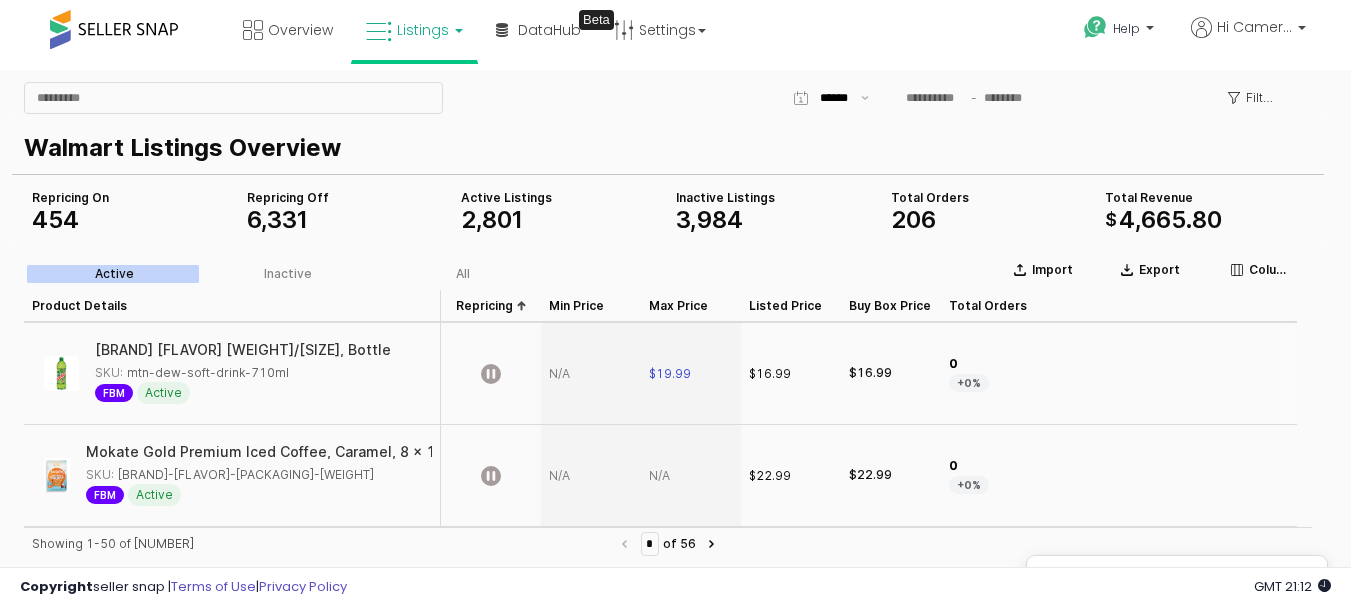 click at bounding box center (591, 374) 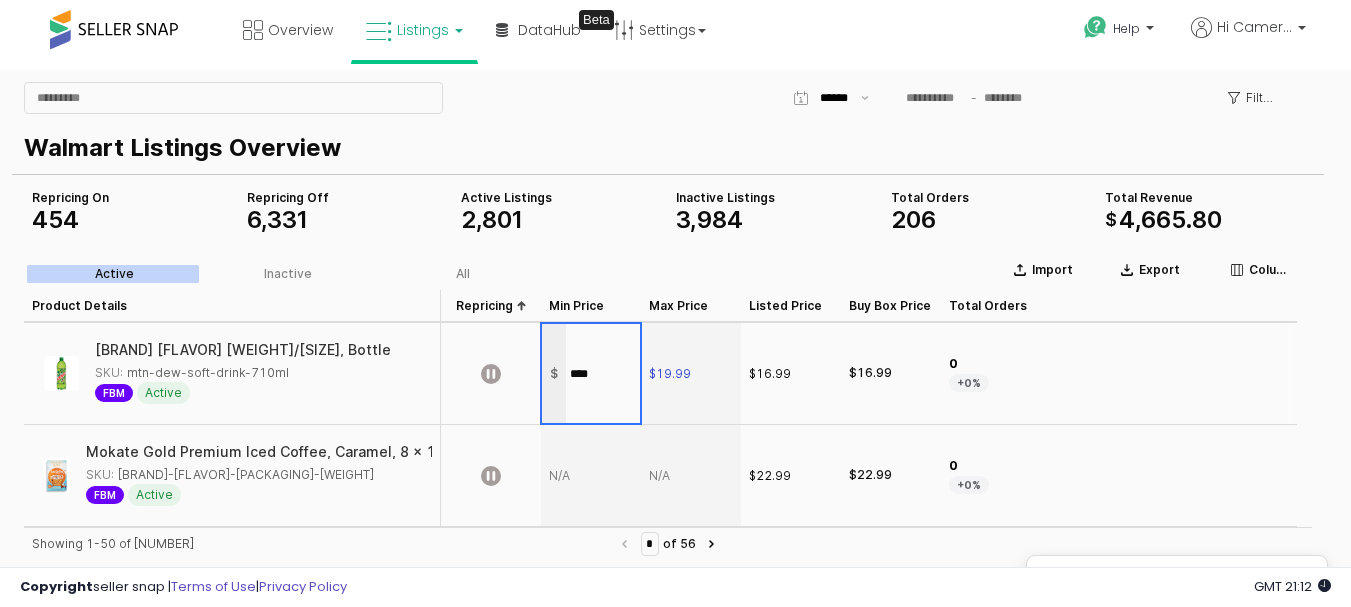 type on "*****" 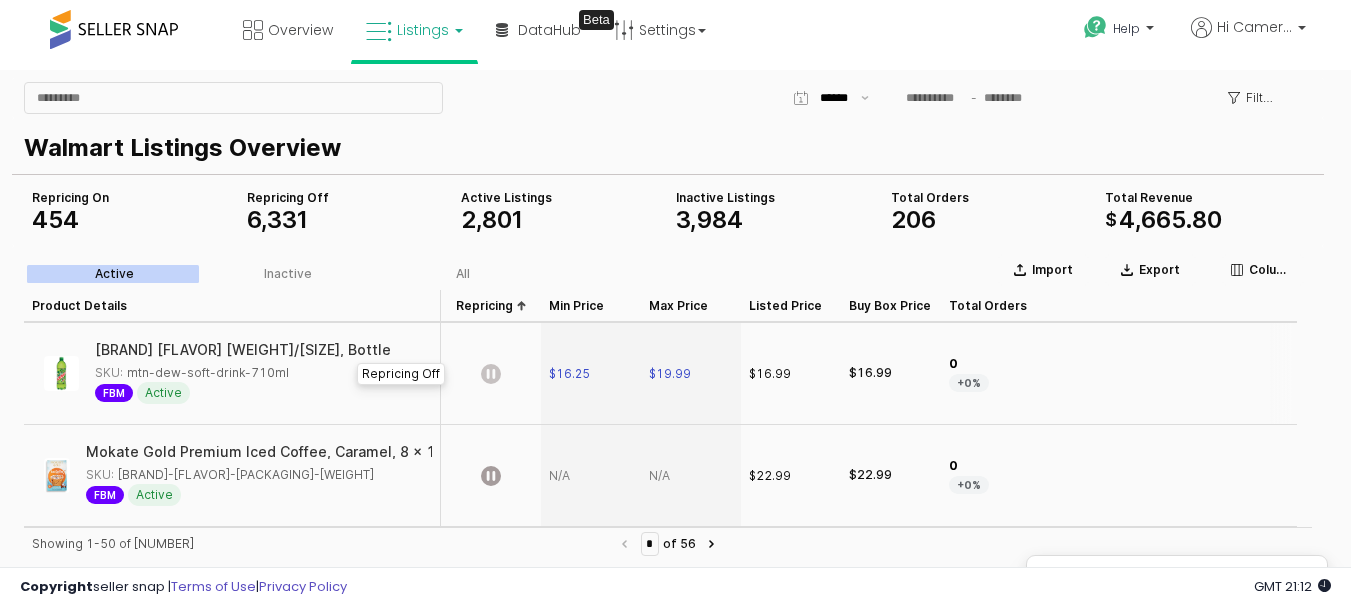 click 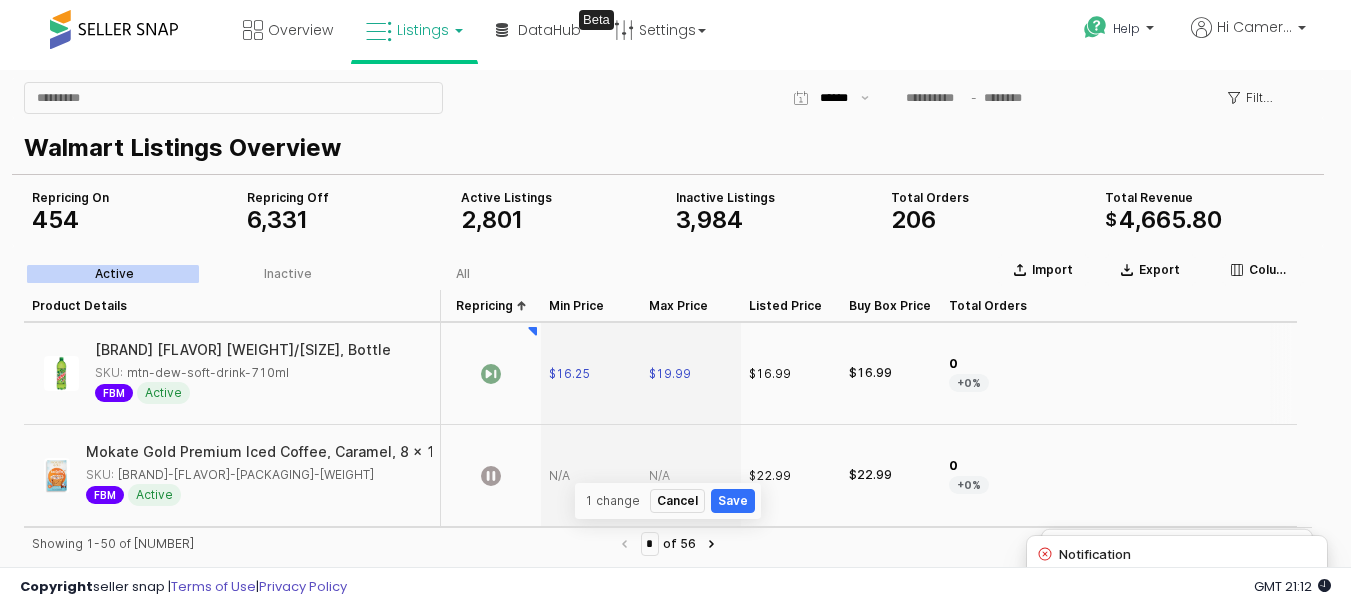 scroll, scrollTop: 4587, scrollLeft: 0, axis: vertical 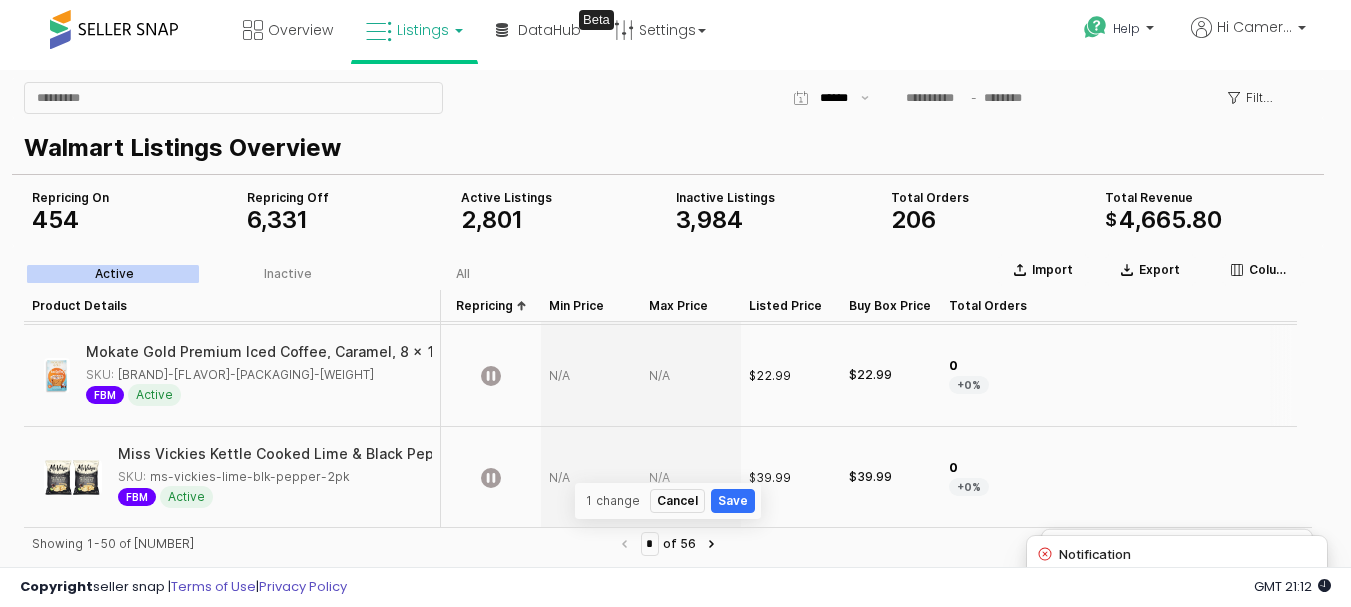 click at bounding box center [691, 376] 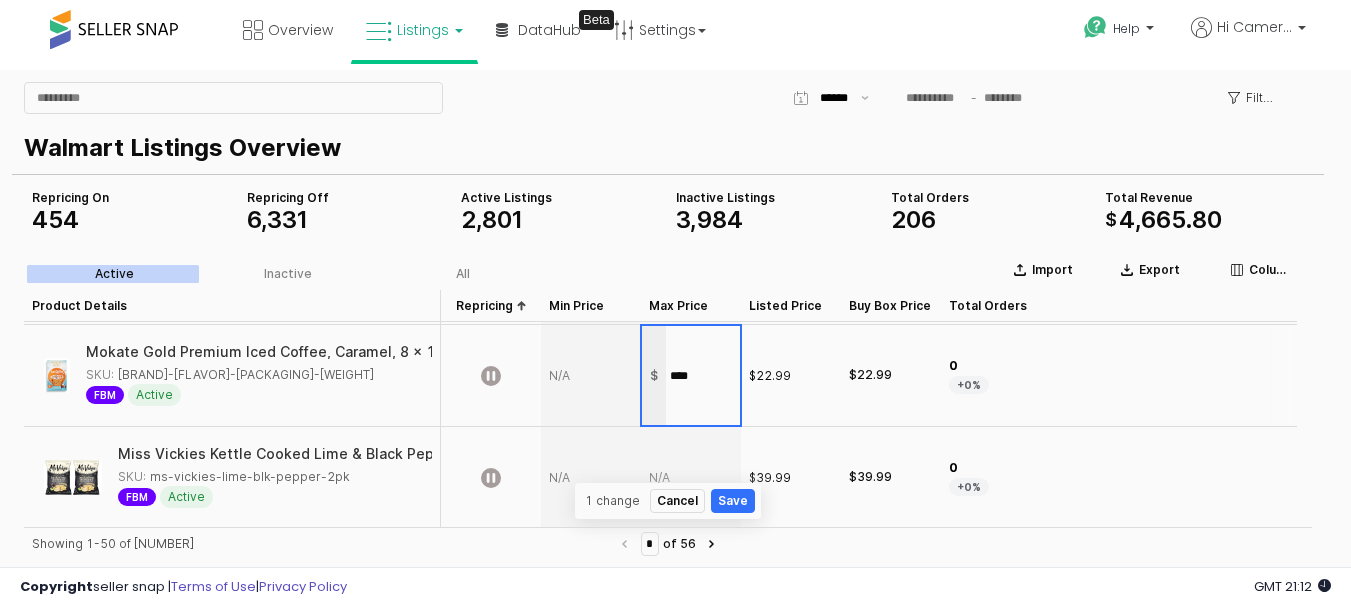 type on "*****" 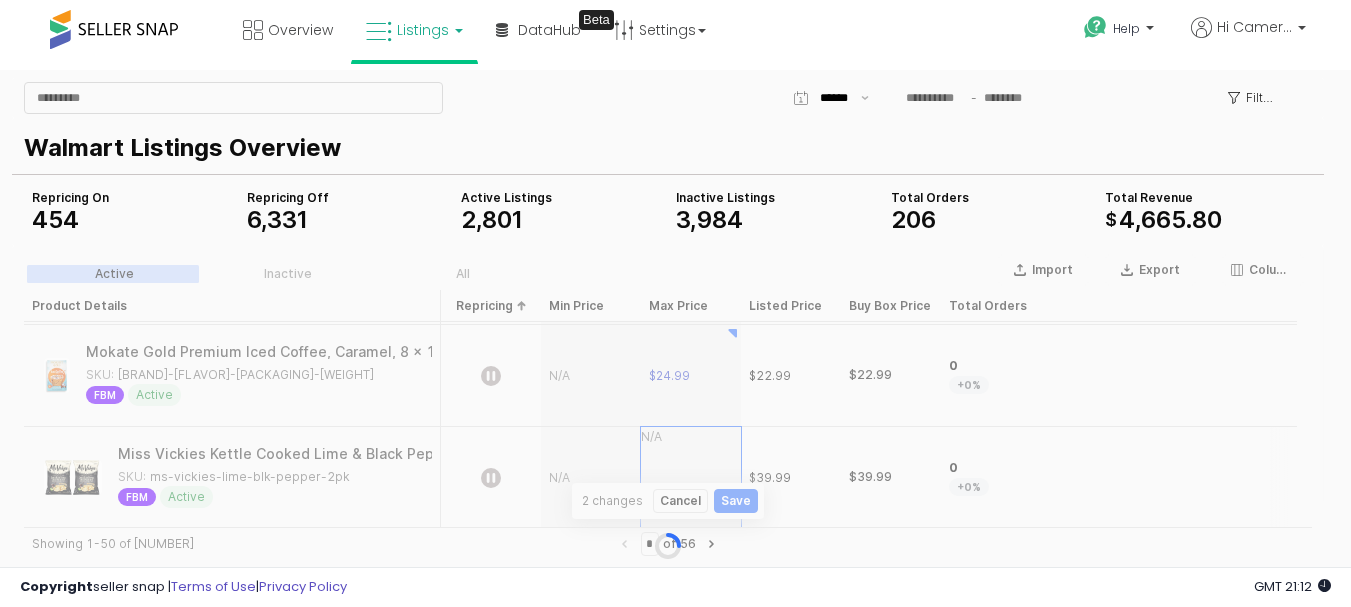 scroll, scrollTop: 4589, scrollLeft: 0, axis: vertical 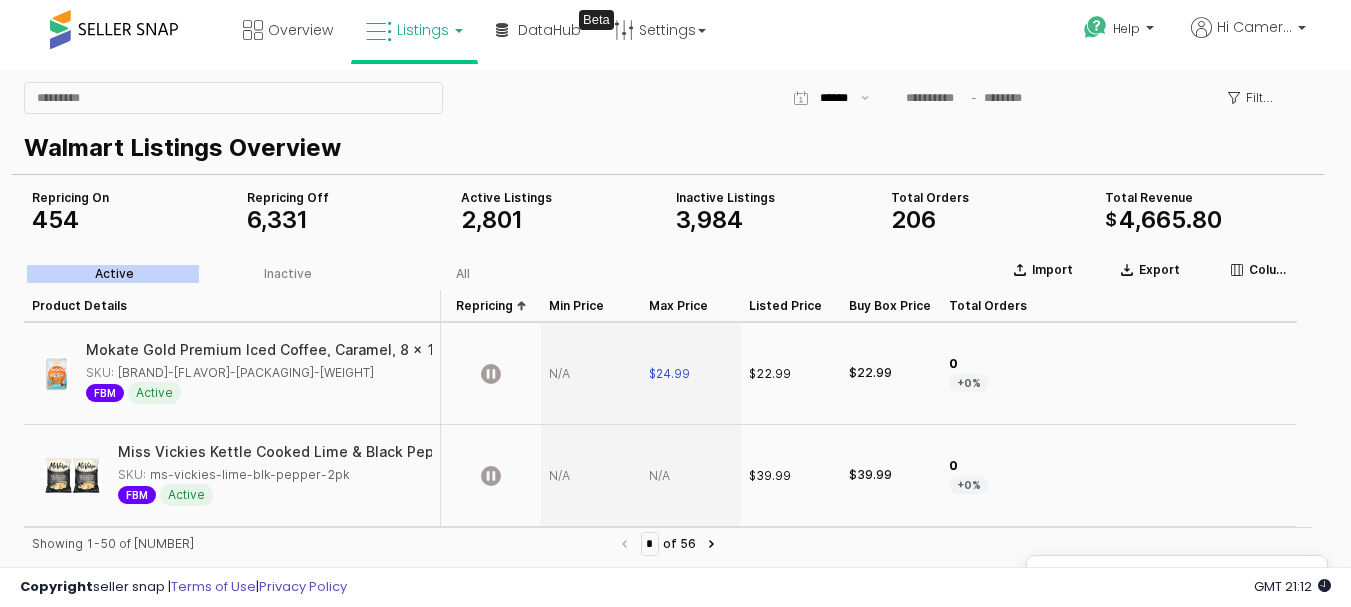 click at bounding box center (591, 374) 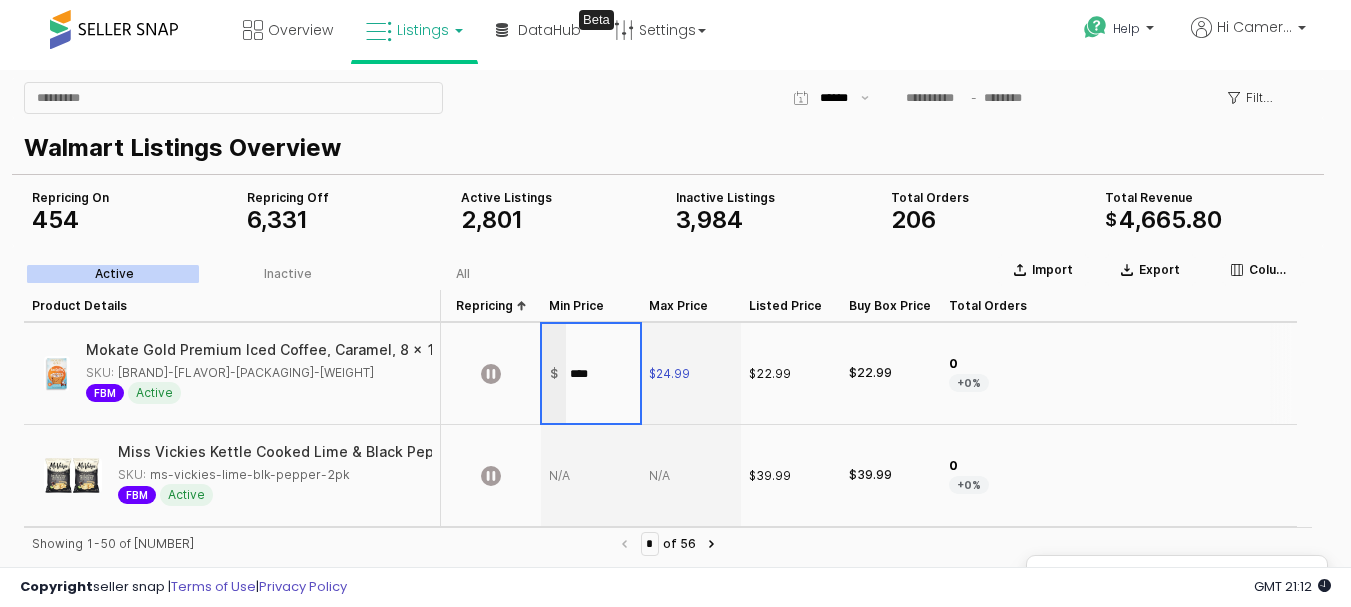 type on "*****" 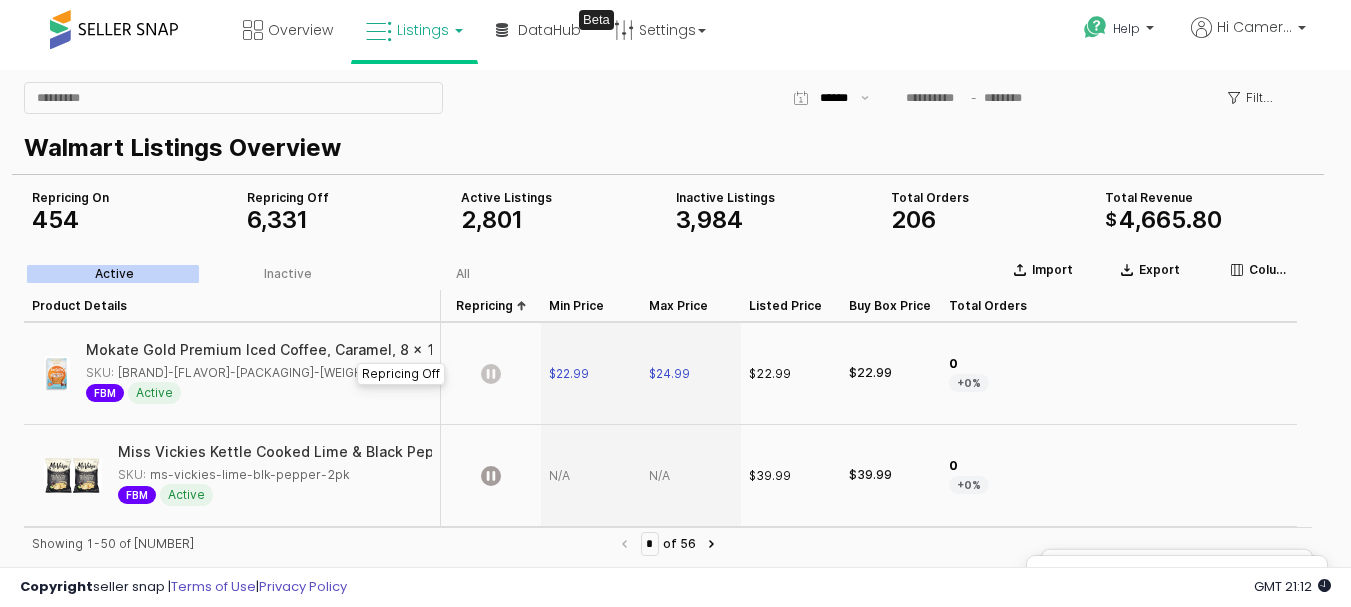 click 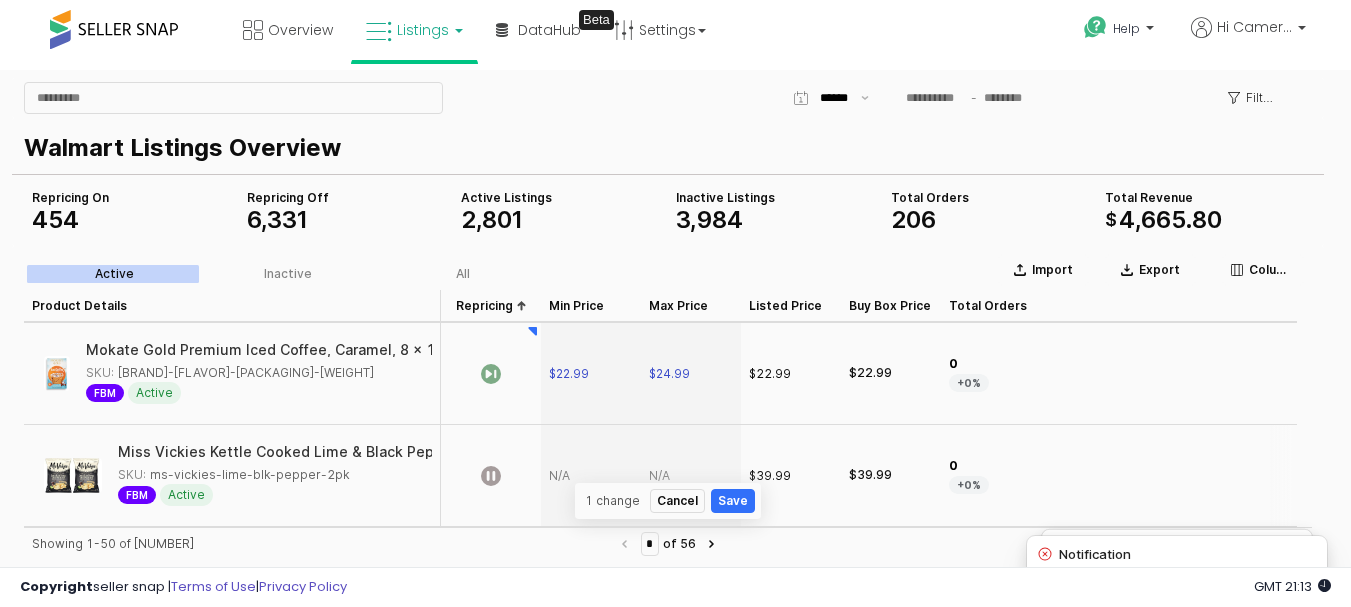 scroll, scrollTop: 4689, scrollLeft: 0, axis: vertical 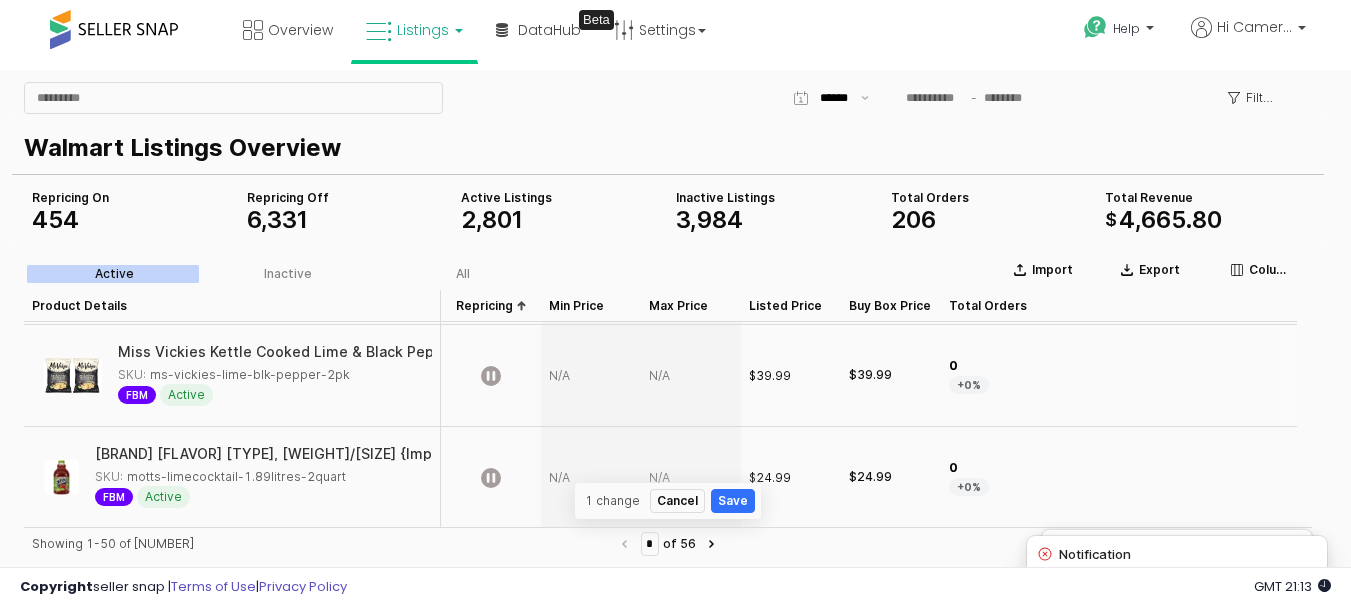 click at bounding box center [691, 376] 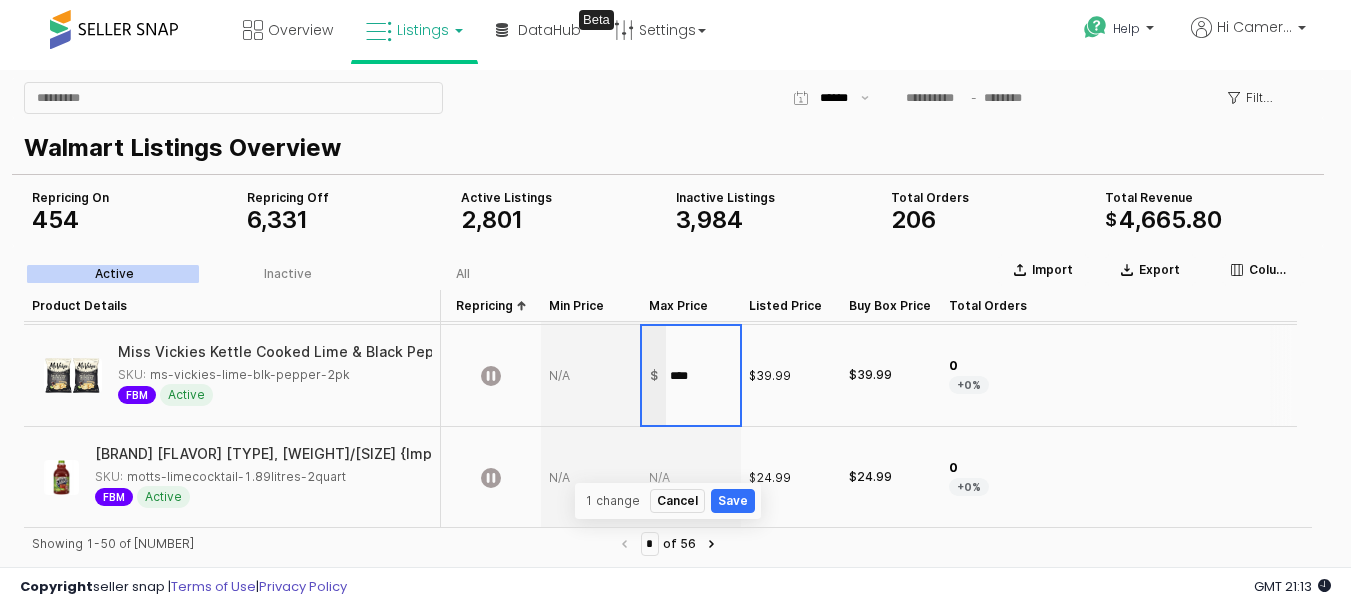 type on "*****" 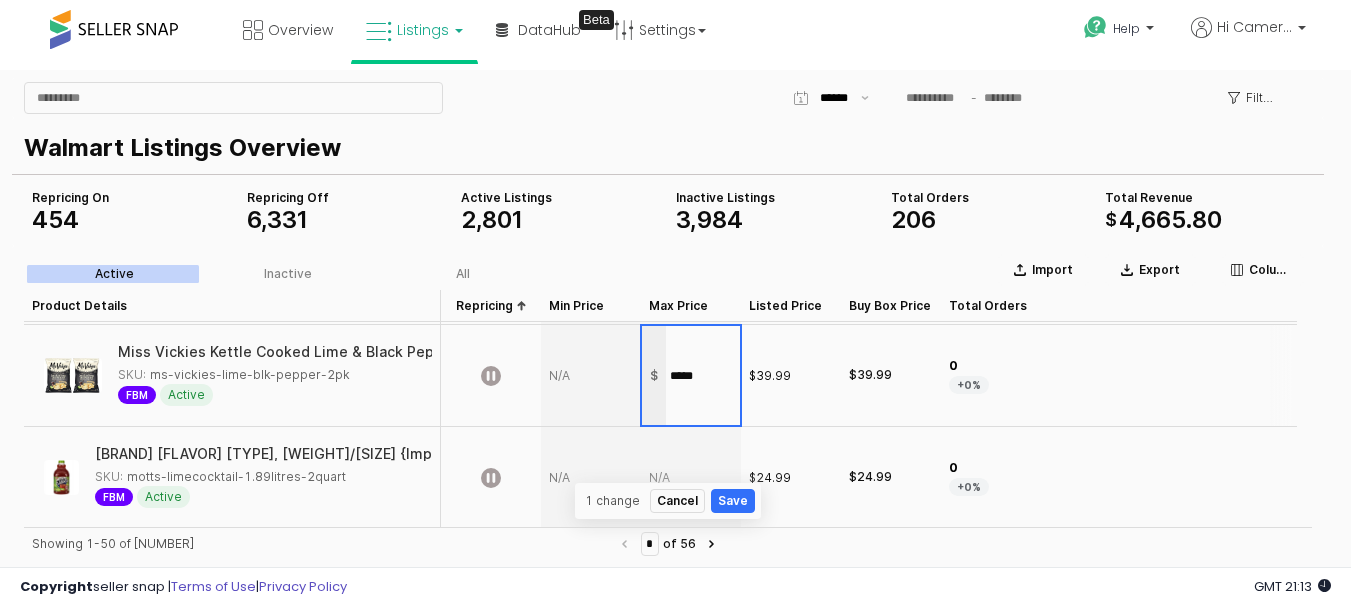 scroll, scrollTop: 4691, scrollLeft: 0, axis: vertical 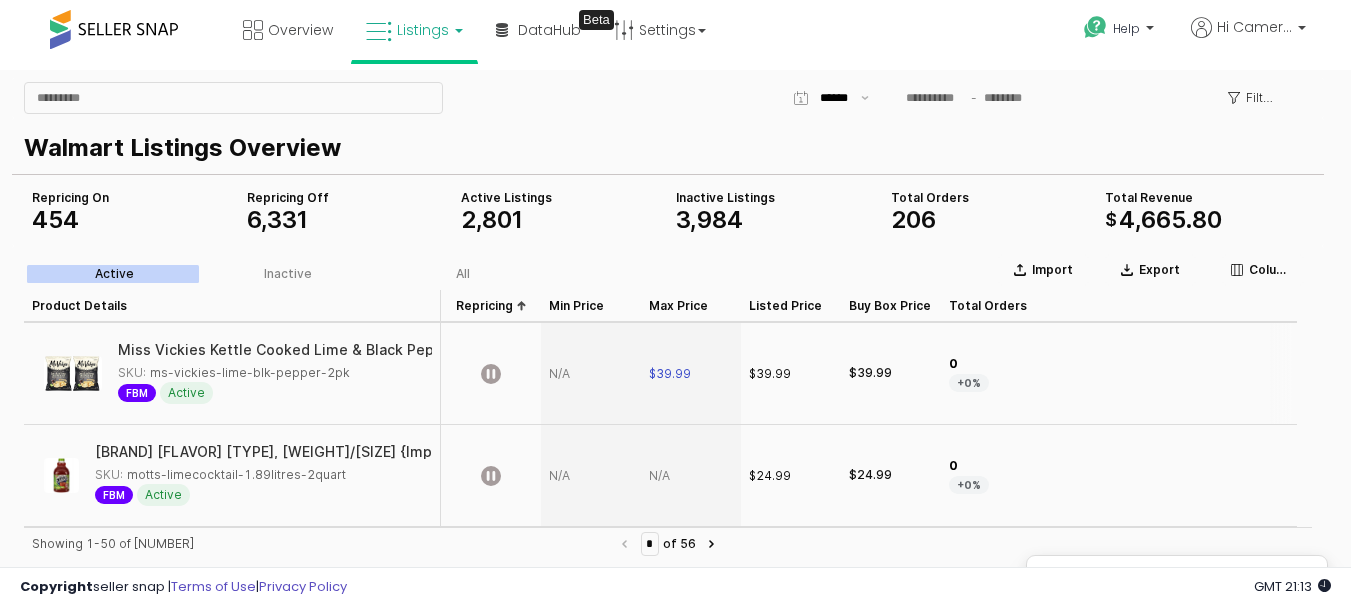 click at bounding box center [591, 374] 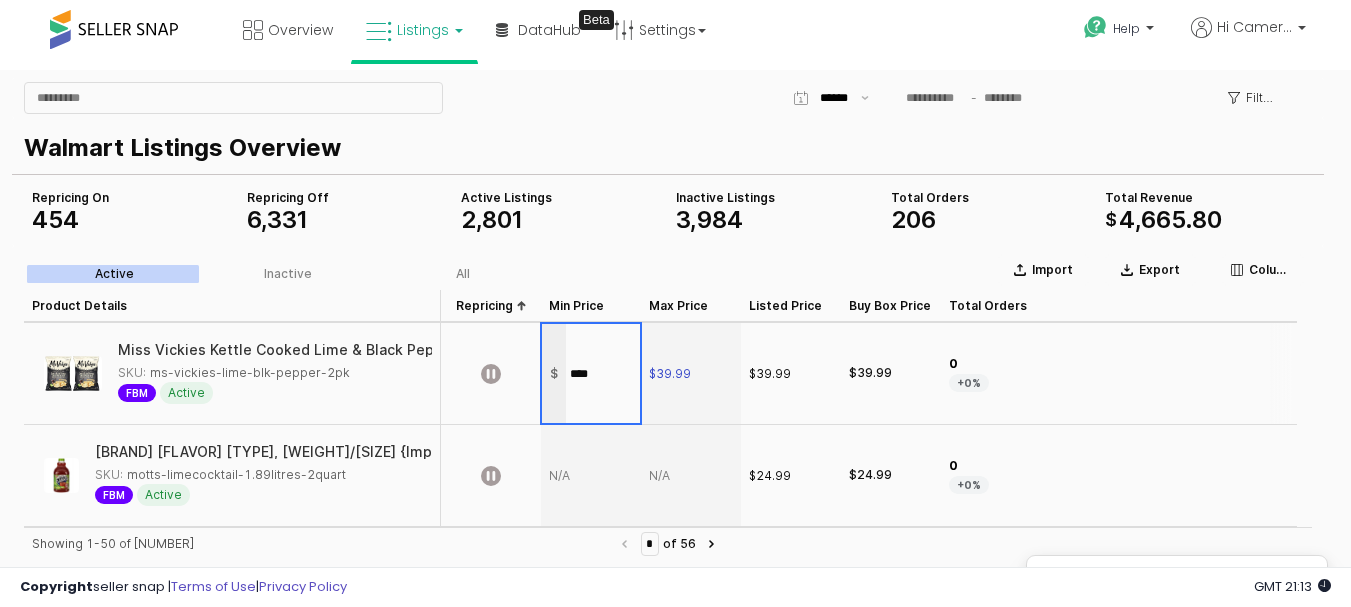 type on "*****" 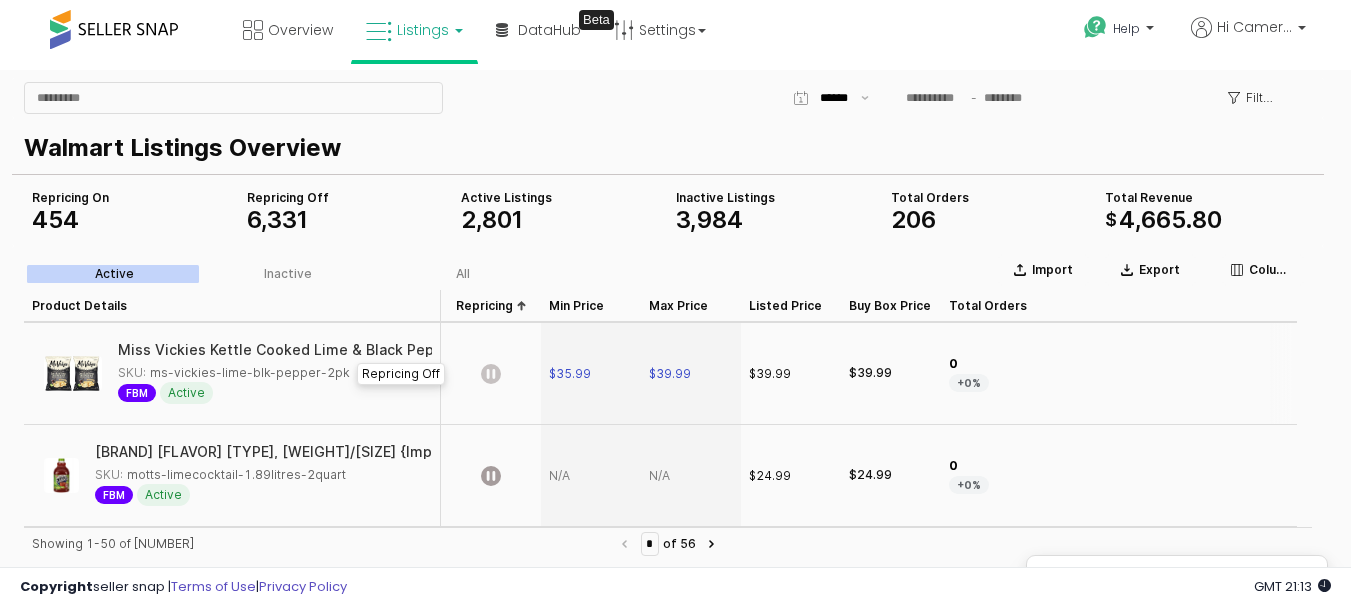 click 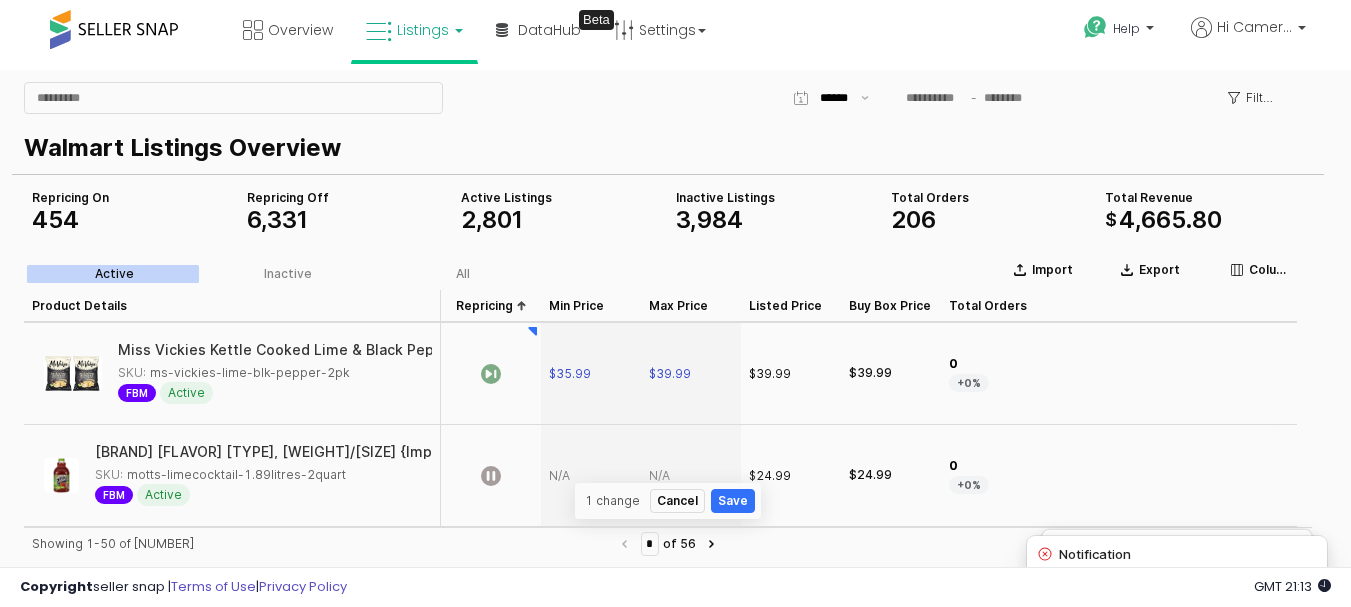 click at bounding box center [691, 476] 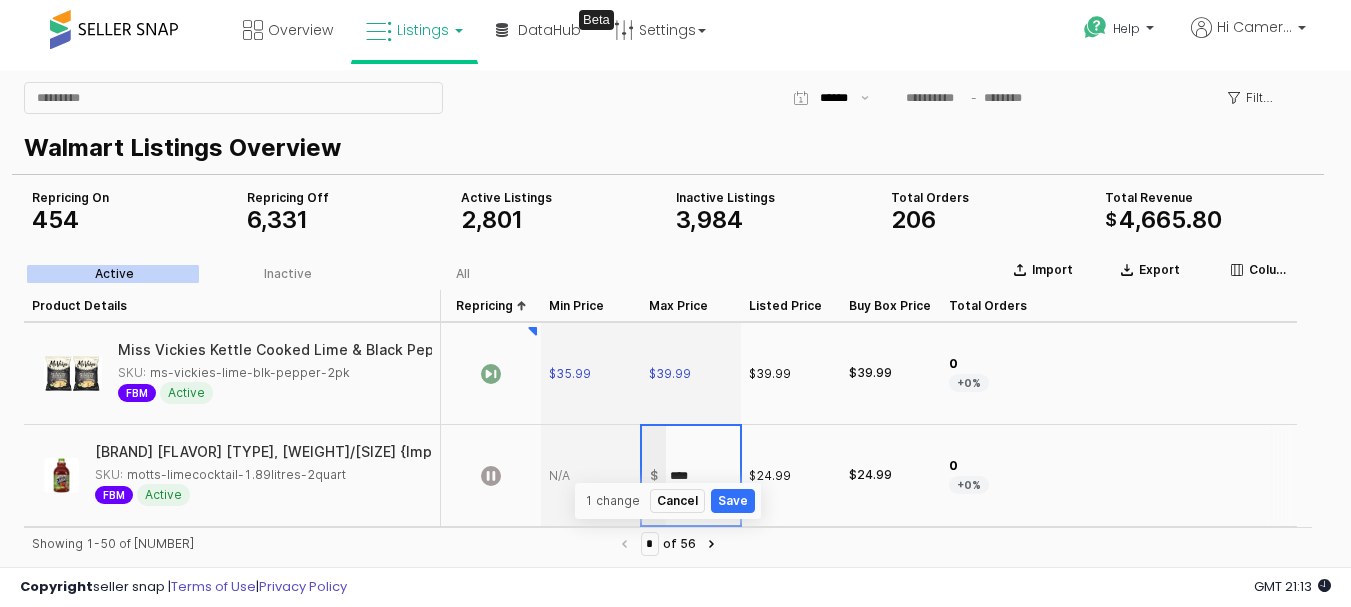 type on "*****" 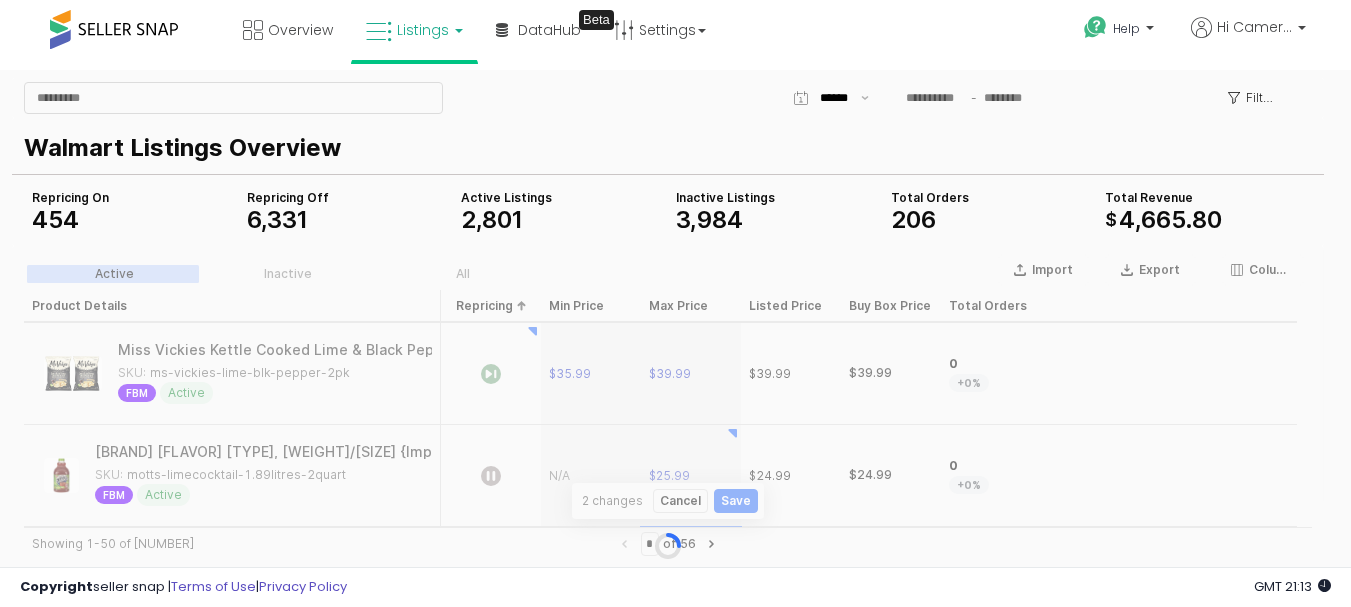 scroll, scrollTop: 4793, scrollLeft: 0, axis: vertical 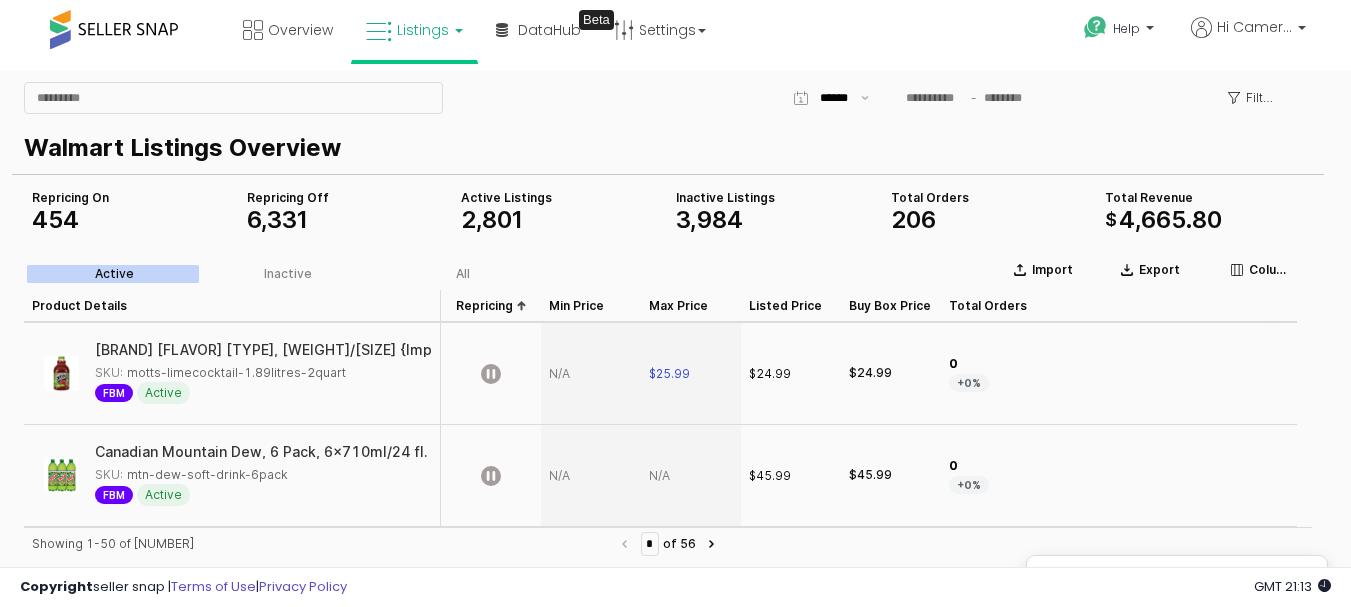 click at bounding box center [591, 374] 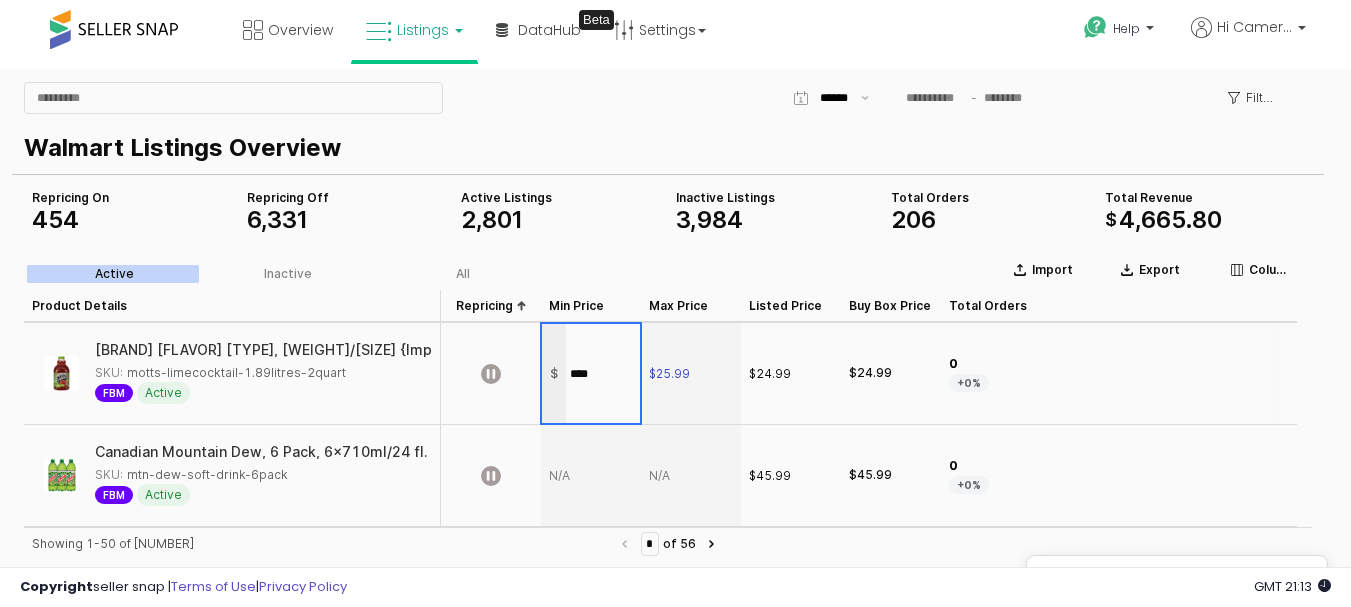 type on "*****" 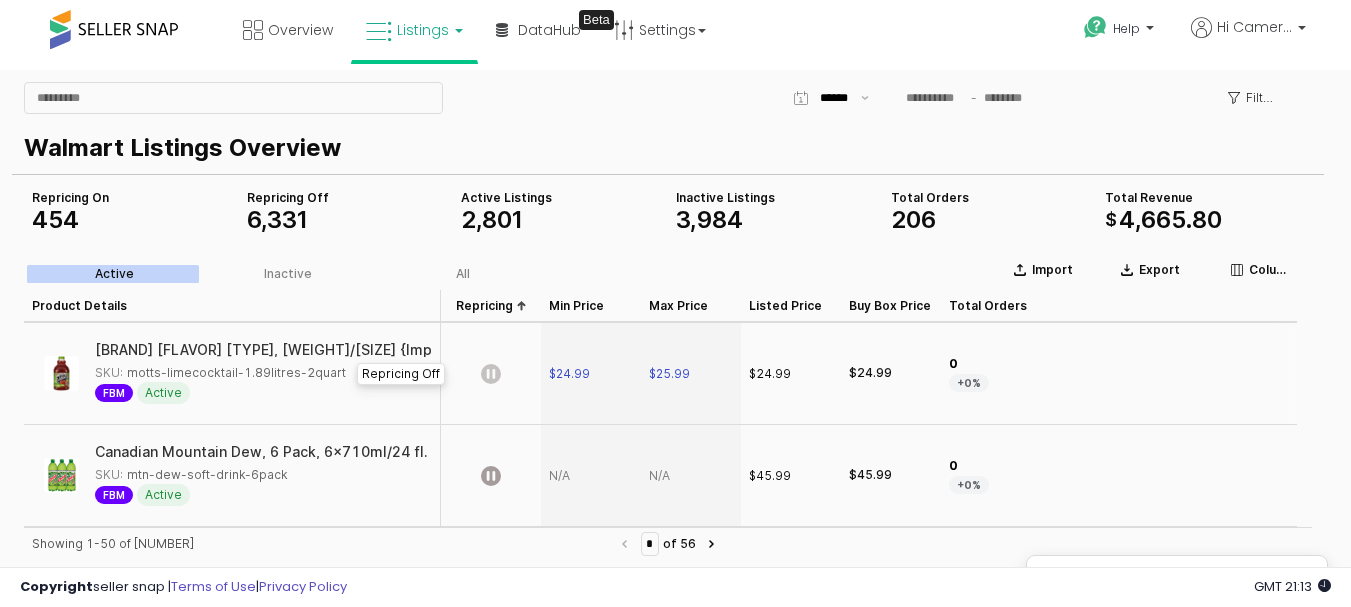 click 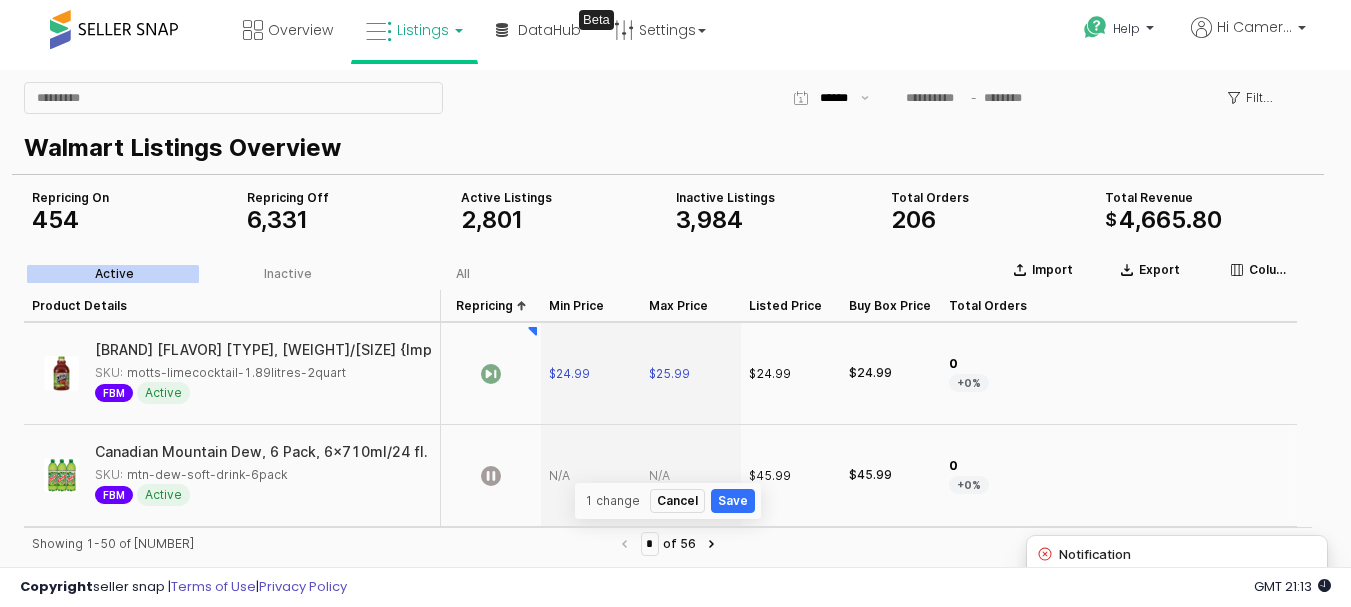 click at bounding box center [691, 476] 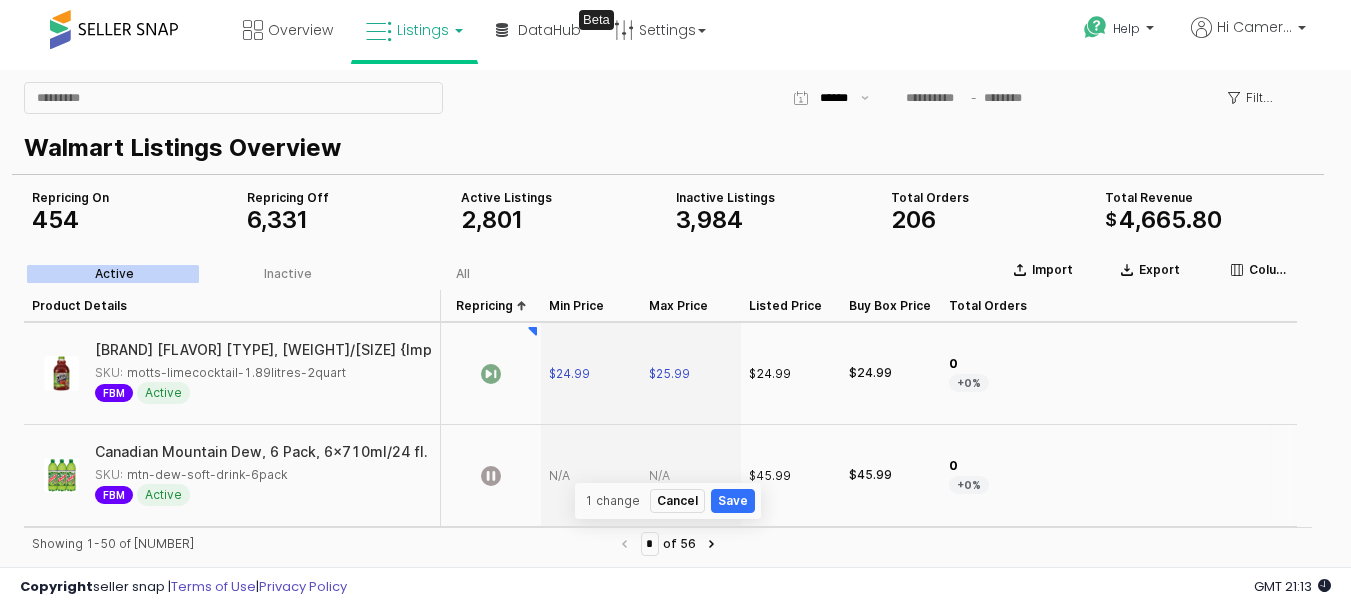 click at bounding box center (691, 476) 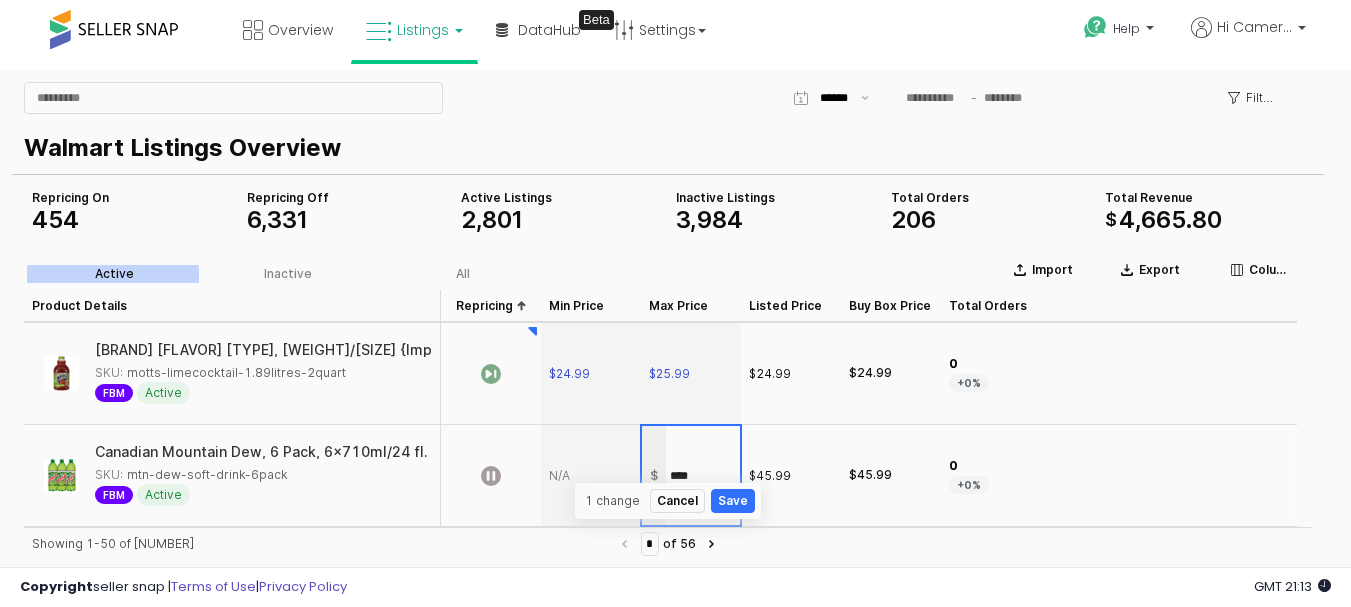 type on "*****" 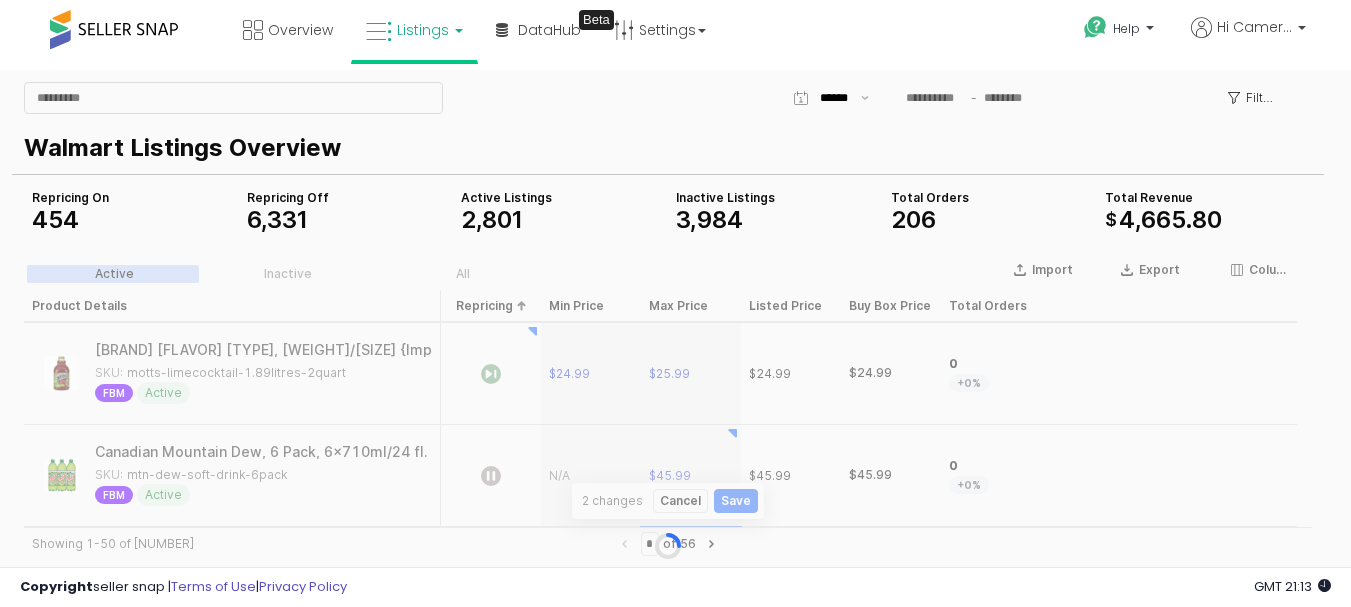 scroll, scrollTop: 4894, scrollLeft: 0, axis: vertical 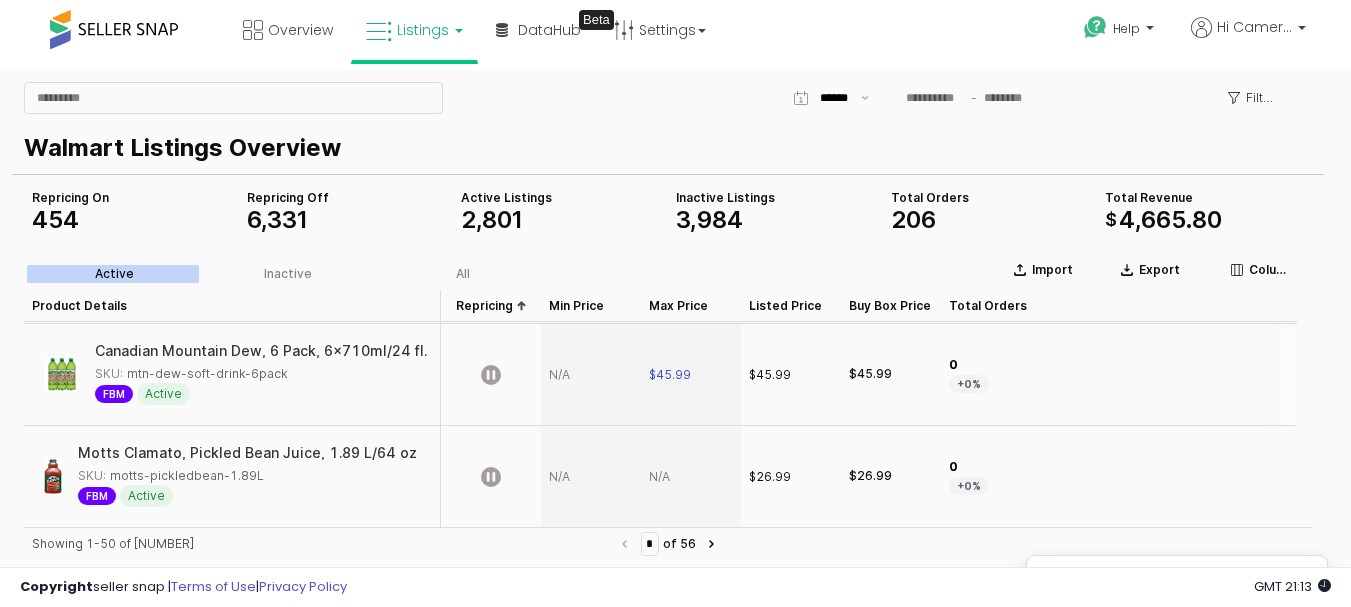 click at bounding box center (591, 375) 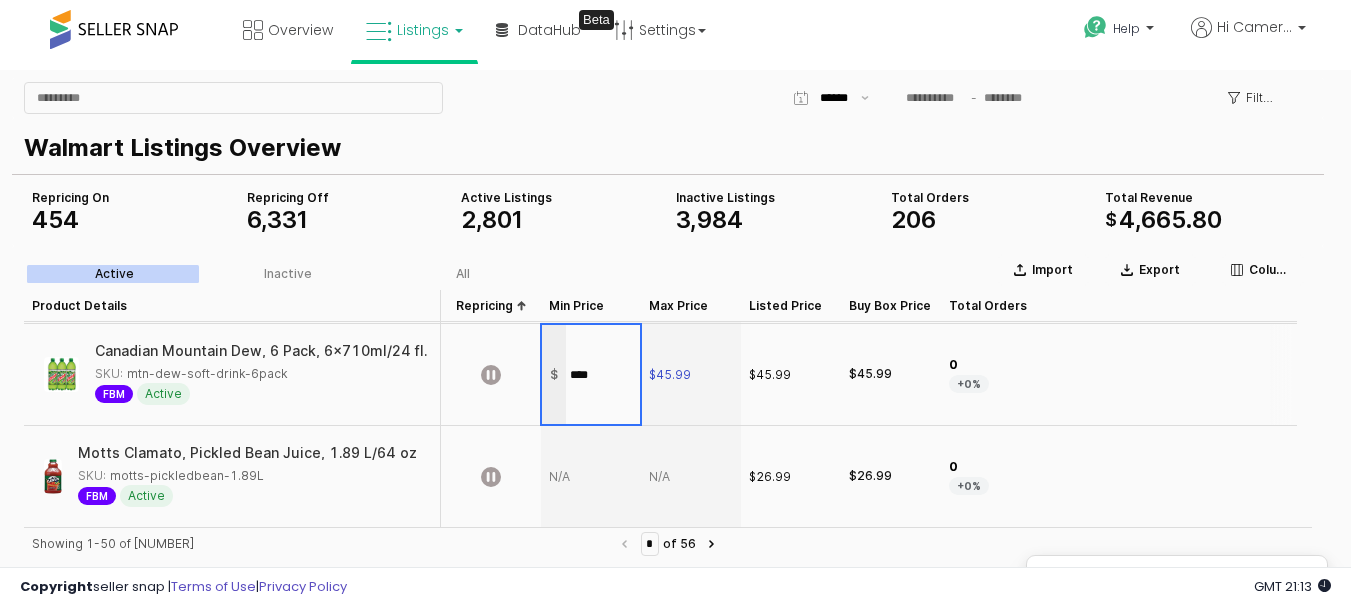 type on "*****" 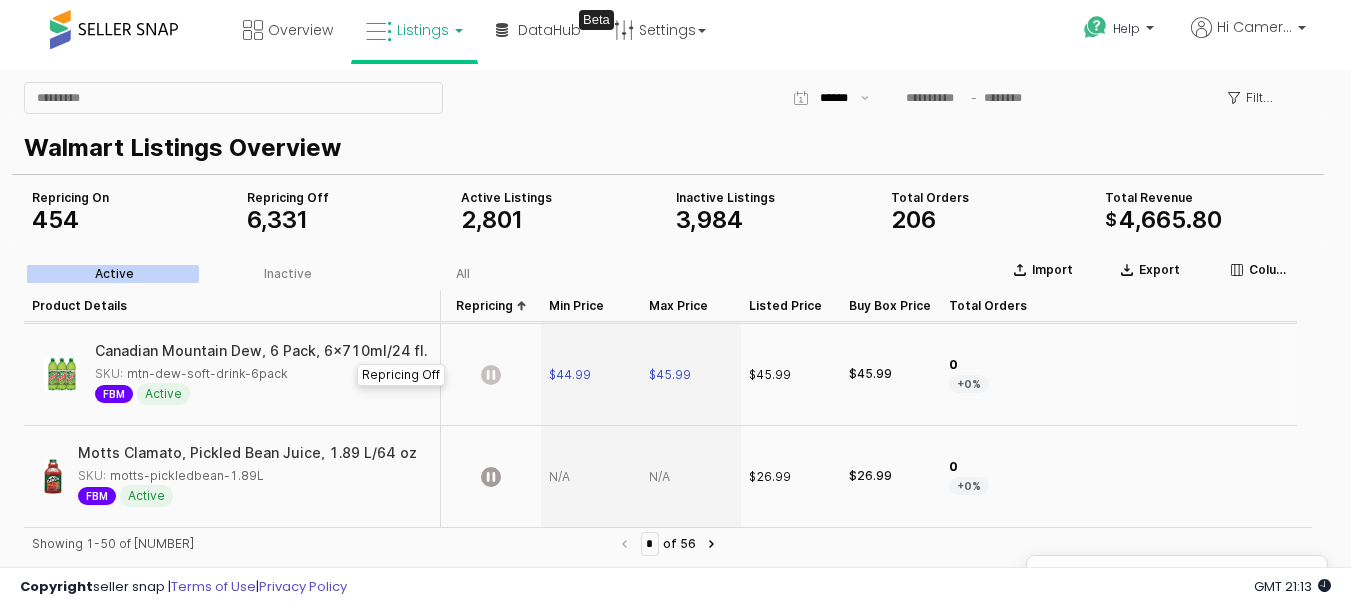 click 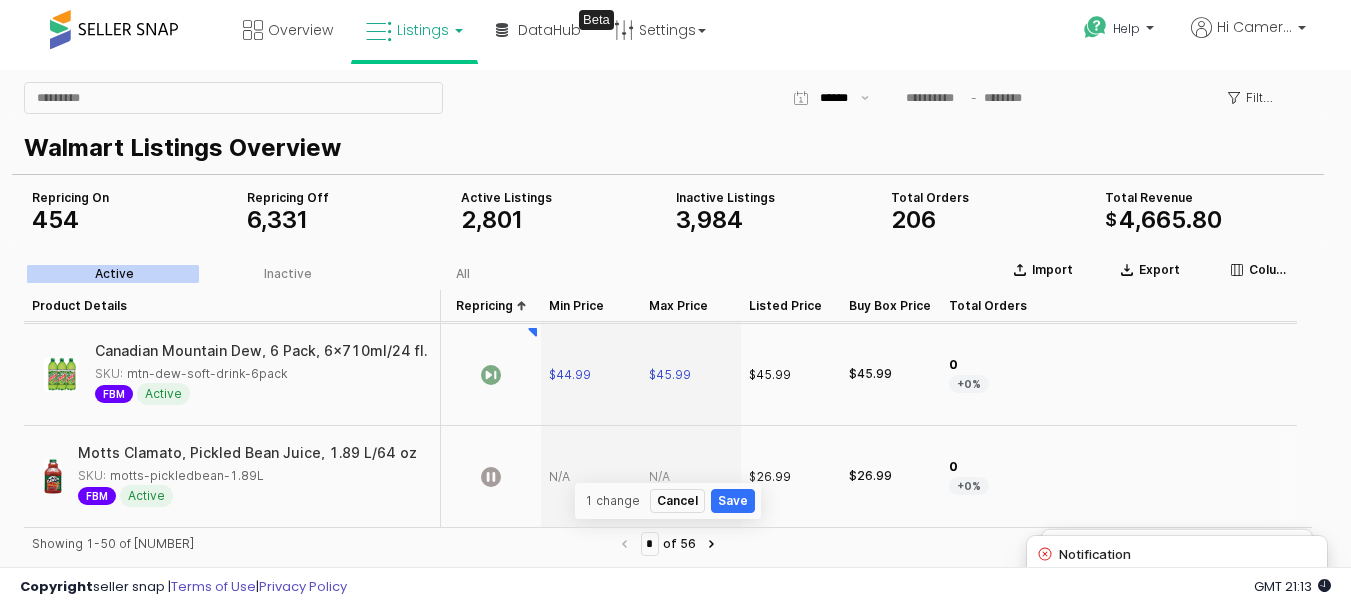 click at bounding box center [691, 476] 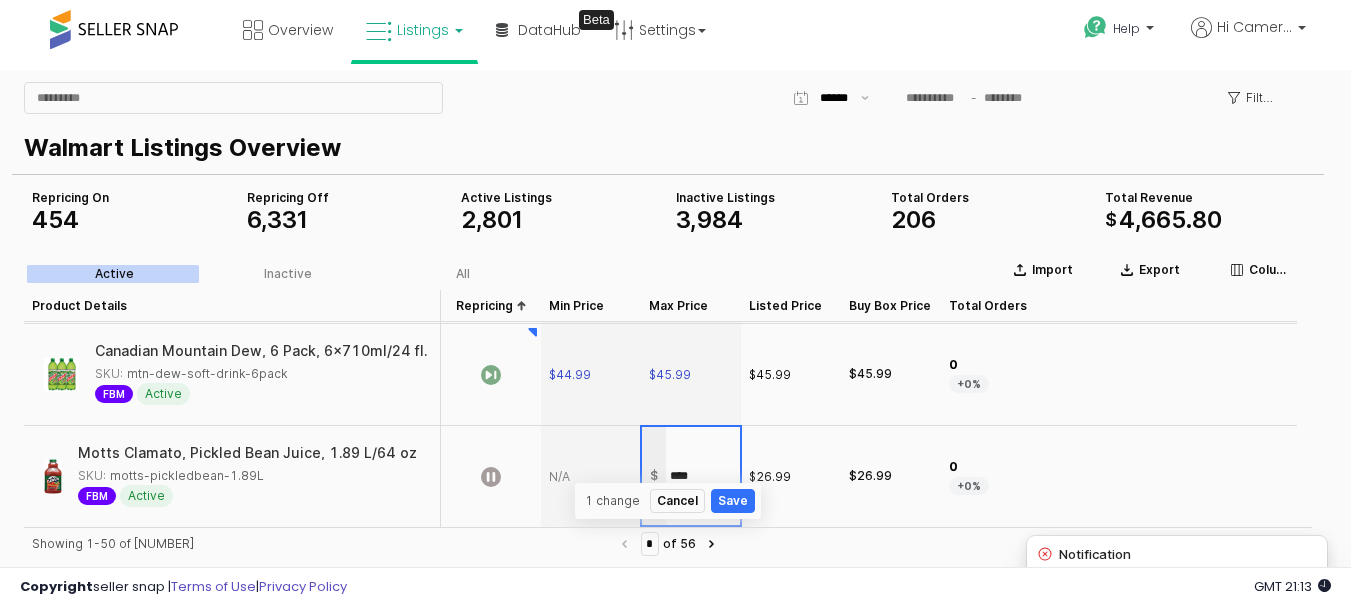 type on "*****" 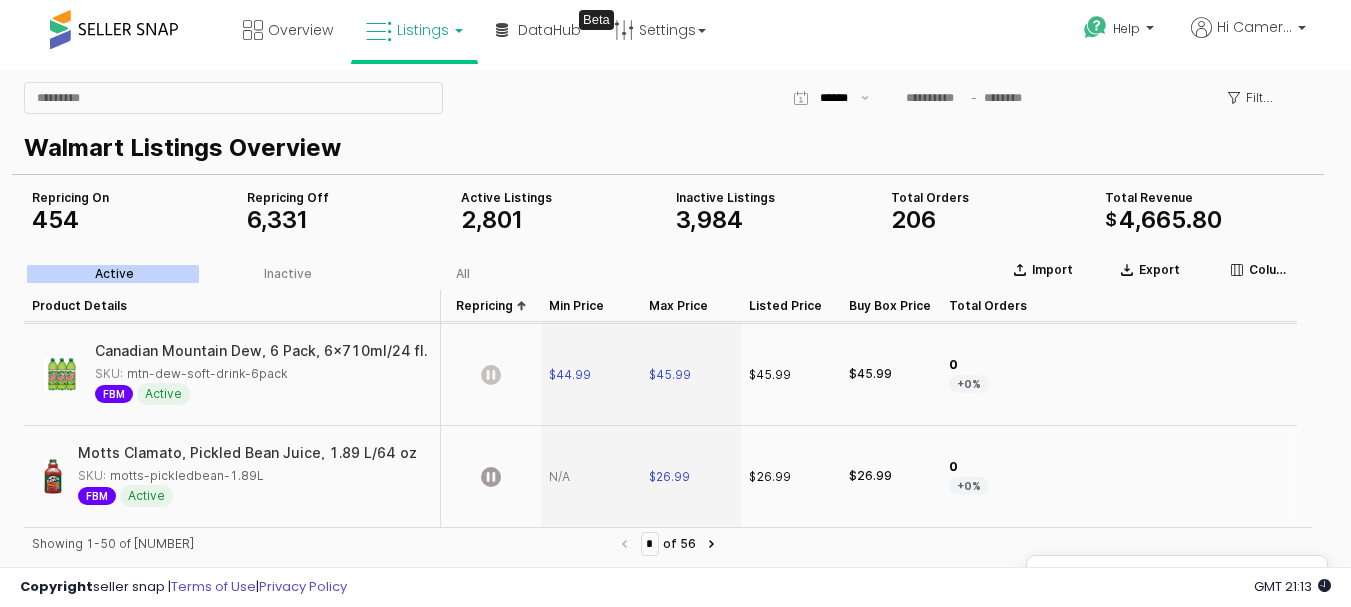click at bounding box center [591, 476] 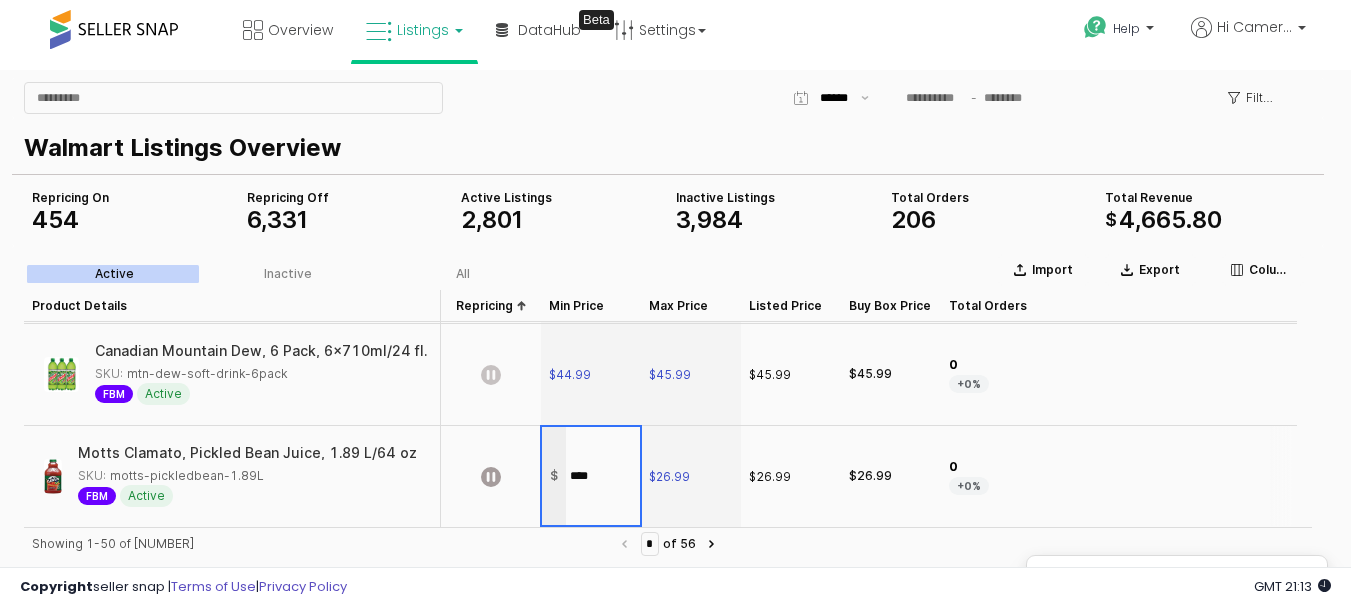 type on "*****" 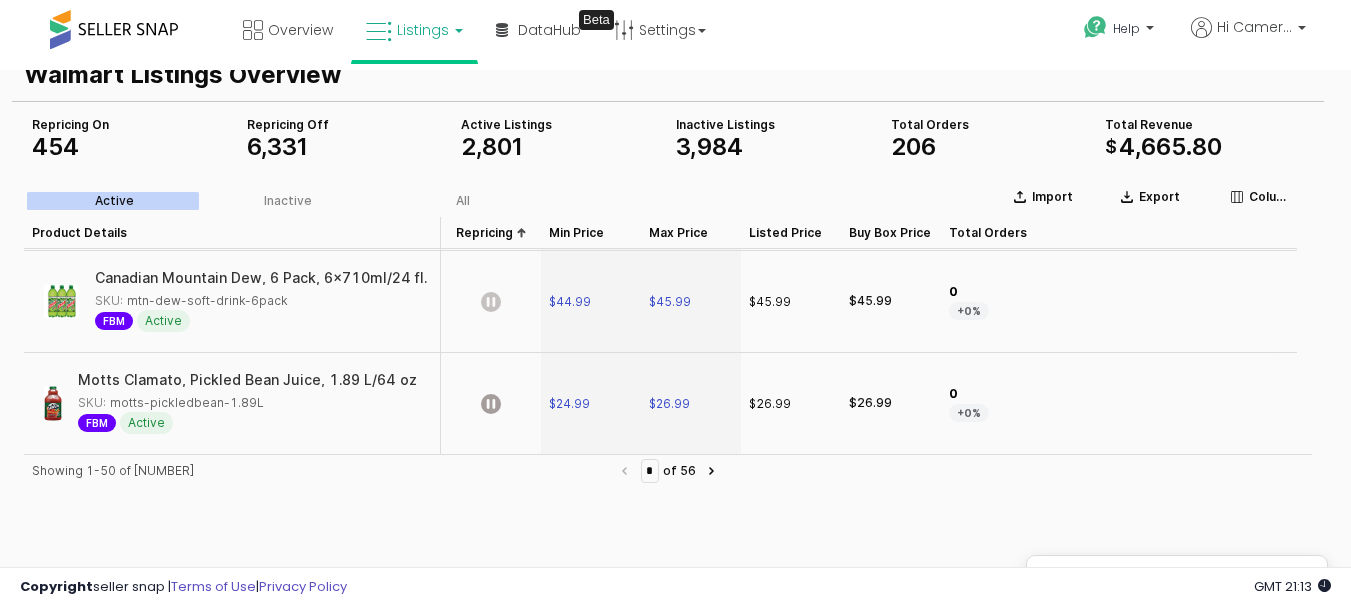 scroll, scrollTop: 100, scrollLeft: 0, axis: vertical 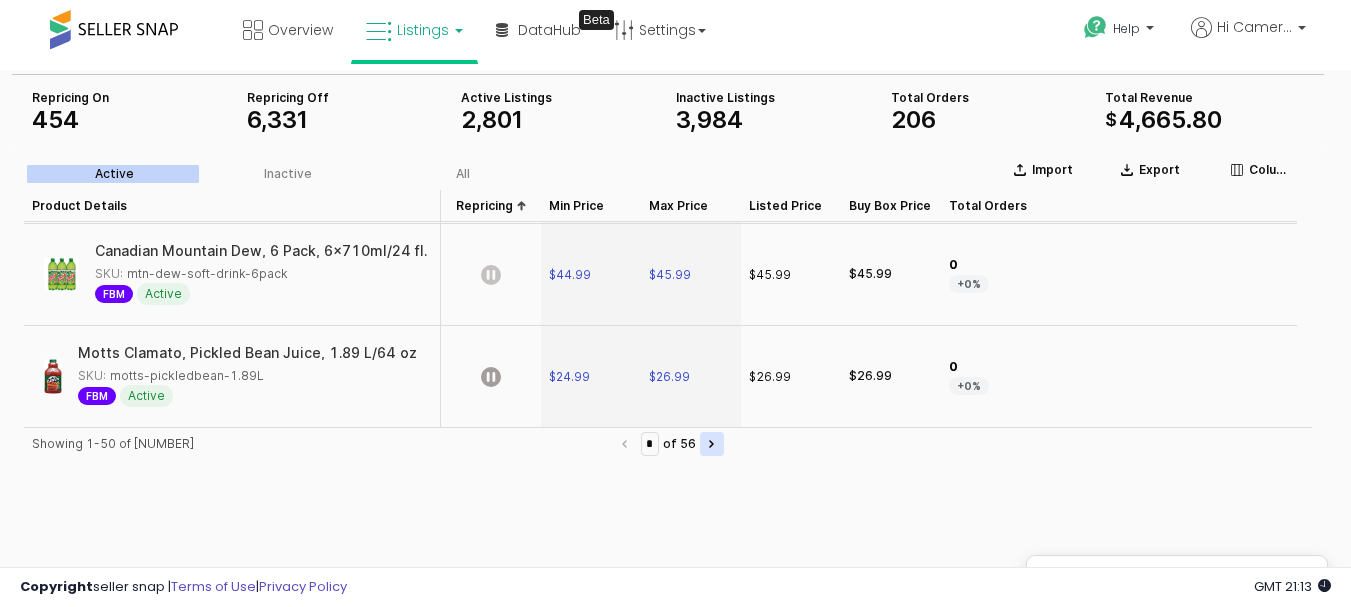 click at bounding box center (712, 444) 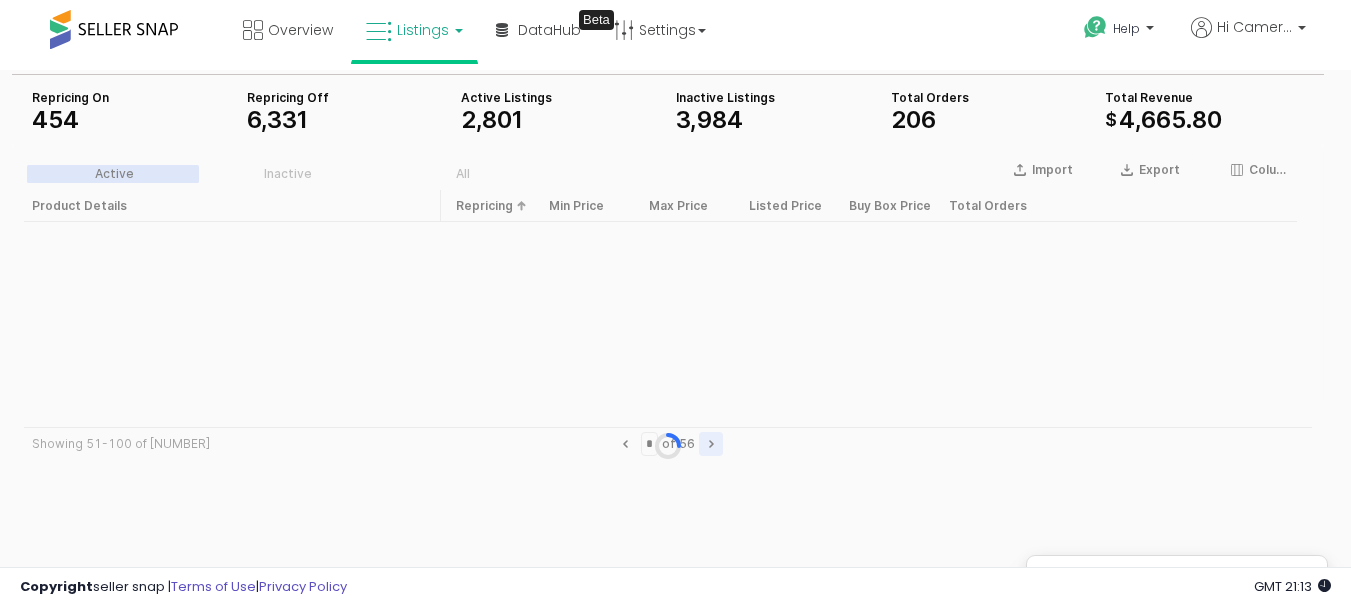 scroll, scrollTop: 0, scrollLeft: 0, axis: both 